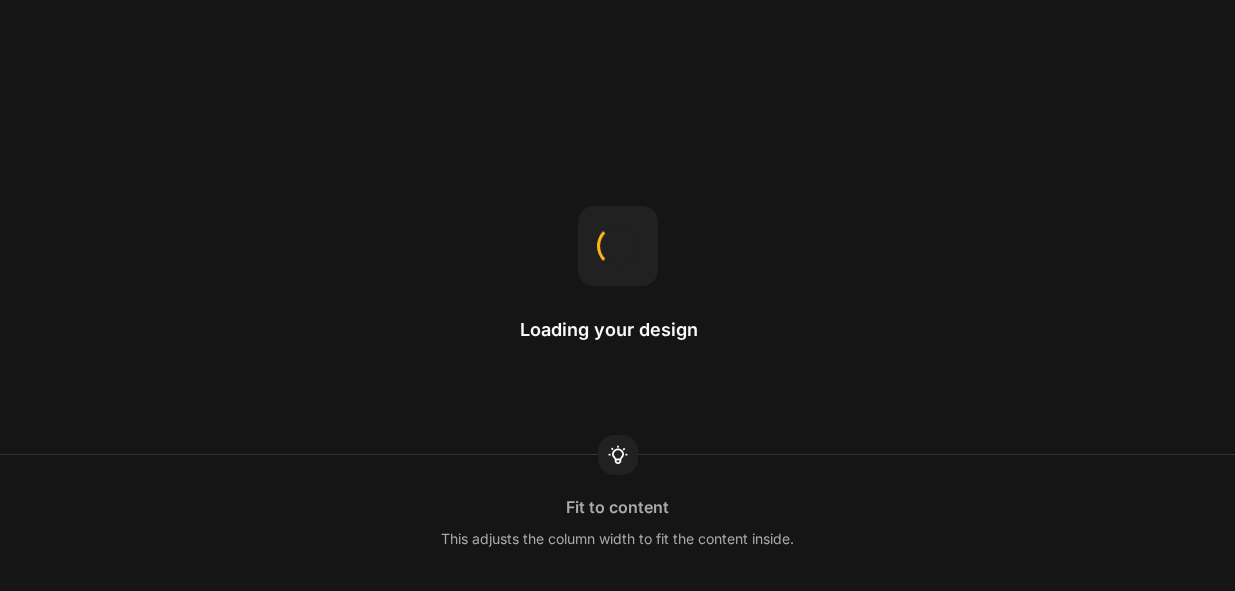 scroll, scrollTop: 0, scrollLeft: 0, axis: both 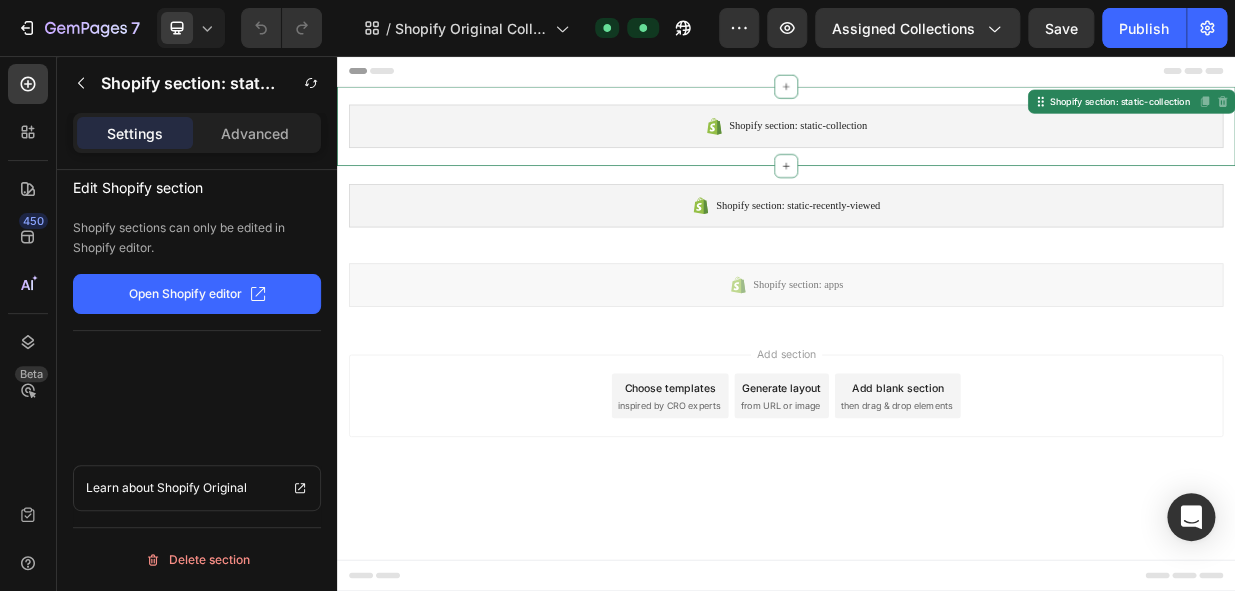 click on "Shopify section: static-collection" at bounding box center [937, 150] 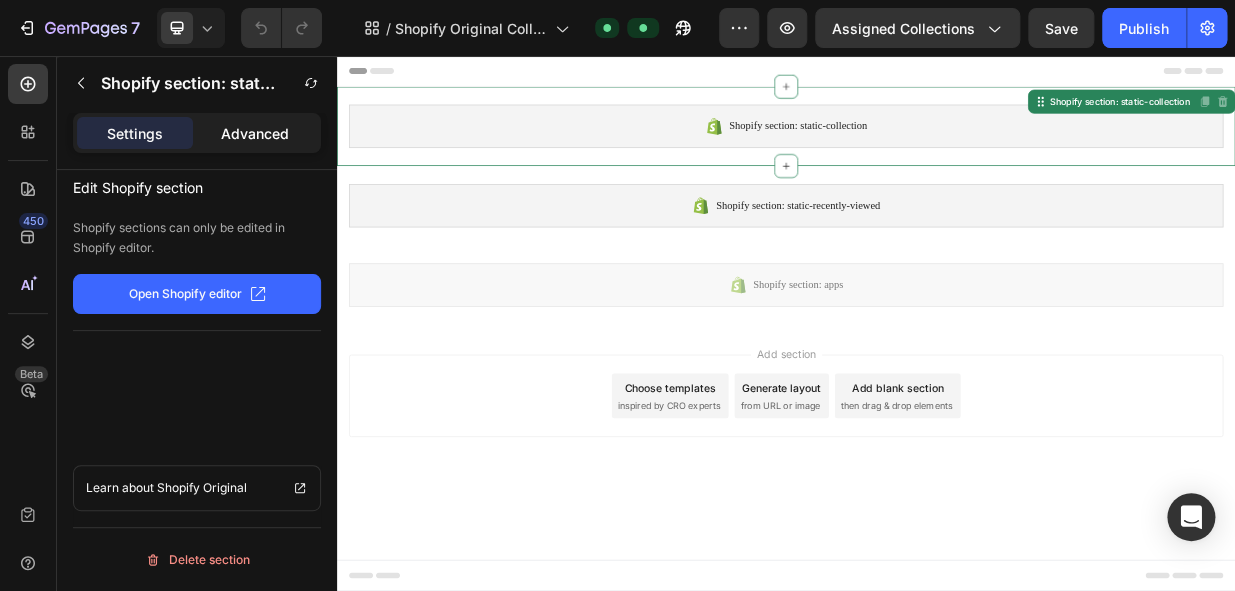 click on "Advanced" at bounding box center [255, 133] 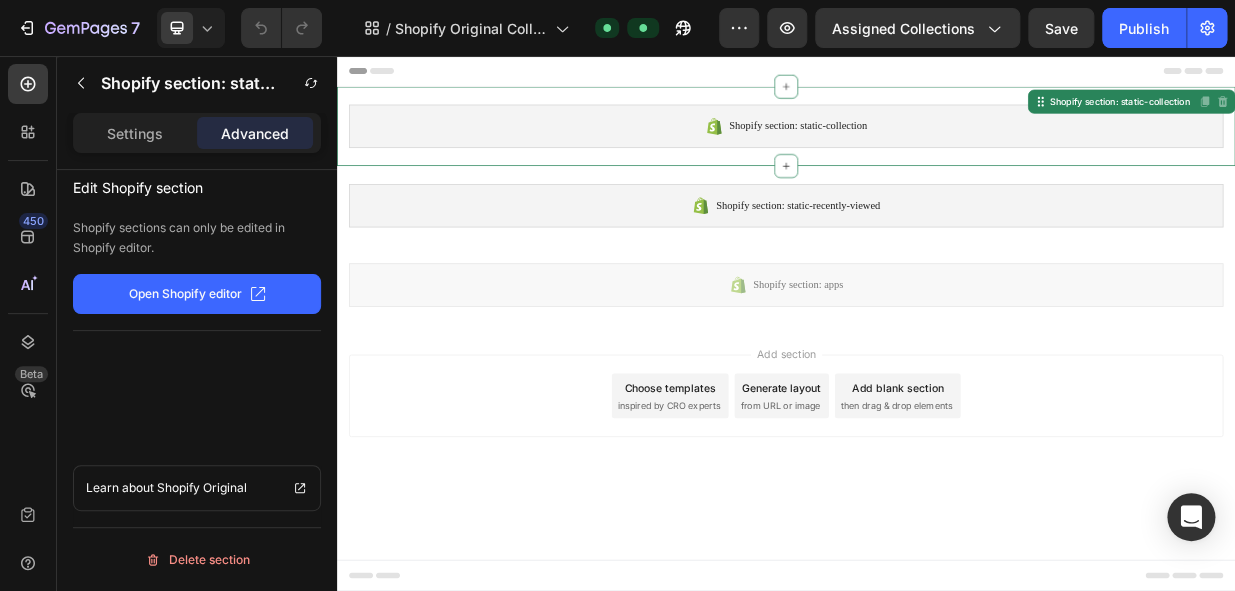 click on "Open Shopify editor" 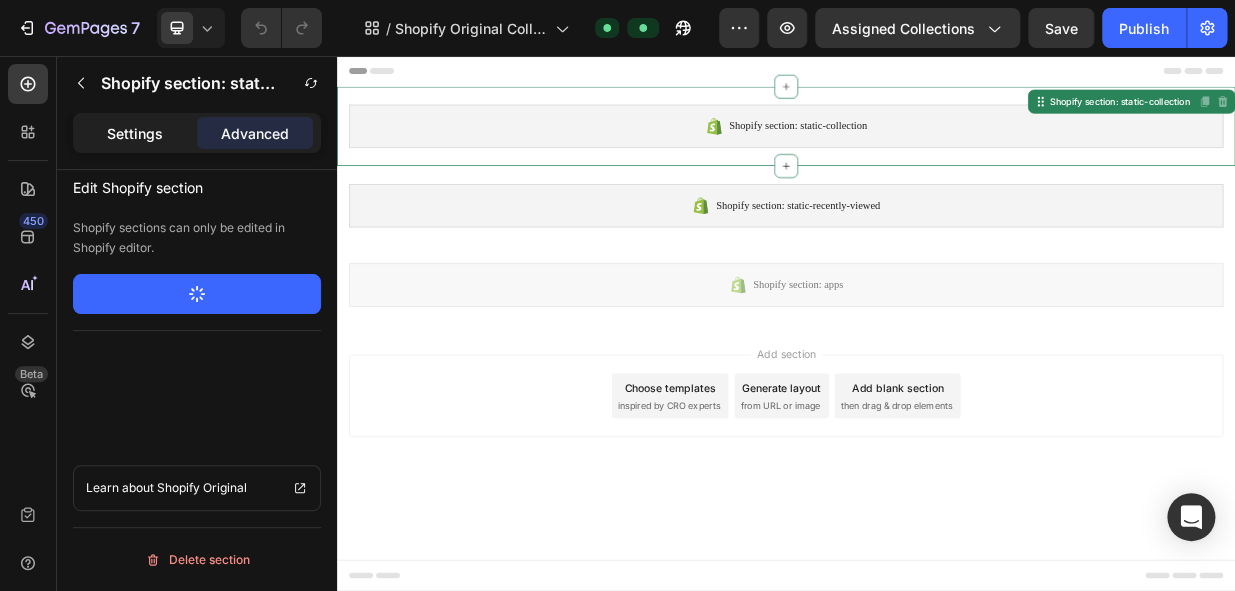 click on "Settings" at bounding box center (135, 133) 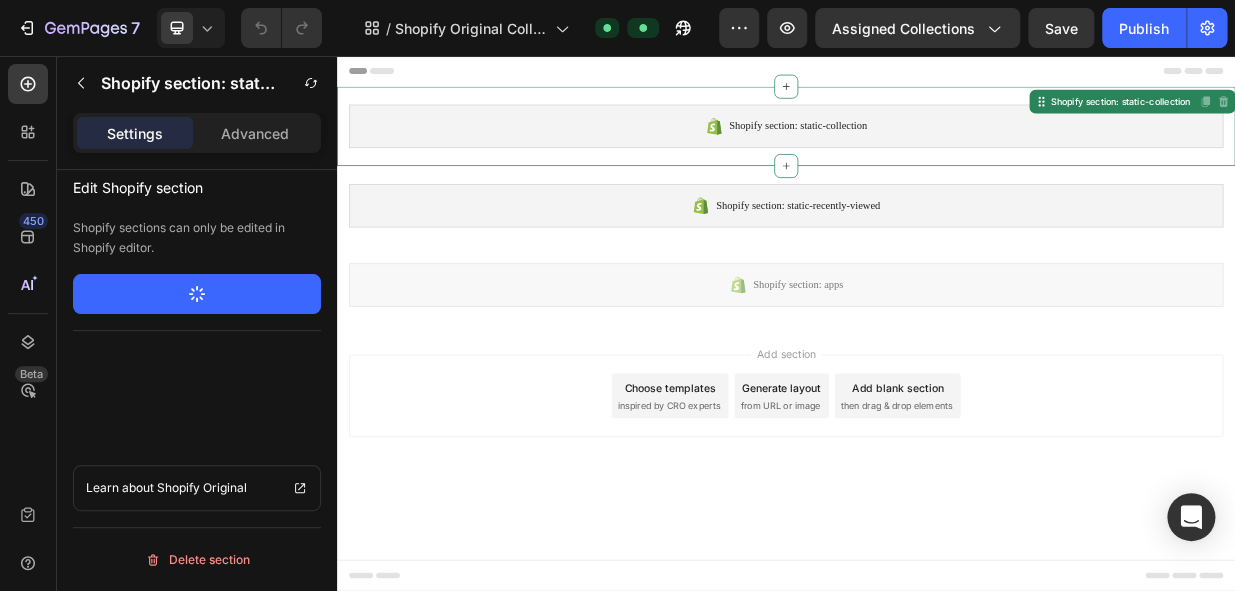 click on "Shopify section: static-collection" at bounding box center [937, 150] 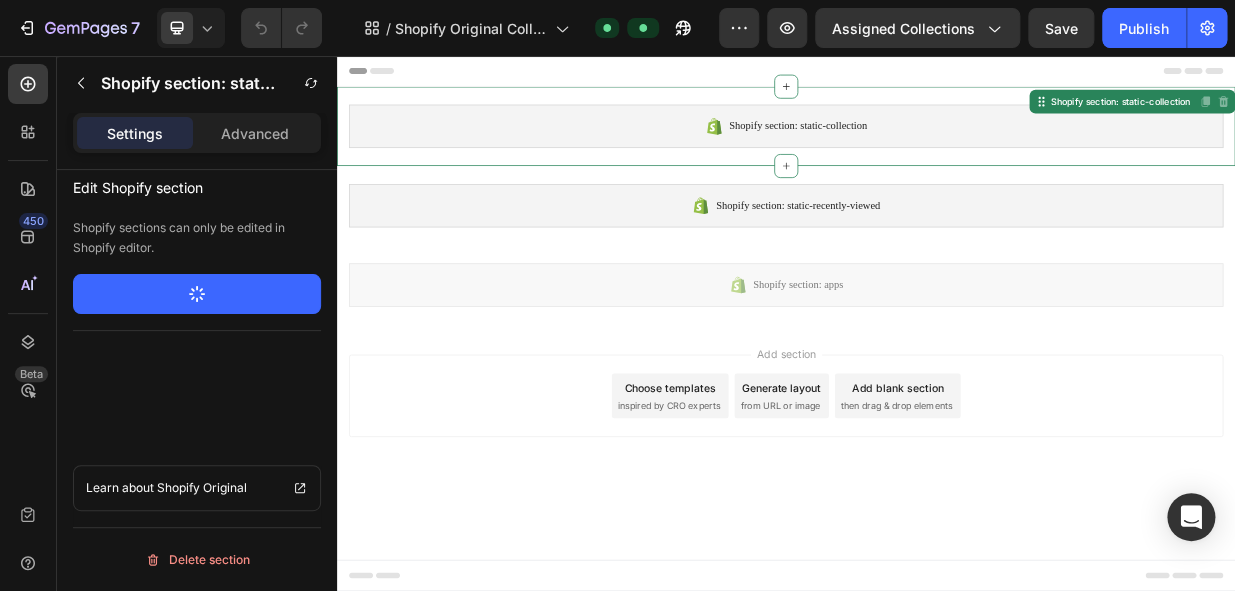 click on "Shopify section: static-collection" at bounding box center [937, 150] 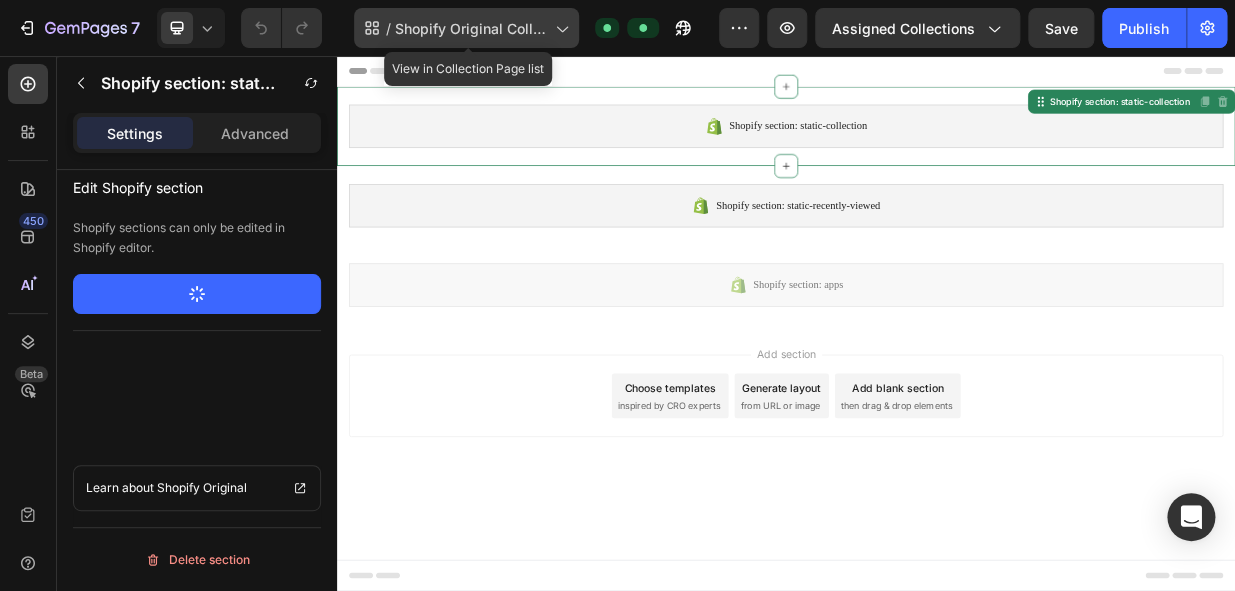 click on "Shopify Original Collection Template" at bounding box center (471, 28) 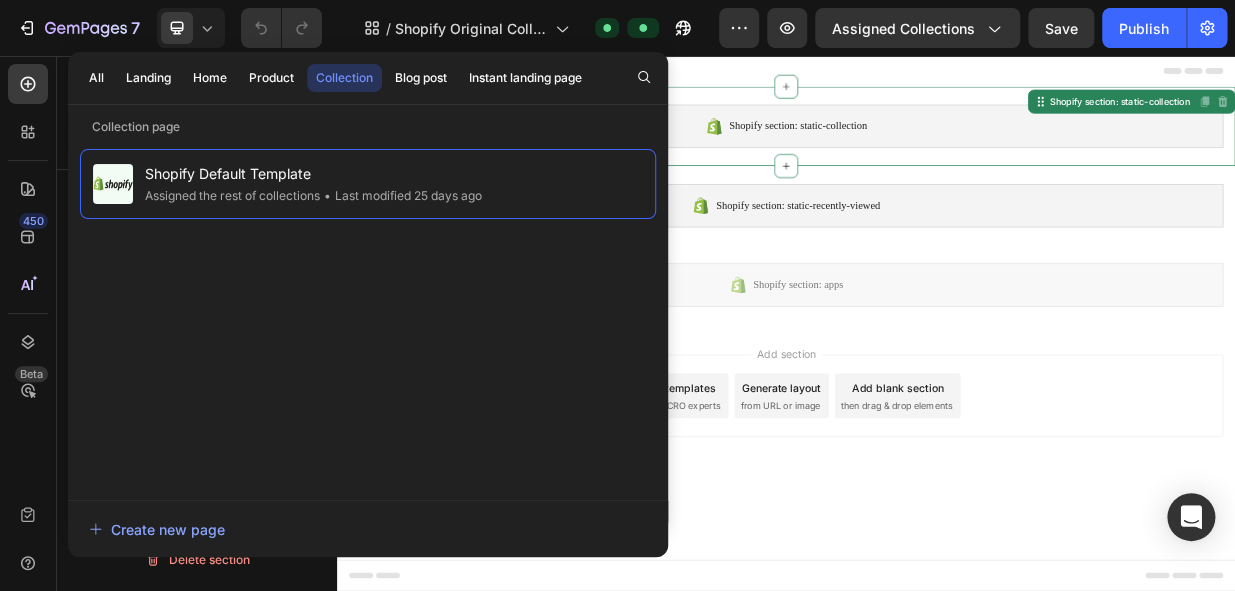 click on "Shopify section: static-collection Shopify section: static-collection   Disabled. Please edit in Shopify Editor Disabled. Please edit in Shopify Editor Shopify section: static-recently-viewed Shopify section: static-recently-viewed Shopify section: apps Shopify section: apps Root Start with Sections from sidebar Add sections Add elements Start with Generating from URL or image Add section Choose templates inspired by CRO experts Generate layout from URL or image Add blank section then drag & drop elements" at bounding box center [937, 413] 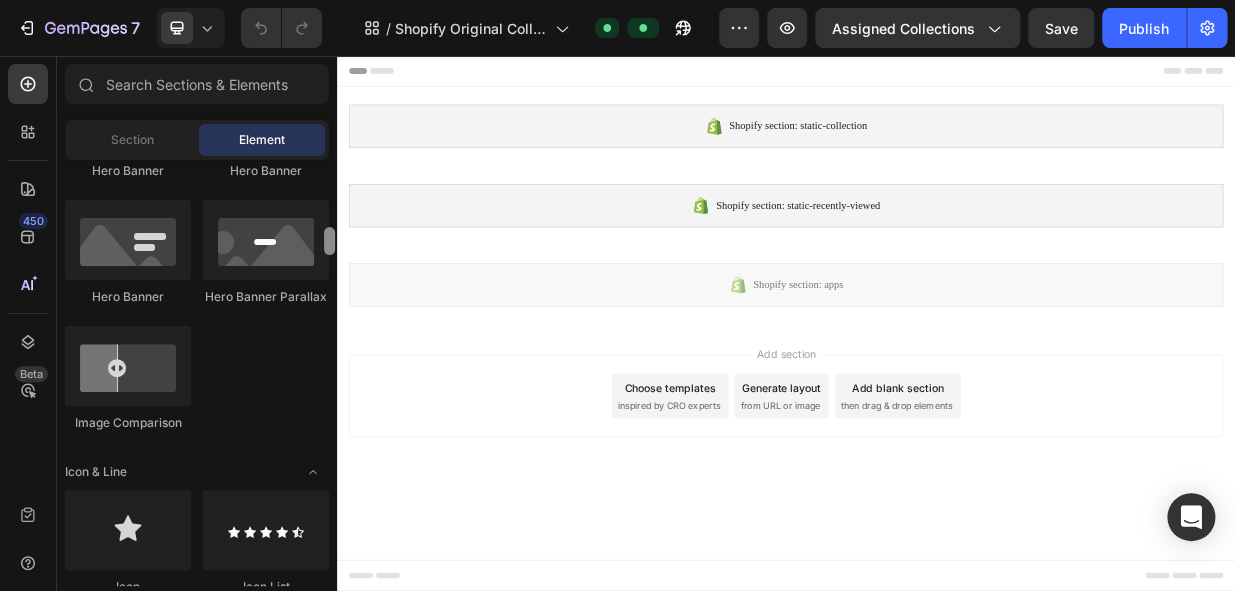 scroll, scrollTop: 1272, scrollLeft: 0, axis: vertical 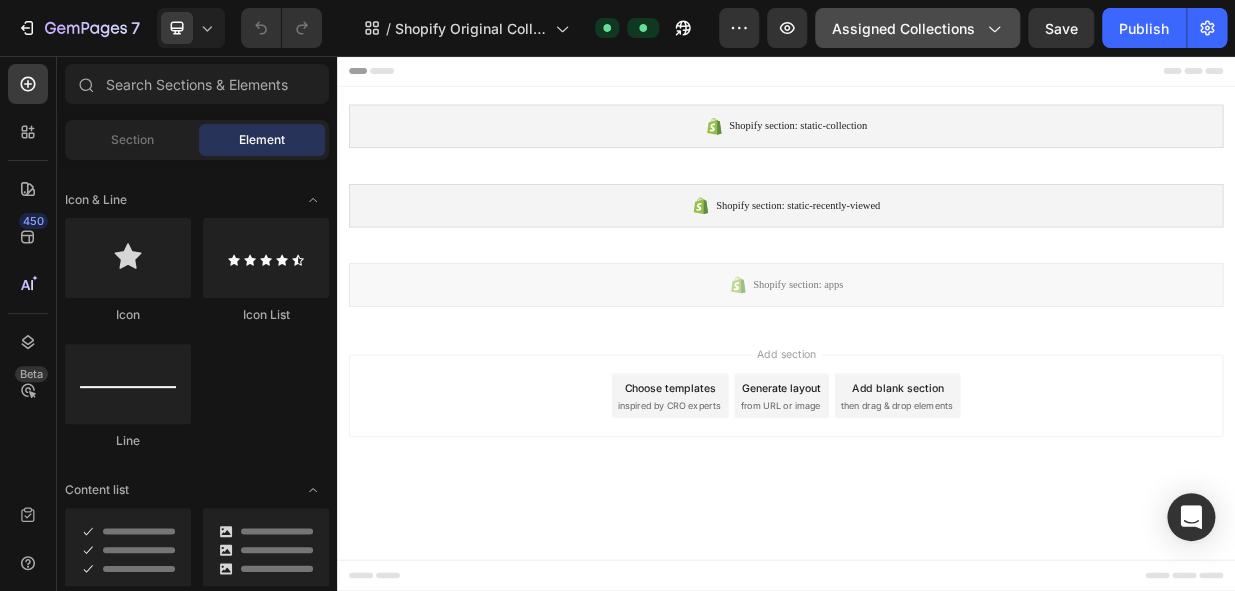 click on "Assigned Collections" at bounding box center [917, 28] 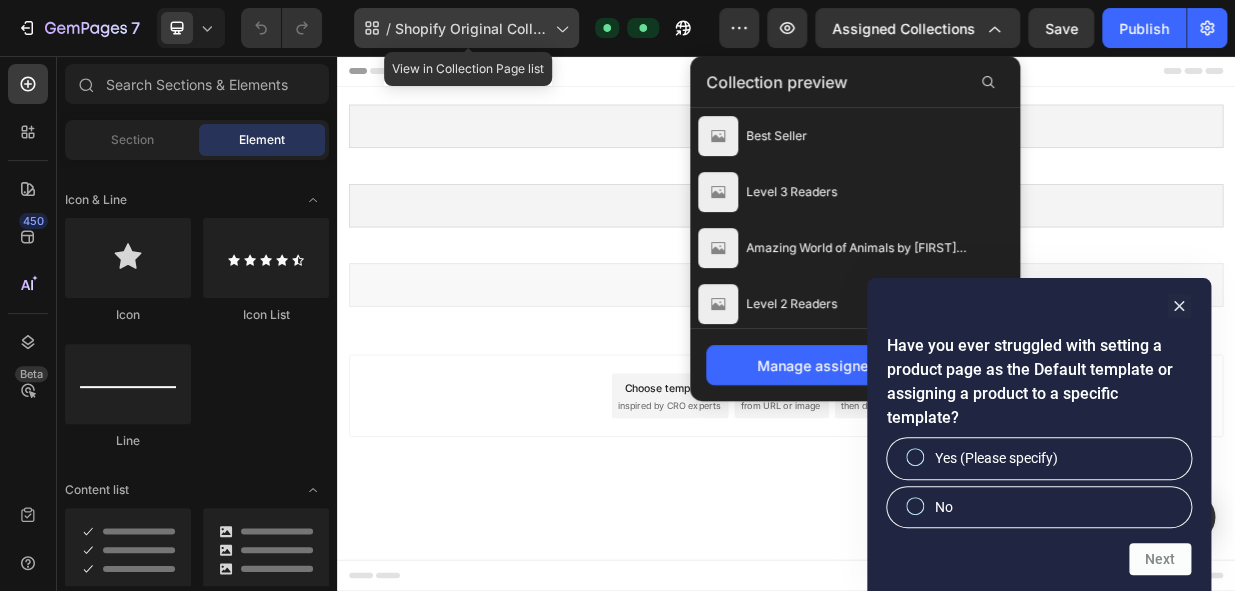 click 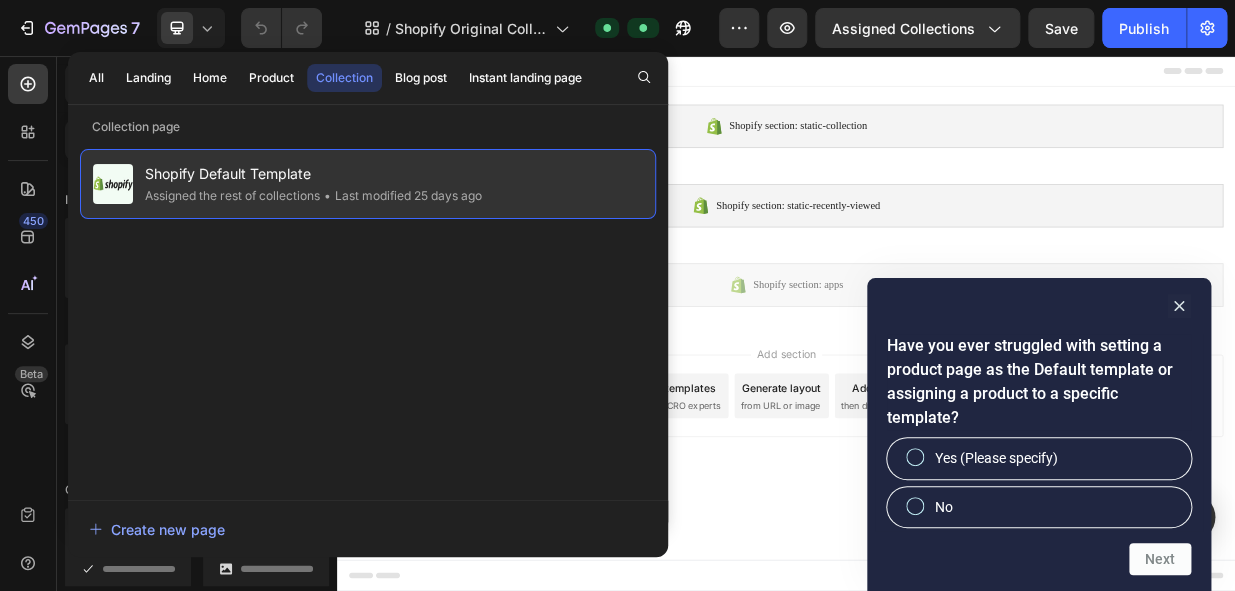 click on "Shopify Default Template" at bounding box center (313, 174) 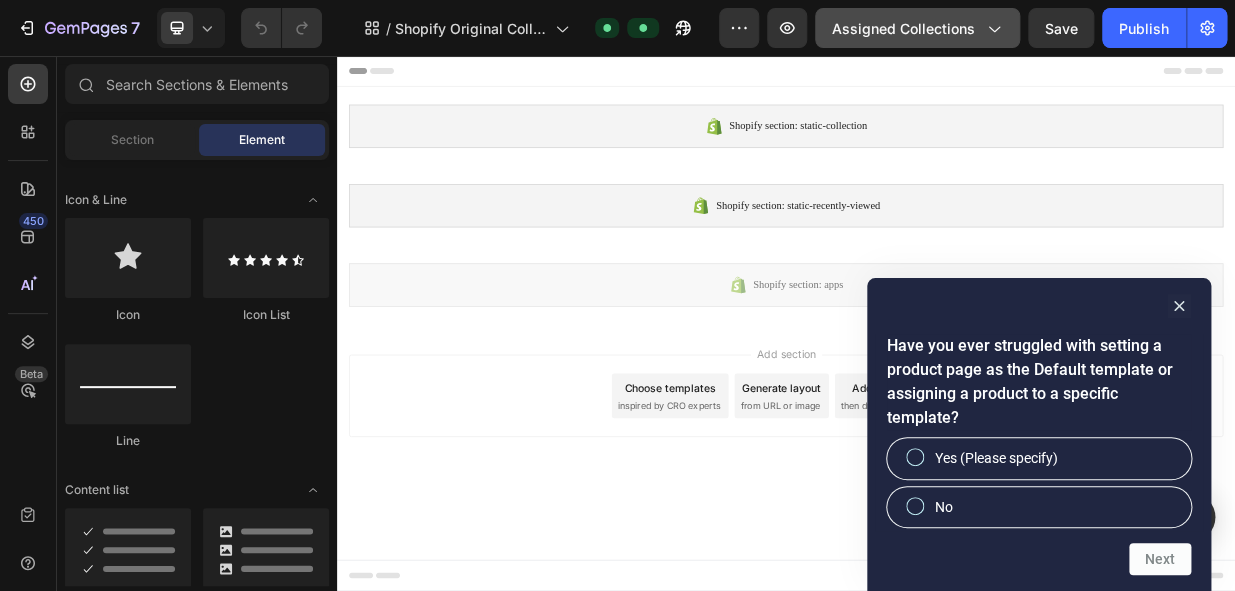 click on "Assigned Collections" 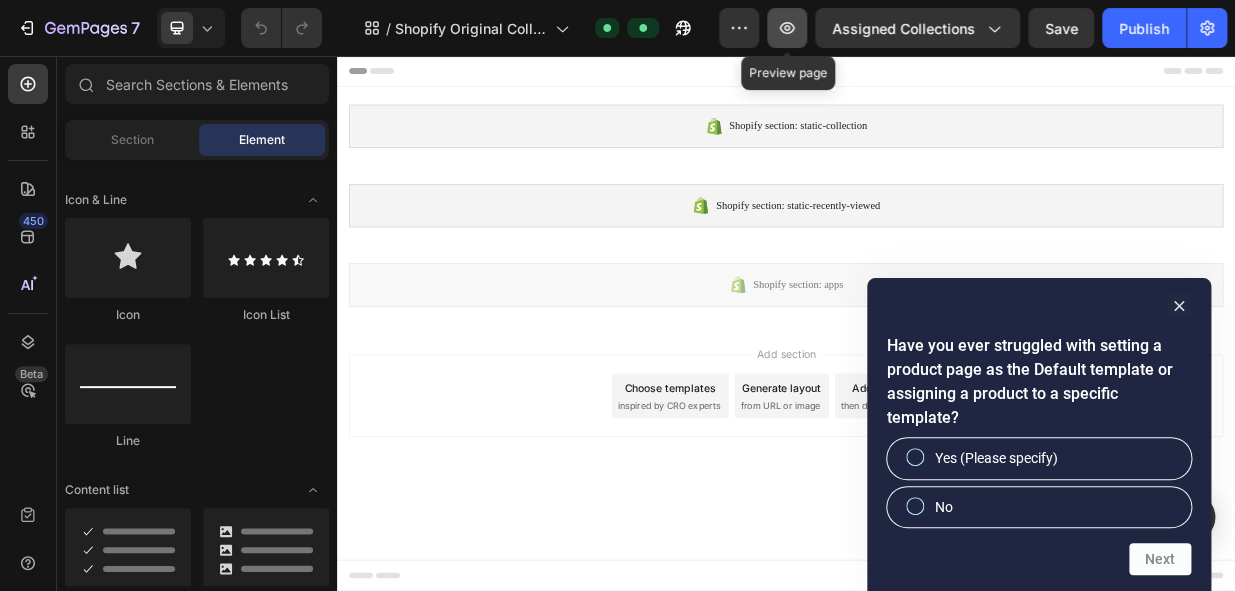 click 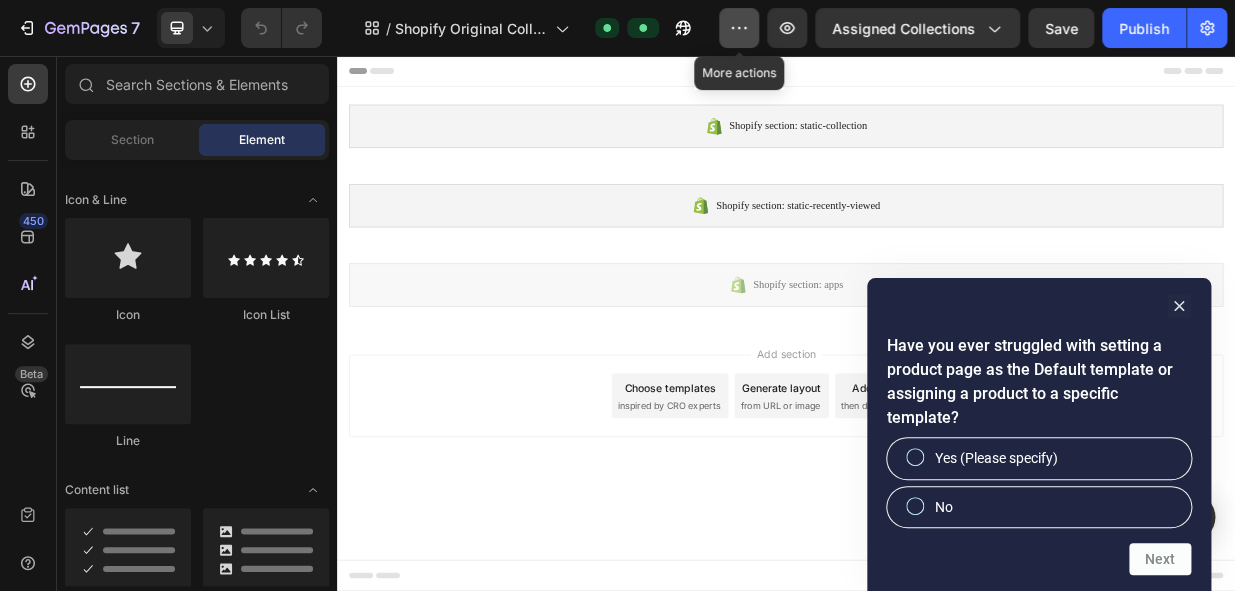 click 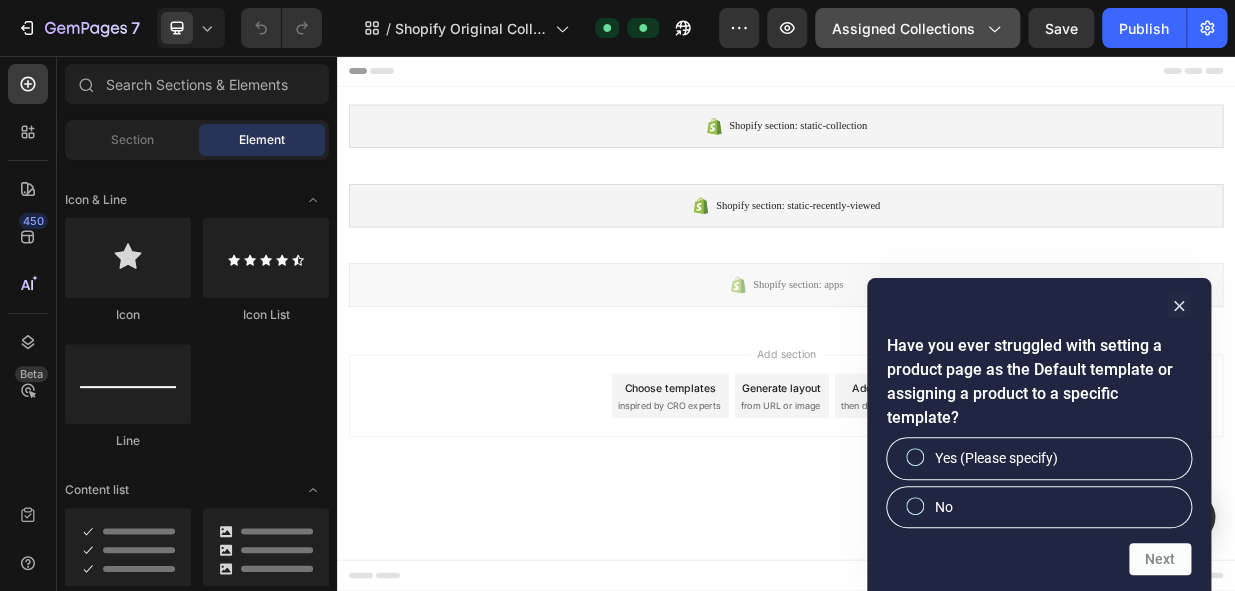 click 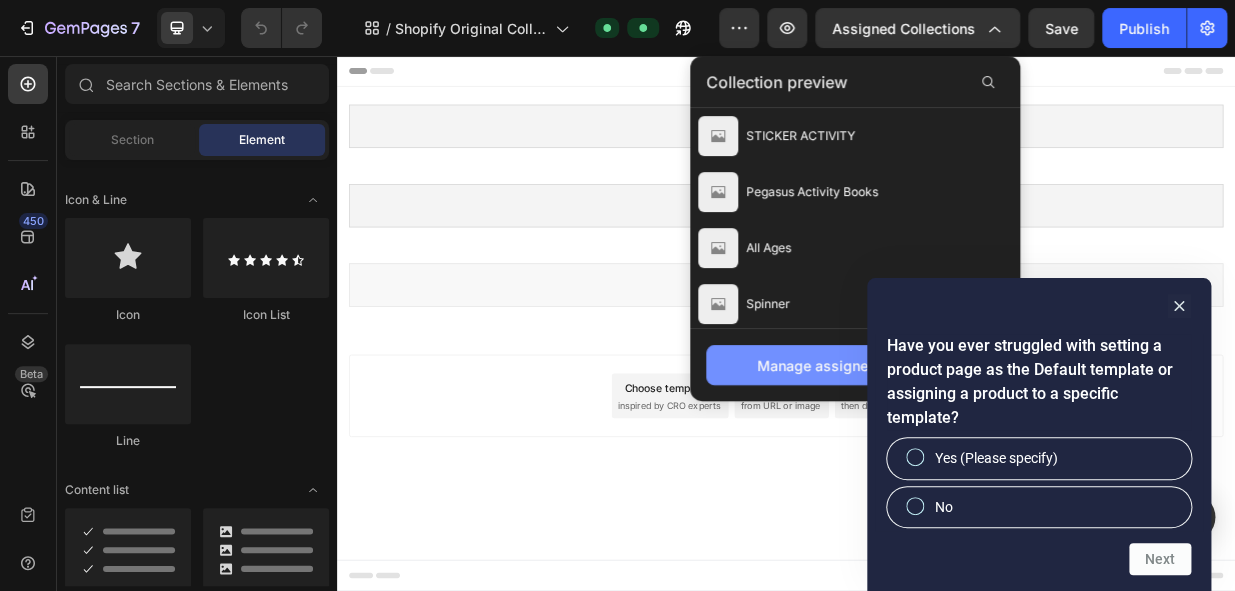 click on "Manage assigned collections" at bounding box center [855, 365] 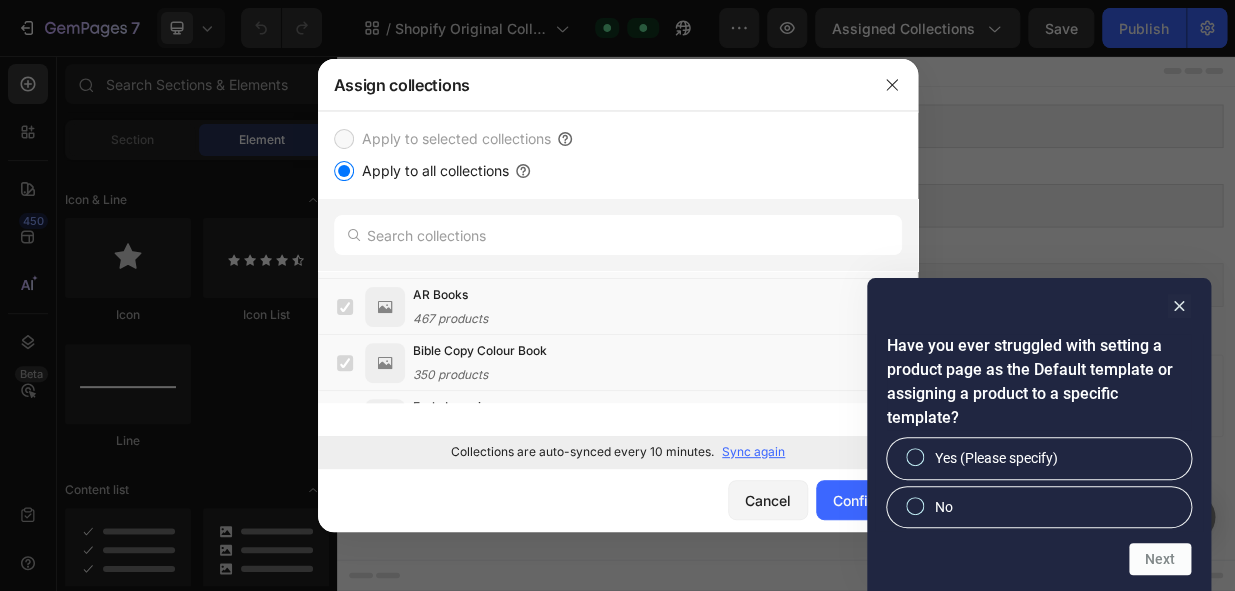 scroll, scrollTop: 454, scrollLeft: 0, axis: vertical 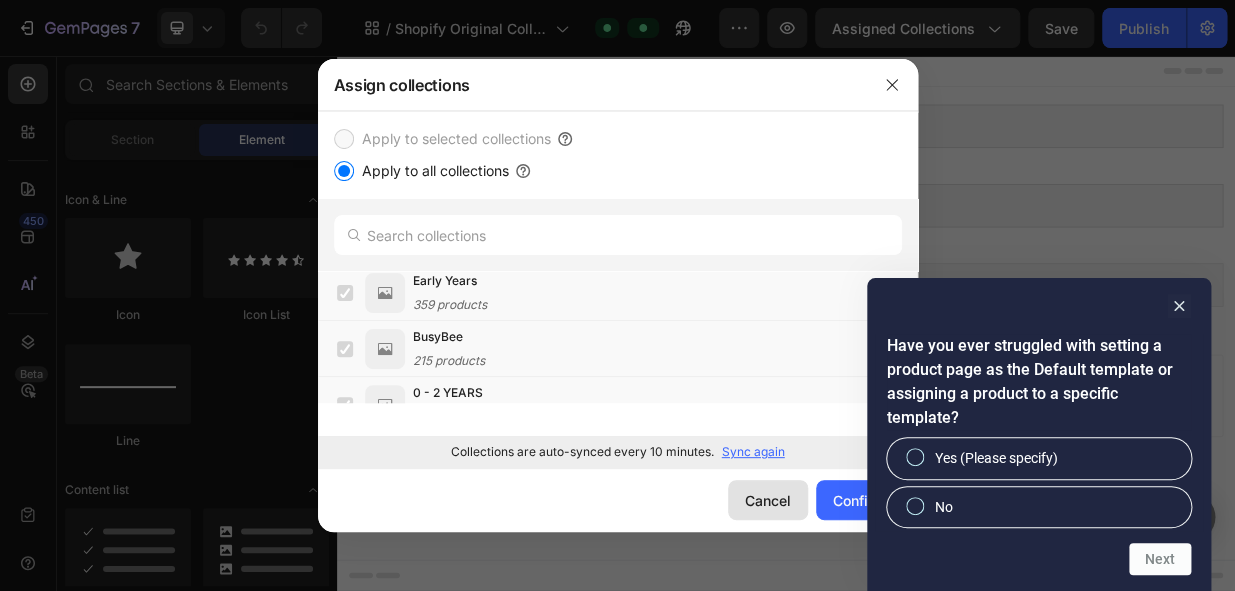 click on "Cancel" at bounding box center (768, 500) 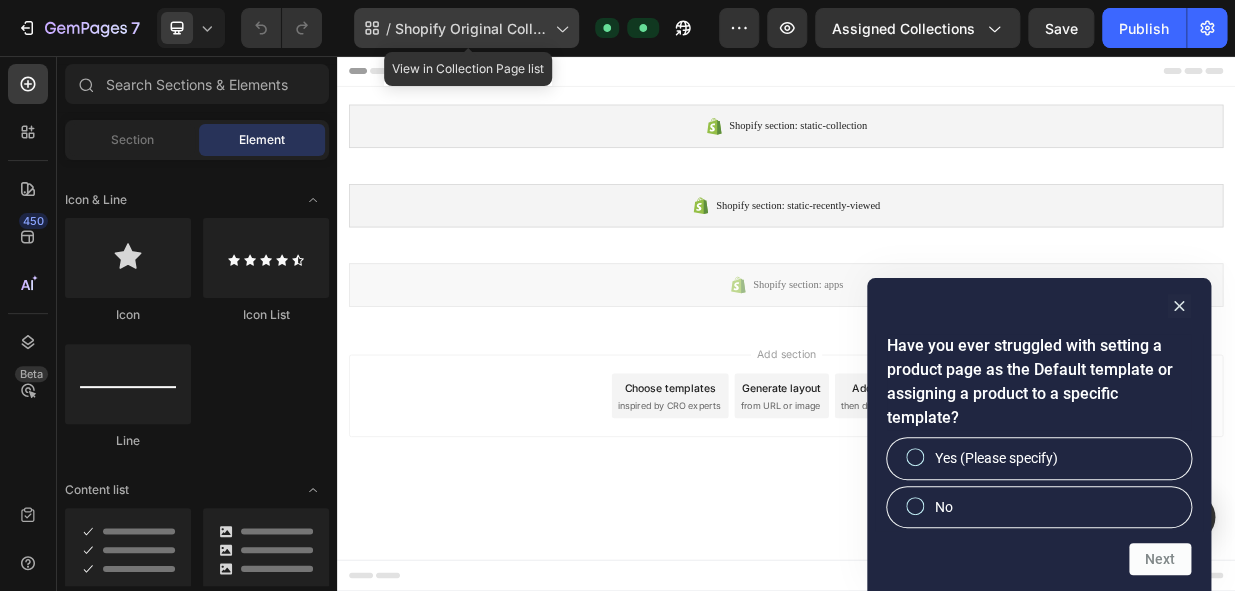 click on "/  Shopify Original Collection Template" 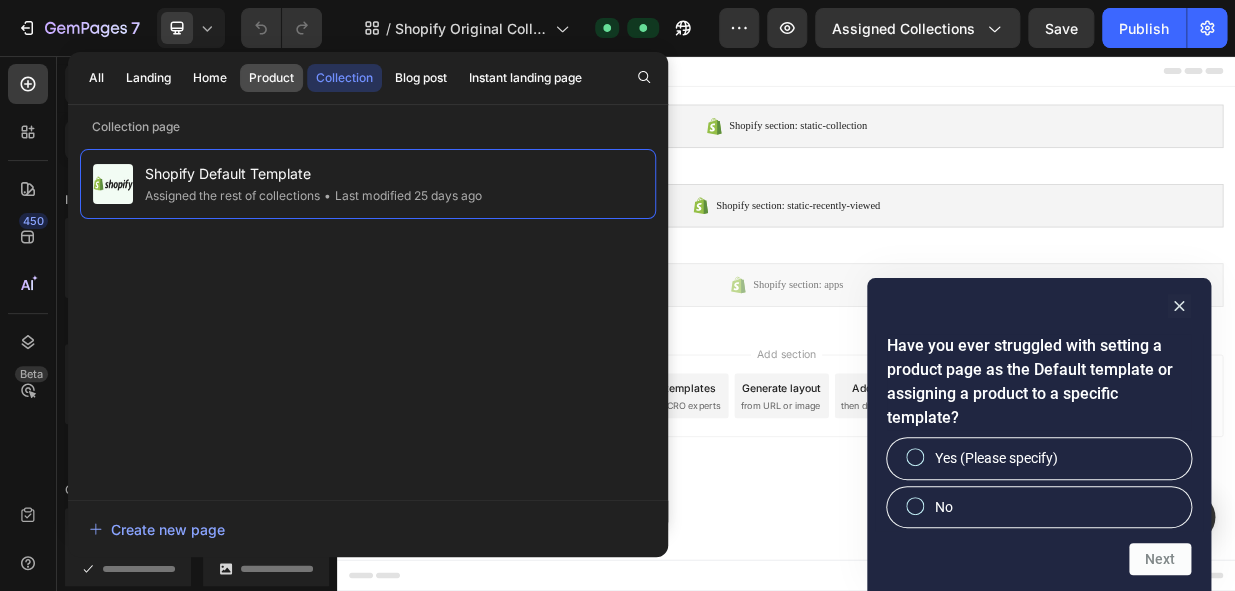 click on "Product" at bounding box center [271, 78] 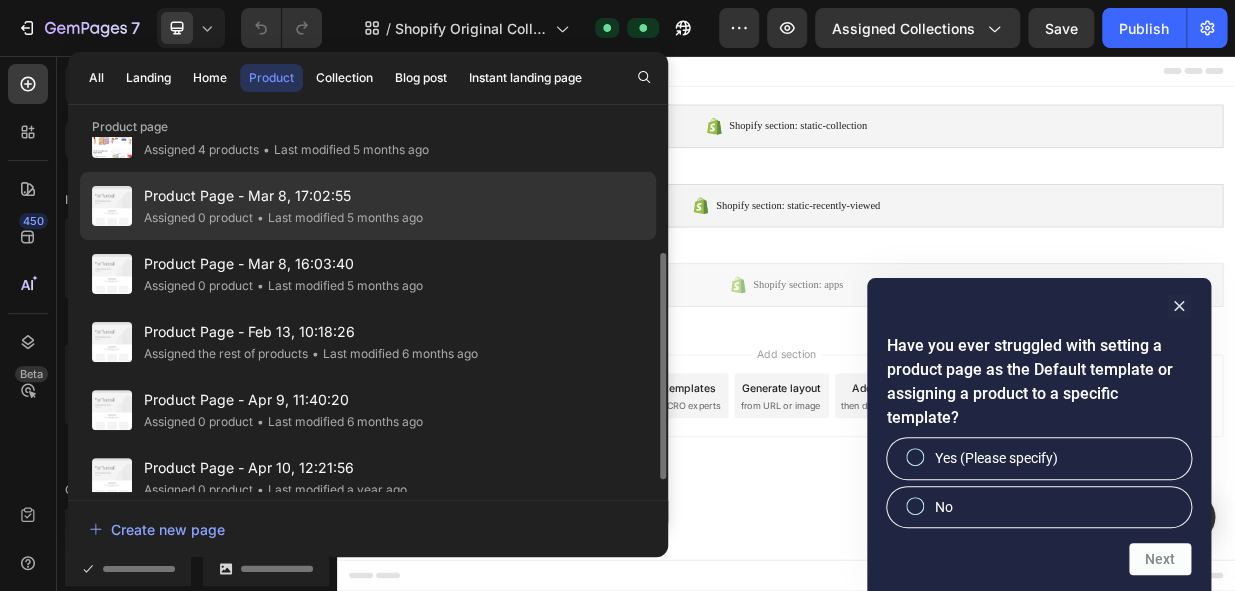 scroll, scrollTop: 200, scrollLeft: 0, axis: vertical 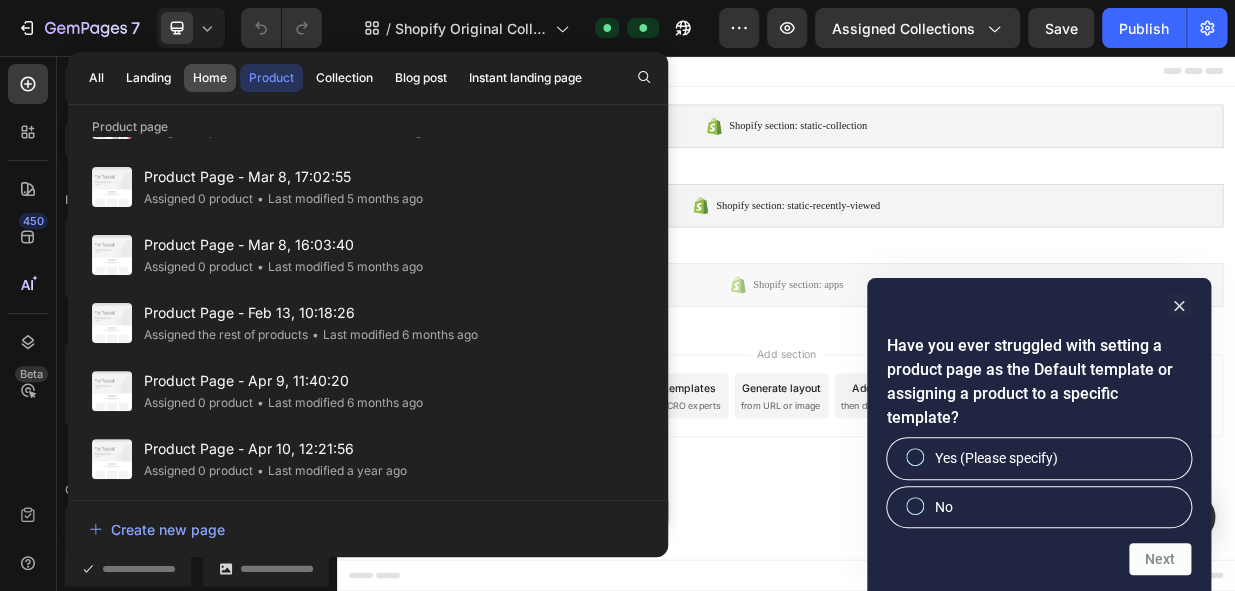 click on "Home" at bounding box center (210, 78) 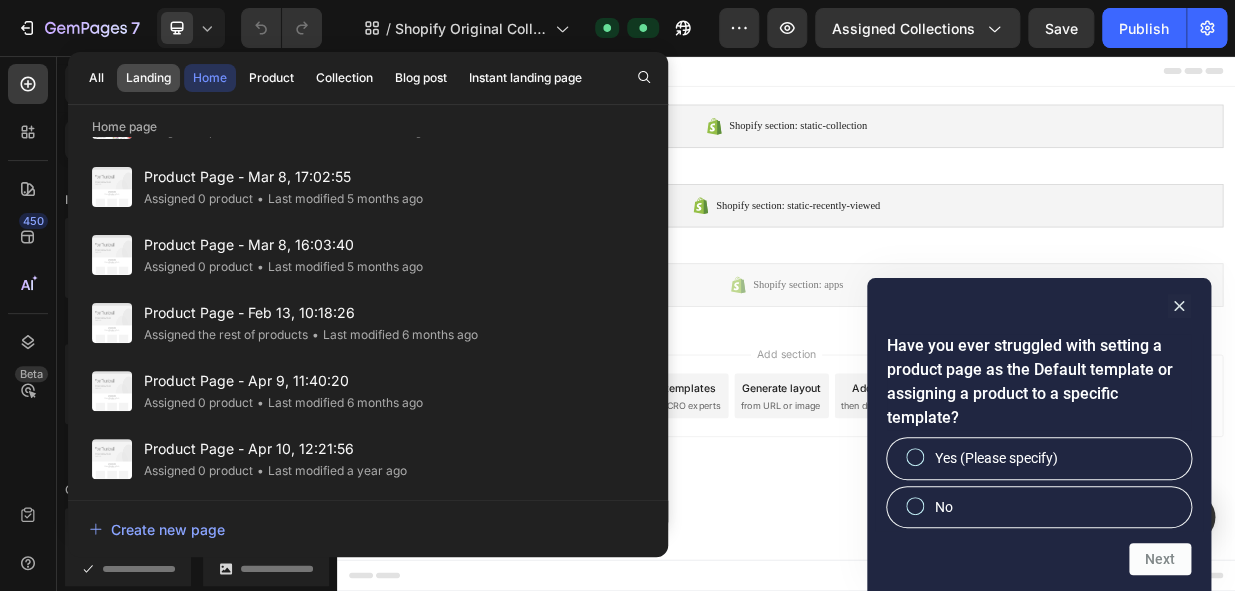 click on "Landing" at bounding box center [148, 78] 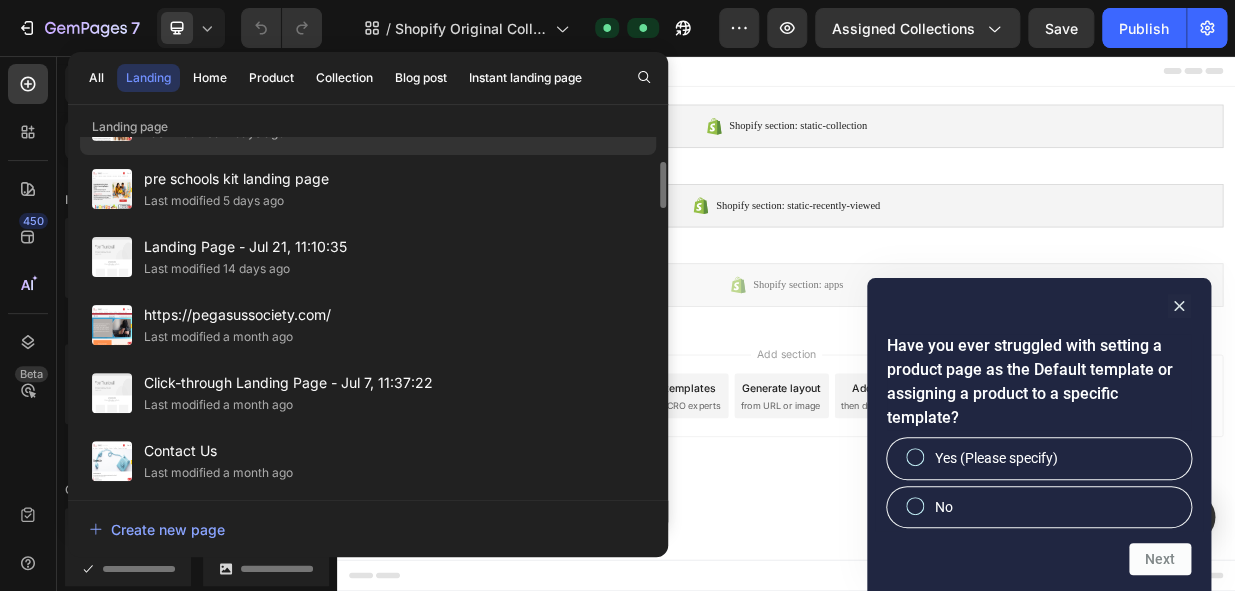 scroll, scrollTop: 16, scrollLeft: 0, axis: vertical 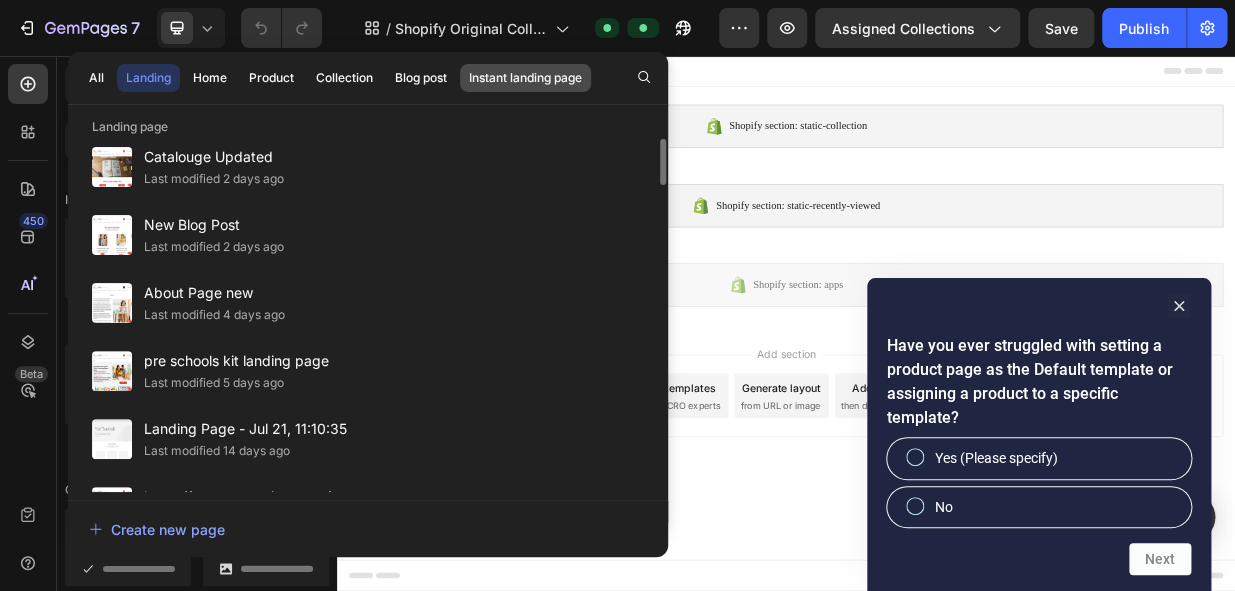 click on "Instant landing page" at bounding box center [525, 78] 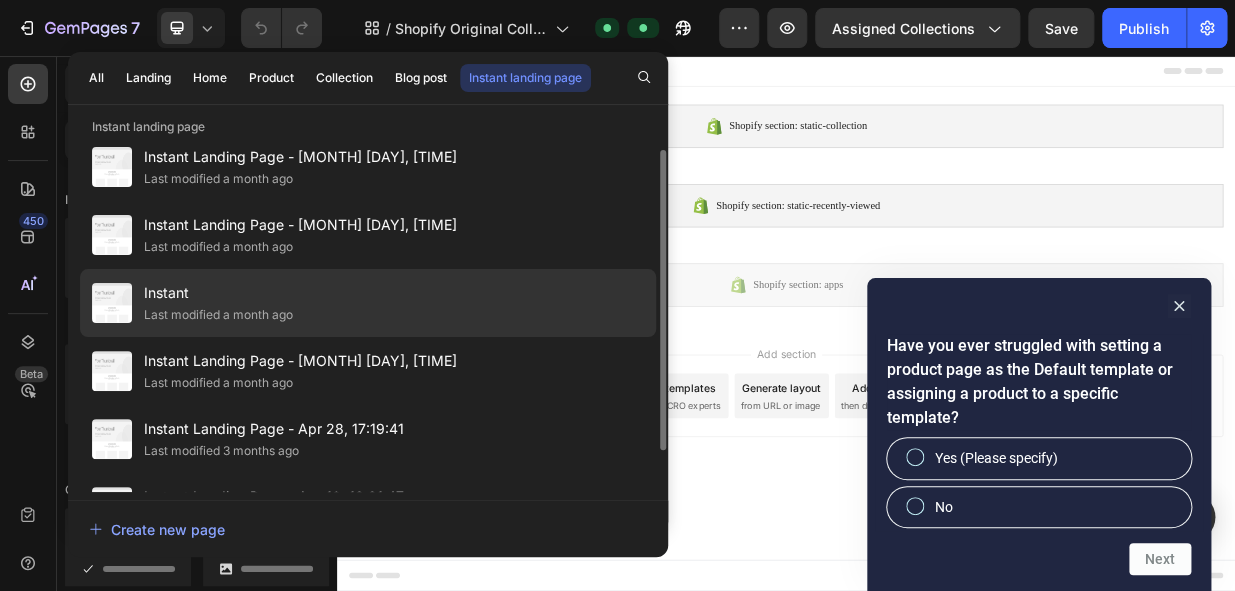 scroll, scrollTop: 64, scrollLeft: 0, axis: vertical 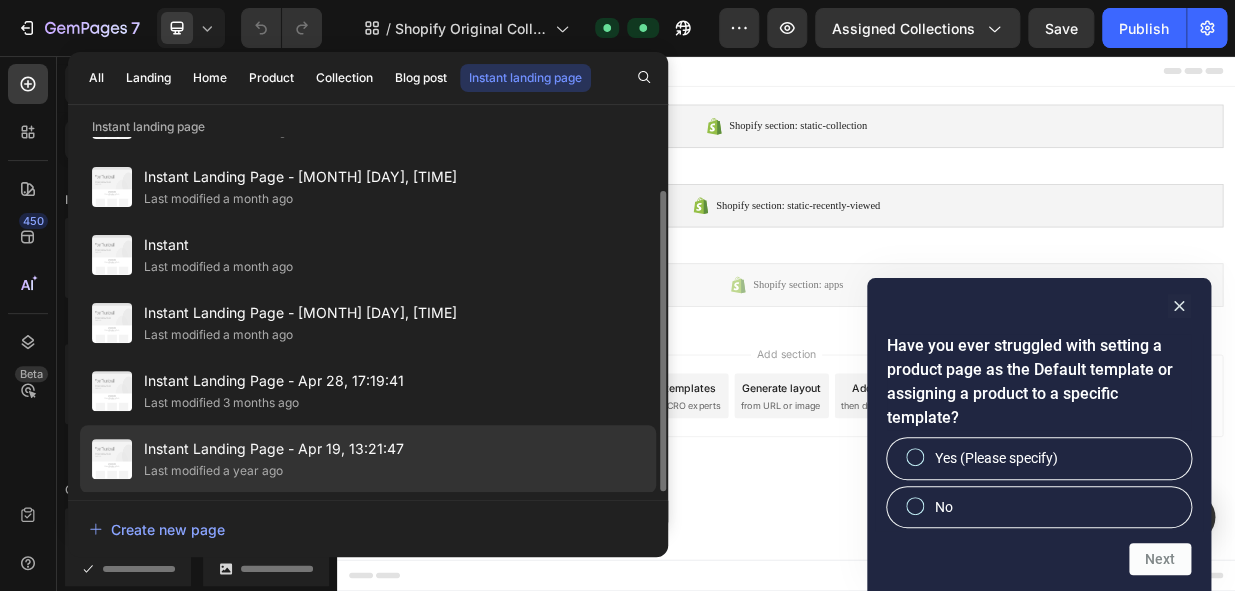 click on "Last modified a year ago" 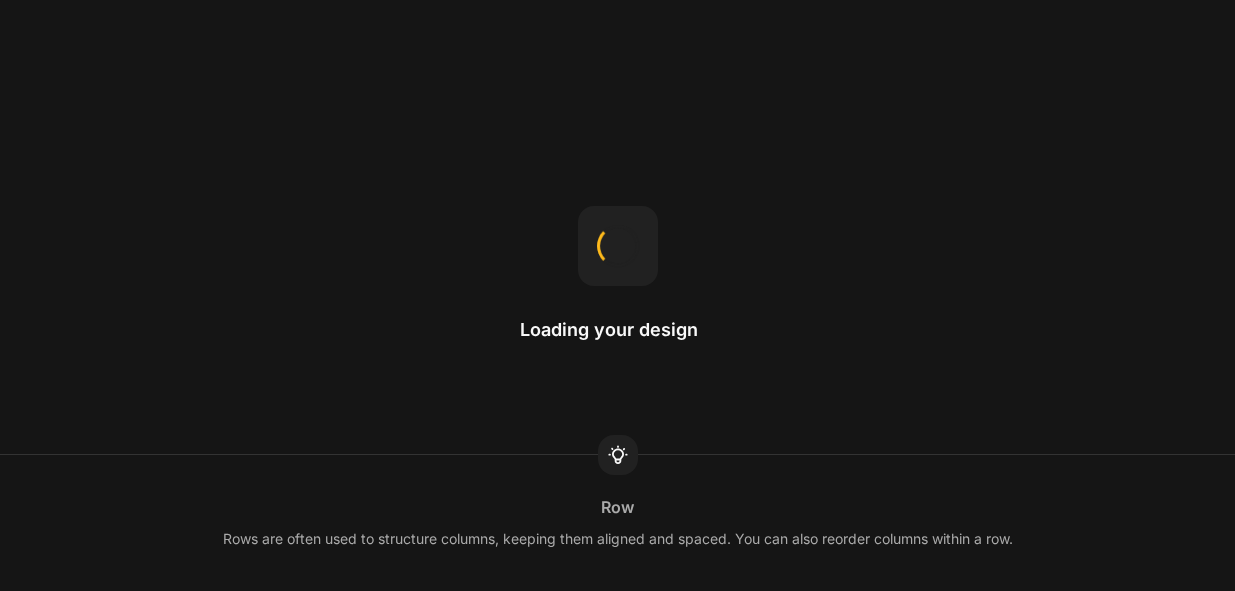 scroll, scrollTop: 0, scrollLeft: 0, axis: both 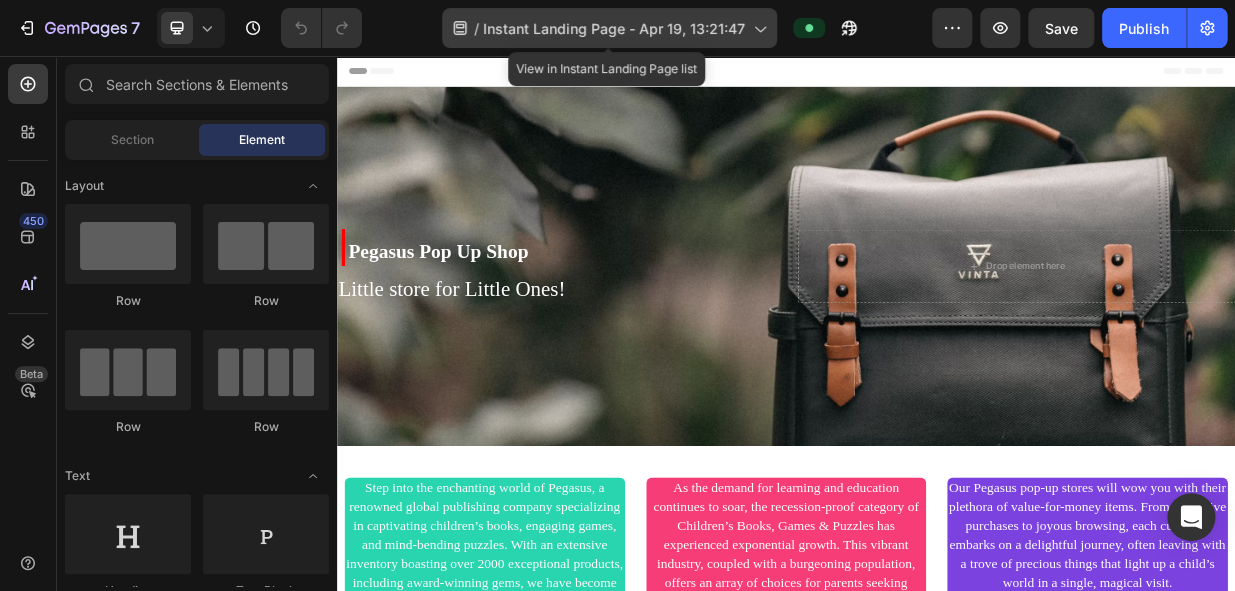 click on "Instant Landing Page - Apr 19, 13:21:47" at bounding box center (614, 28) 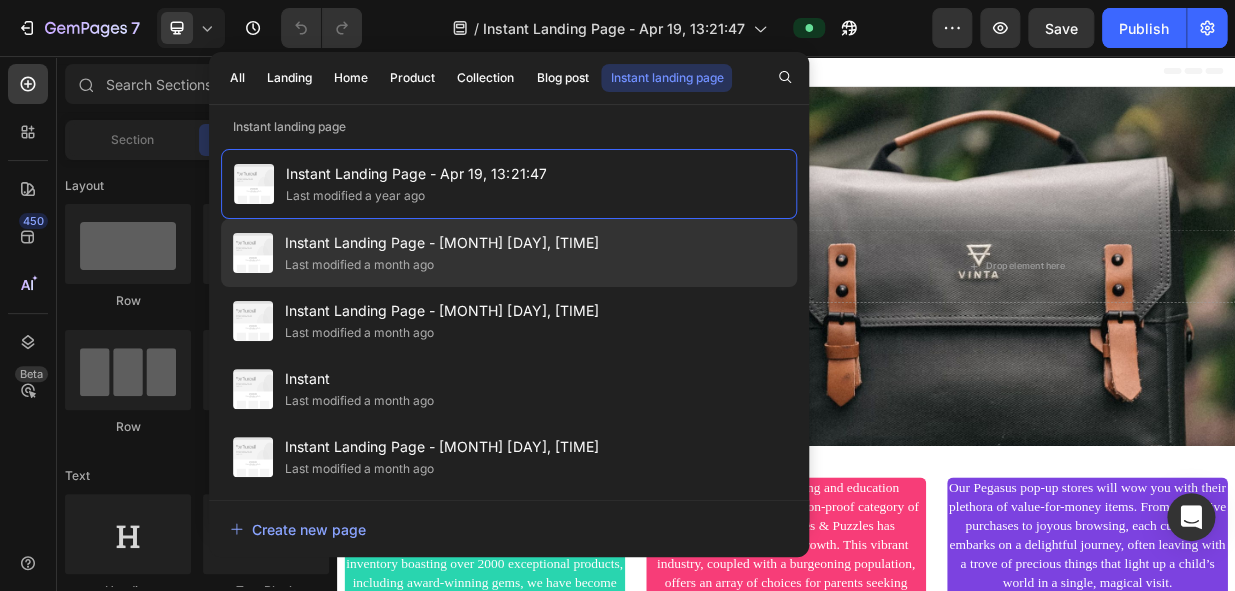 click on "Instant Landing Page - [MONTH] [DAY], [TIME]" at bounding box center [441, 243] 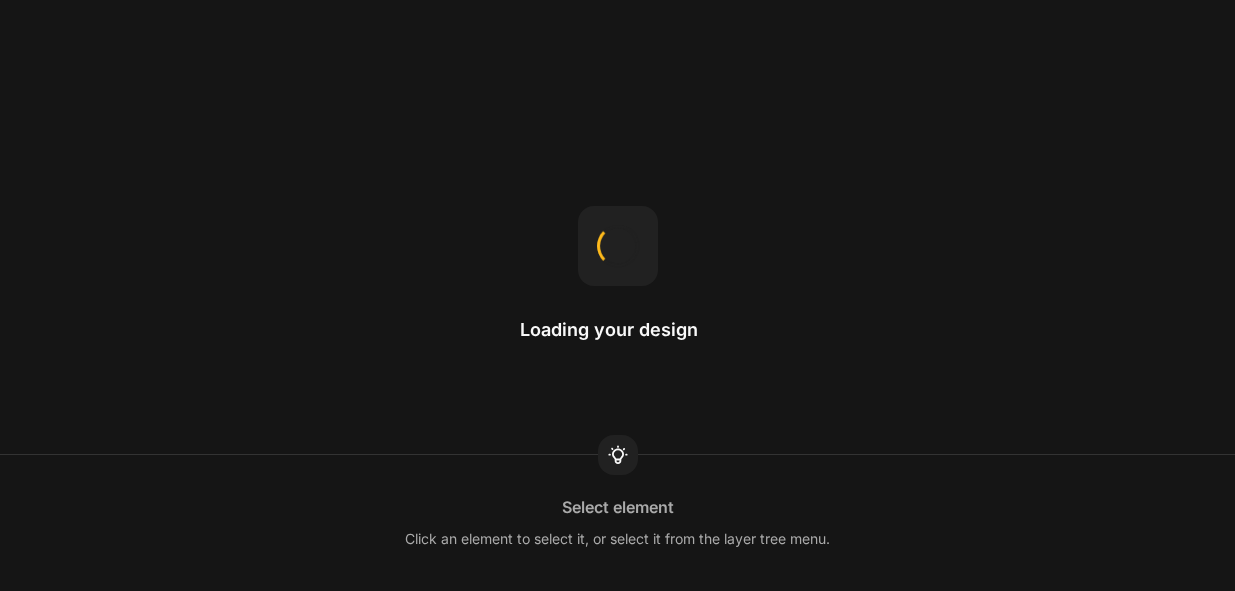 scroll, scrollTop: 0, scrollLeft: 0, axis: both 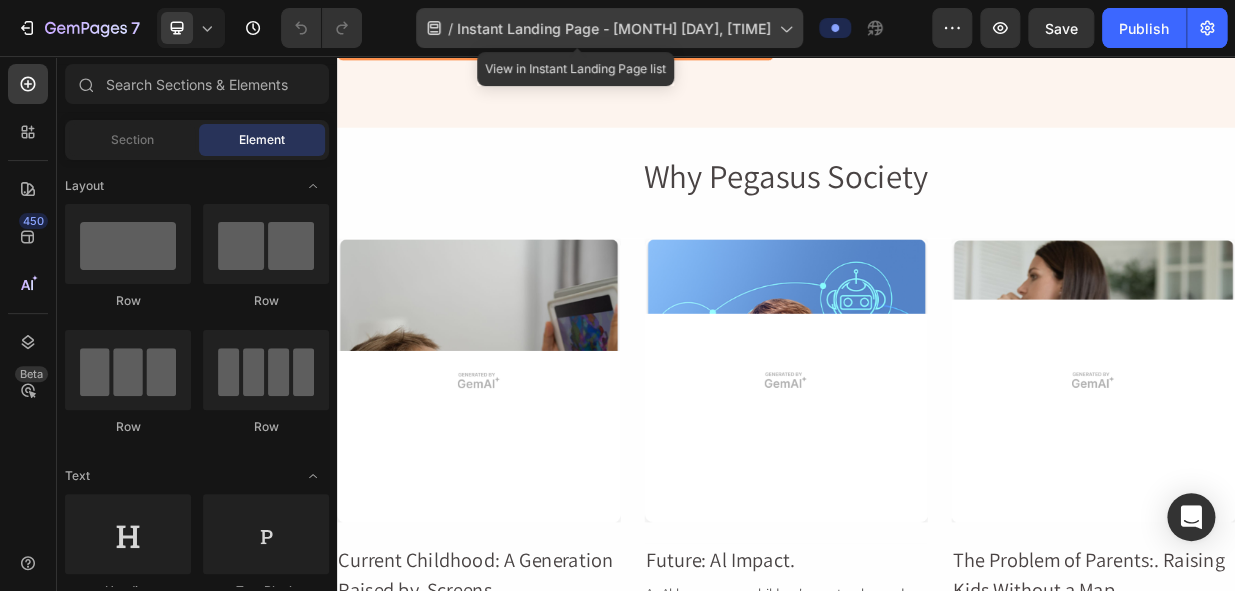 click on "Instant Landing Page - [MONTH] [DAY], [TIME]" at bounding box center [614, 28] 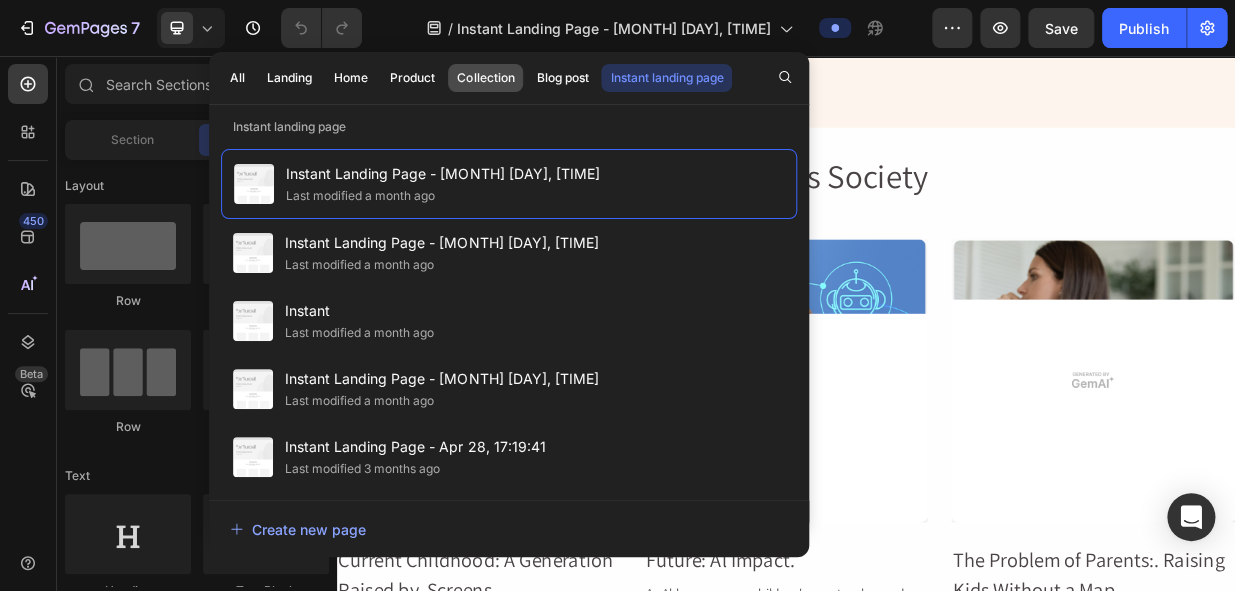 click on "Collection" 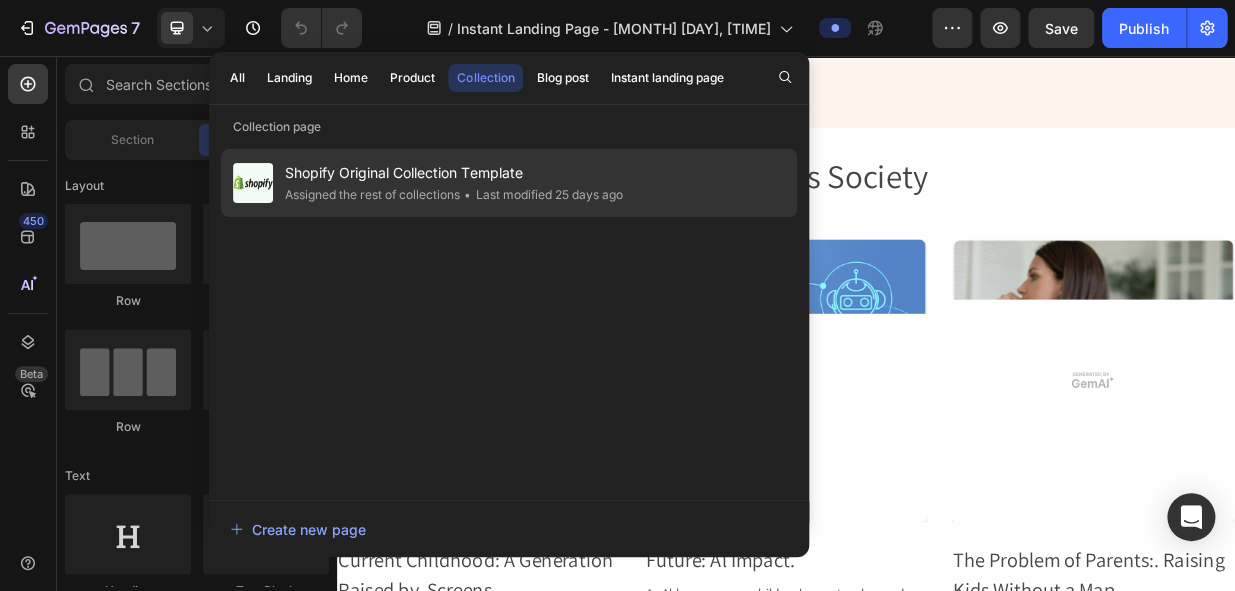 click on "Shopify Original Collection Template" at bounding box center [453, 173] 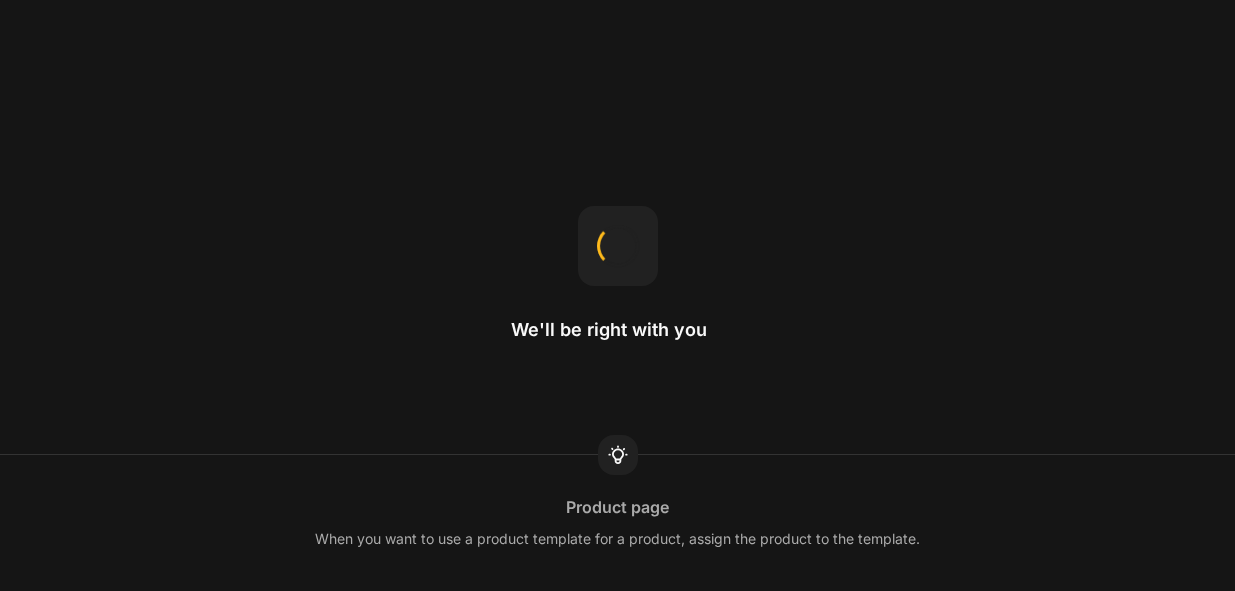scroll, scrollTop: 0, scrollLeft: 0, axis: both 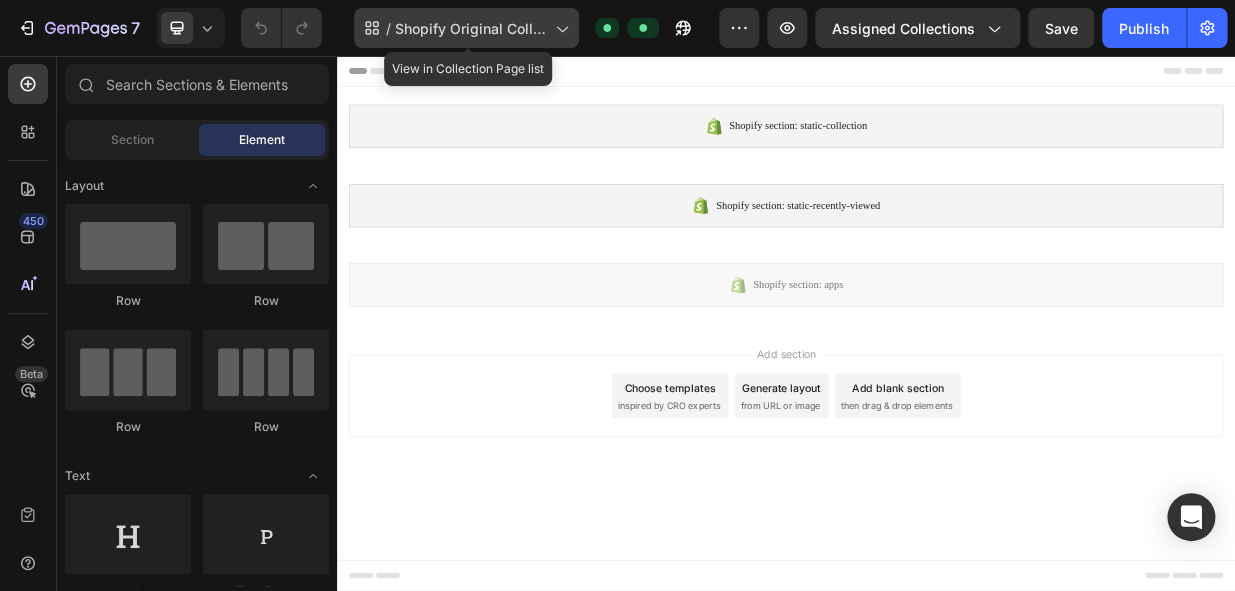 click on "Shopify Original Collection Template" at bounding box center (471, 28) 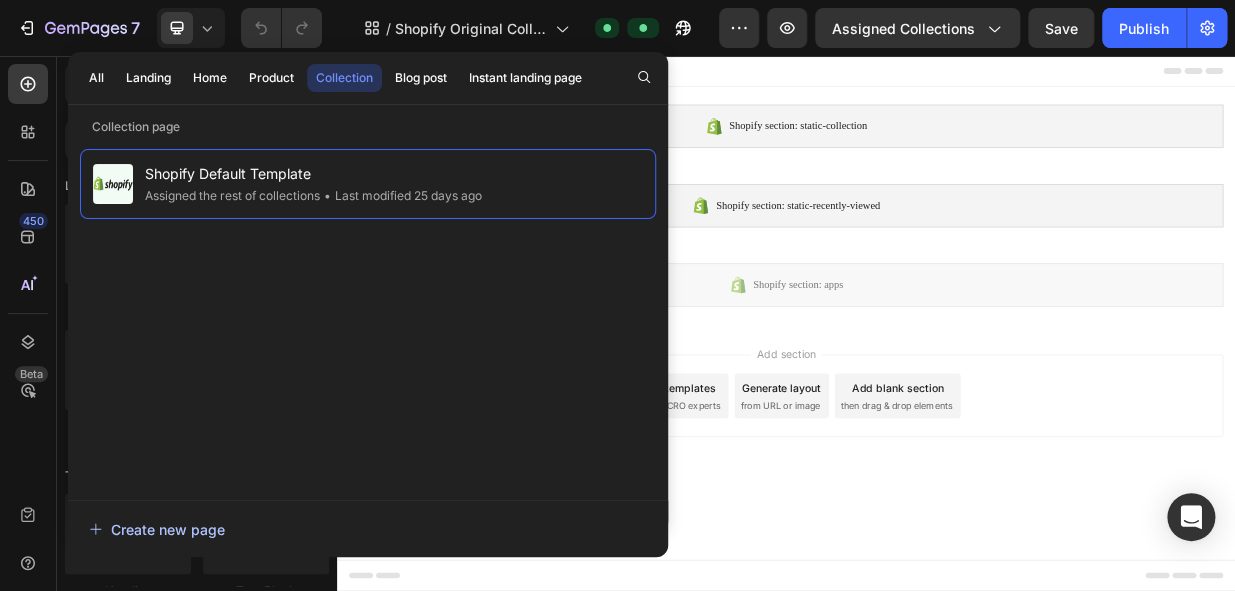 click on "Create new page" at bounding box center [157, 529] 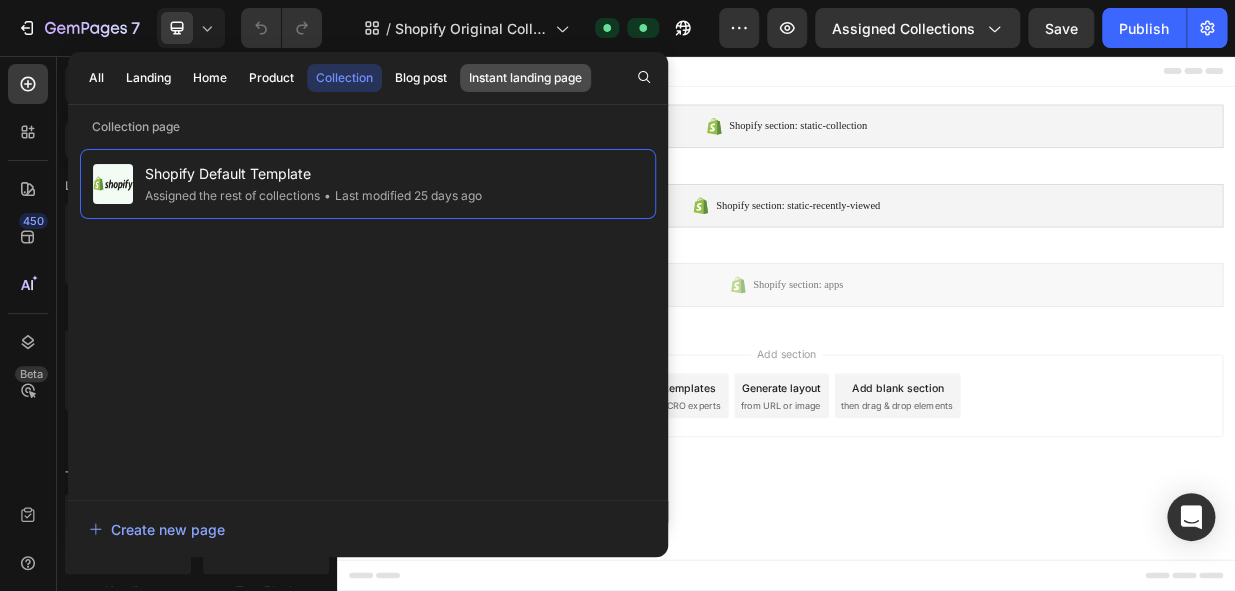click on "Instant landing page" at bounding box center [525, 78] 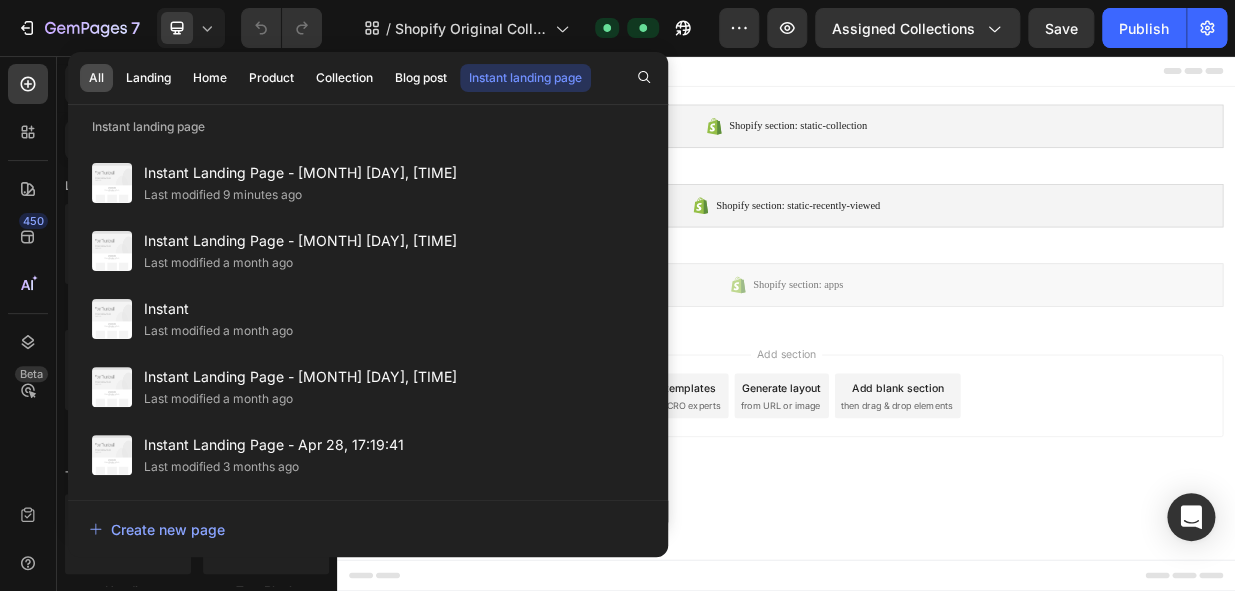click on "All" at bounding box center [96, 78] 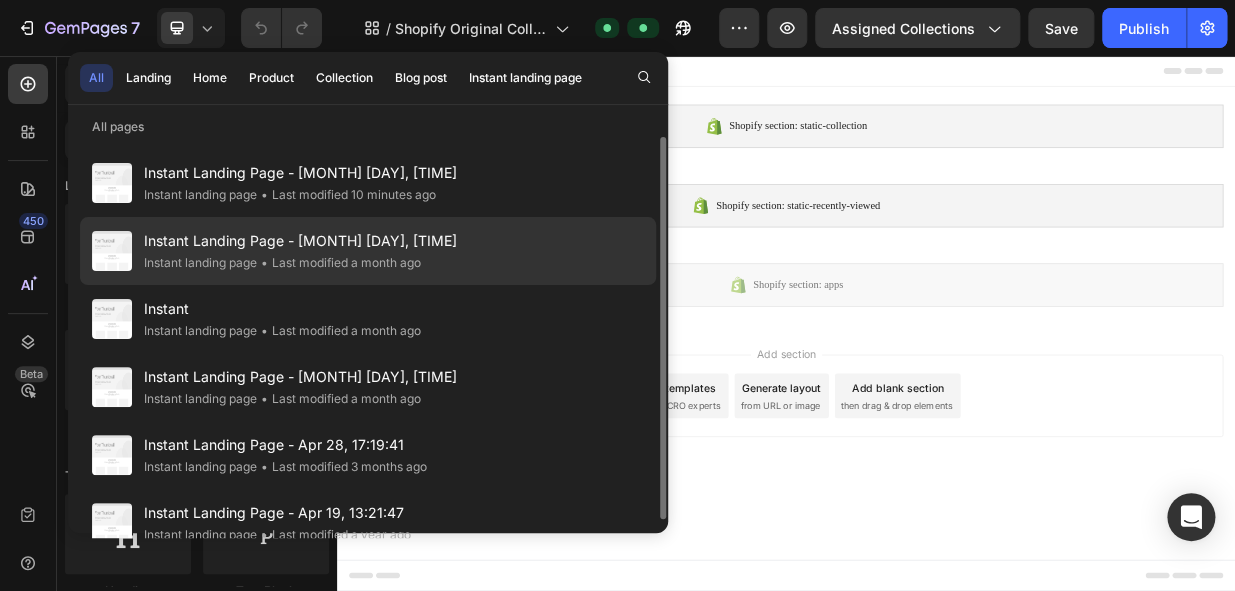 scroll, scrollTop: 19, scrollLeft: 0, axis: vertical 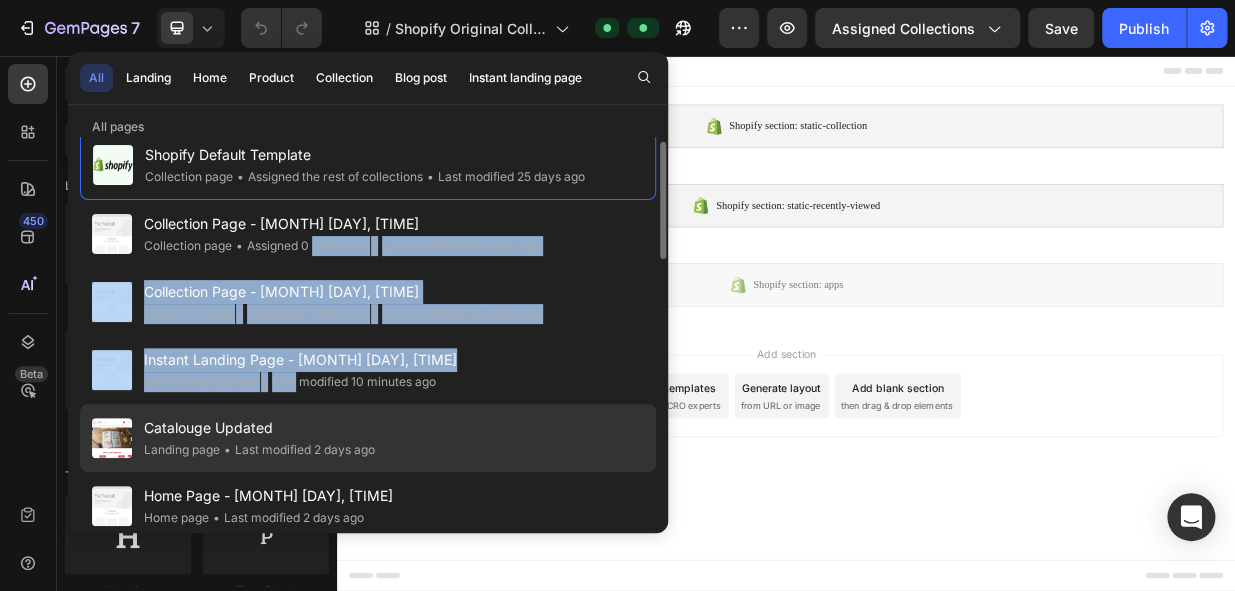 drag, startPoint x: 312, startPoint y: 249, endPoint x: 295, endPoint y: 403, distance: 154.93547 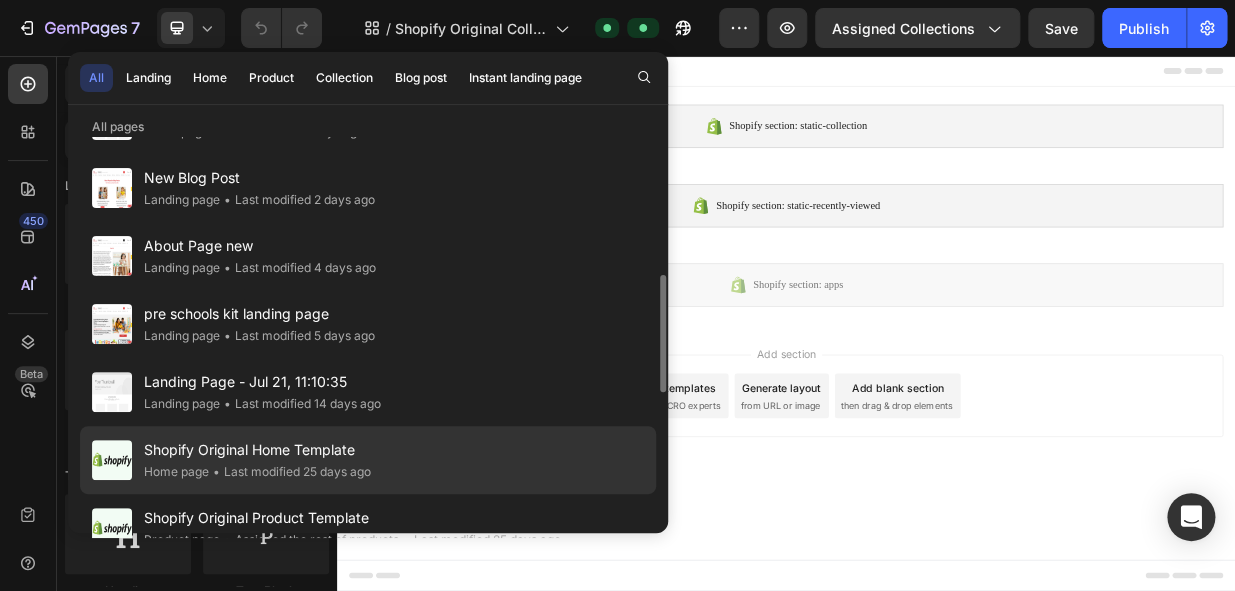 scroll, scrollTop: 564, scrollLeft: 0, axis: vertical 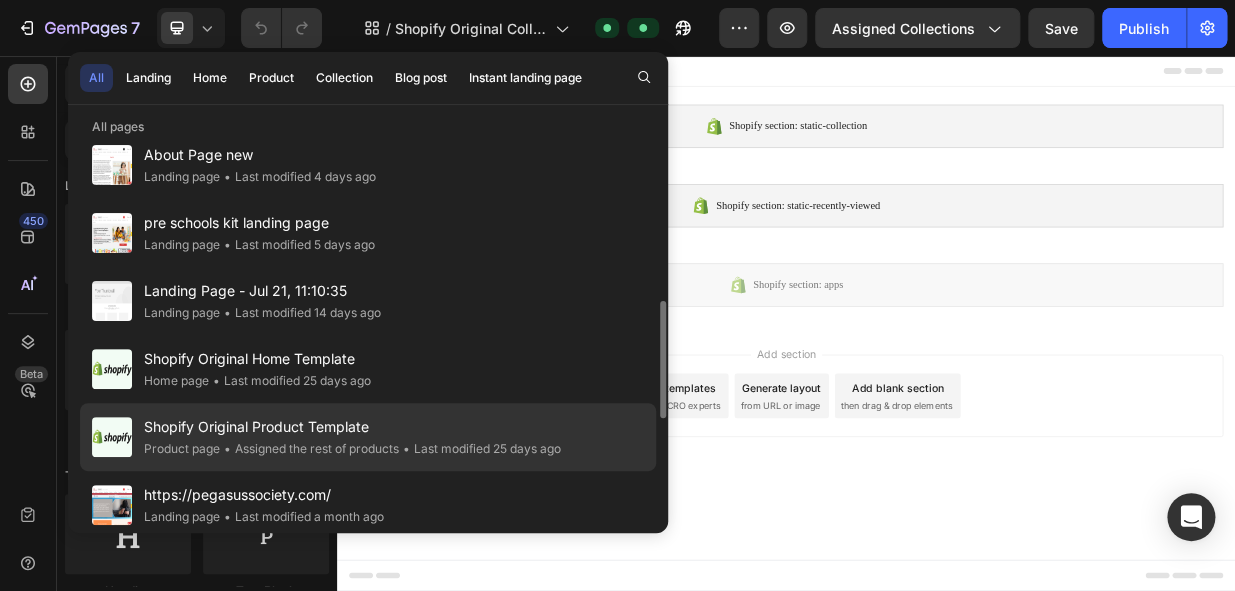click on "• Assigned the rest of products" 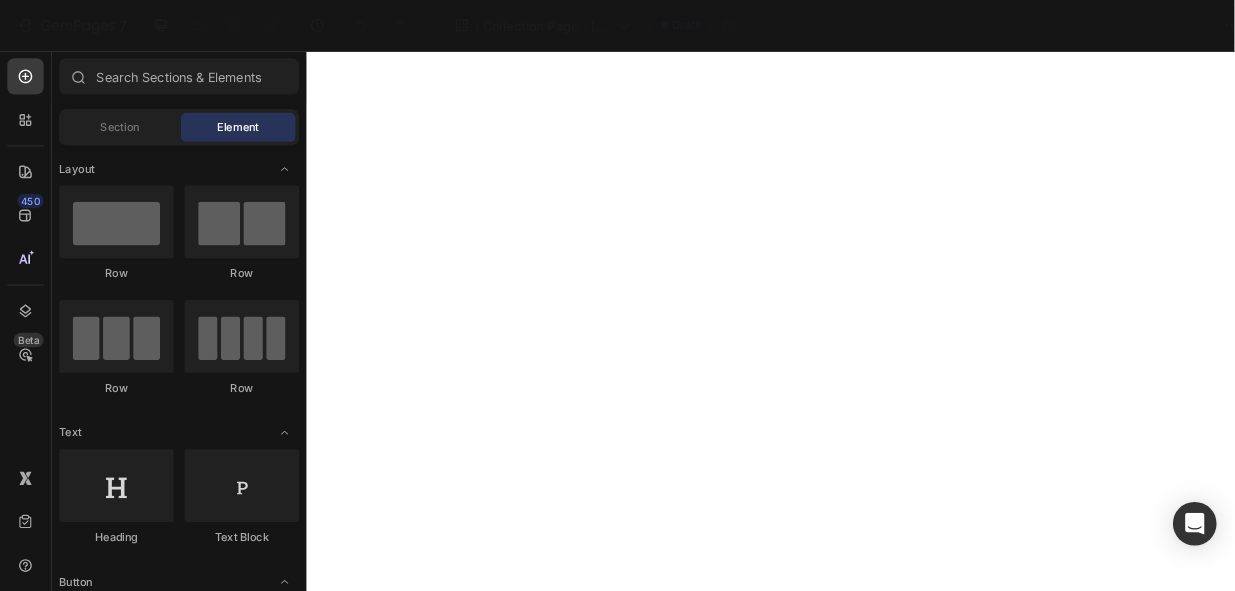 scroll, scrollTop: 0, scrollLeft: 0, axis: both 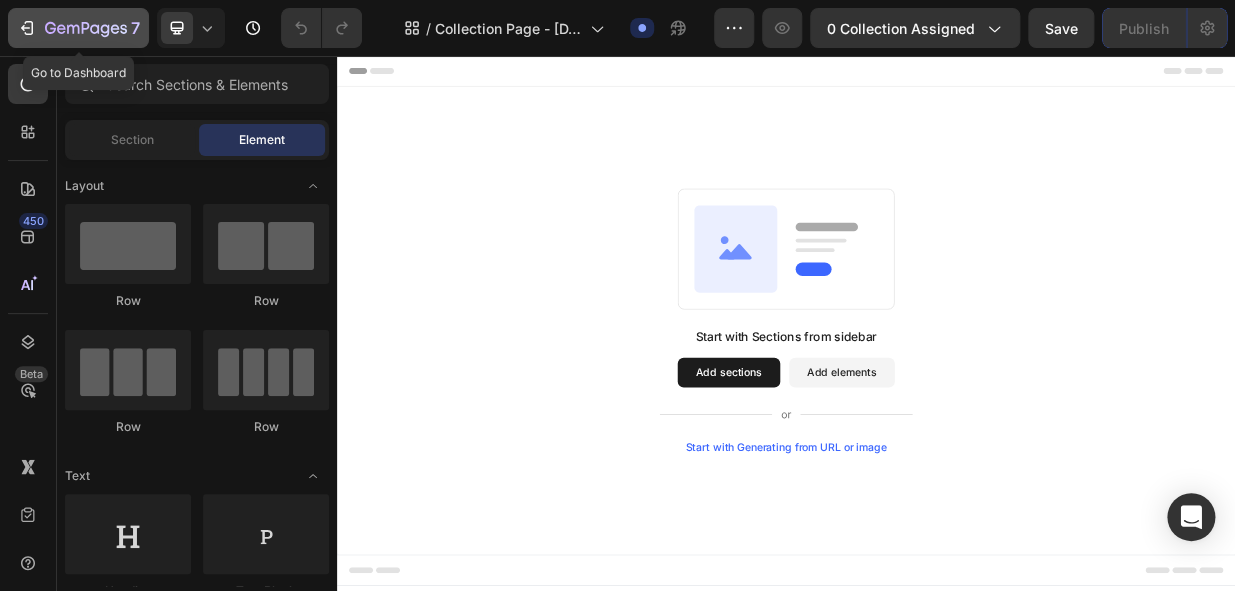 click on "7" at bounding box center (78, 28) 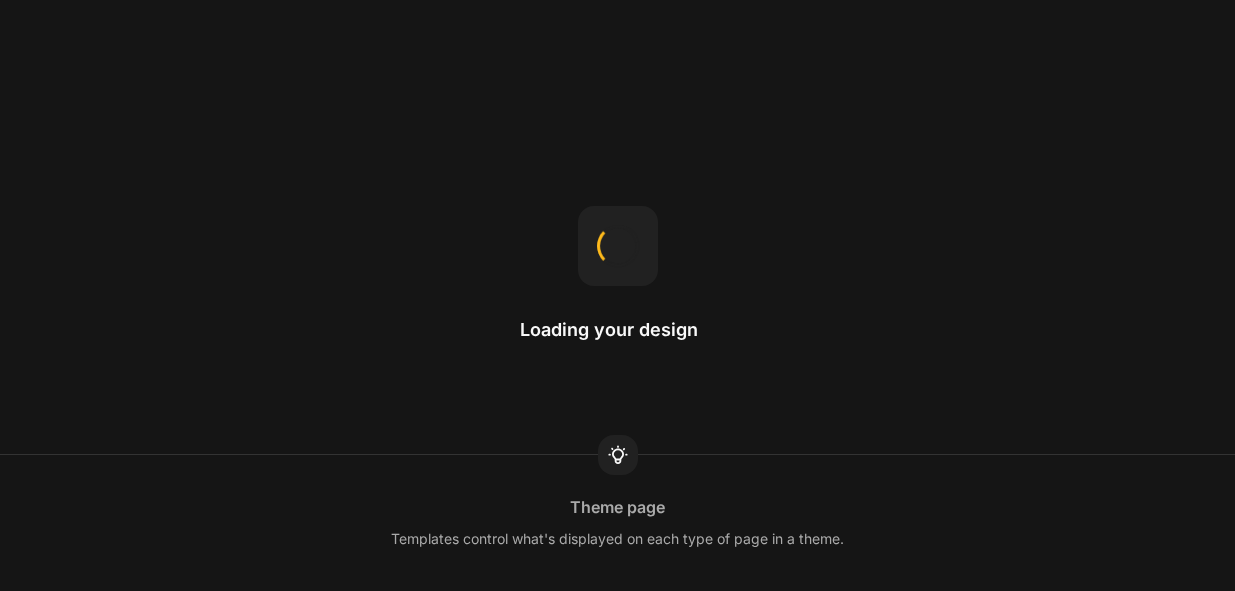 scroll, scrollTop: 0, scrollLeft: 0, axis: both 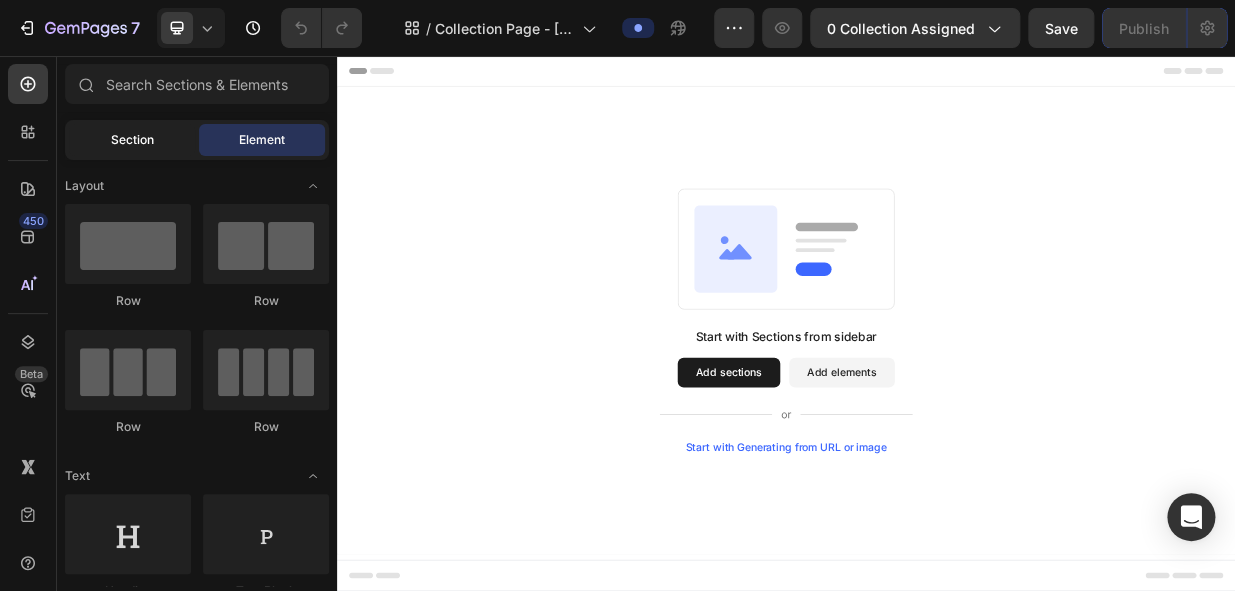 click on "Section" at bounding box center [132, 140] 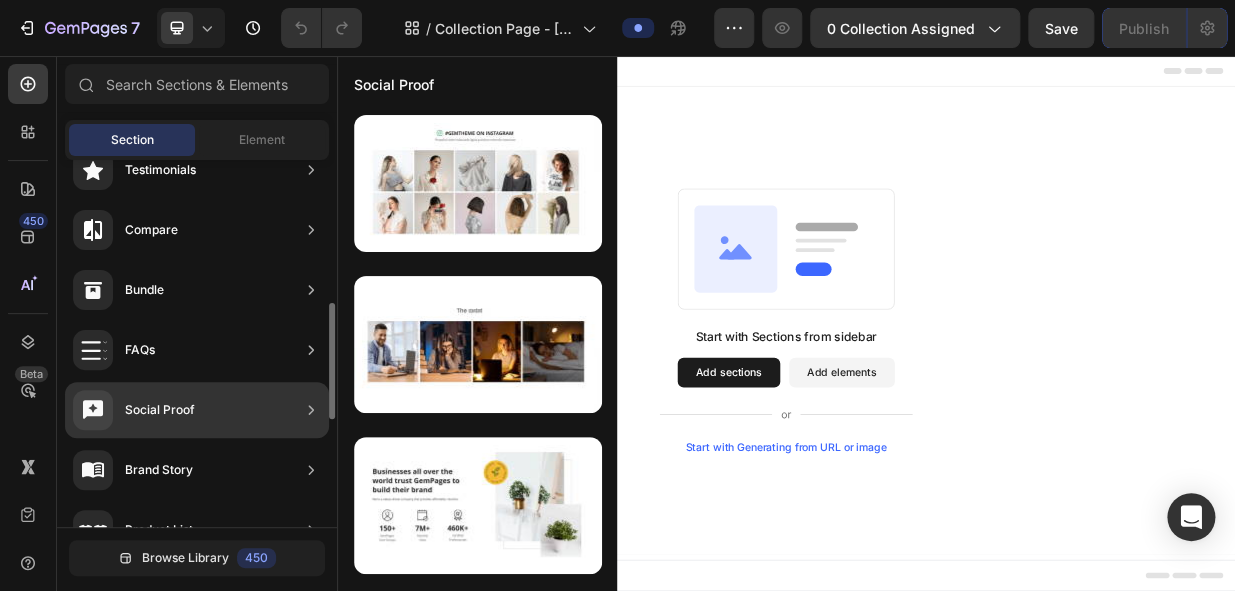 scroll, scrollTop: 545, scrollLeft: 0, axis: vertical 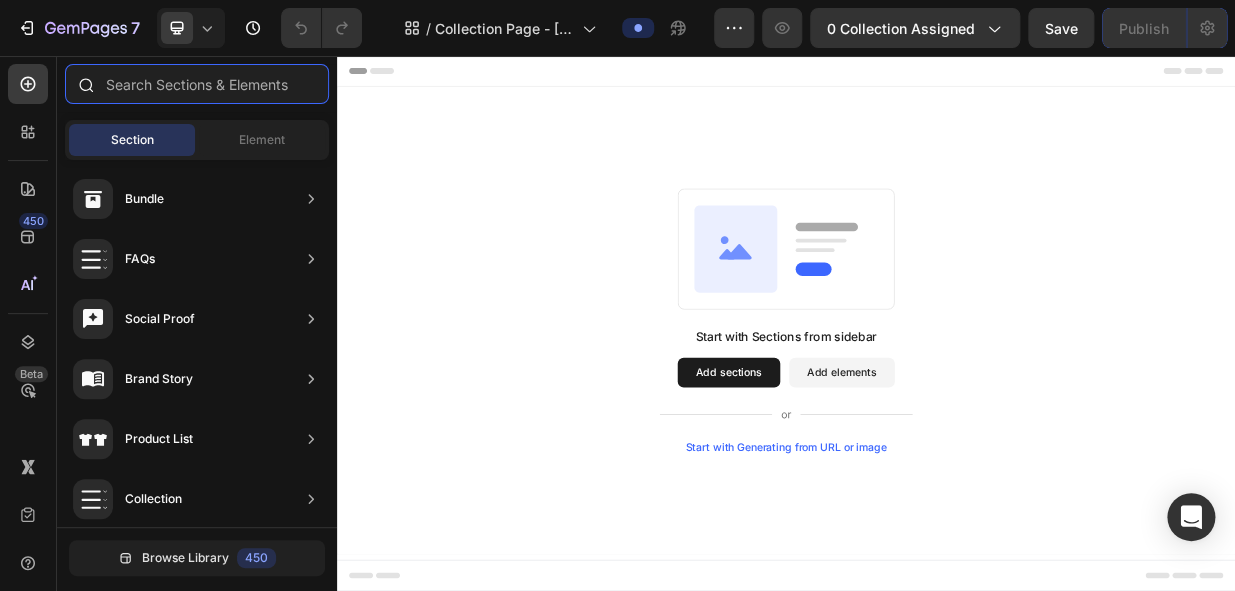 click at bounding box center (197, 84) 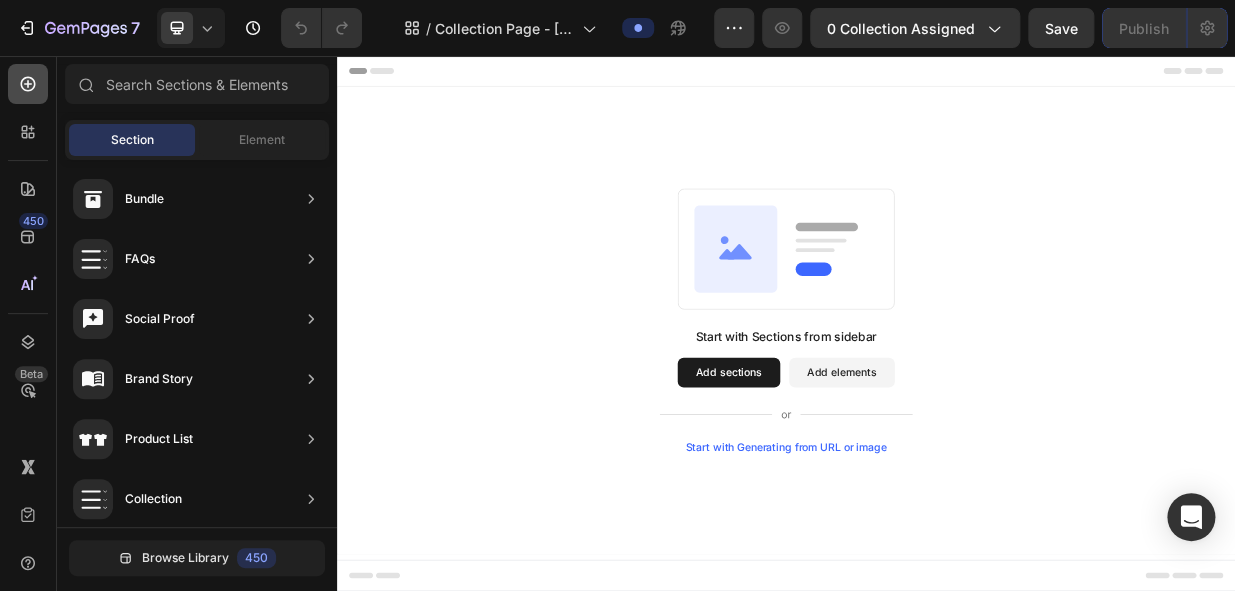click 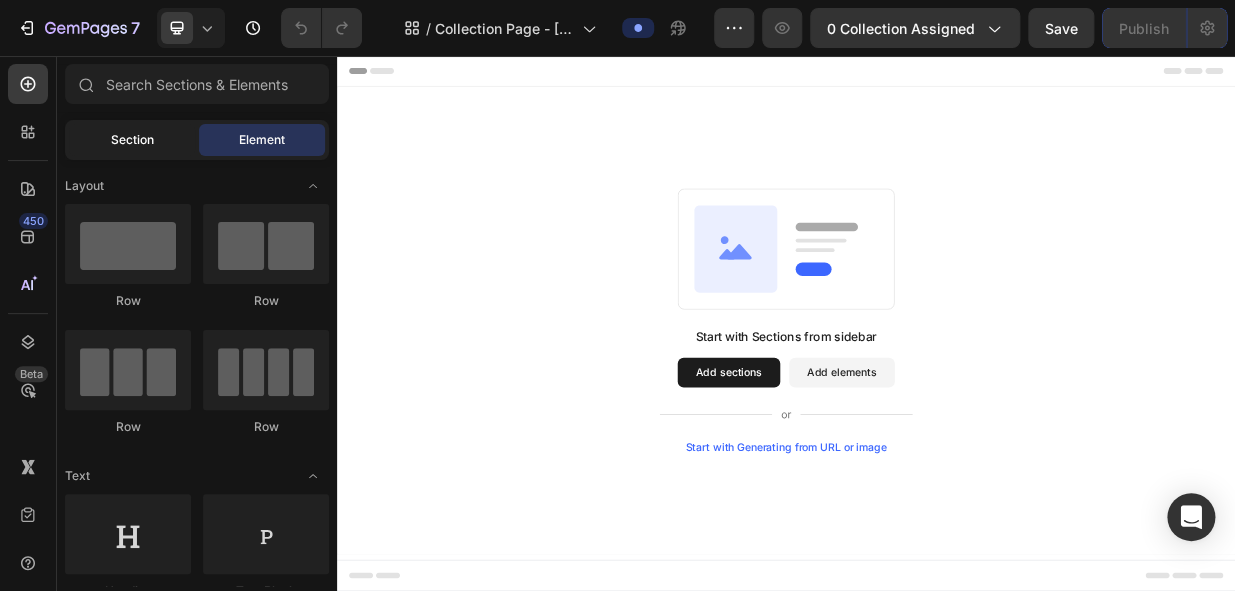 click on "Section" at bounding box center (132, 140) 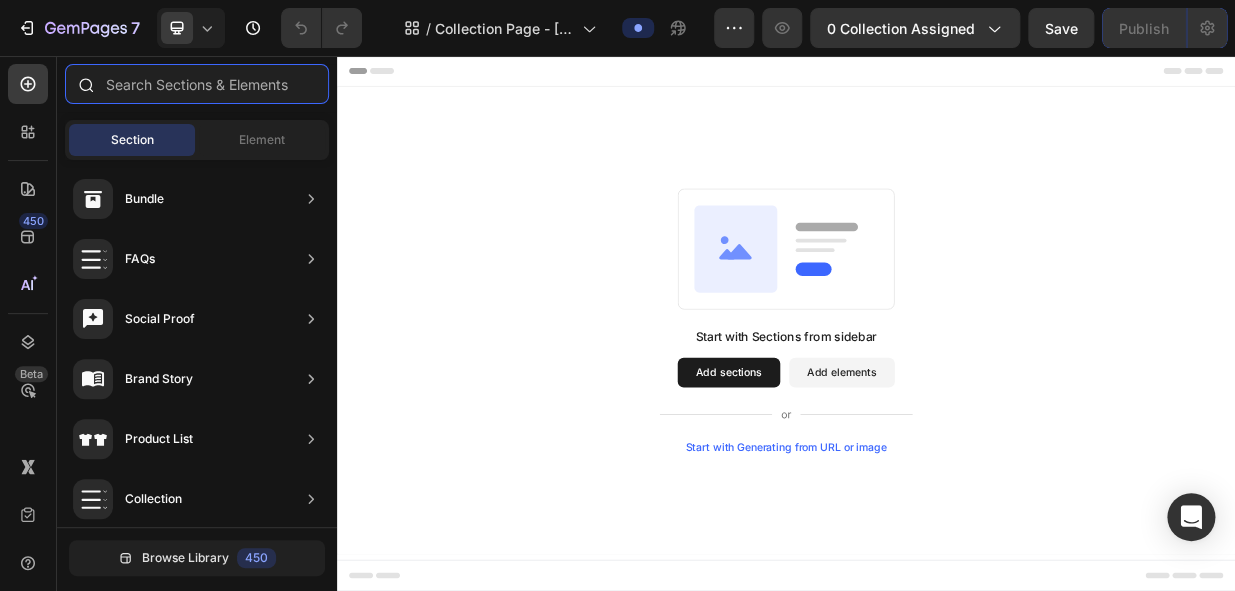 click at bounding box center (197, 84) 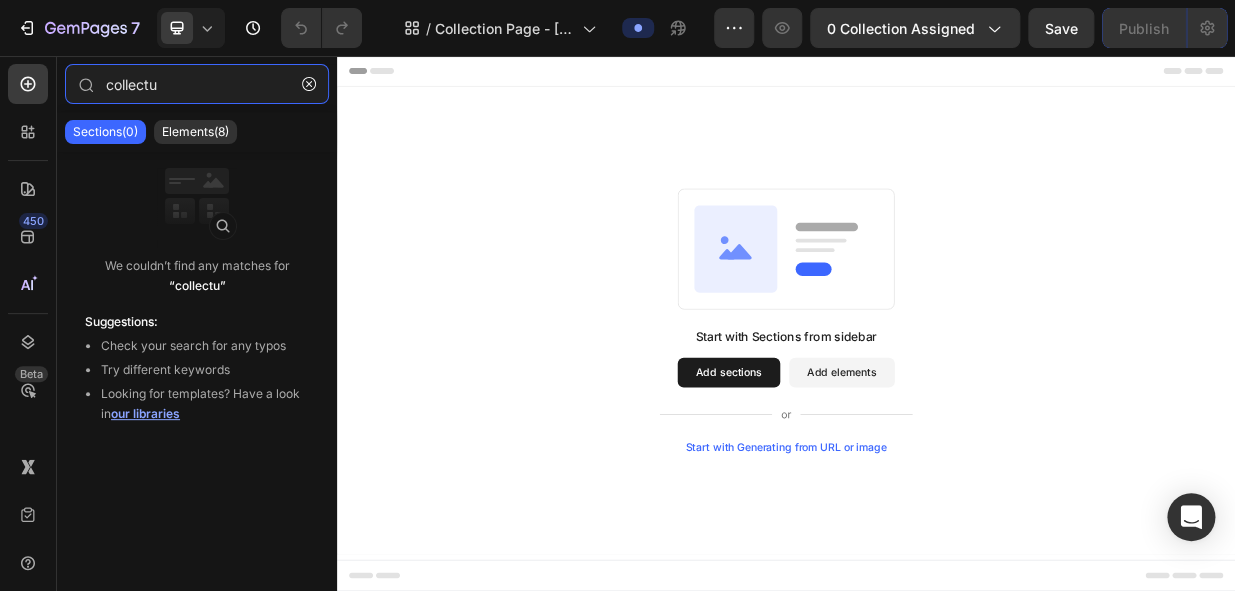type on "collectu" 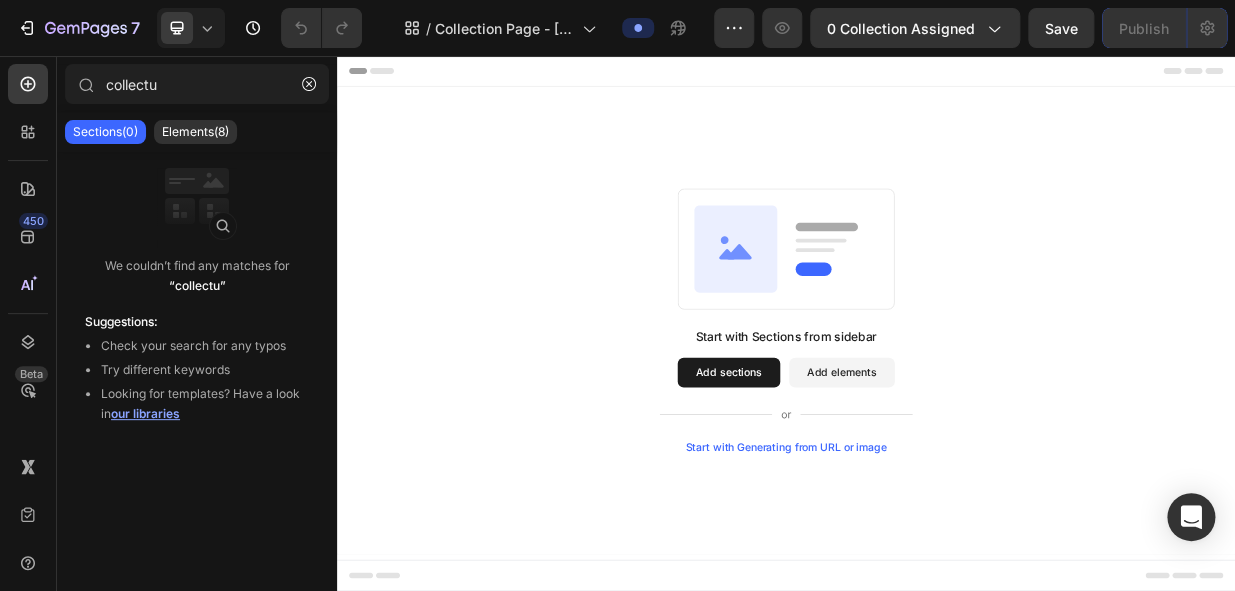 click on "Add sections" at bounding box center (860, 479) 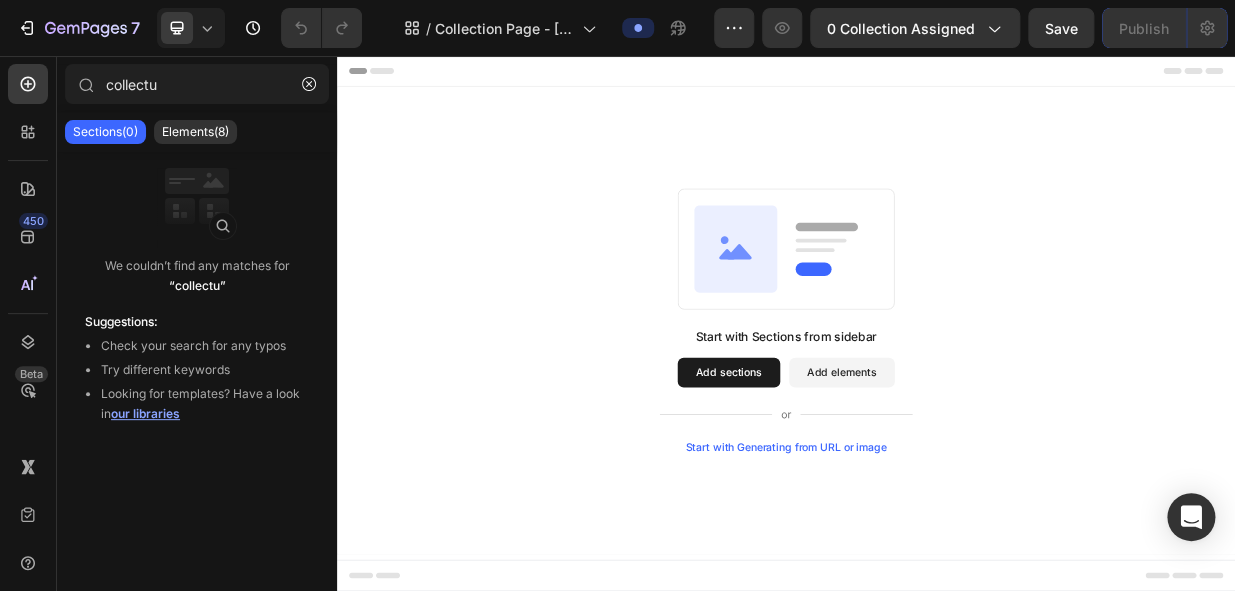 click on "Add sections" at bounding box center (860, 479) 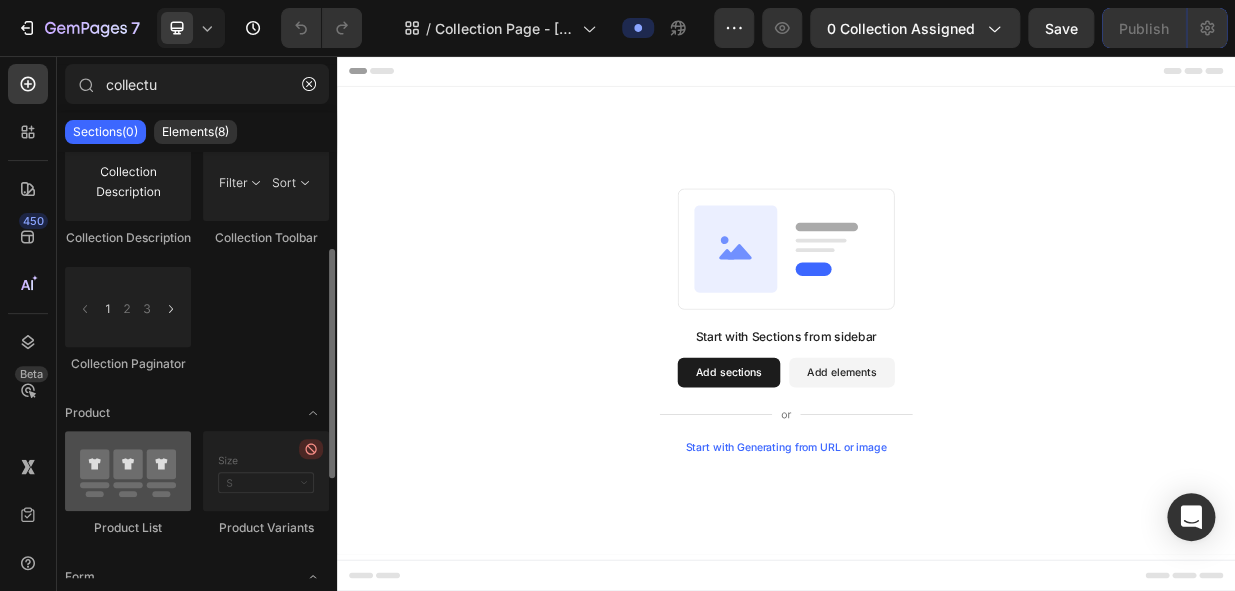 scroll, scrollTop: 364, scrollLeft: 0, axis: vertical 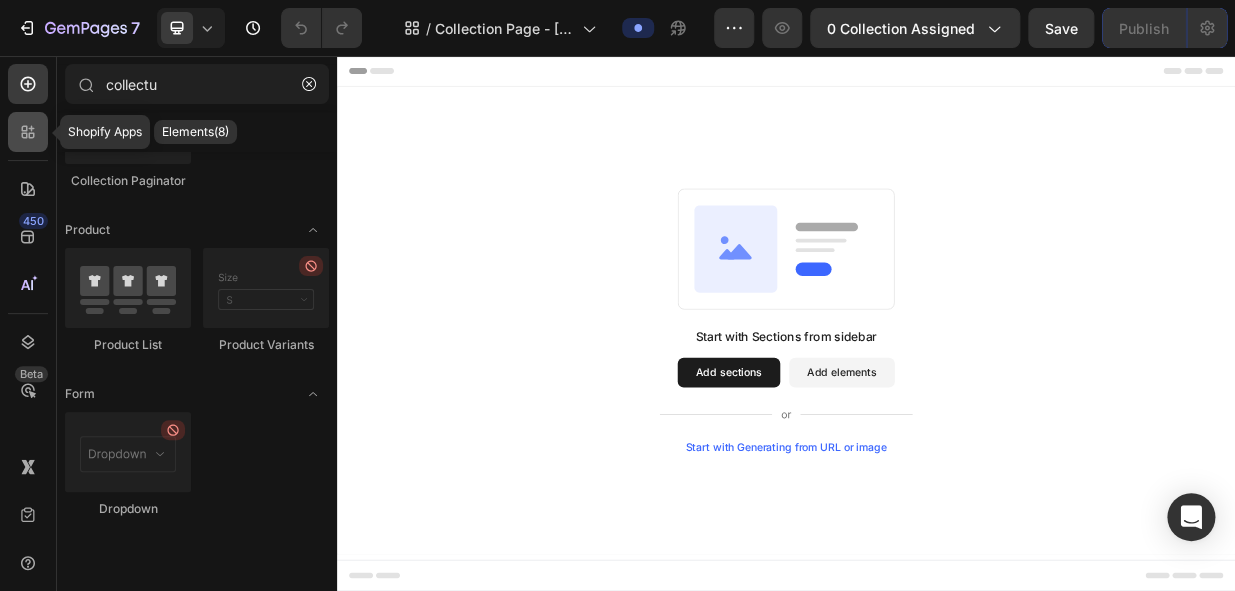 click 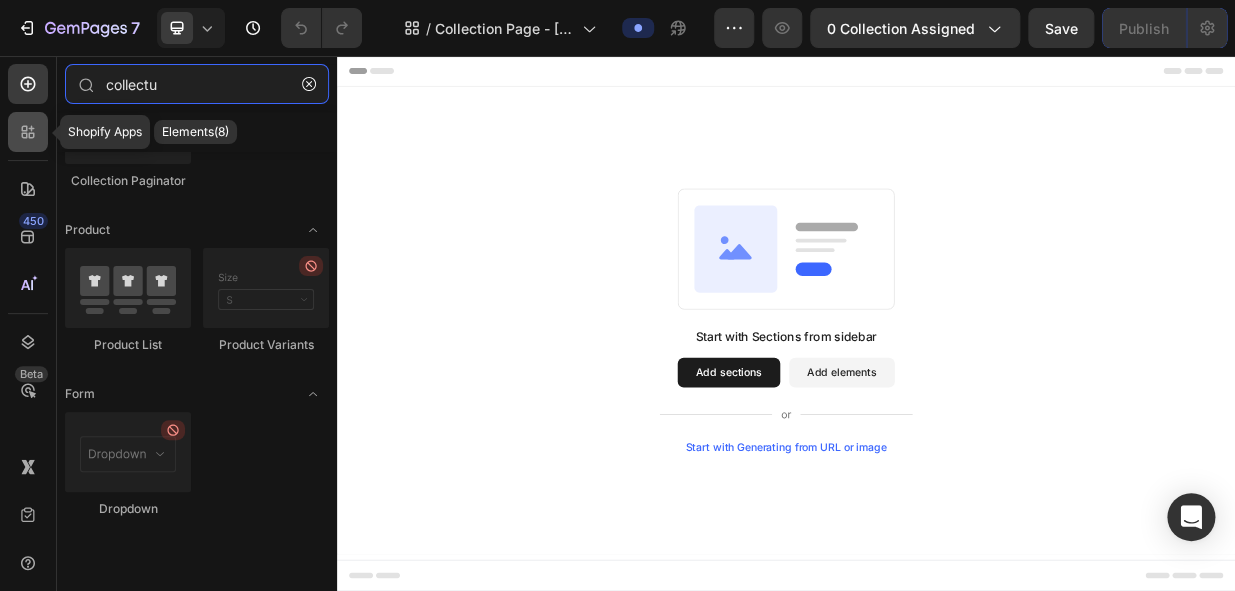 type 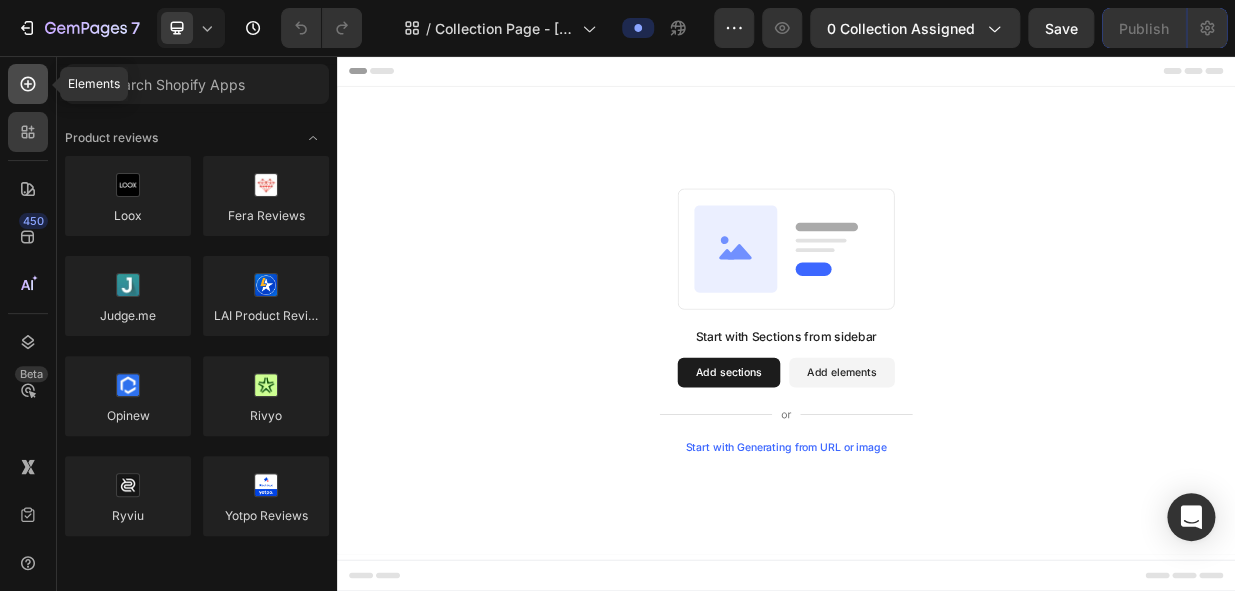 click 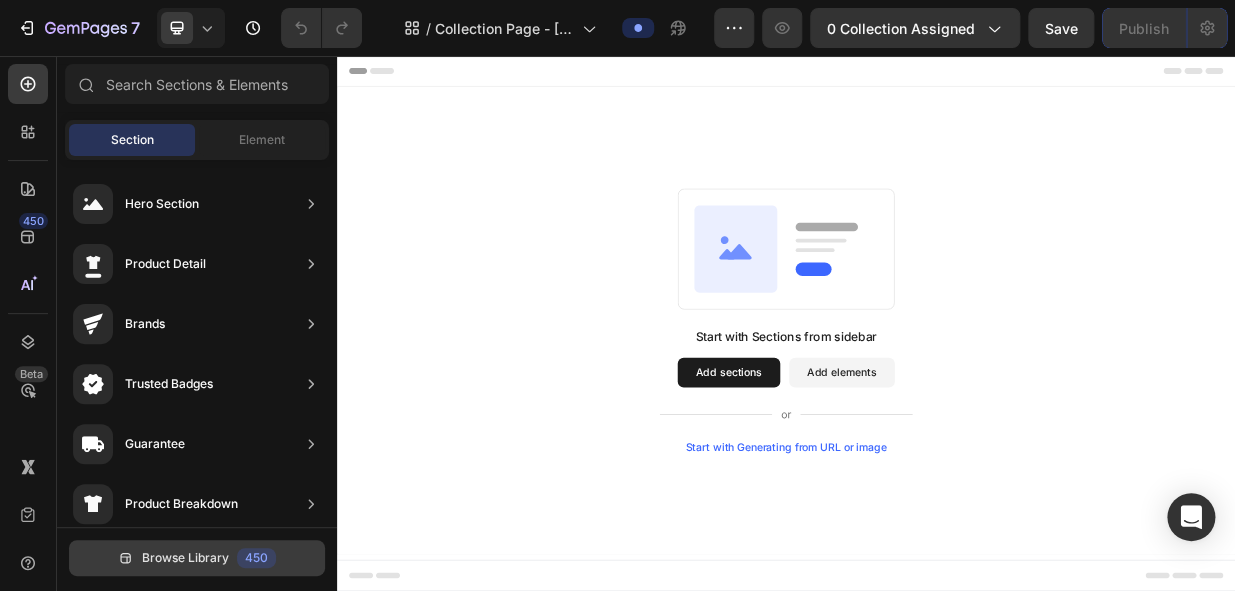 click on "Browse Library" at bounding box center (185, 558) 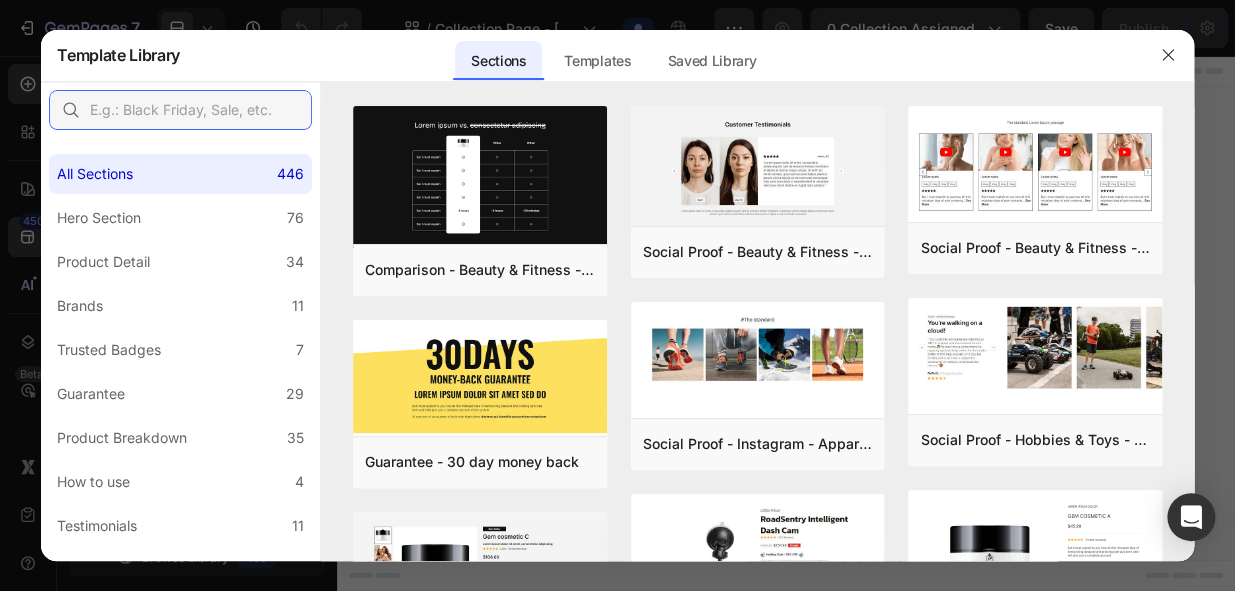 click at bounding box center (180, 110) 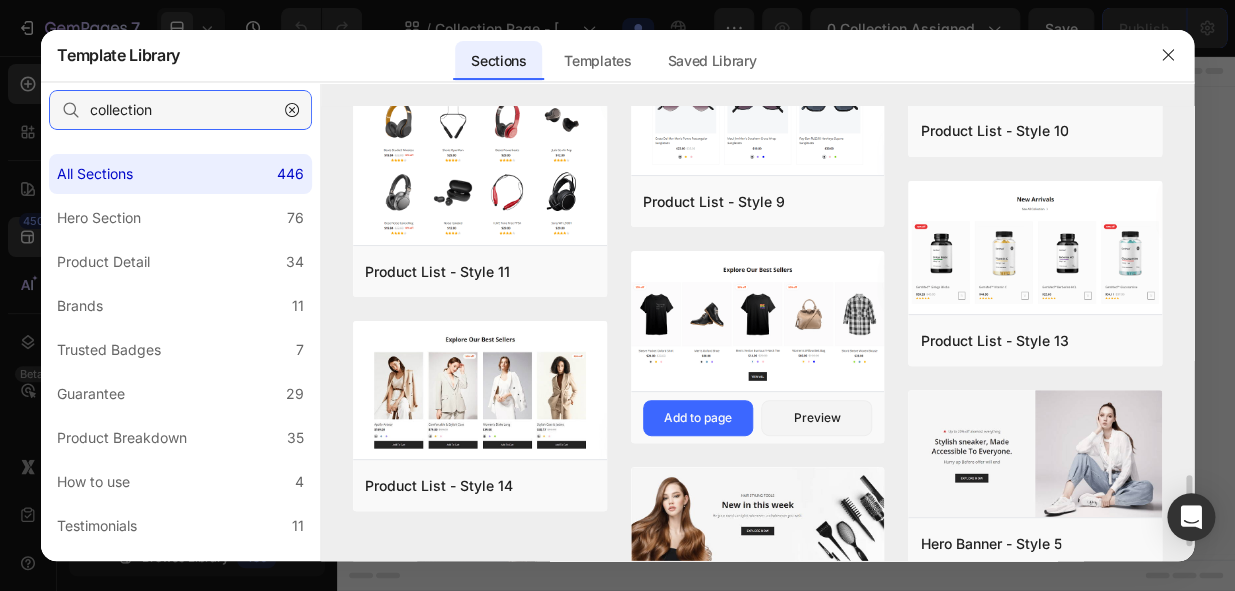 scroll, scrollTop: 2436, scrollLeft: 0, axis: vertical 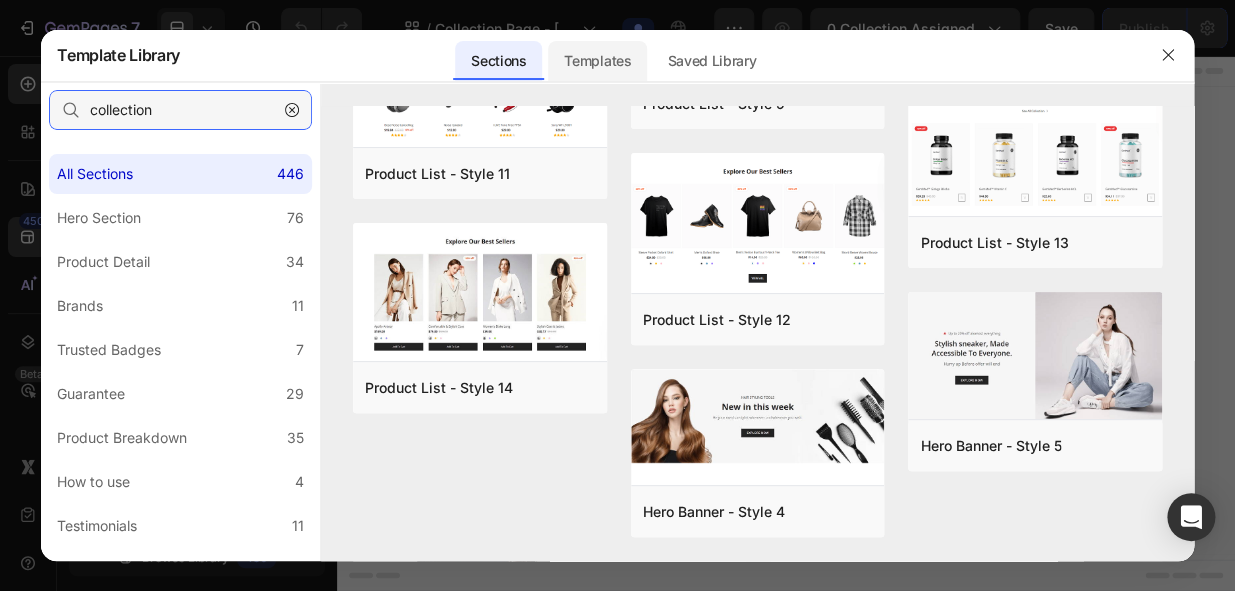 type on "collection" 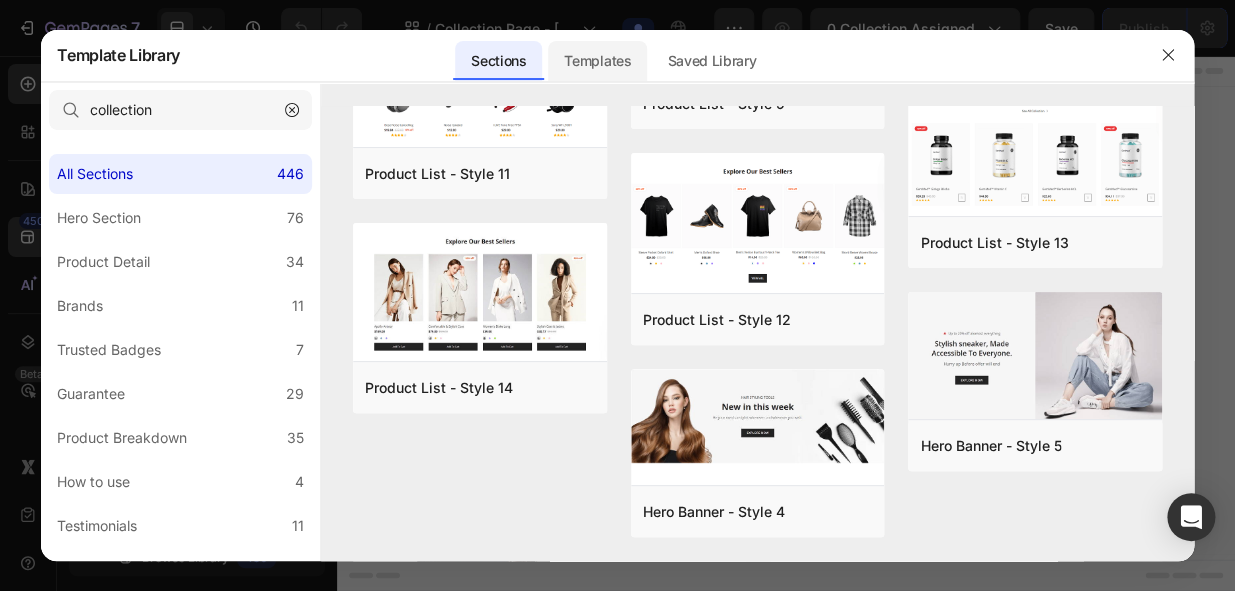 click on "Templates" 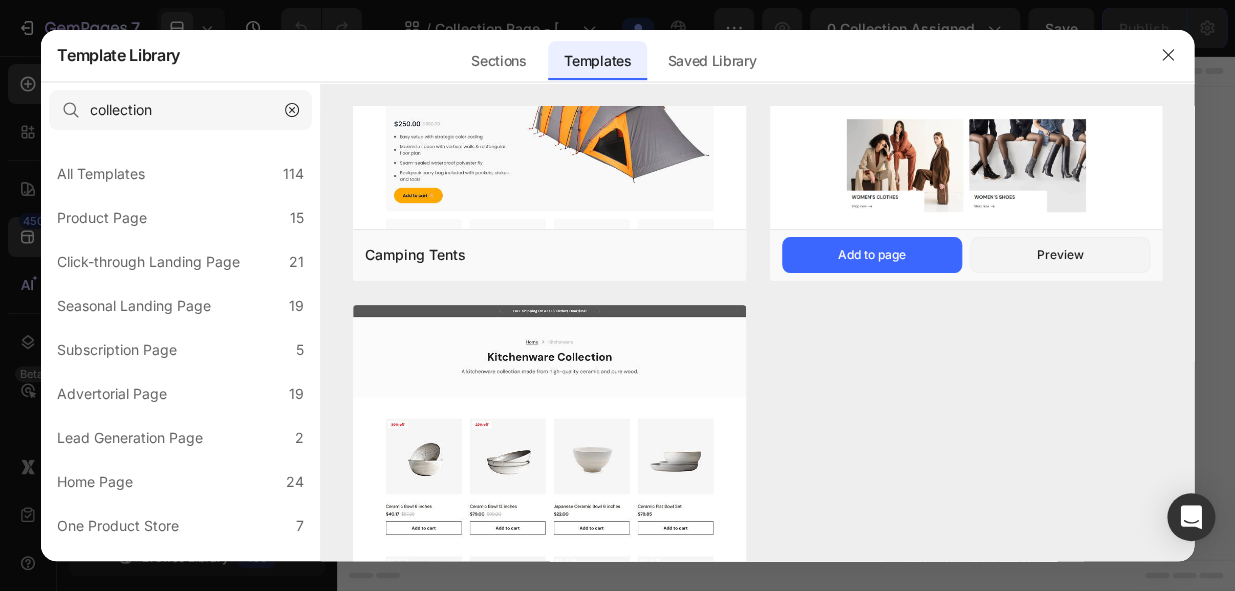 scroll, scrollTop: 0, scrollLeft: 0, axis: both 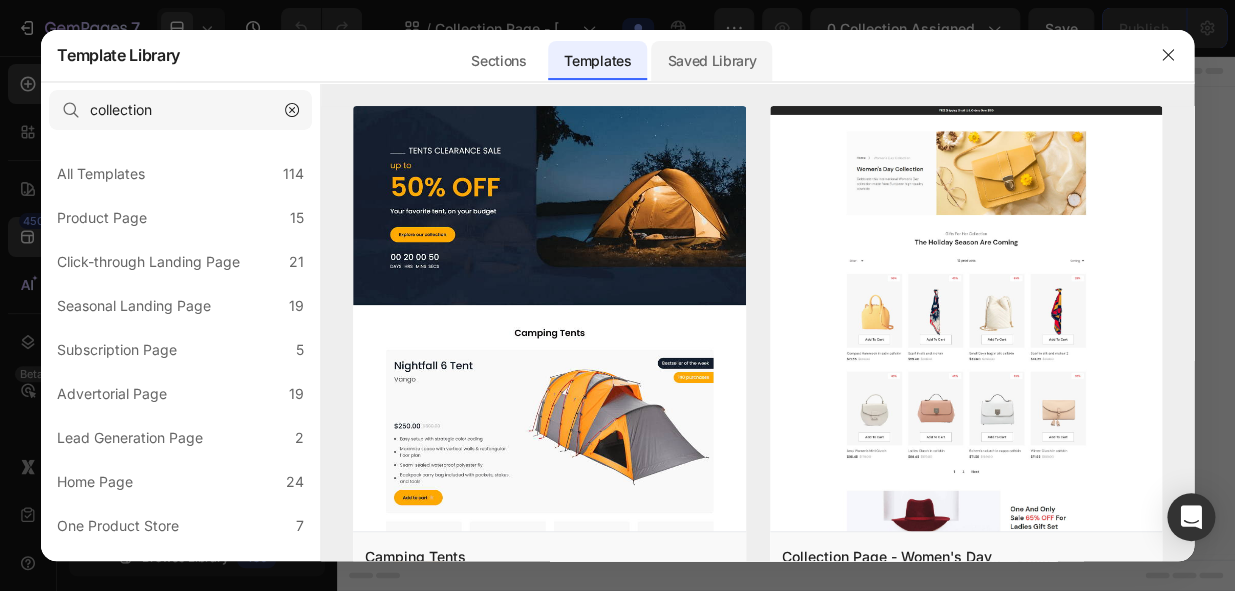 click on "Saved Library" 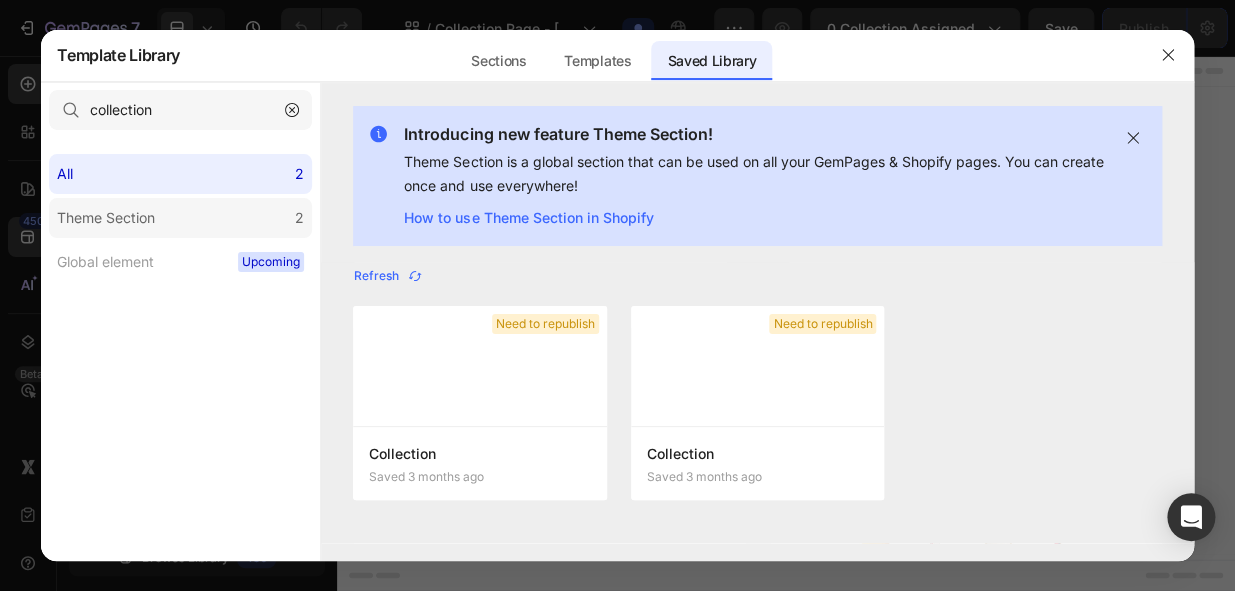 click on "Theme Section" at bounding box center [106, 218] 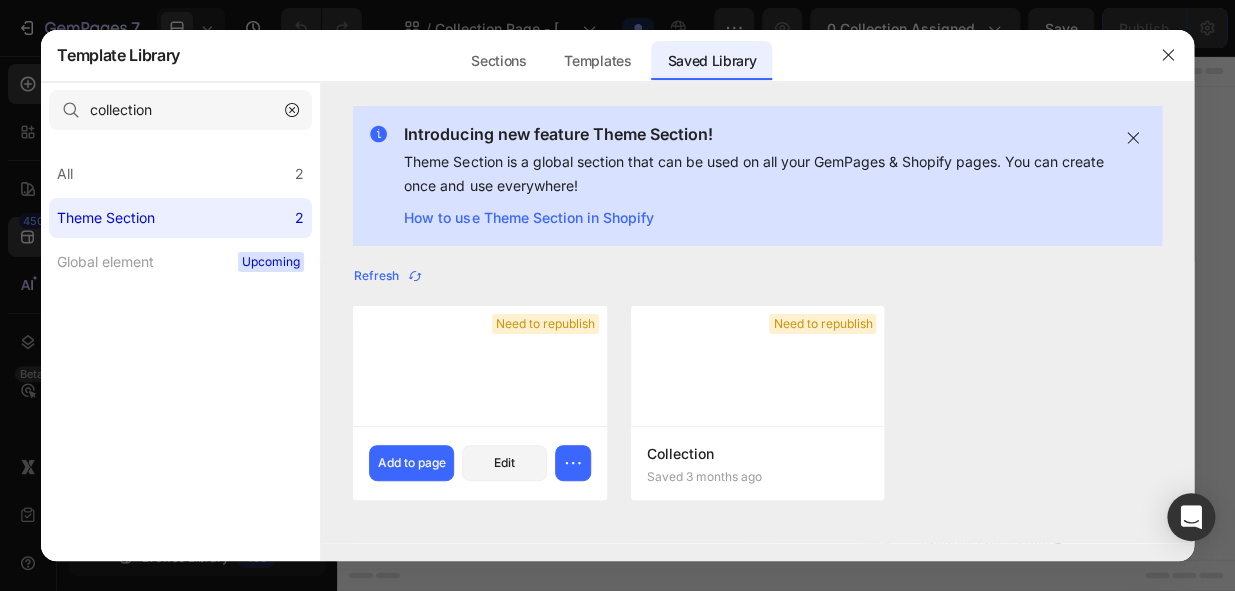 click at bounding box center [480, 366] 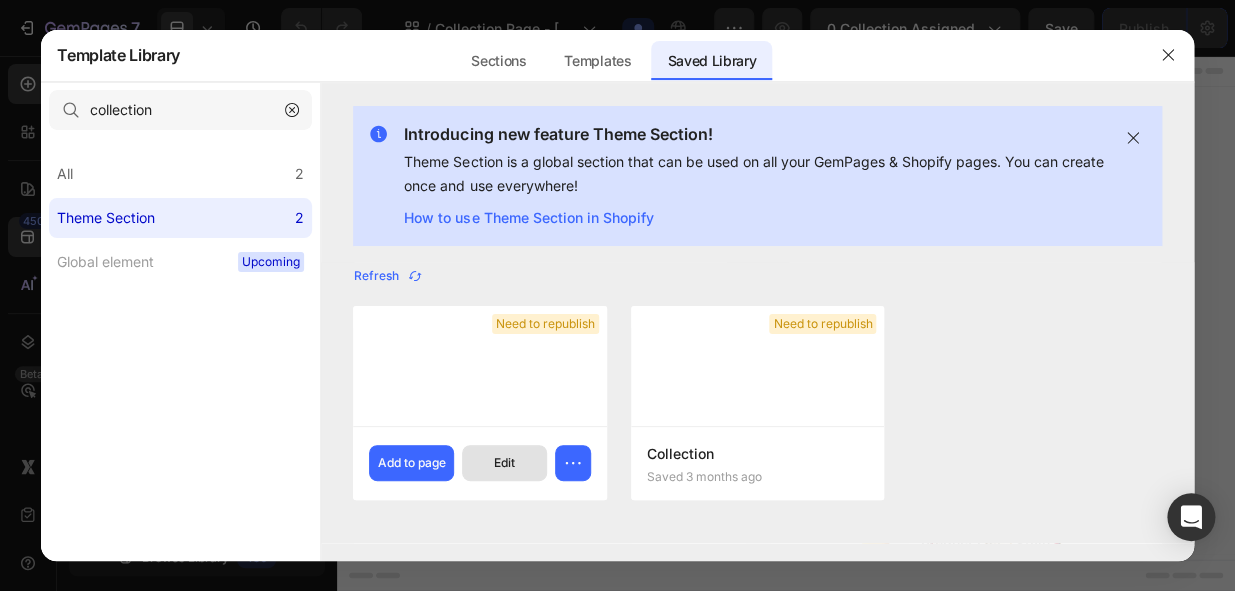 click on "Edit" at bounding box center [504, 463] 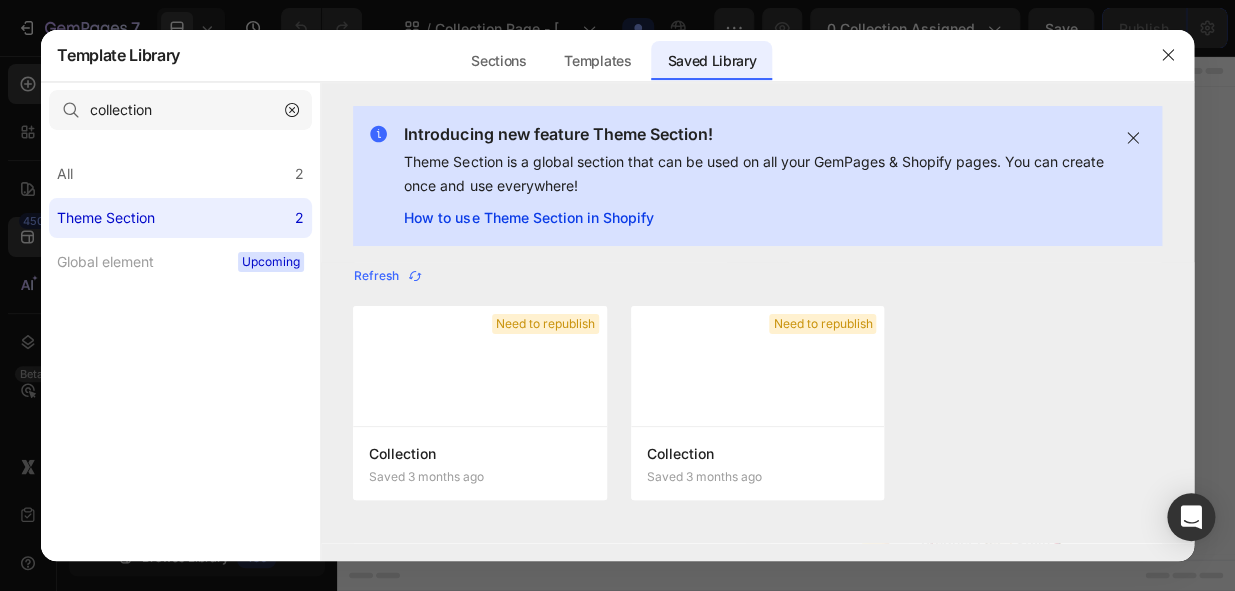 click on "How to use Theme Section in Shopify" at bounding box center (753, 218) 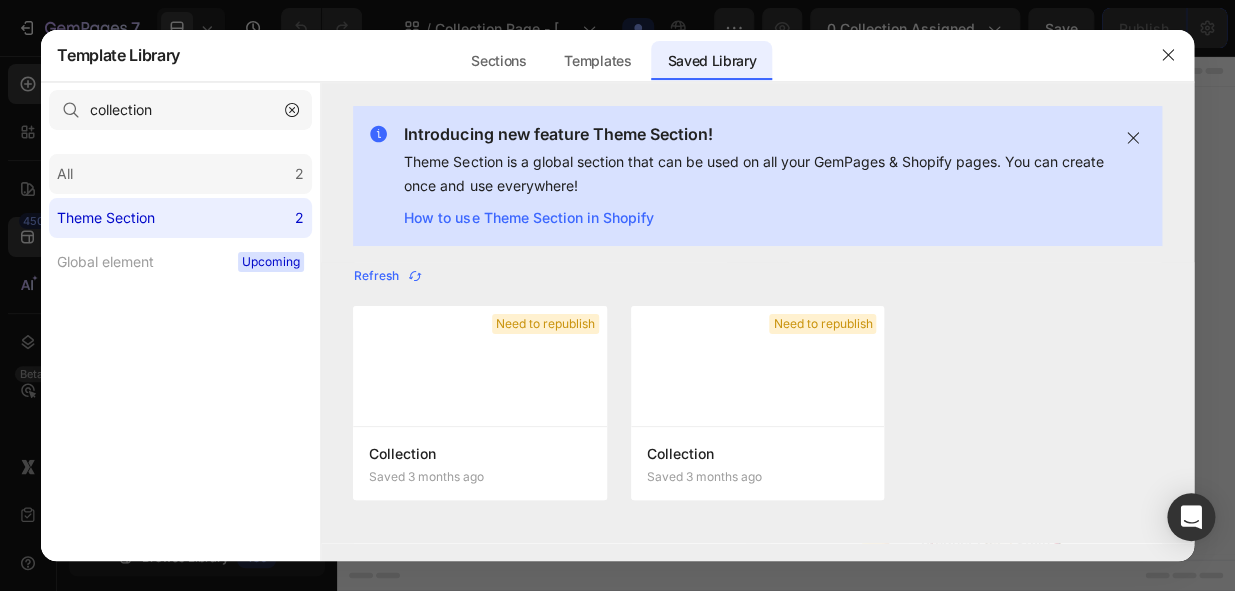 click on "All 2" 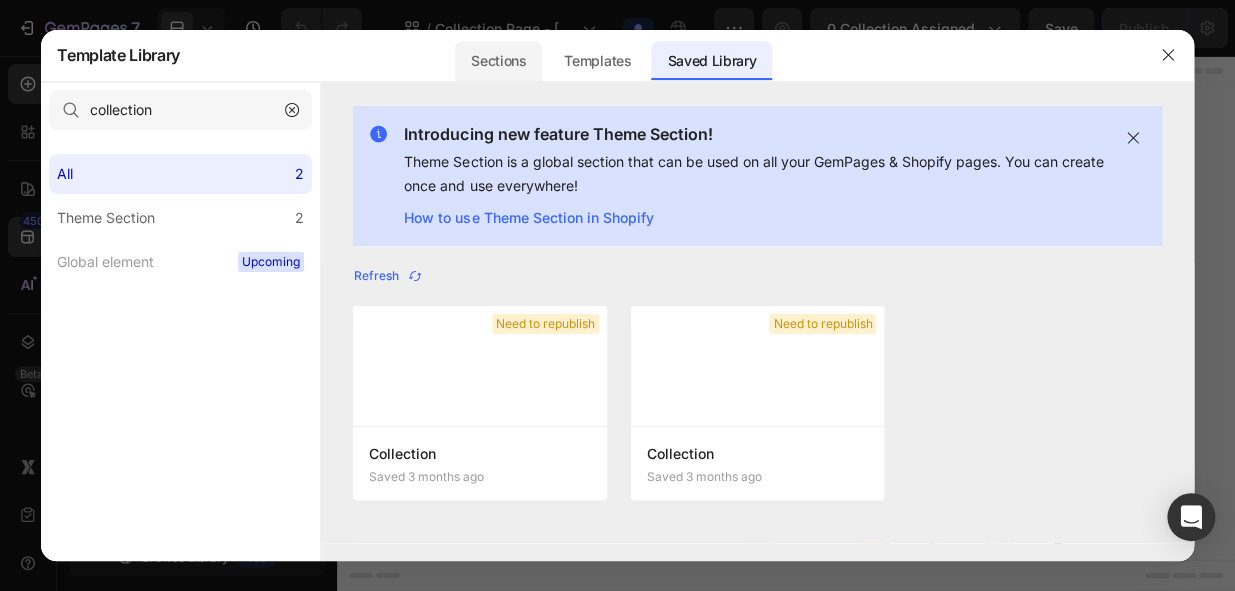click on "Sections" 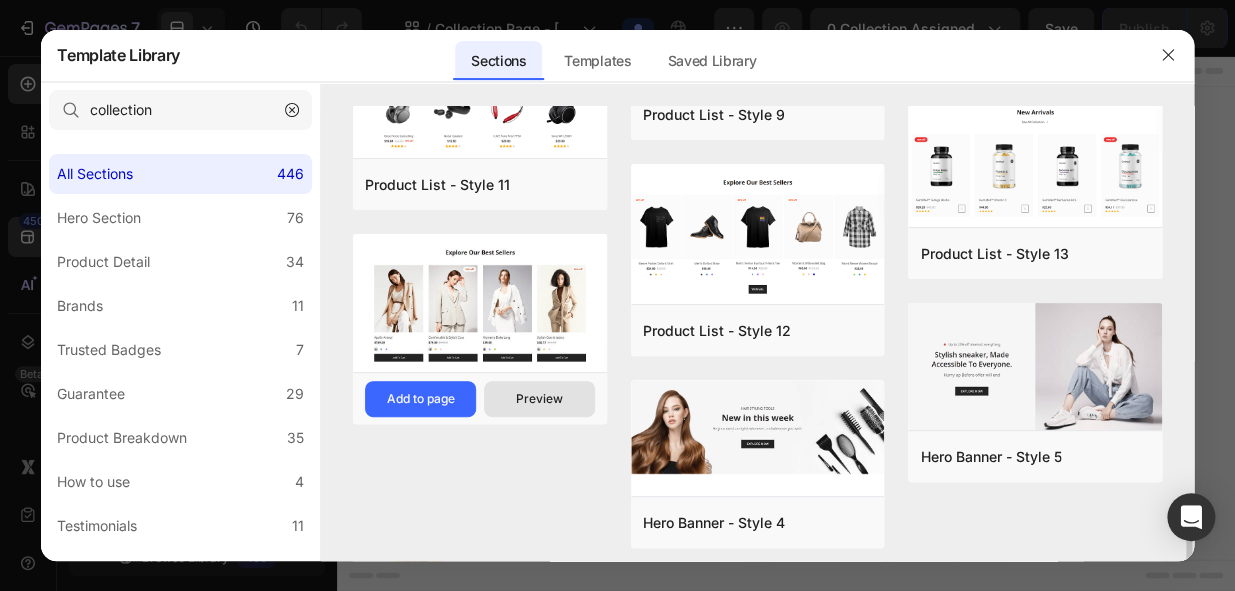 scroll, scrollTop: 2436, scrollLeft: 0, axis: vertical 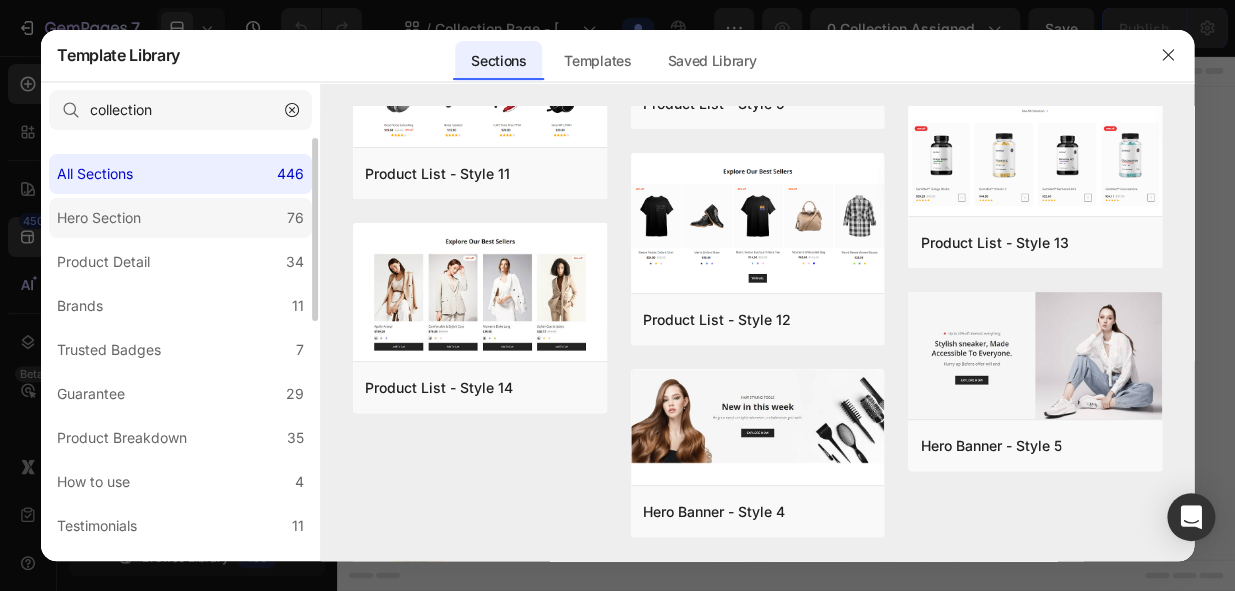 drag, startPoint x: 80, startPoint y: 202, endPoint x: 81, endPoint y: 212, distance: 10.049875 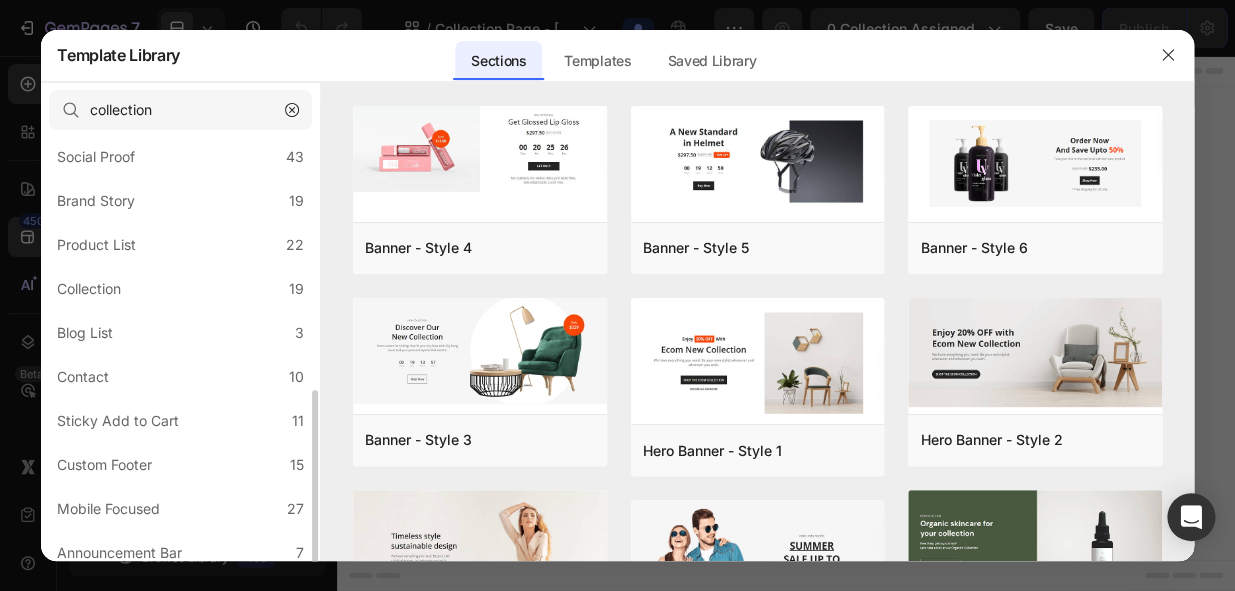 scroll, scrollTop: 556, scrollLeft: 0, axis: vertical 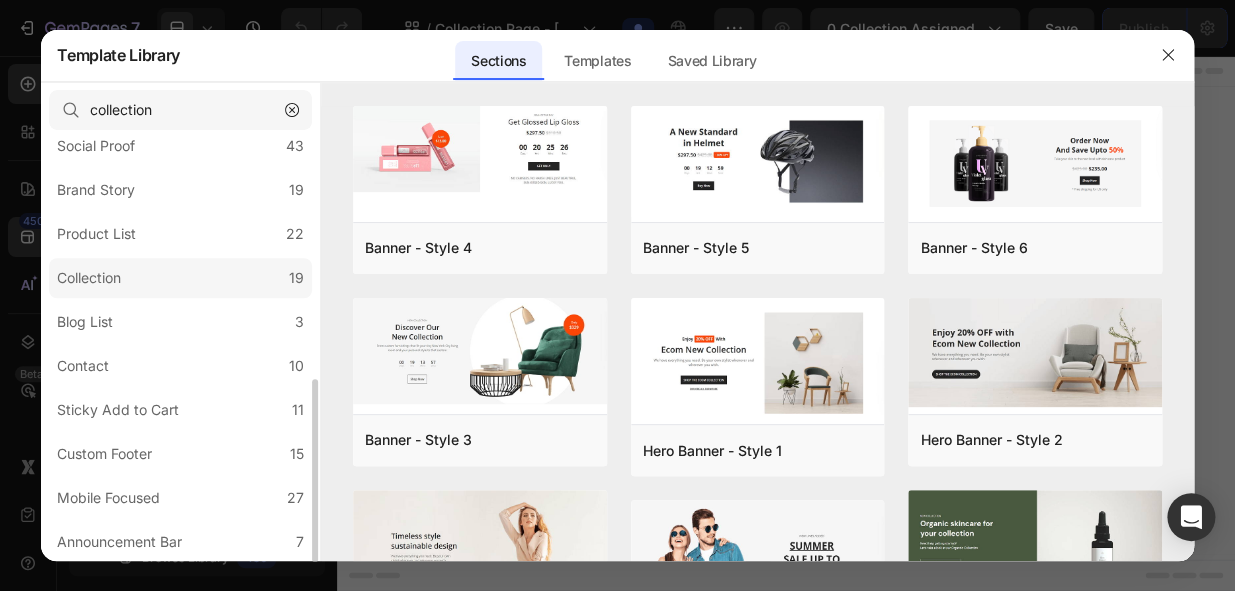 click on "Collection 19" 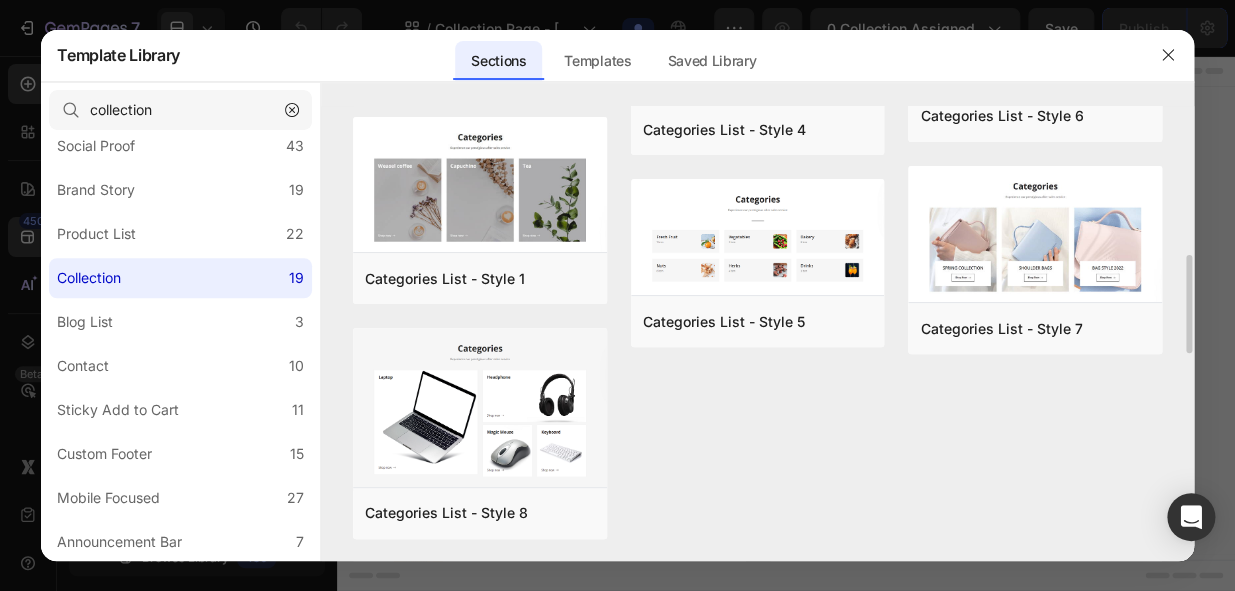 scroll, scrollTop: 272, scrollLeft: 0, axis: vertical 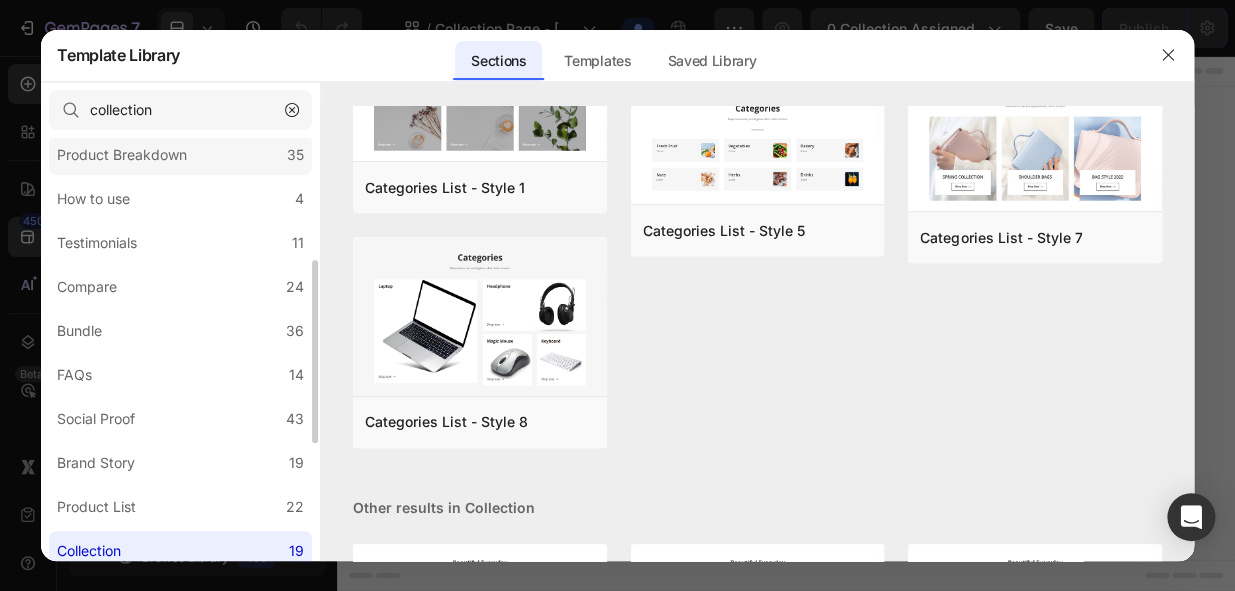 click on "Product Breakdown" at bounding box center [122, 155] 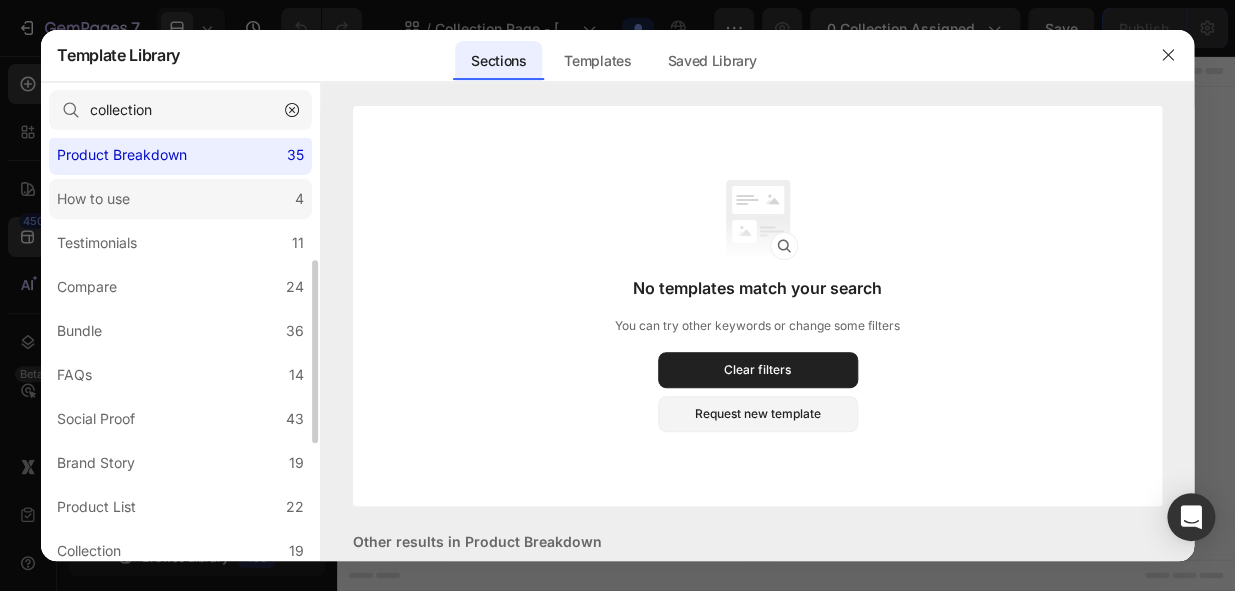 click on "How to use 4" 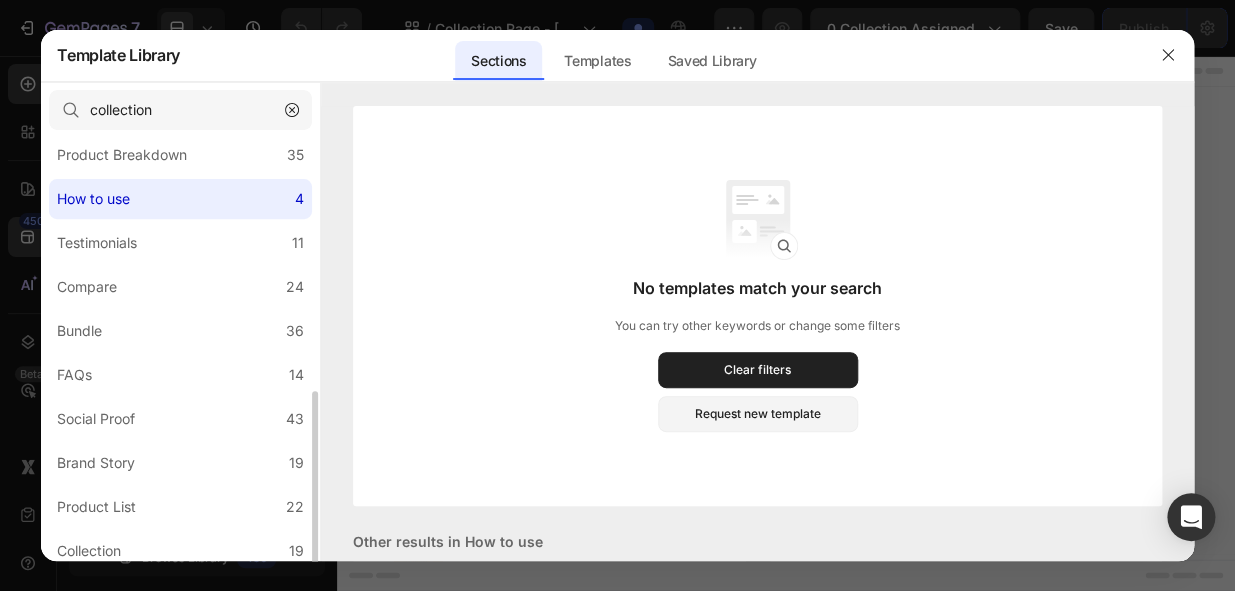 scroll, scrollTop: 556, scrollLeft: 0, axis: vertical 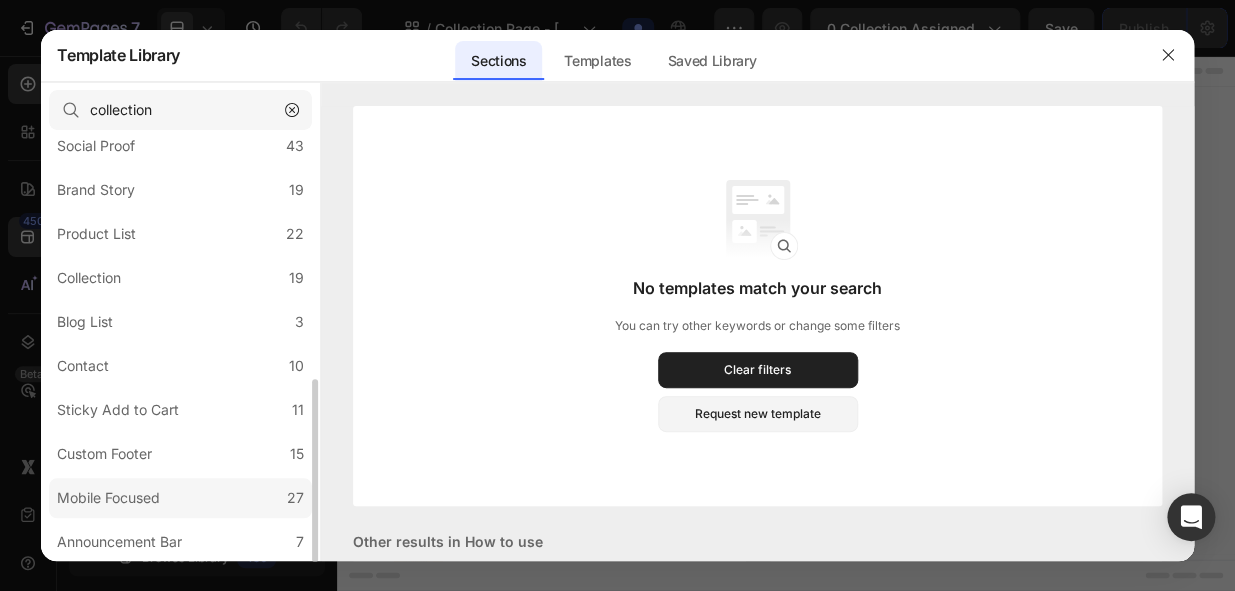 click on "Mobile Focused" at bounding box center [108, 498] 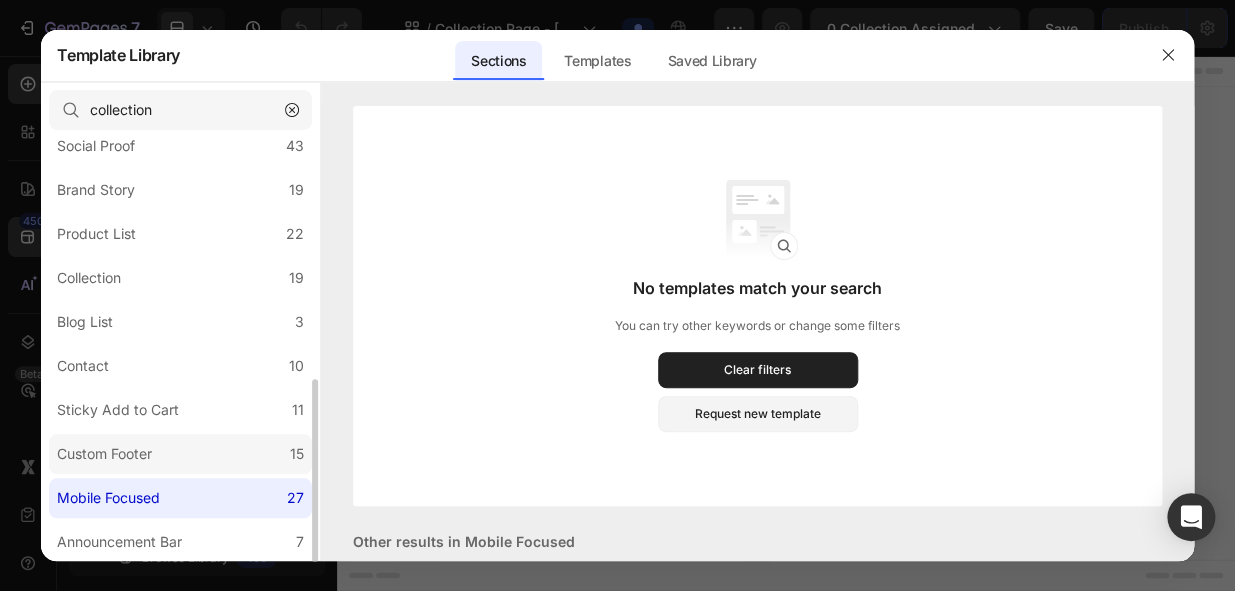 click on "Custom Footer" at bounding box center [104, 454] 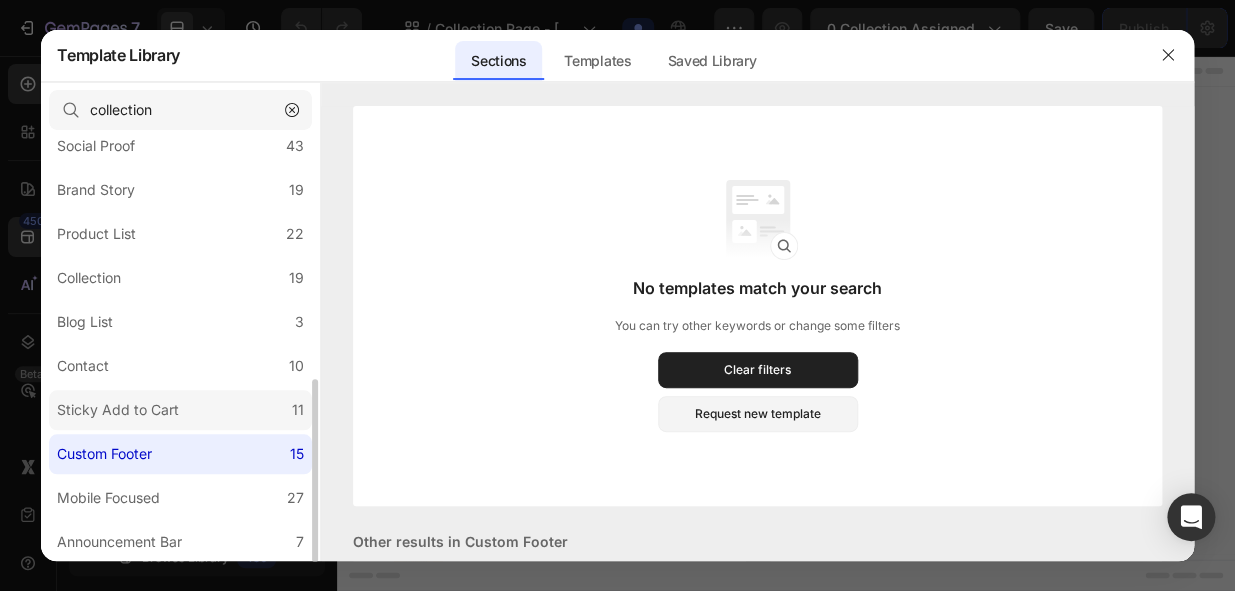 click on "Sticky Add to Cart" at bounding box center (118, 410) 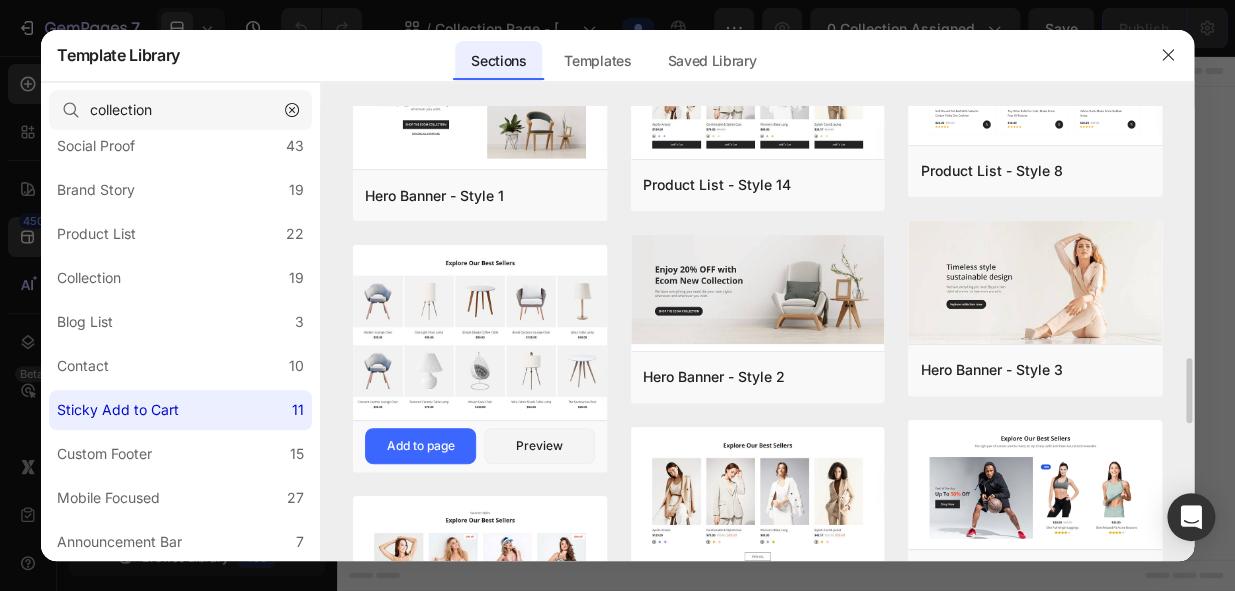 scroll, scrollTop: 1935, scrollLeft: 0, axis: vertical 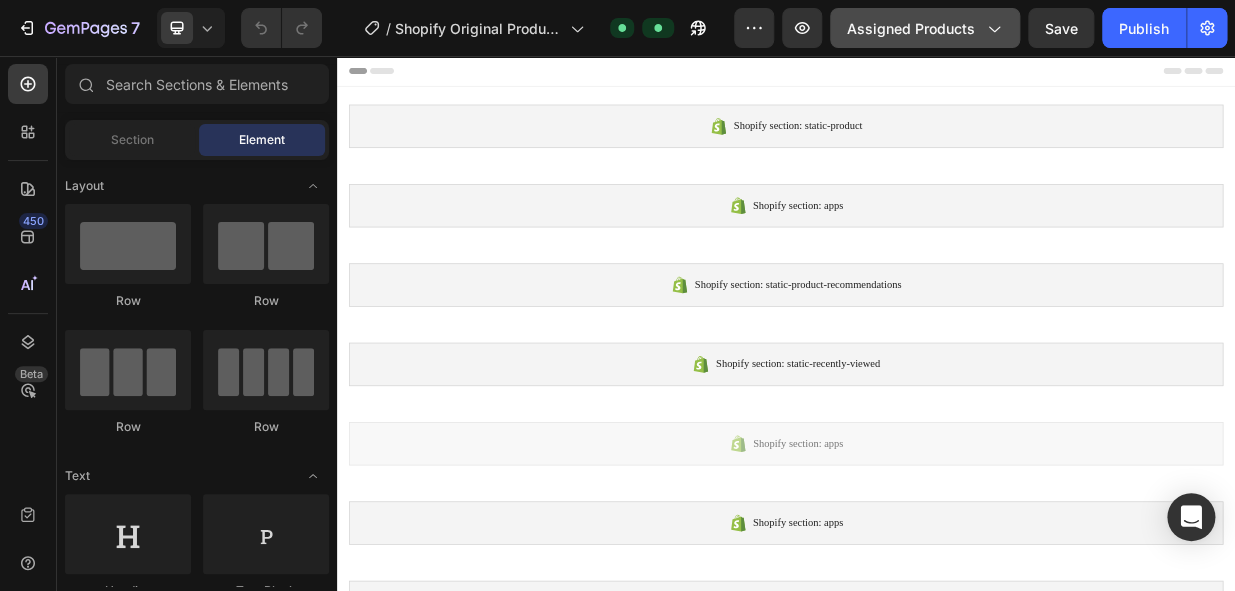 click 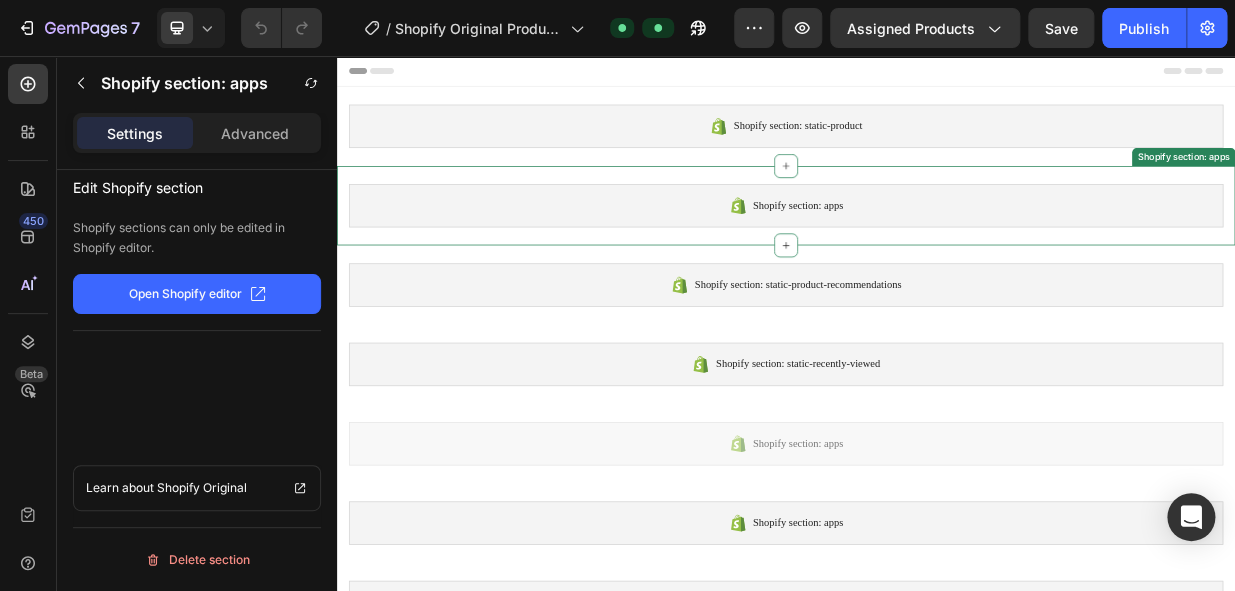 click on "Shopify section: apps" at bounding box center (937, 256) 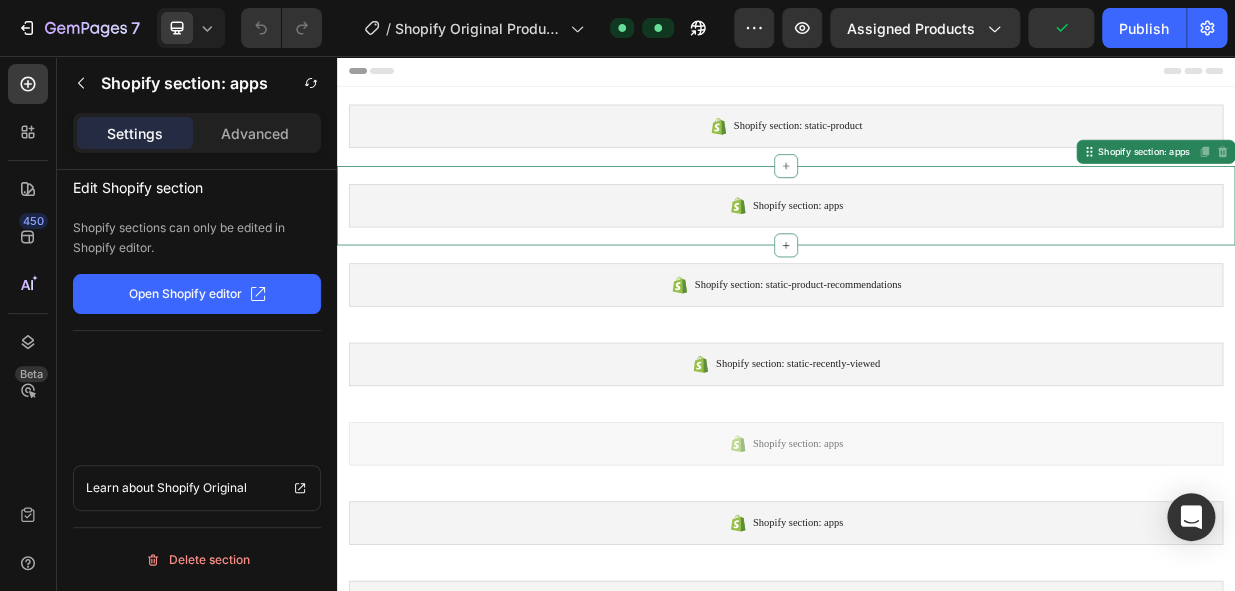 click on "Open Shopify editor" 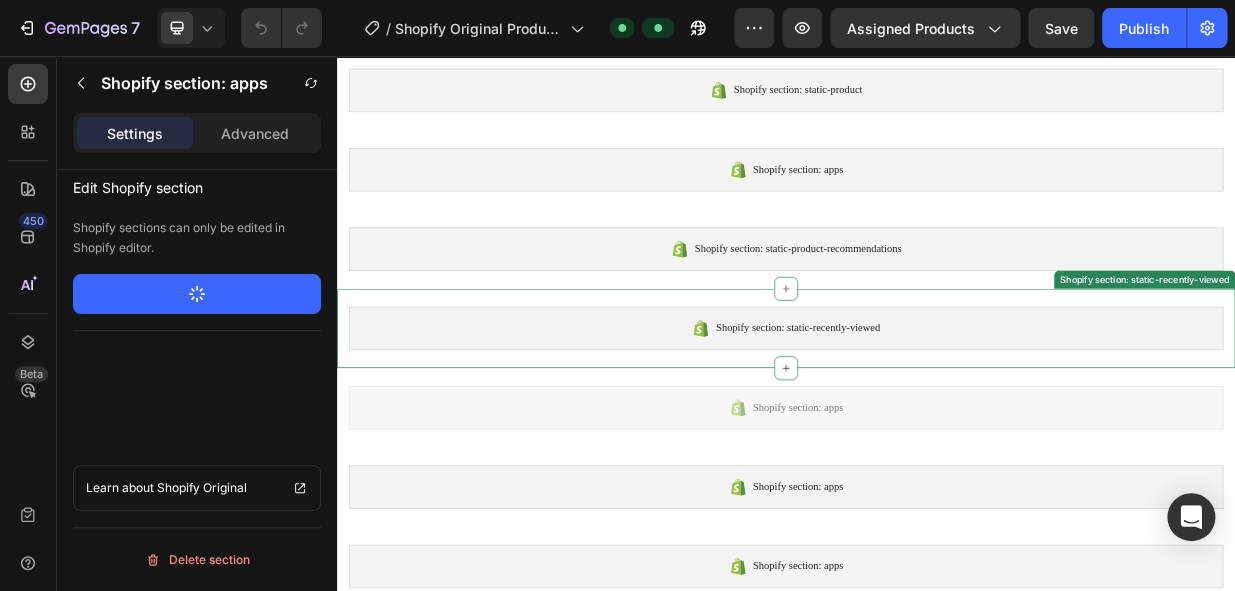 scroll, scrollTop: 0, scrollLeft: 0, axis: both 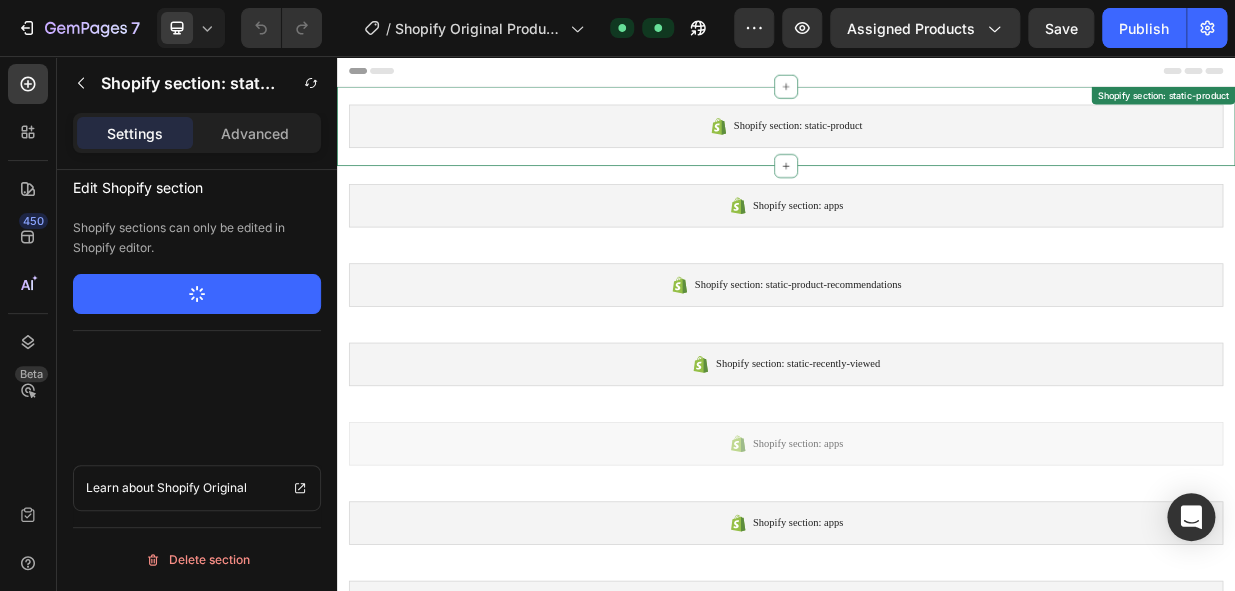 click on "Shopify section: static-product" at bounding box center (937, 150) 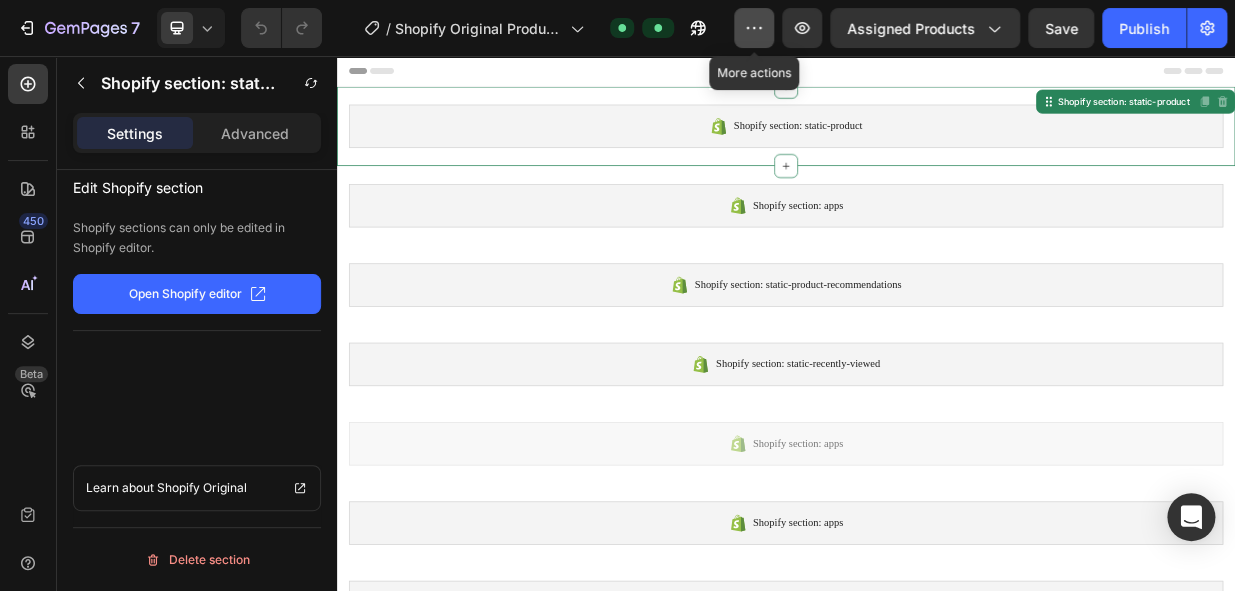 click 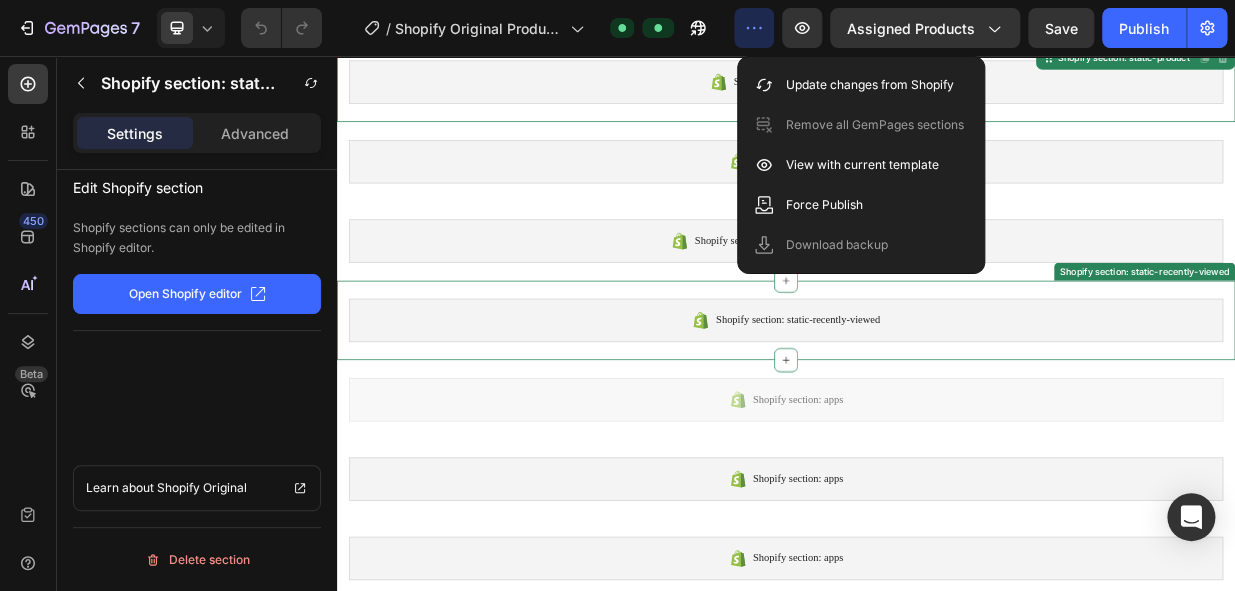 scroll, scrollTop: 90, scrollLeft: 0, axis: vertical 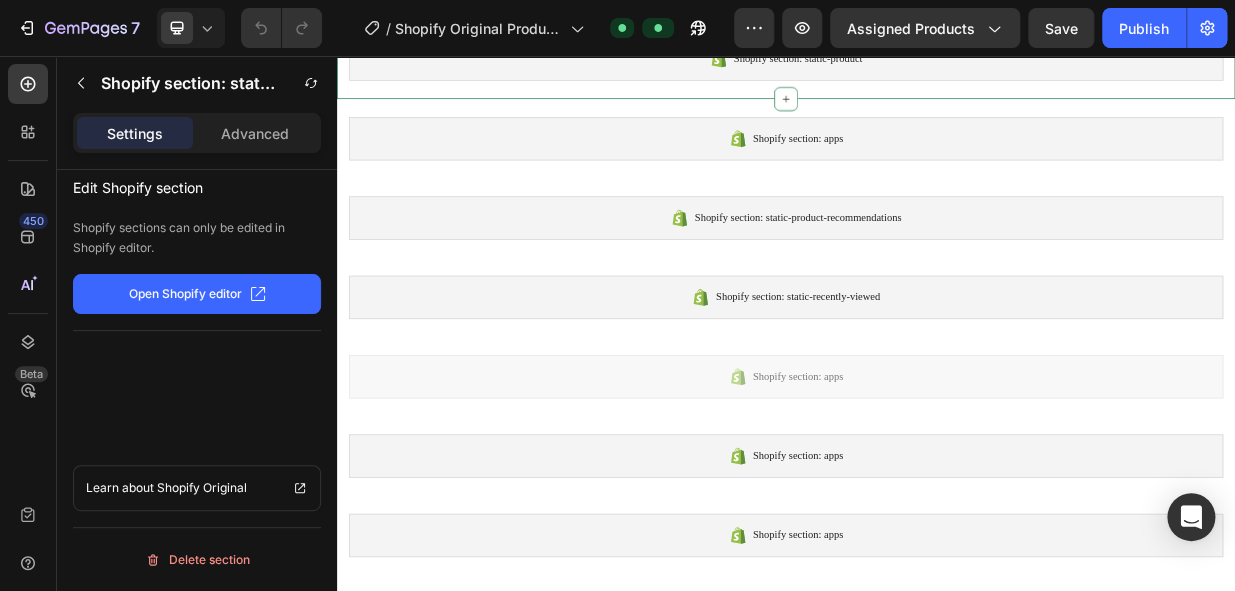 click on "Open Shopify editor" 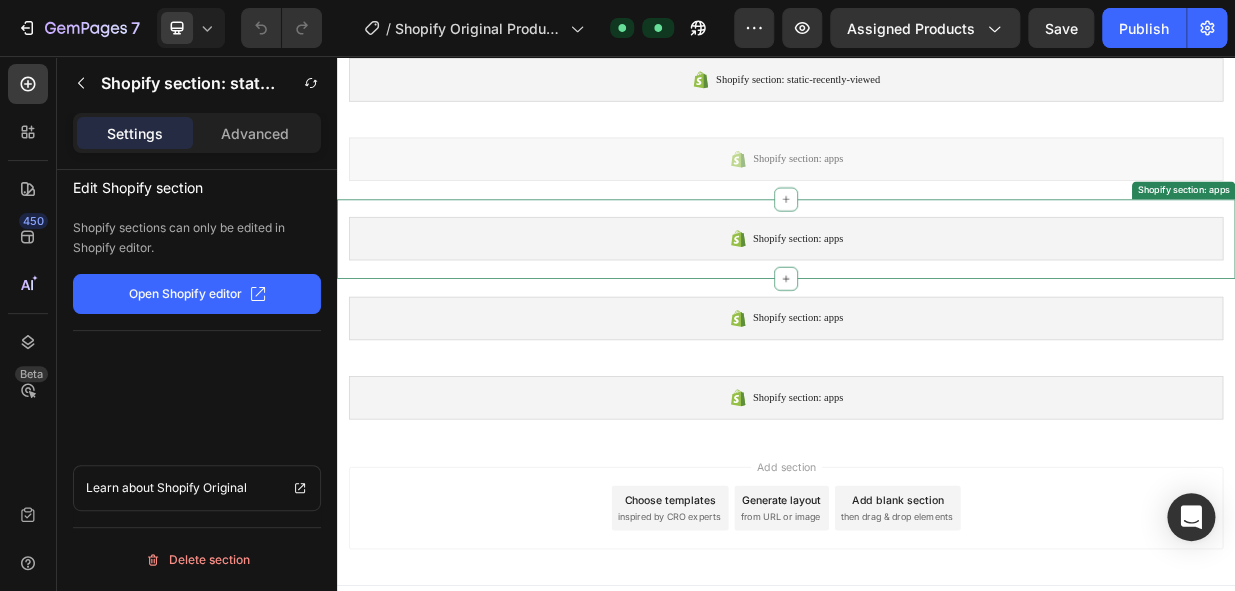 scroll, scrollTop: 411, scrollLeft: 0, axis: vertical 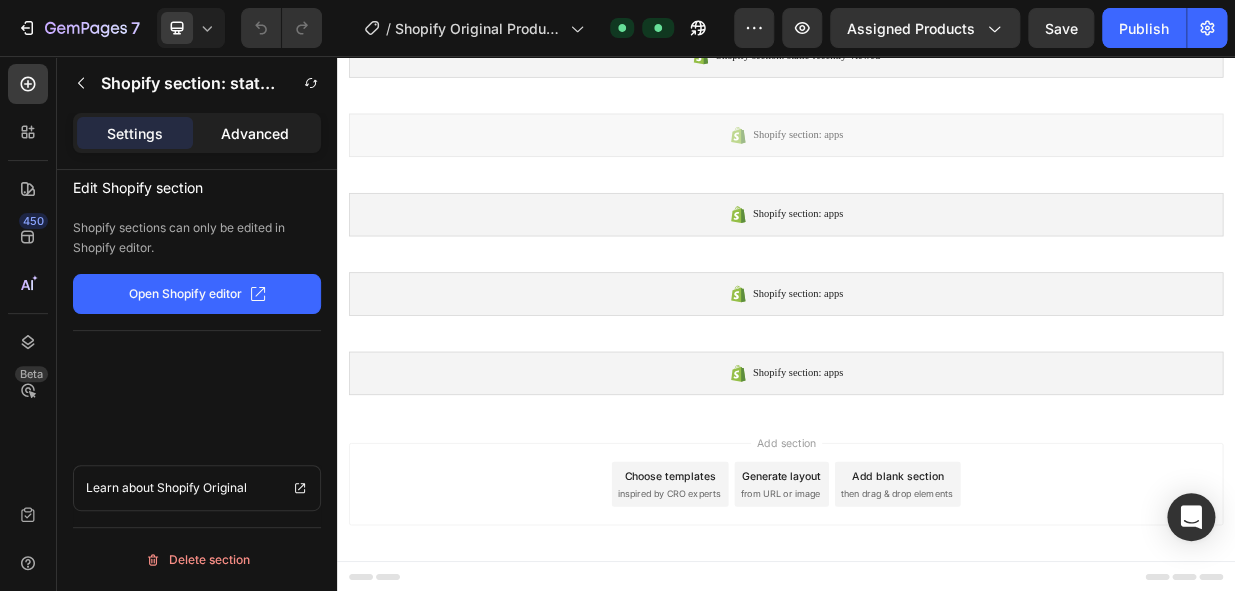 click on "Advanced" at bounding box center (255, 133) 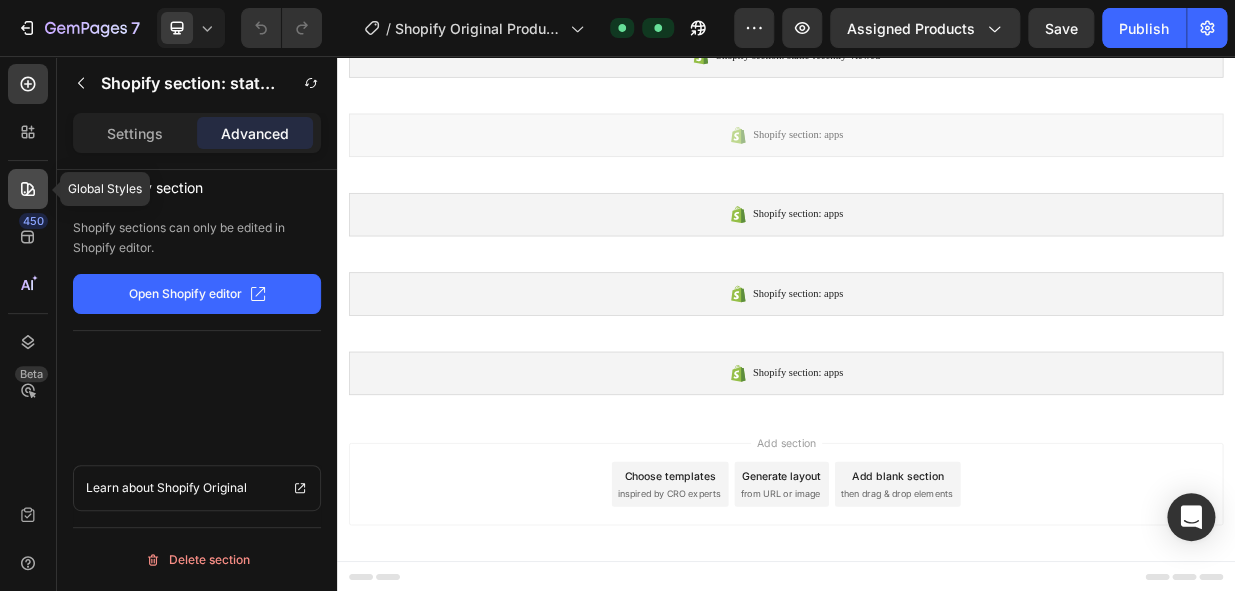 click 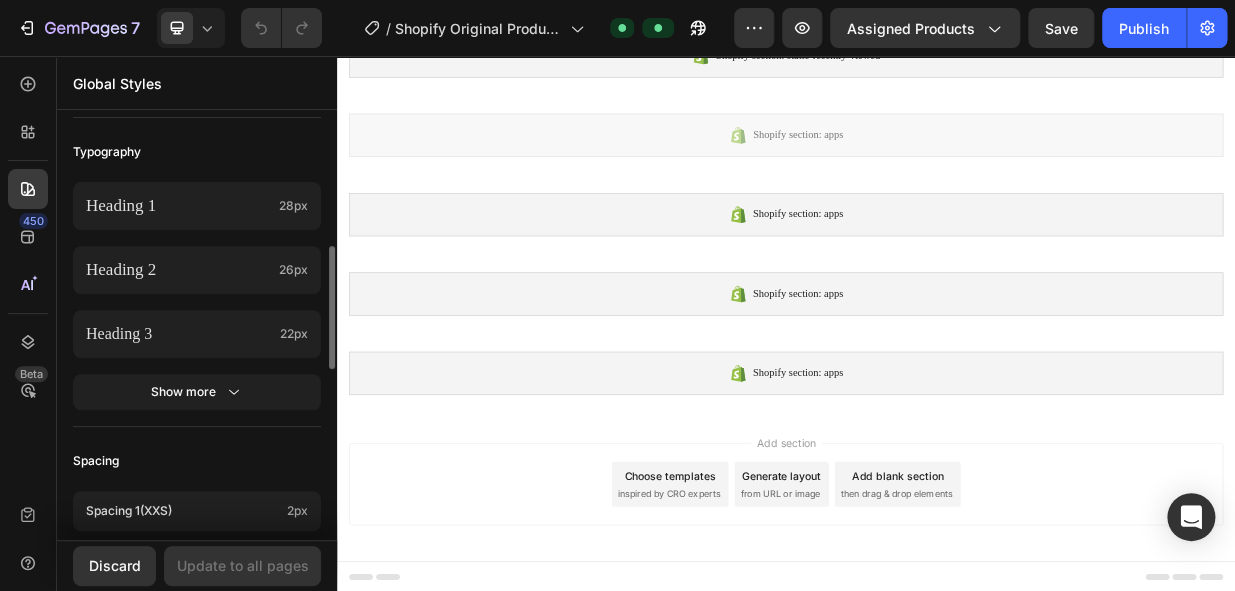 scroll, scrollTop: 818, scrollLeft: 0, axis: vertical 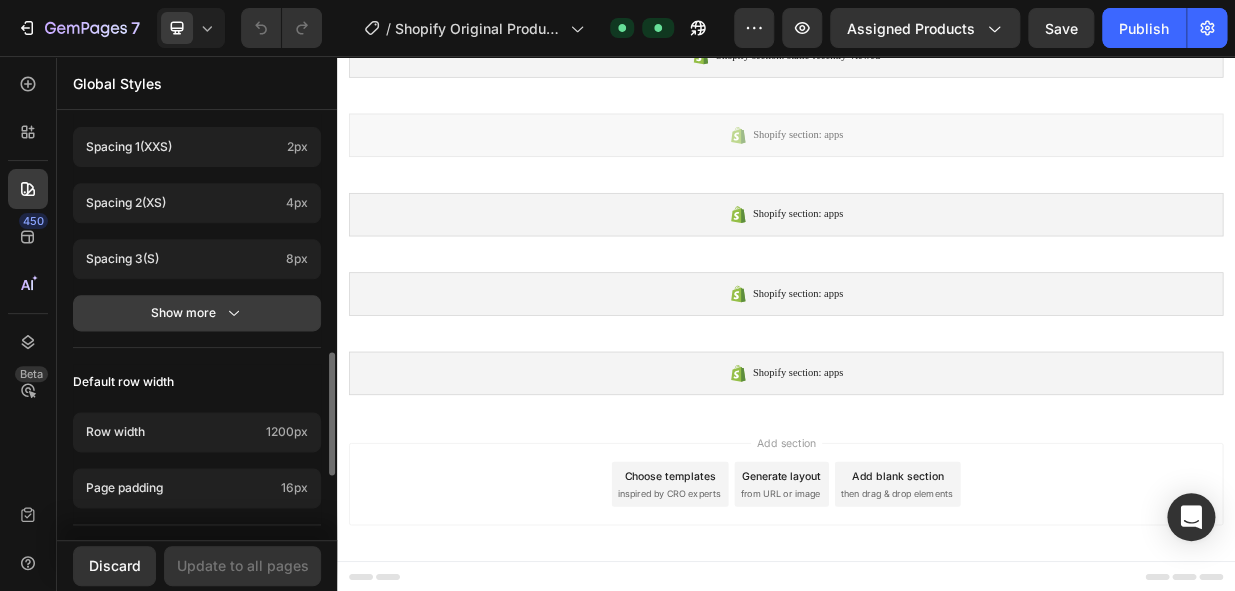 click on "Show more" 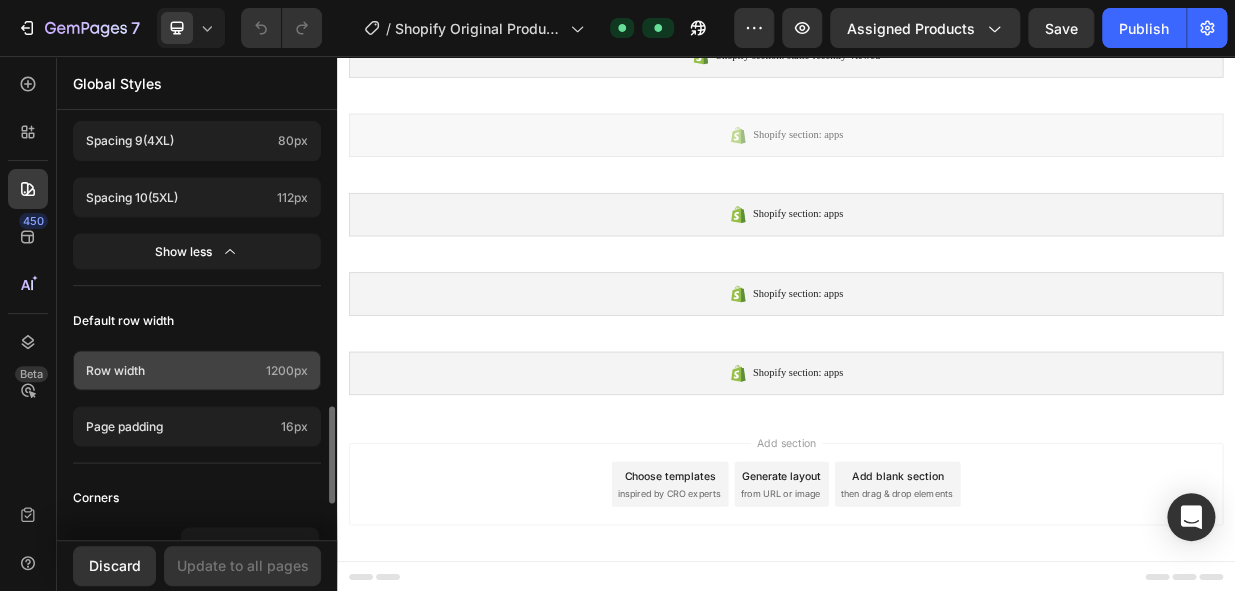 scroll, scrollTop: 1430, scrollLeft: 0, axis: vertical 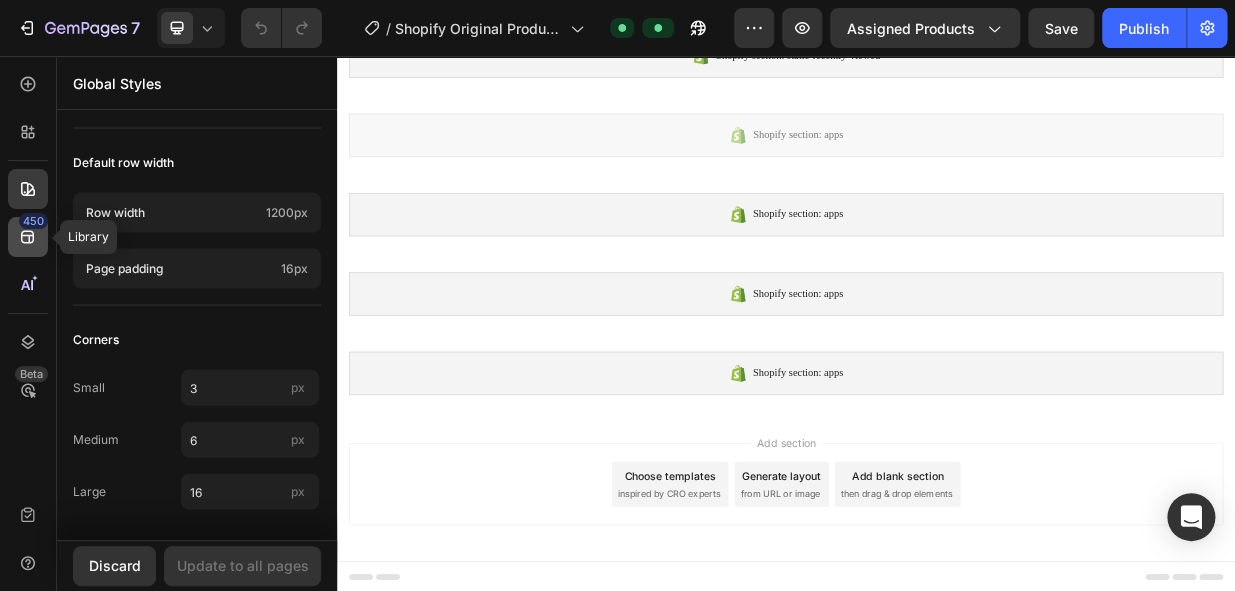 click on "450" at bounding box center (33, 221) 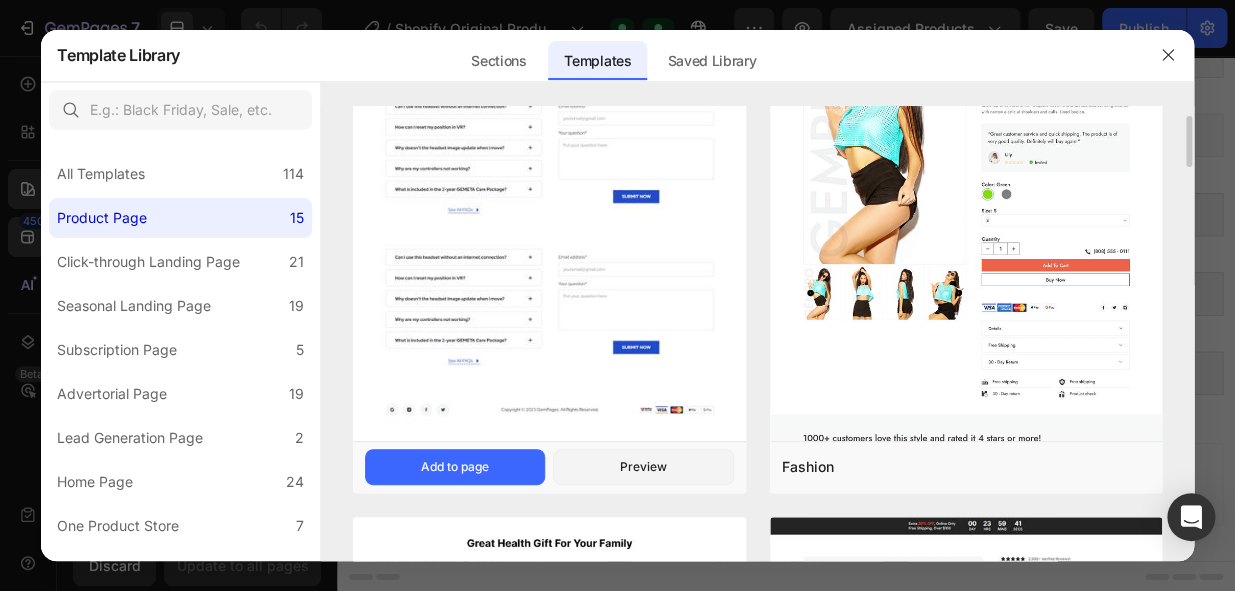 scroll, scrollTop: 181, scrollLeft: 0, axis: vertical 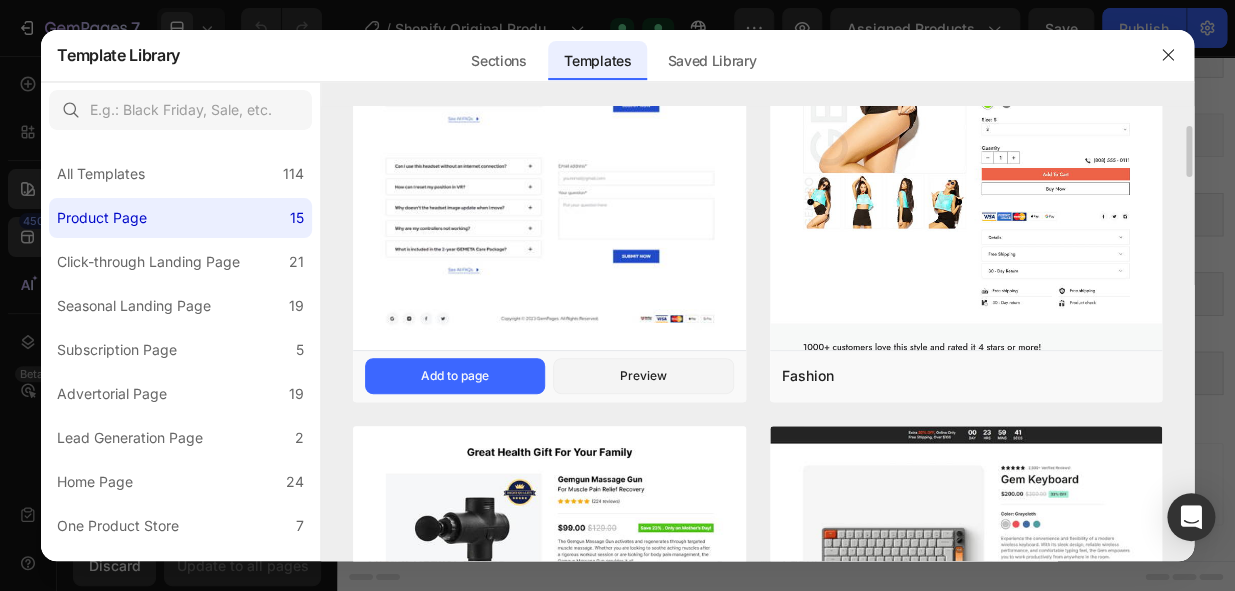 click at bounding box center [549, -928] 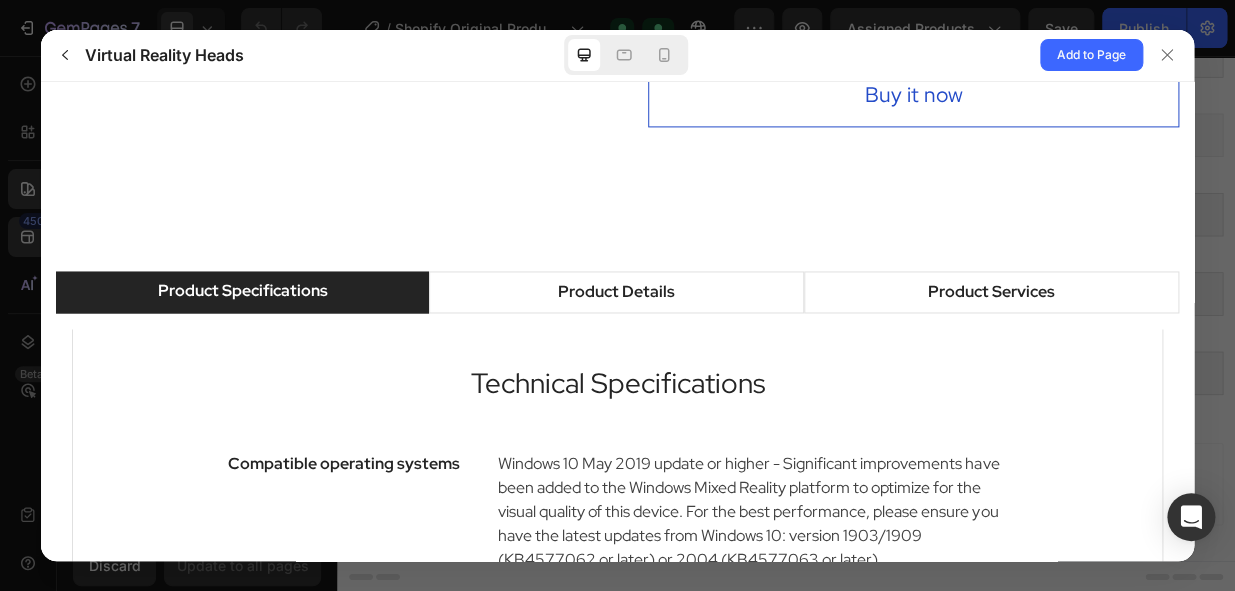 scroll, scrollTop: 1090, scrollLeft: 0, axis: vertical 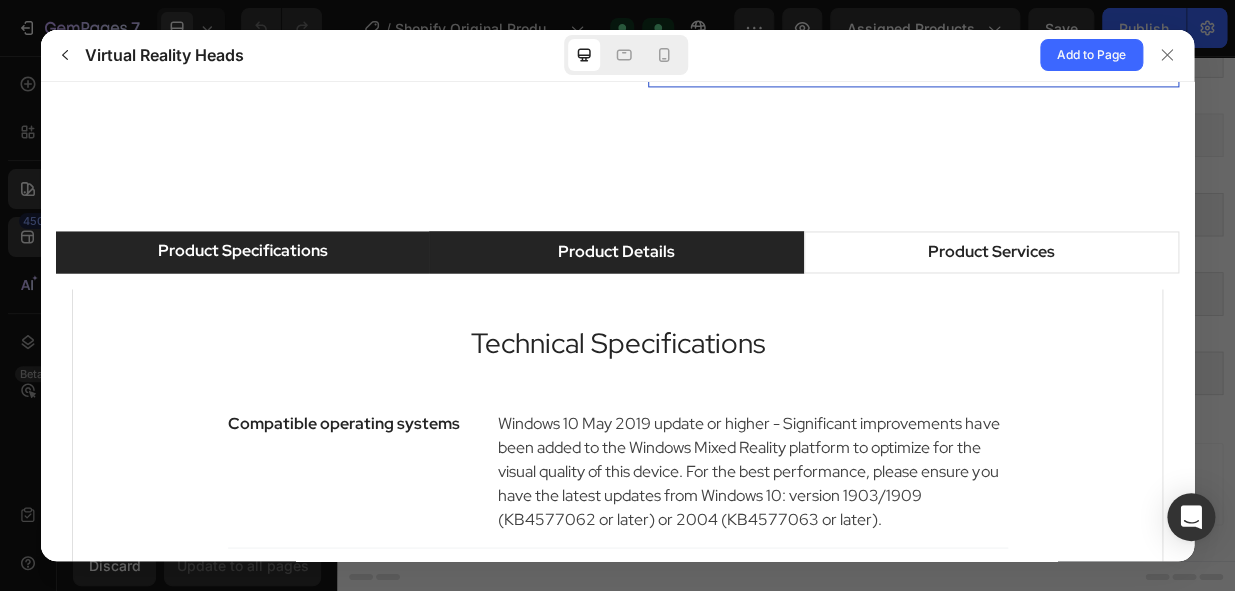 click on "Product Details" at bounding box center [616, 251] 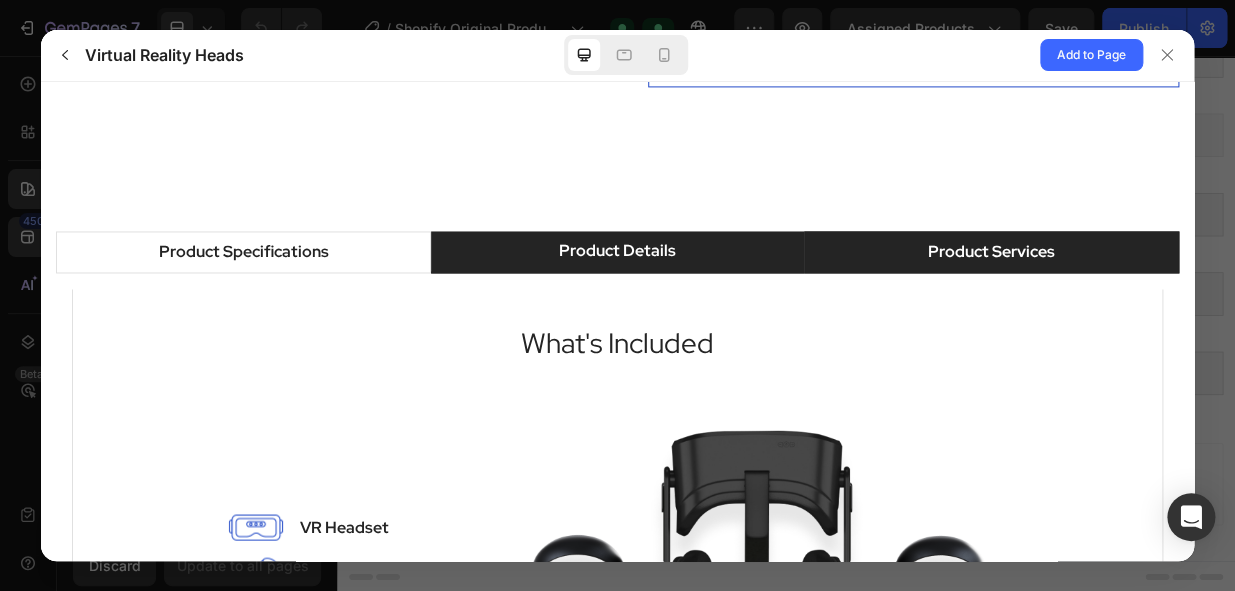 click on "Product Services" at bounding box center (991, 251) 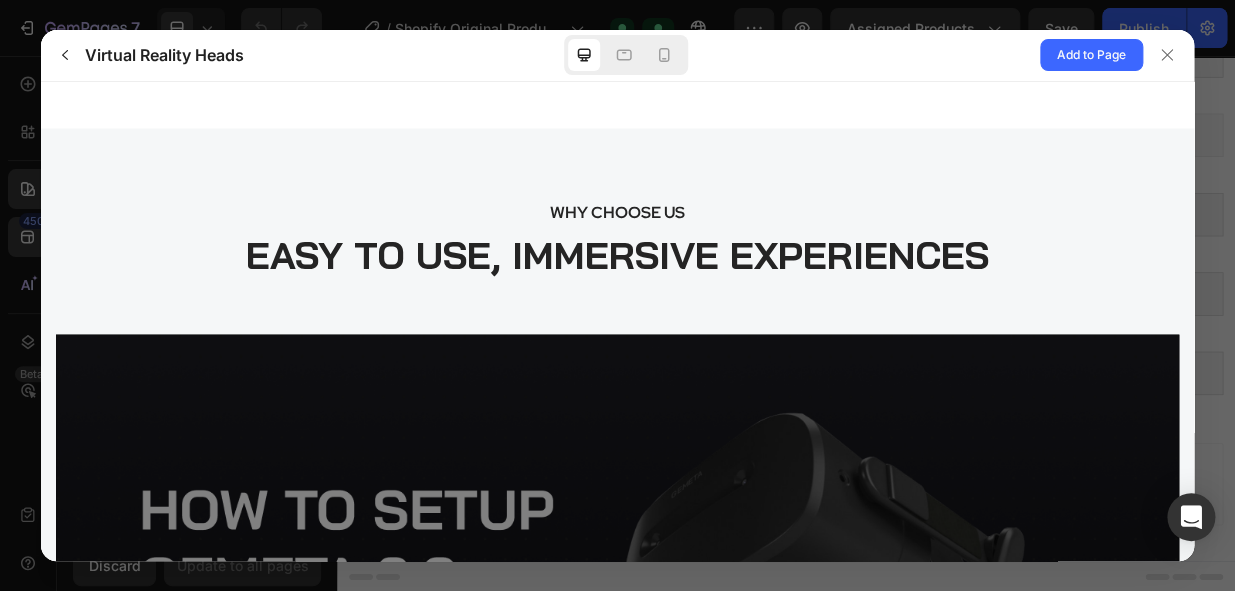 scroll, scrollTop: 3811, scrollLeft: 0, axis: vertical 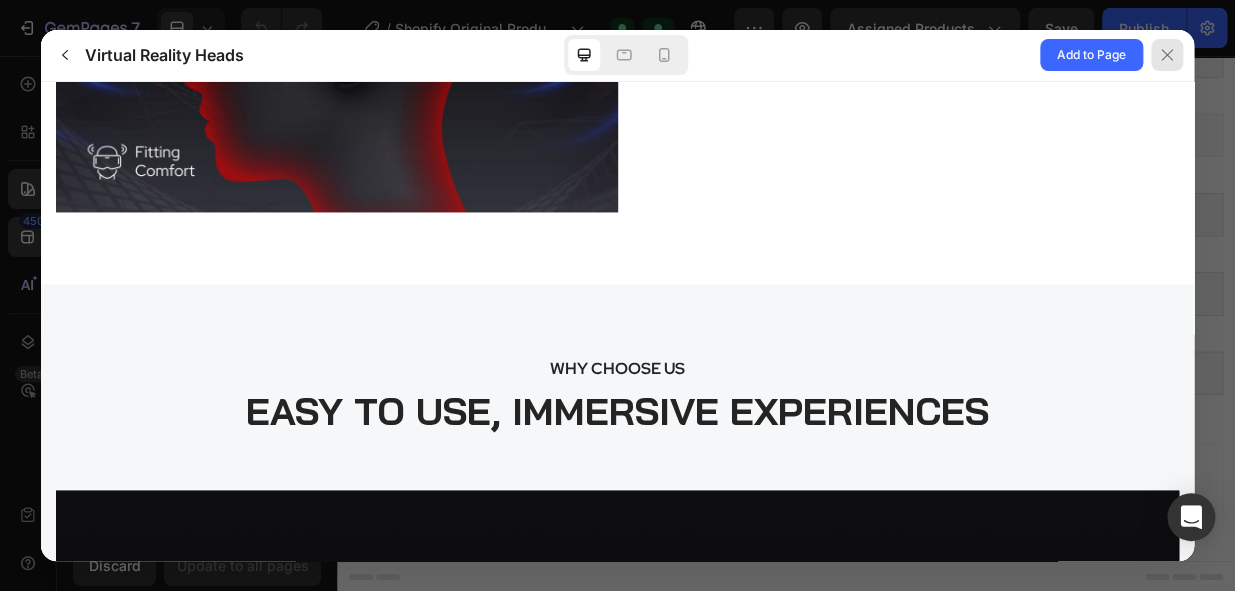 click 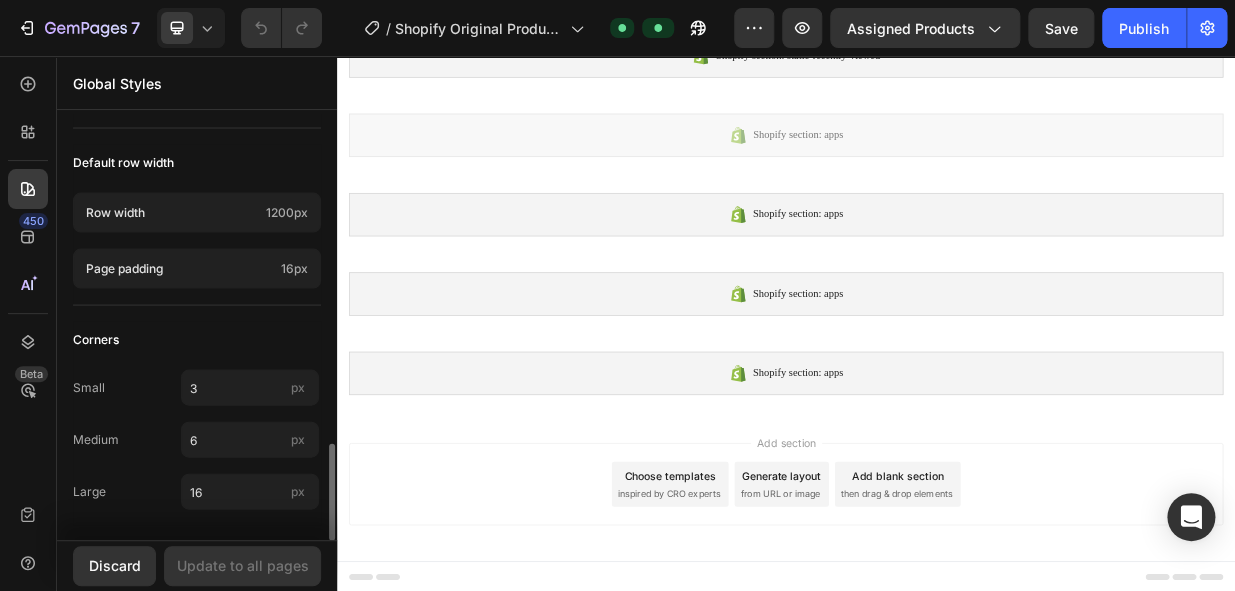 scroll, scrollTop: 1157, scrollLeft: 0, axis: vertical 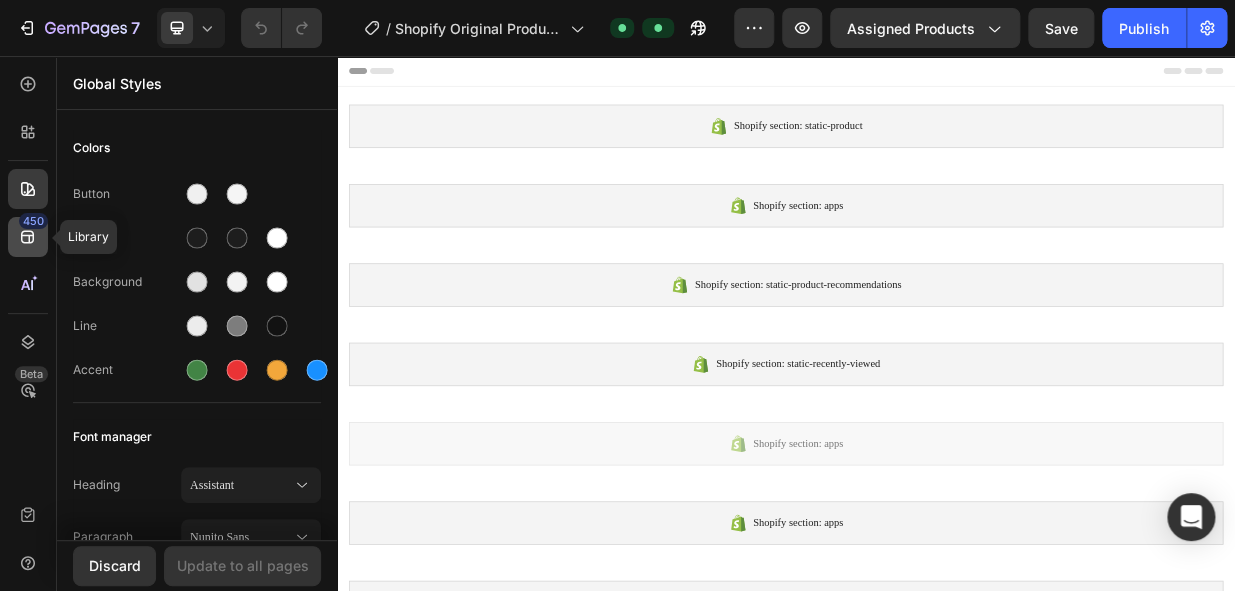click on "450" at bounding box center [33, 221] 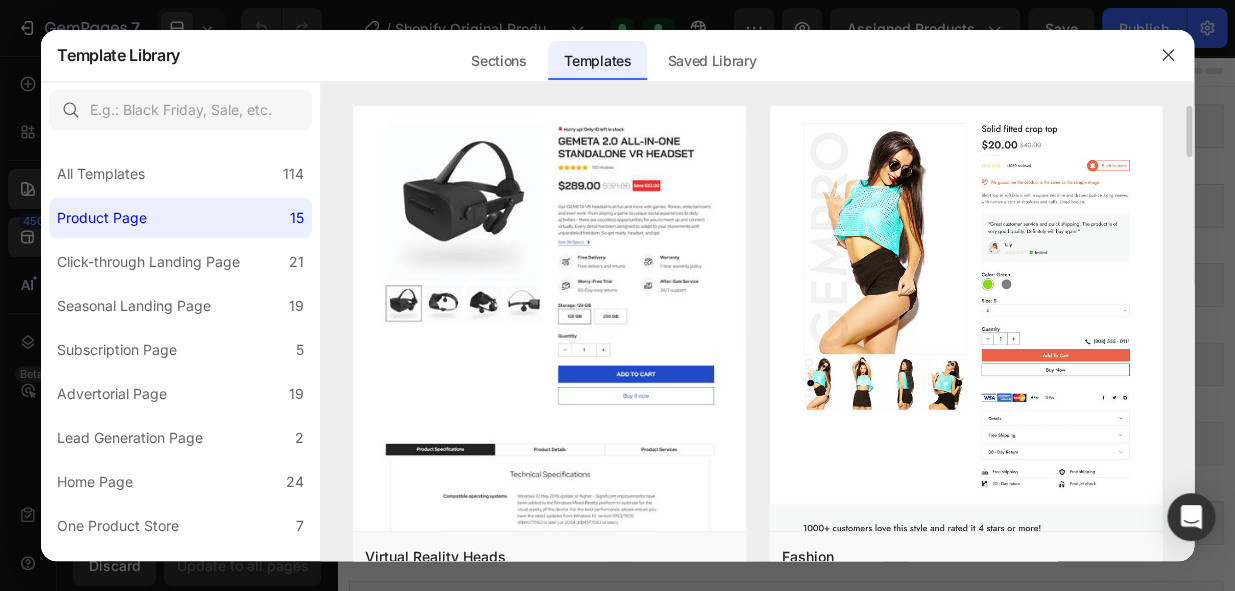 click on "Virtual Reality Heads Add to page  Preview  Fashion Add to page  Preview  Massage Gun Add to page  Preview  Product Page - Consumer Electronics - Keyboard Add to page  Preview  Vélocity Bikes Add to page  Preview  Pet Food & Supplies - Product Page with Bundle Add to page  Preview  Subscription Page - Pet & Animals - Gem Cat Food - Style 4 Add to page  Preview  Product Page - Sports Add to page  Preview  Baby Toys Add to page  Preview  Eco-friendly Add to page  Preview  Kitchenware Add to page  Preview  Click-Through Page - Sport - Road Bike Add to page  Preview  Click-Through Page - Hobbies & Toys - Remote Racer Car Add to page  Preview  Click-Through Page - Beauty & Fitness - Cosmetic Add to page  Preview  GemSleep Gummies Vitamin Add to page  Preview   Numerous Templates  are on the way   Perfectly hand-crafted templates are waiting for you to use" at bounding box center [757, 334] 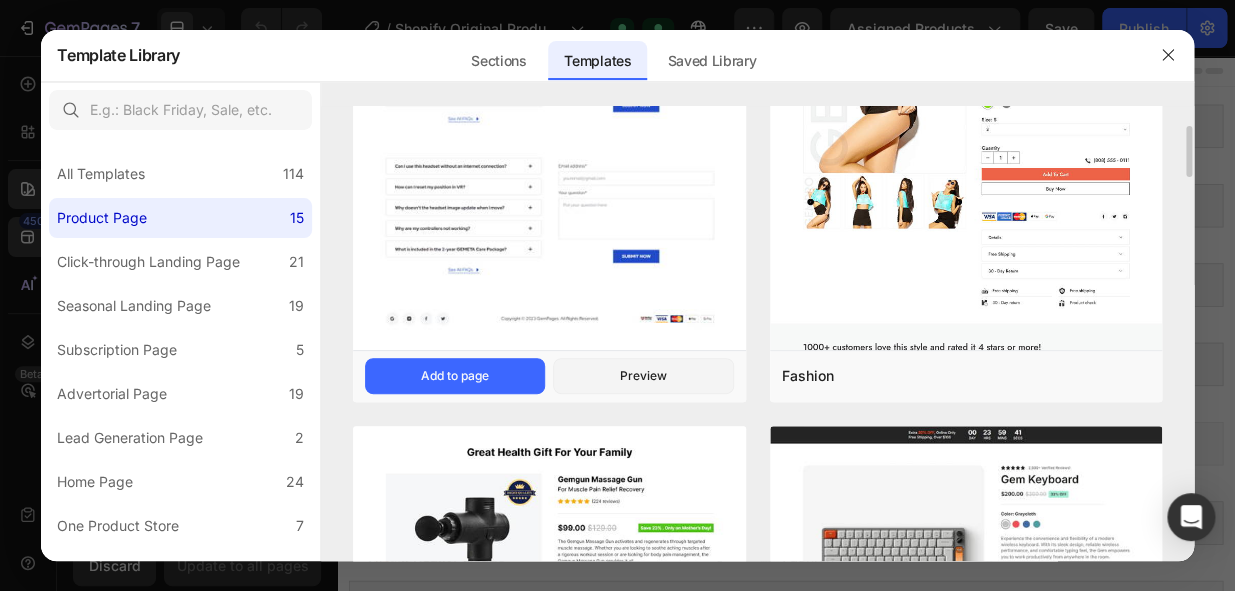 scroll, scrollTop: 0, scrollLeft: 0, axis: both 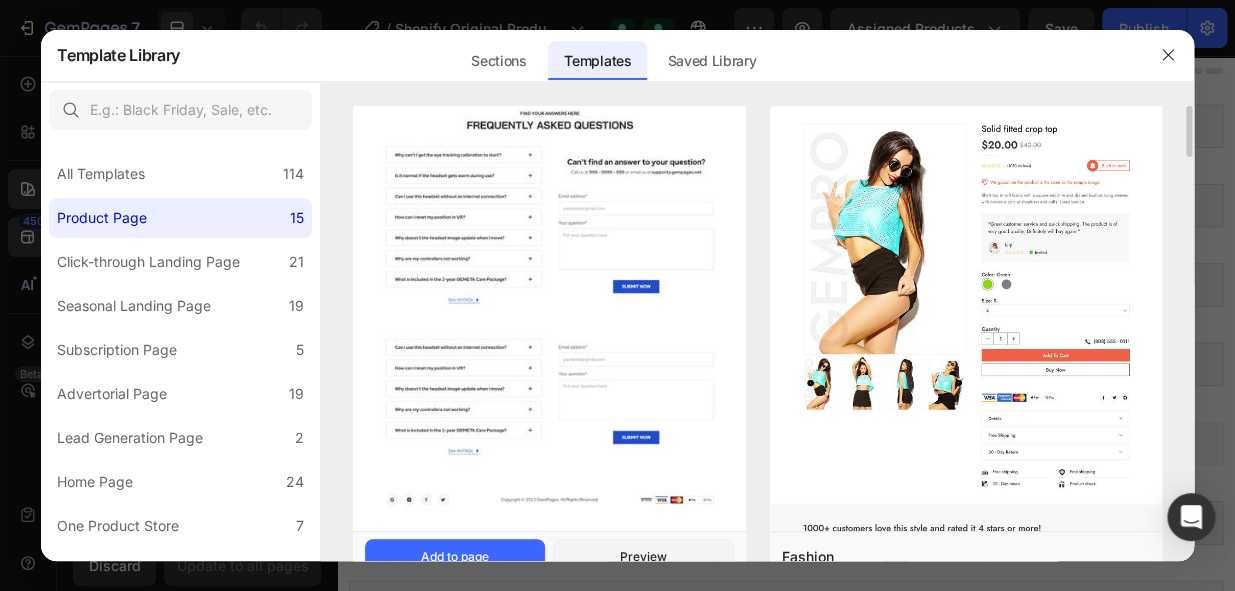 click at bounding box center (549, -747) 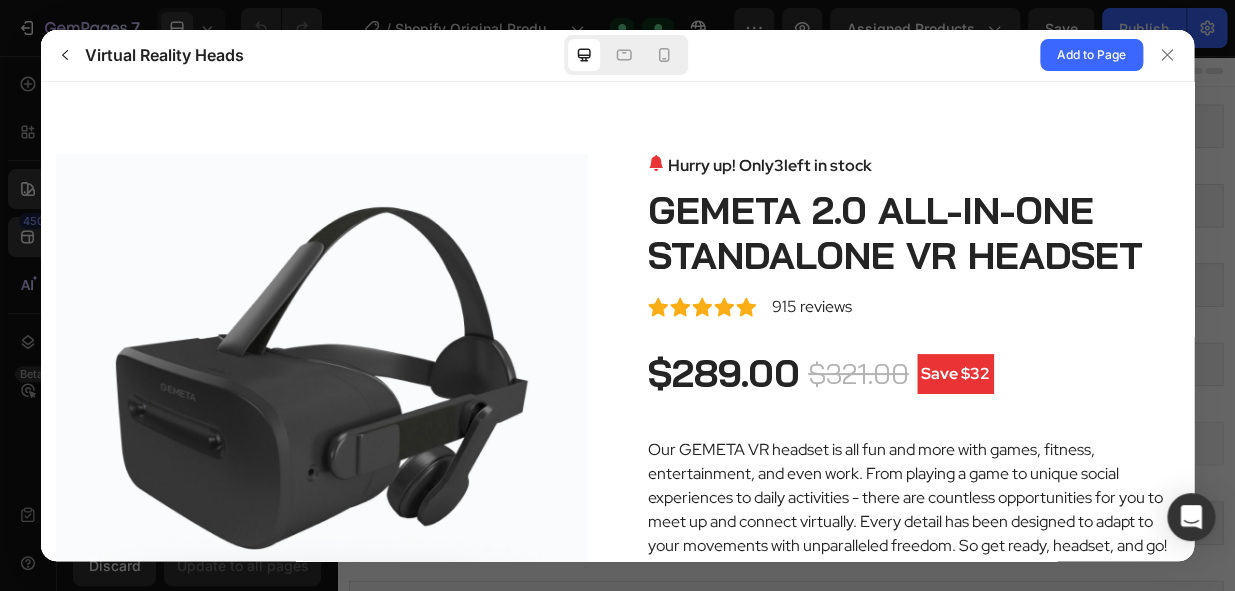 scroll, scrollTop: 0, scrollLeft: 0, axis: both 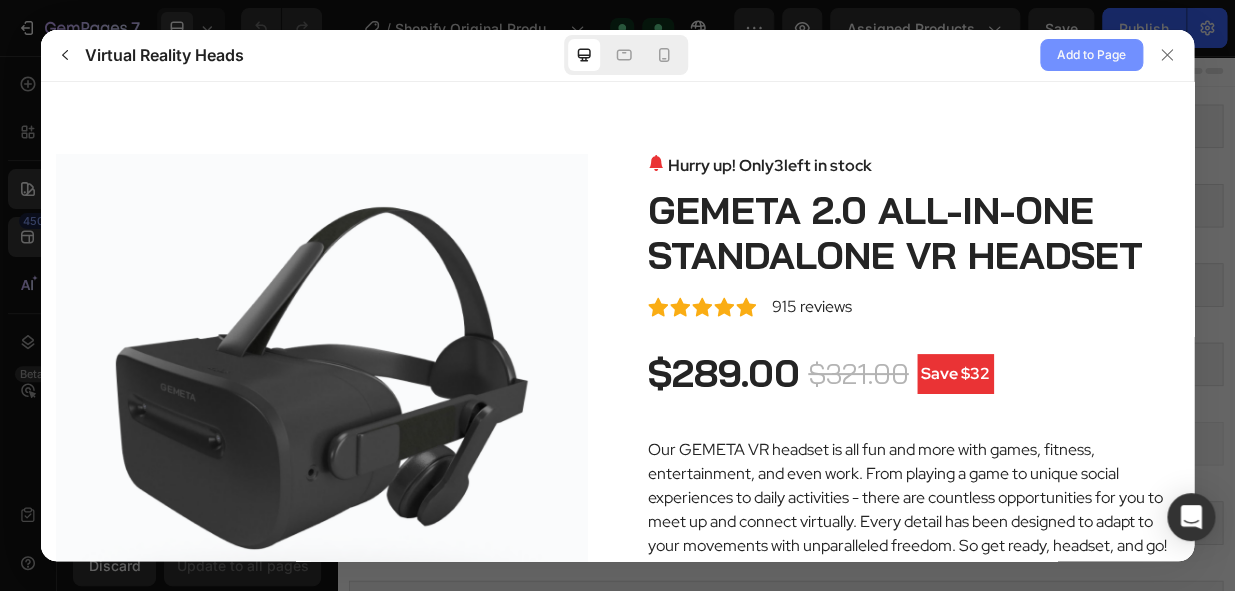 click on "Add to Page" 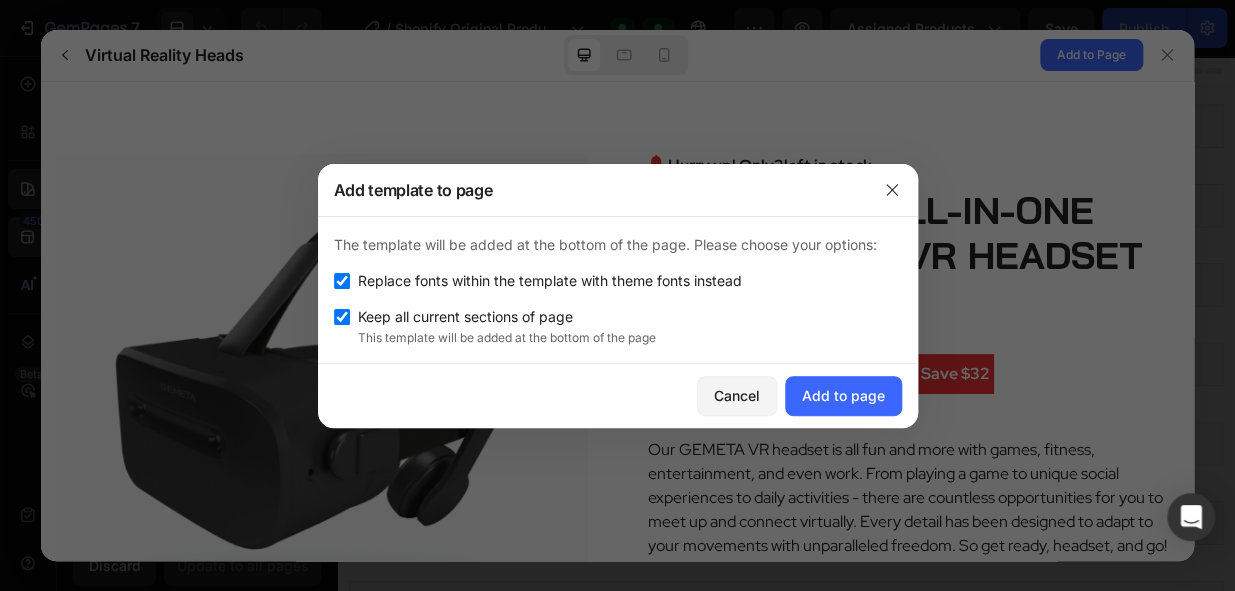click at bounding box center [342, 281] 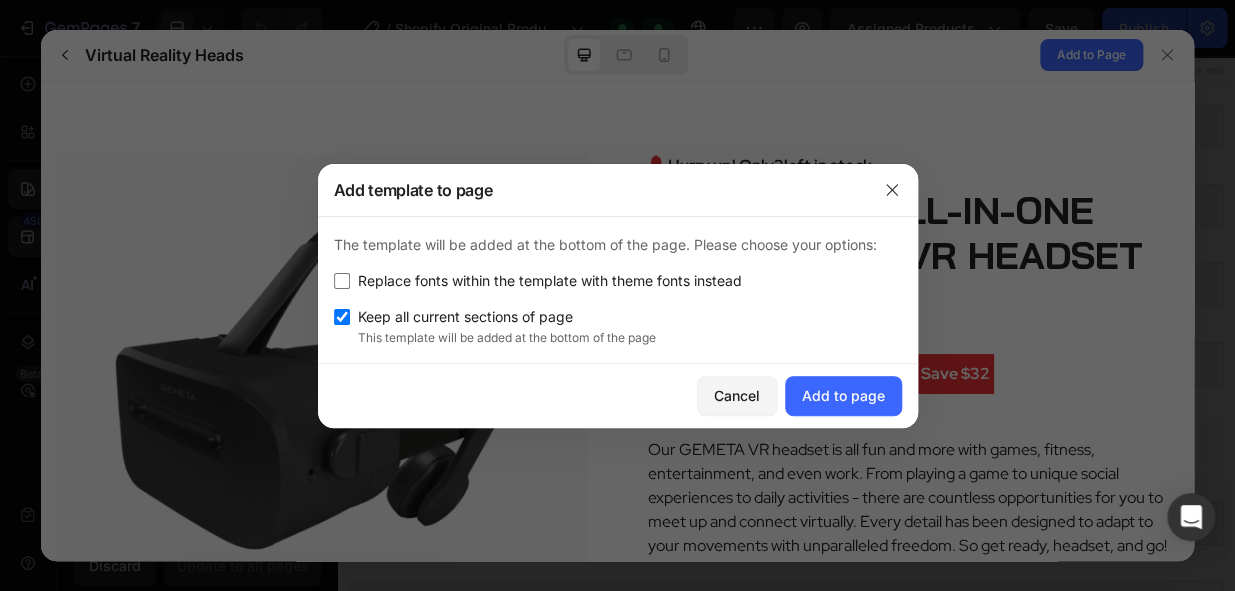 click on "Keep all current sections of page" at bounding box center (461, 317) 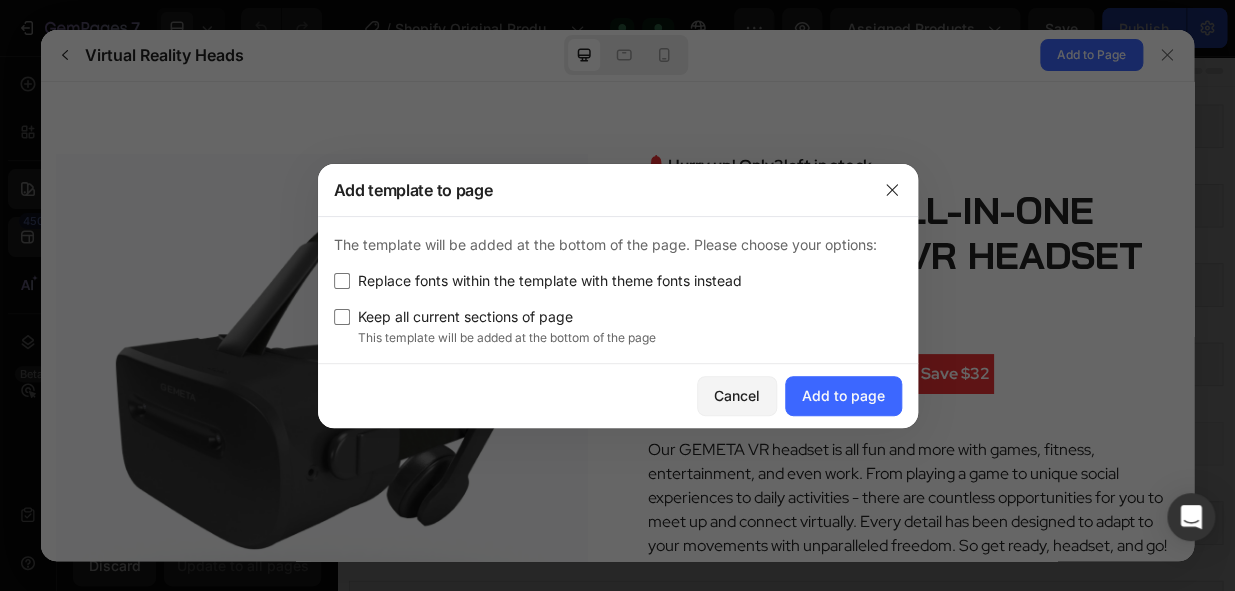 checkbox on "false" 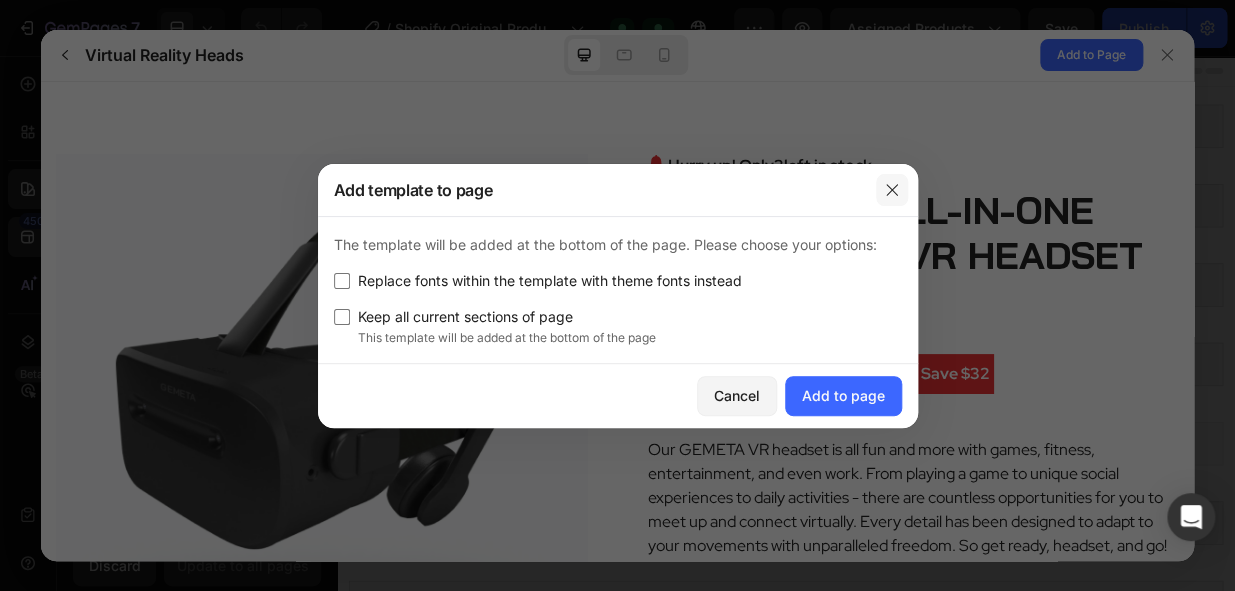 drag, startPoint x: 889, startPoint y: 192, endPoint x: 849, endPoint y: 108, distance: 93.03763 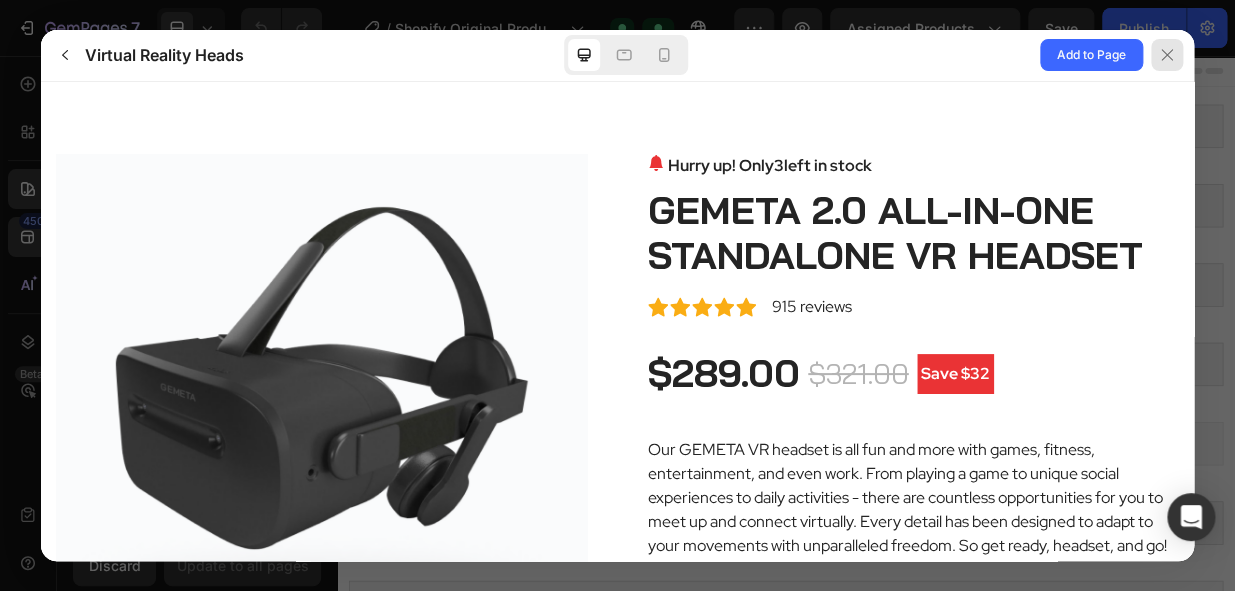 click 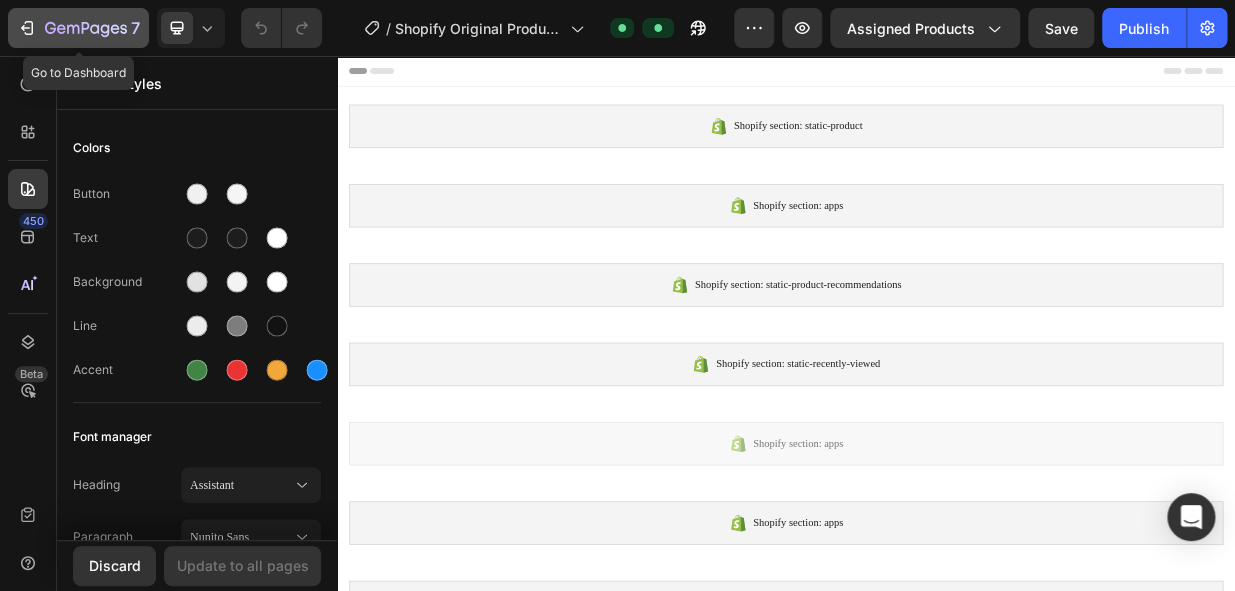 click on "7" at bounding box center [78, 28] 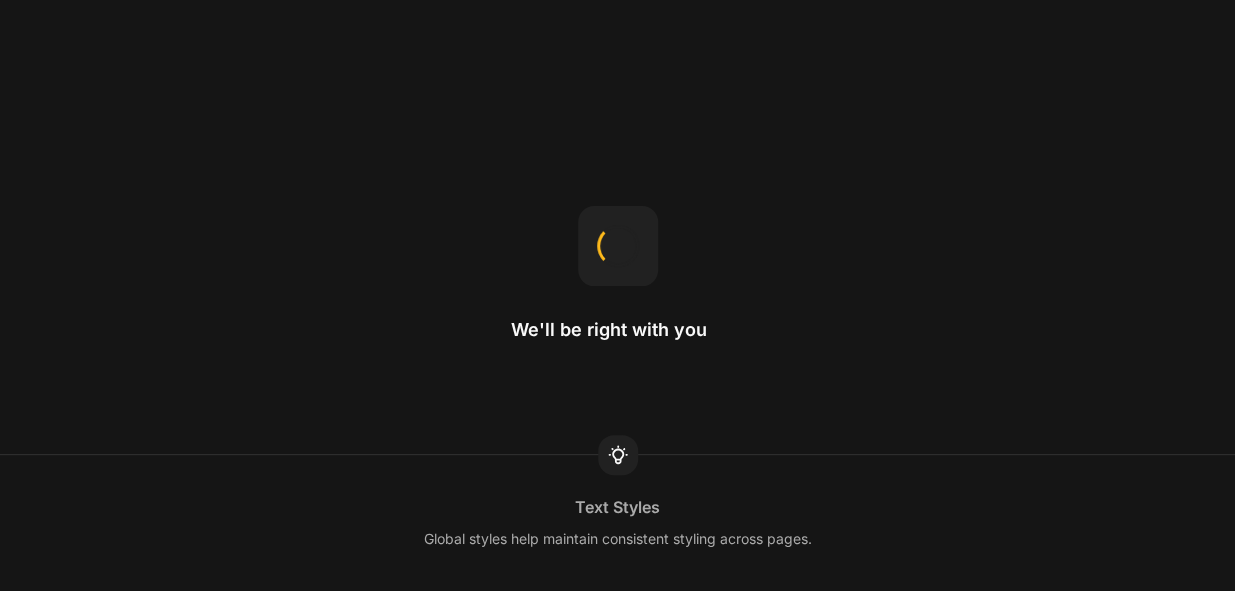 scroll, scrollTop: 0, scrollLeft: 0, axis: both 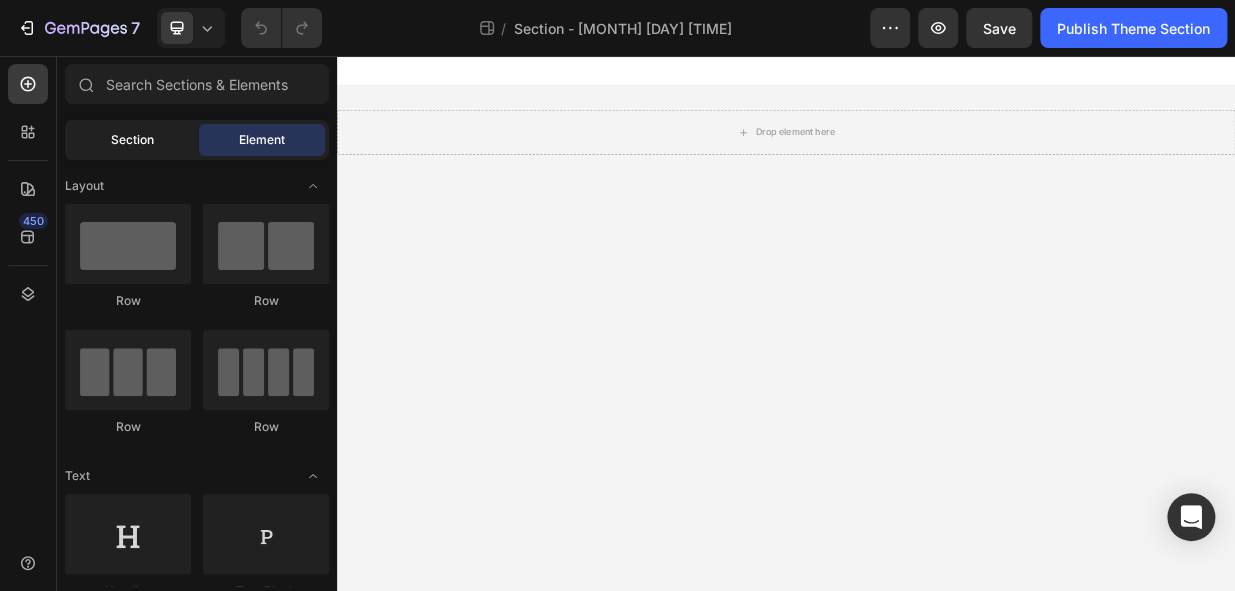 click on "Section" 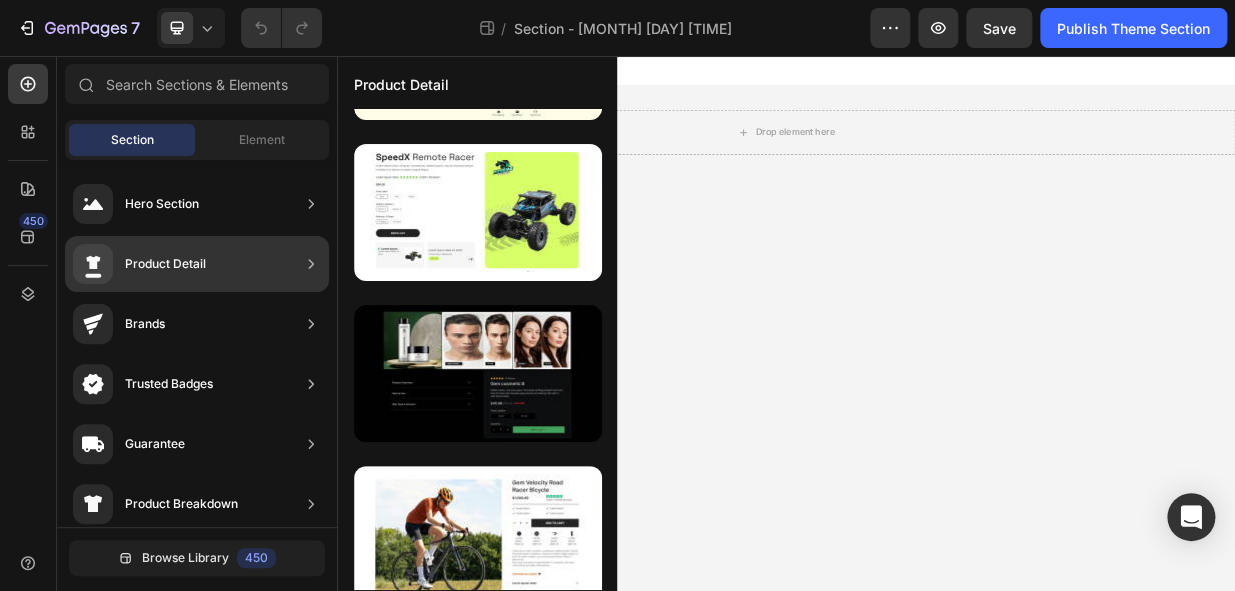 scroll, scrollTop: 0, scrollLeft: 0, axis: both 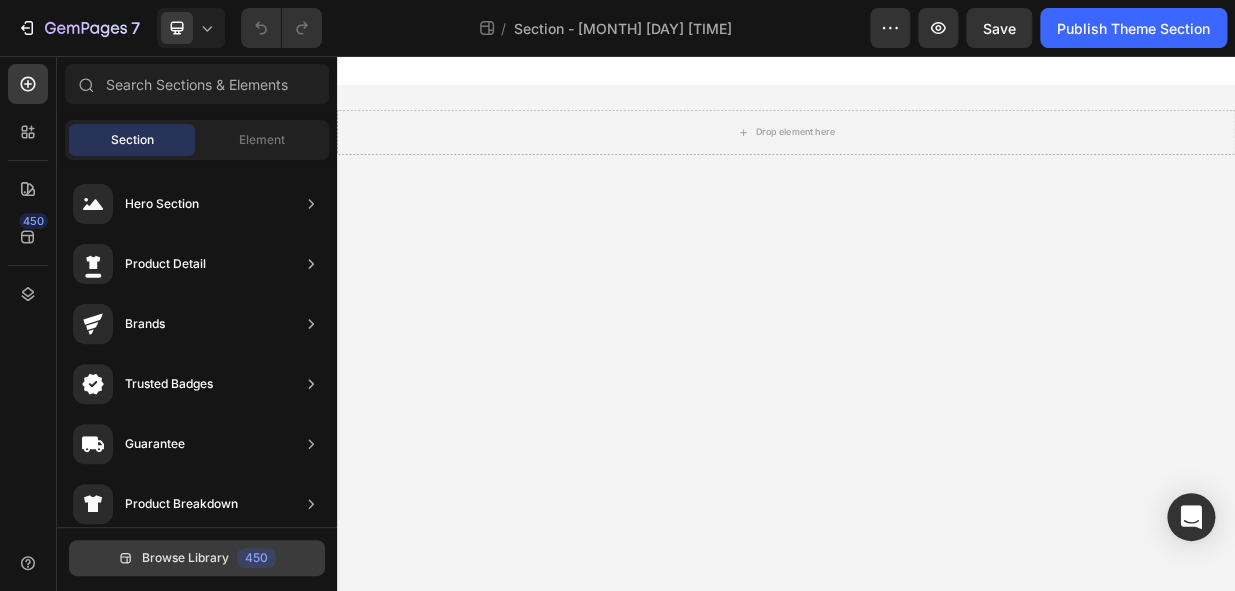 click on "Browse Library" at bounding box center [185, 558] 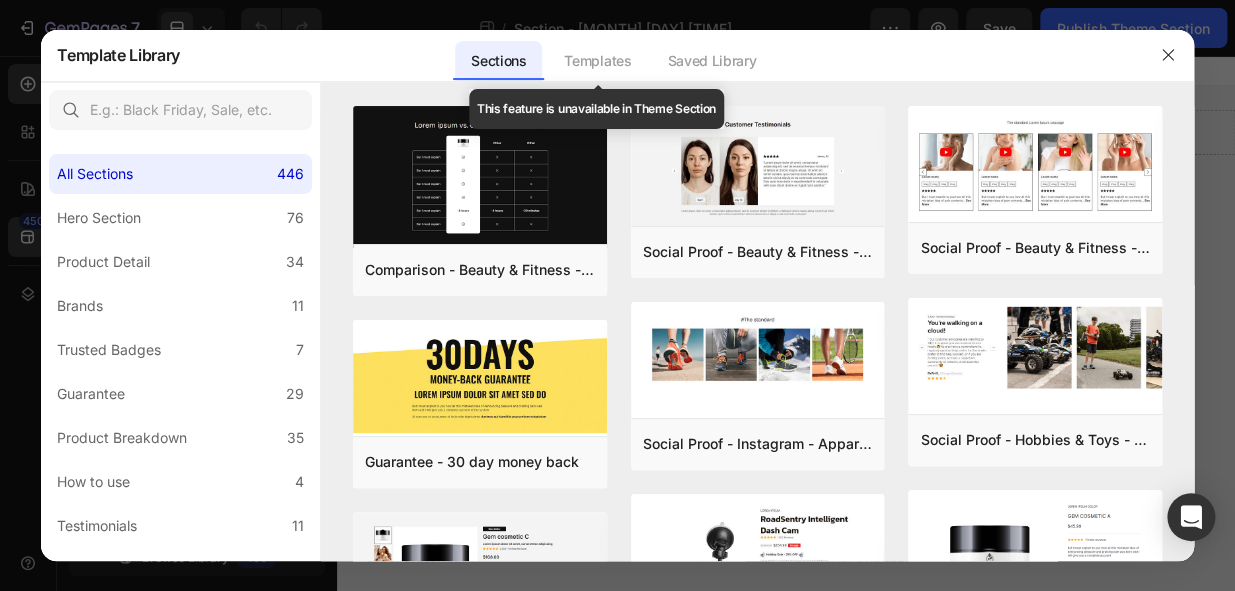 click on "Templates" 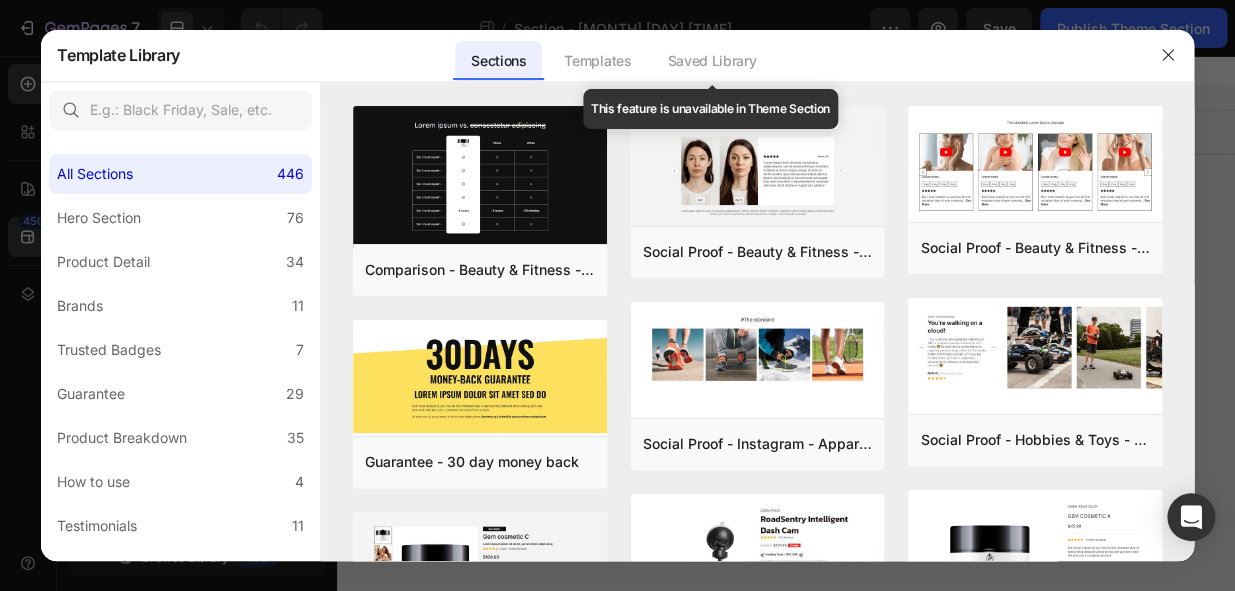 click on "Saved Library" 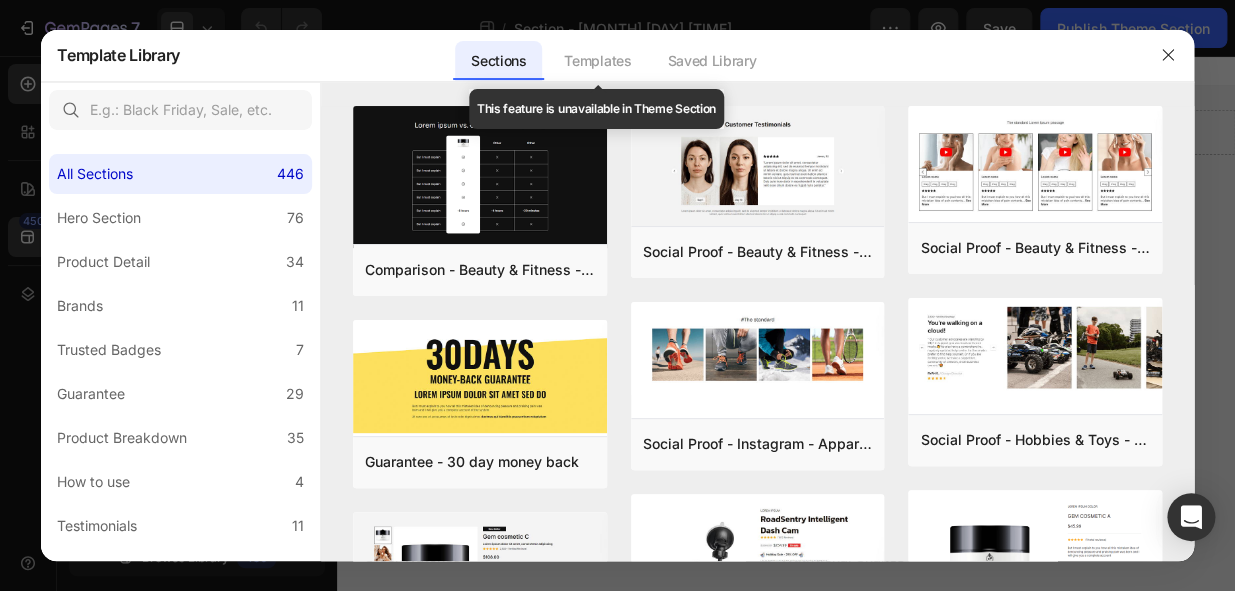 click on "Templates" 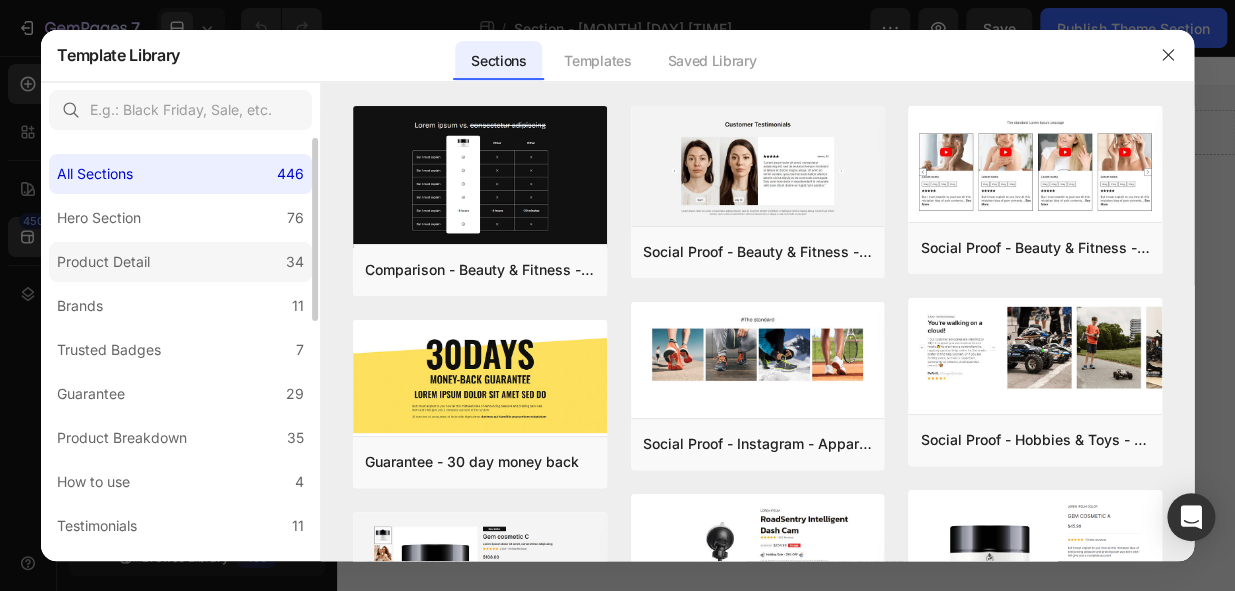 click on "Product Detail 34" 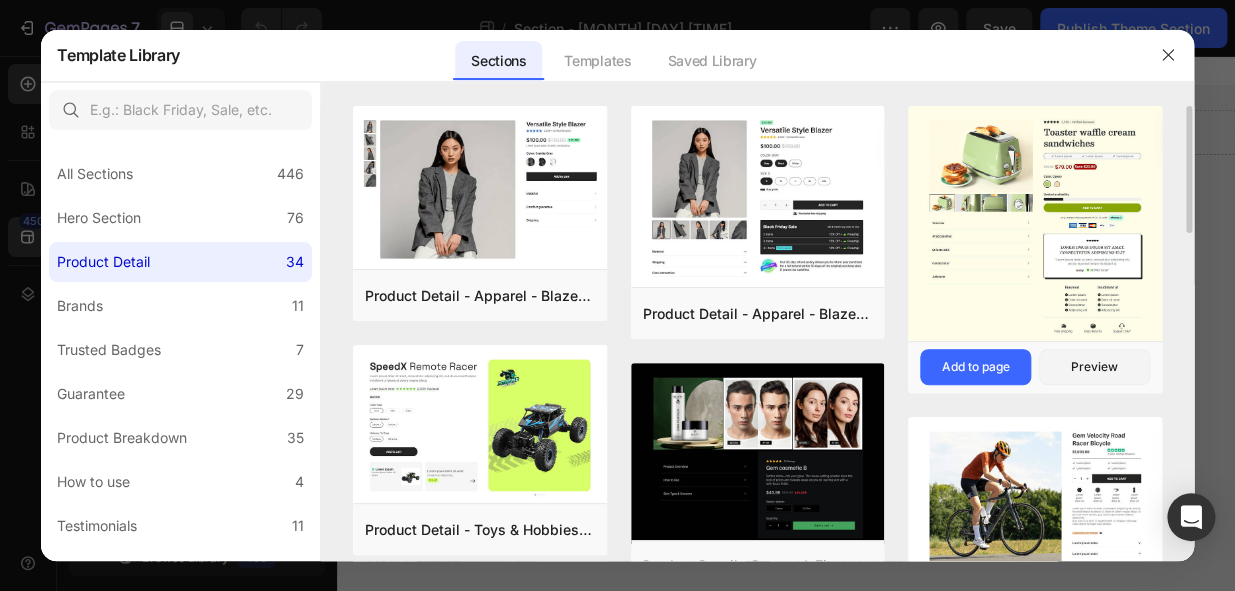 scroll, scrollTop: 90, scrollLeft: 0, axis: vertical 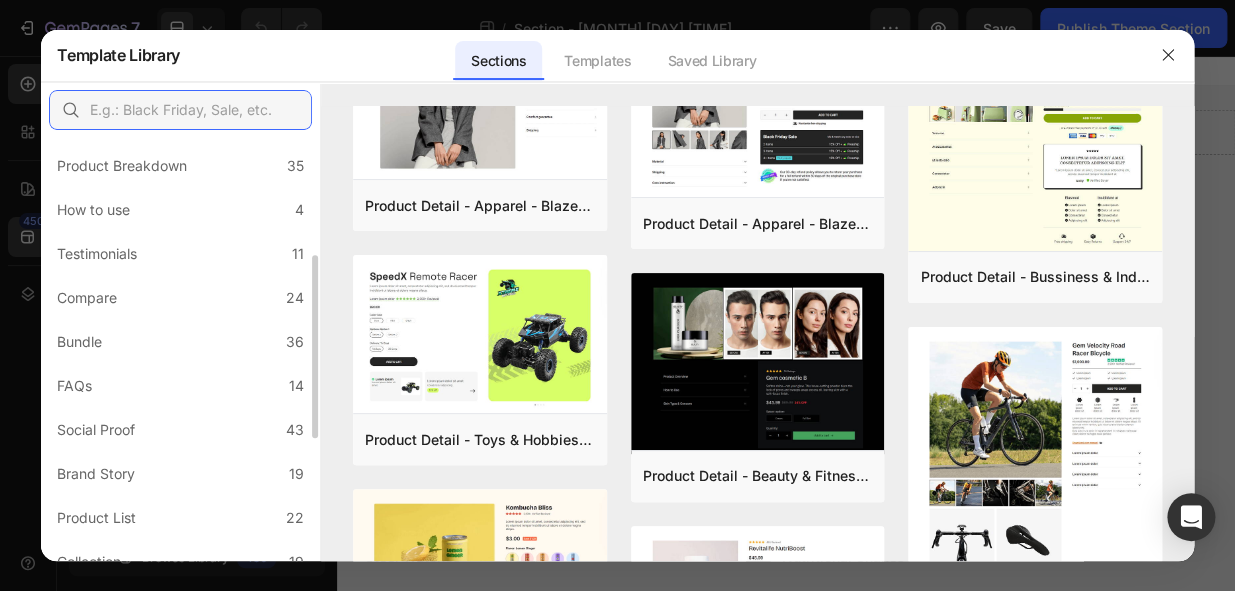 click at bounding box center [180, 110] 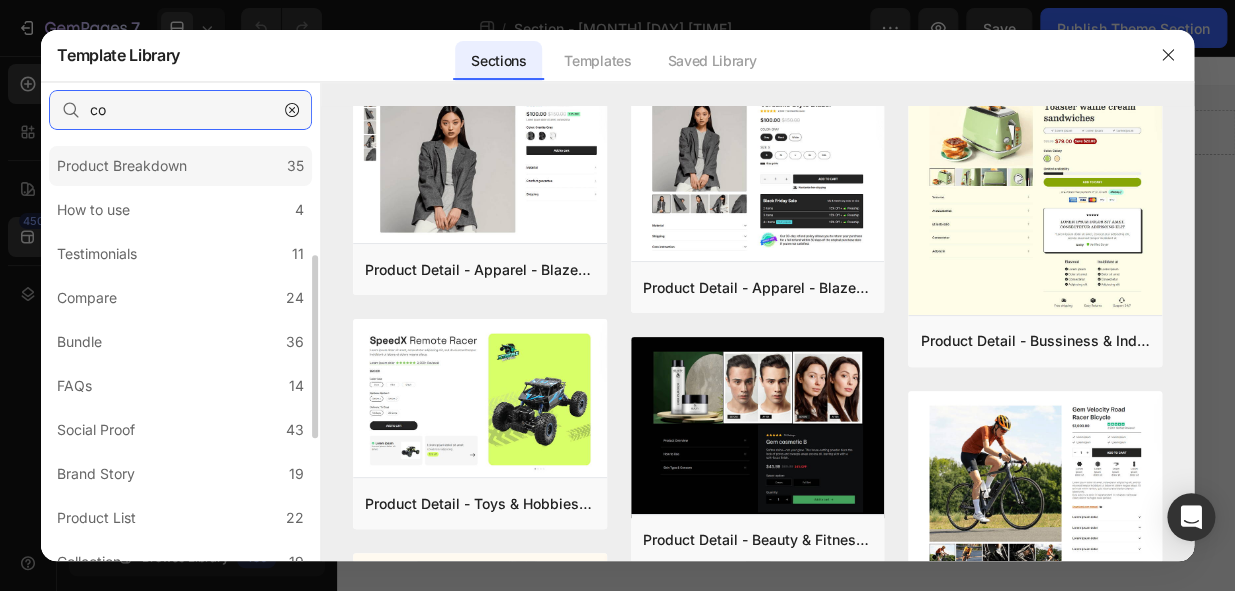scroll, scrollTop: 0, scrollLeft: 0, axis: both 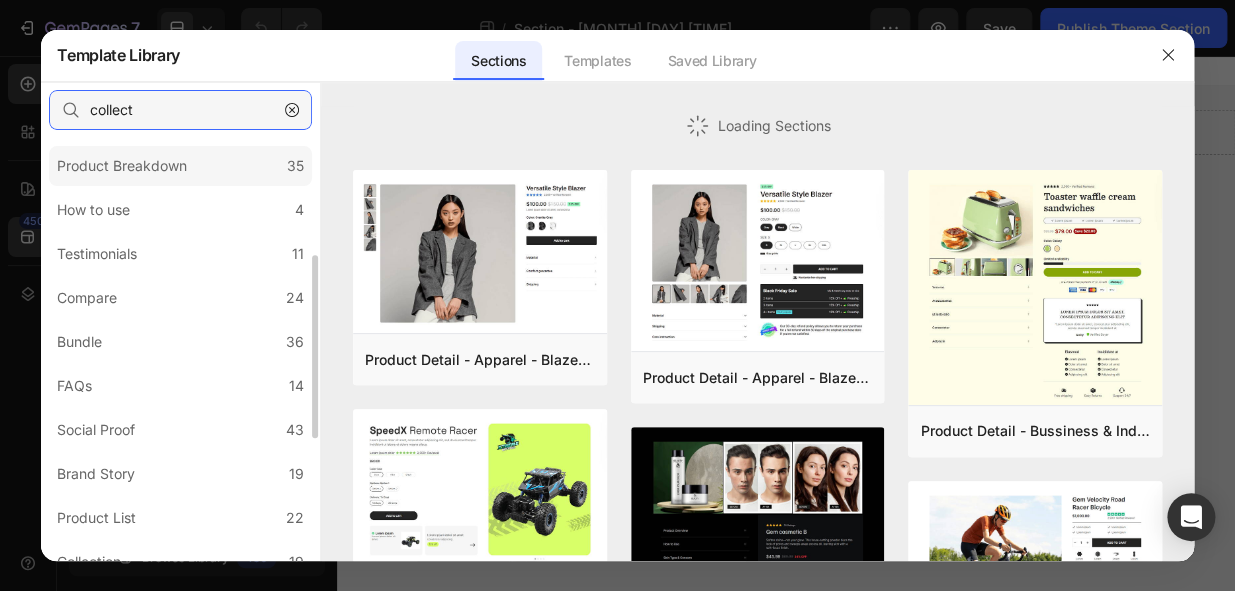 type on "collecti" 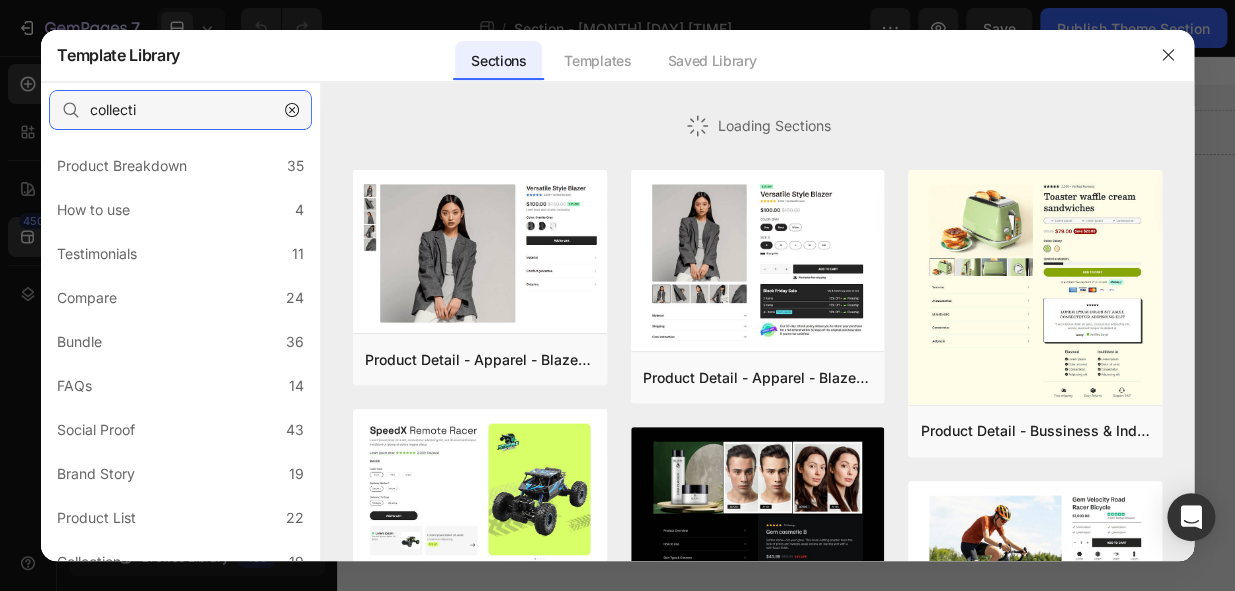 drag, startPoint x: 166, startPoint y: 123, endPoint x: 73, endPoint y: 90, distance: 98.681305 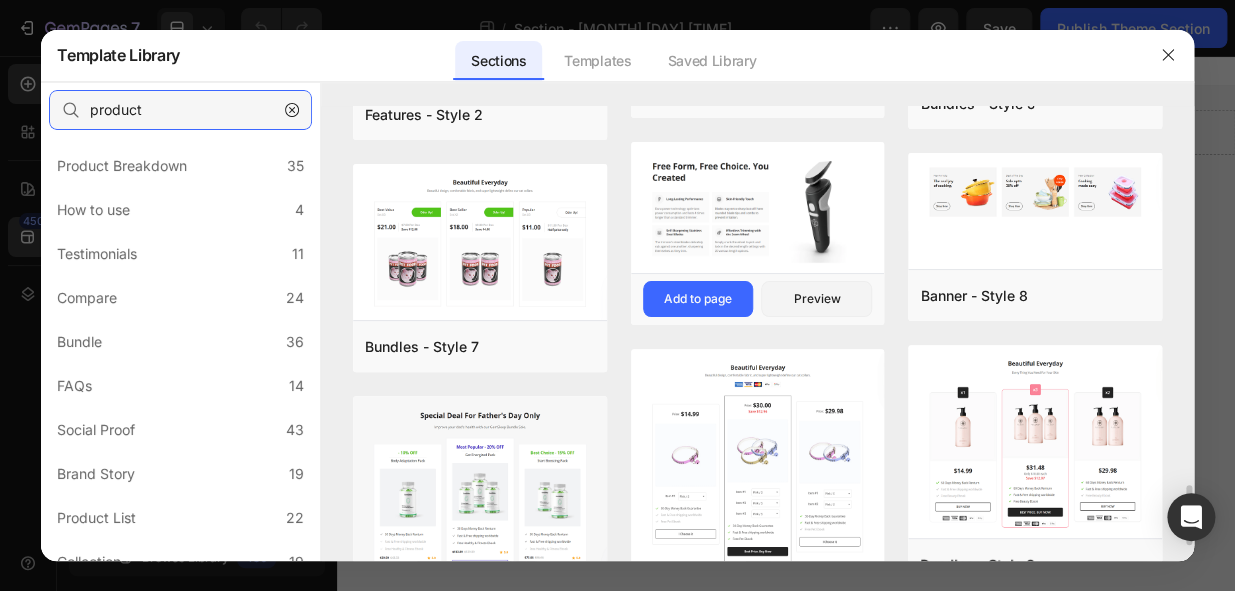 scroll, scrollTop: 2272, scrollLeft: 0, axis: vertical 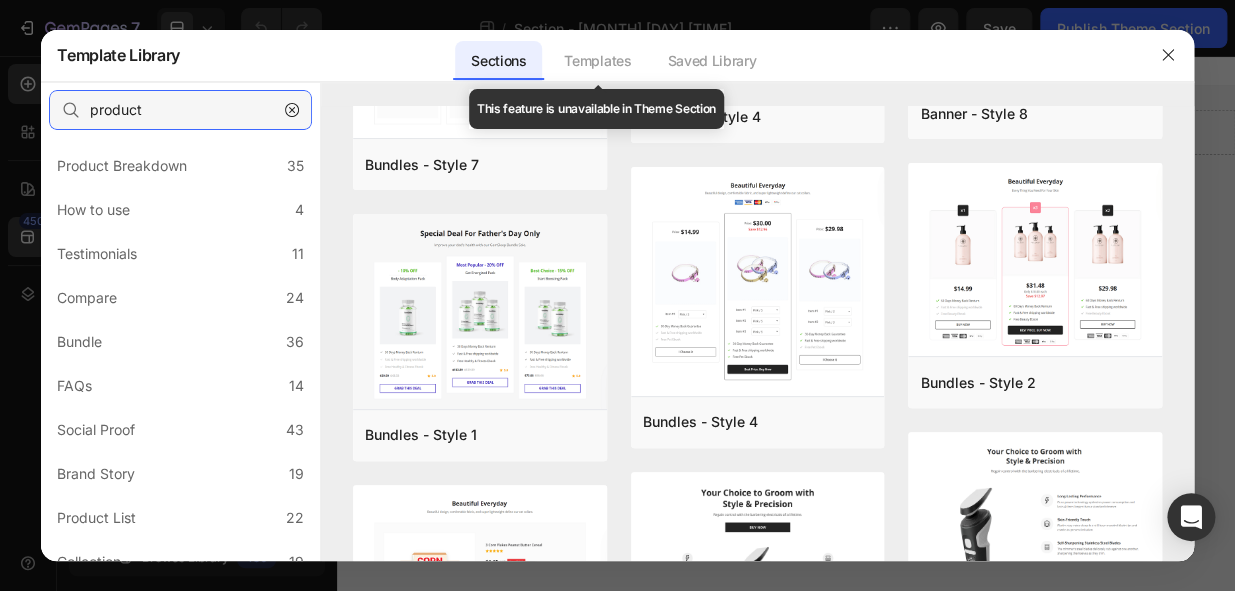 type on "product" 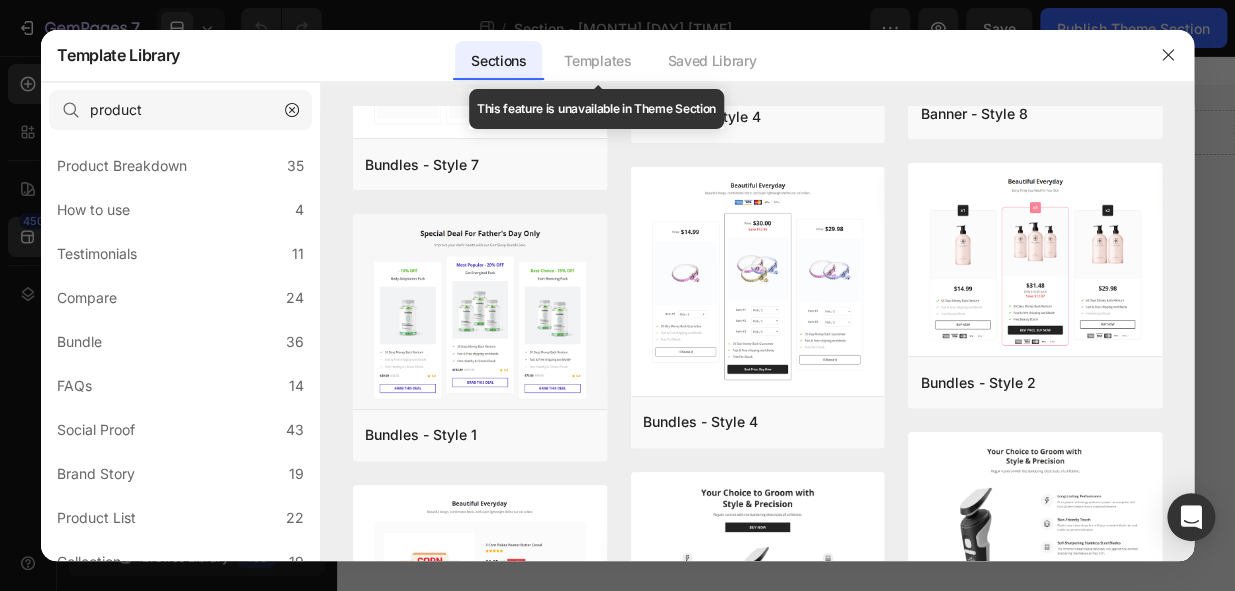 click on "Templates" 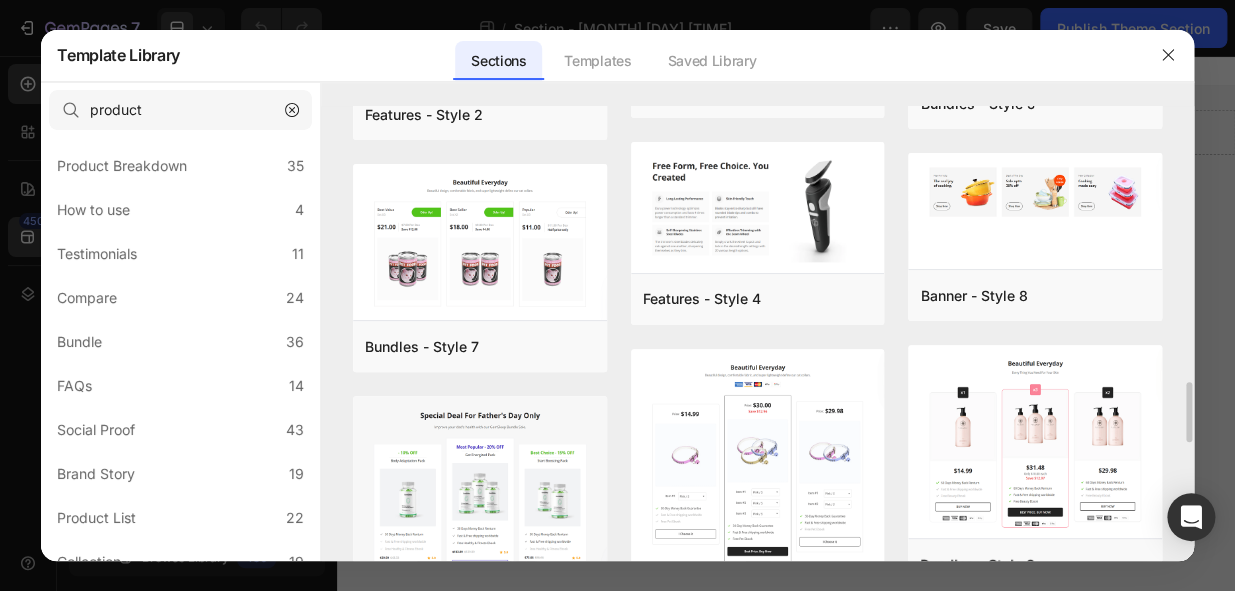 scroll, scrollTop: 2000, scrollLeft: 0, axis: vertical 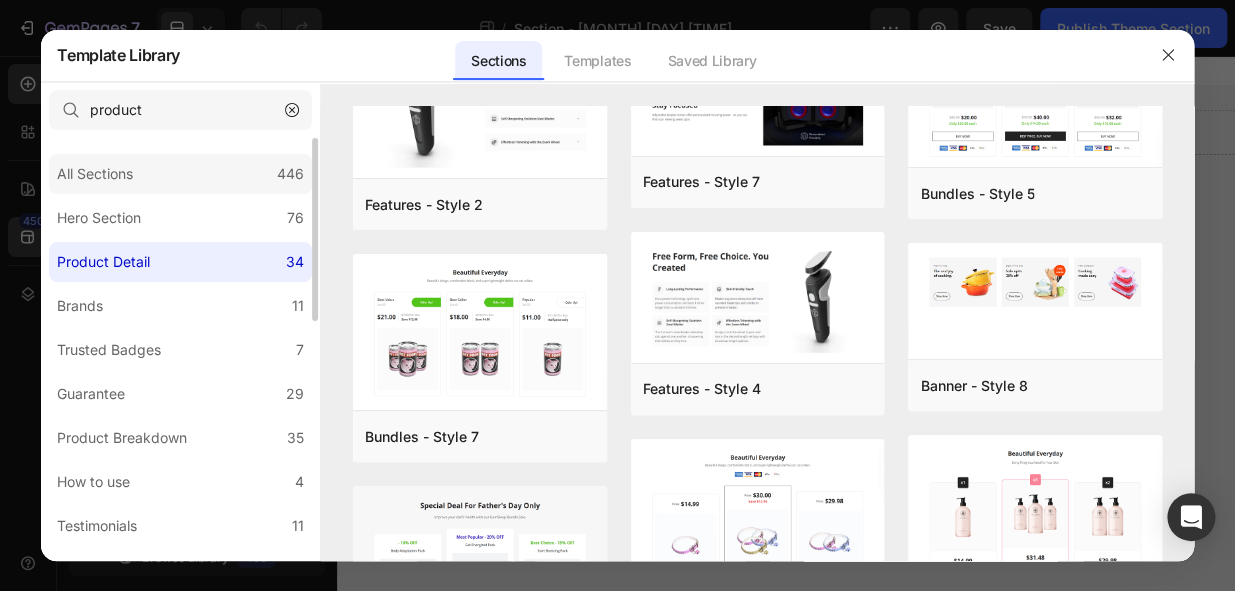 click on "All Sections 446" 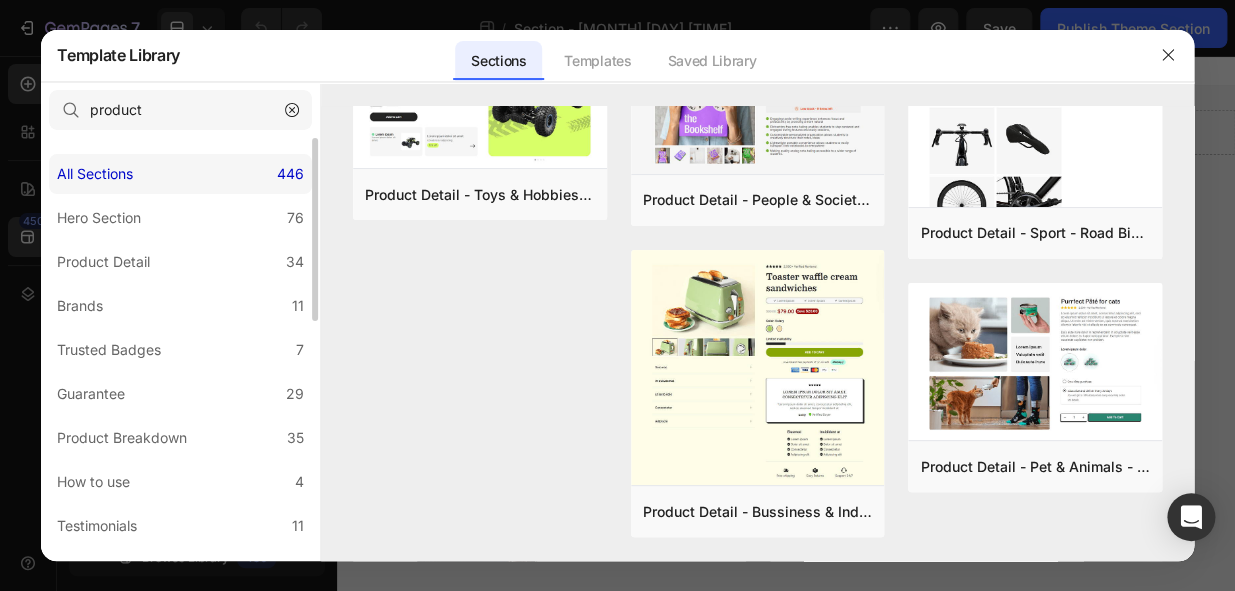 scroll, scrollTop: 0, scrollLeft: 0, axis: both 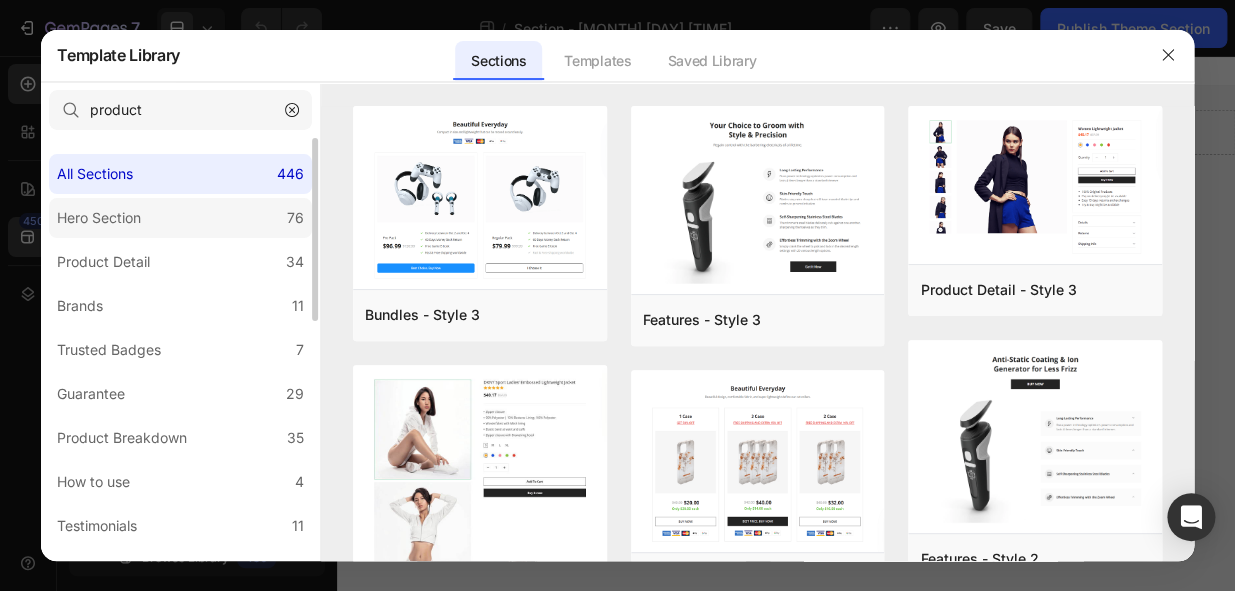 click on "Hero Section" at bounding box center [103, 218] 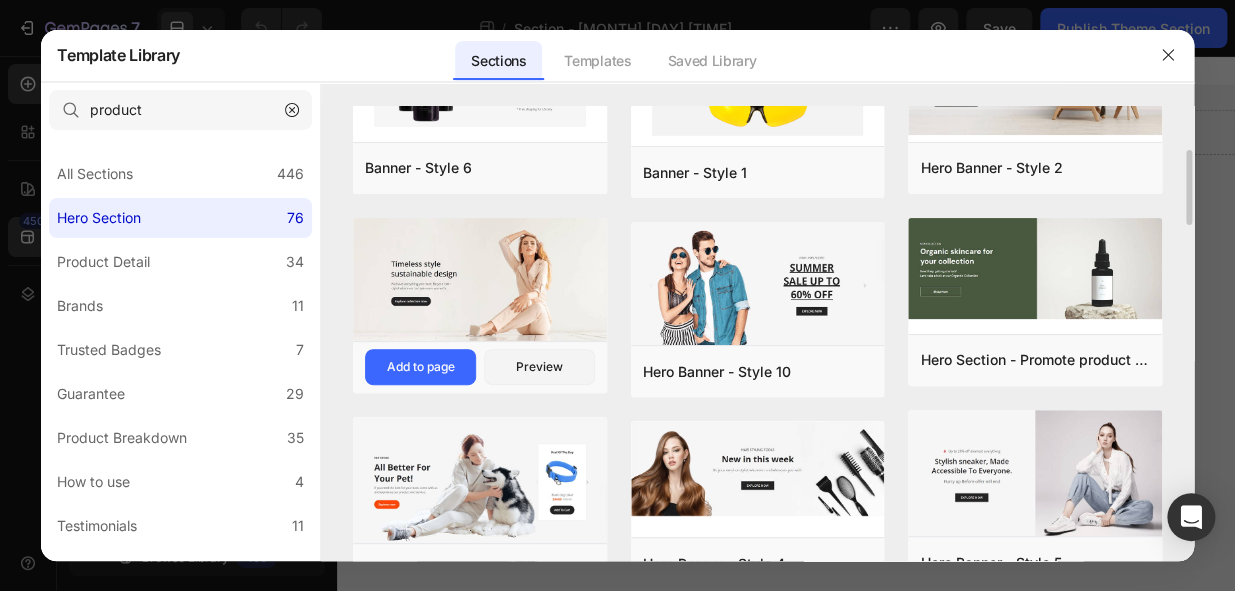 scroll, scrollTop: 363, scrollLeft: 0, axis: vertical 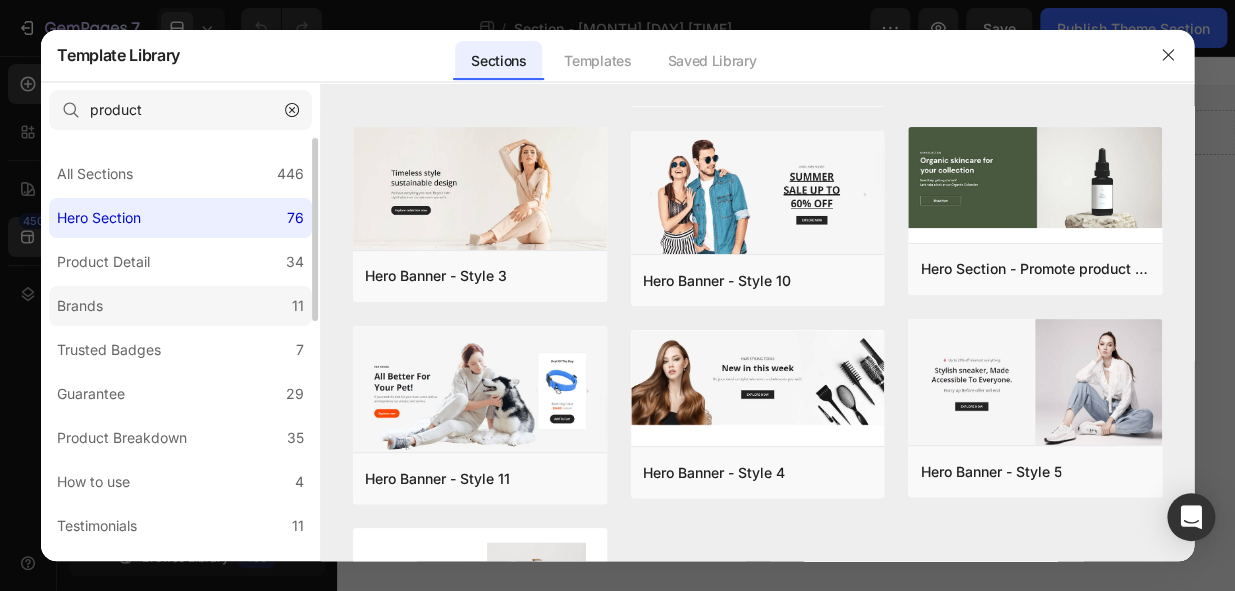 click on "Brands" at bounding box center (80, 306) 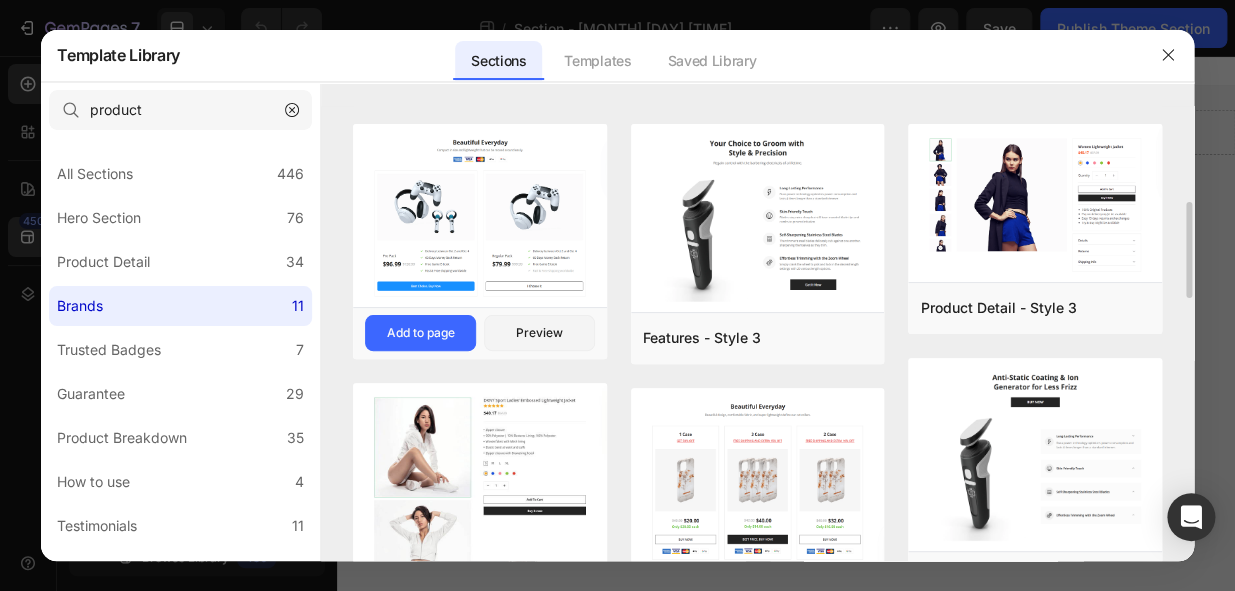scroll, scrollTop: 545, scrollLeft: 0, axis: vertical 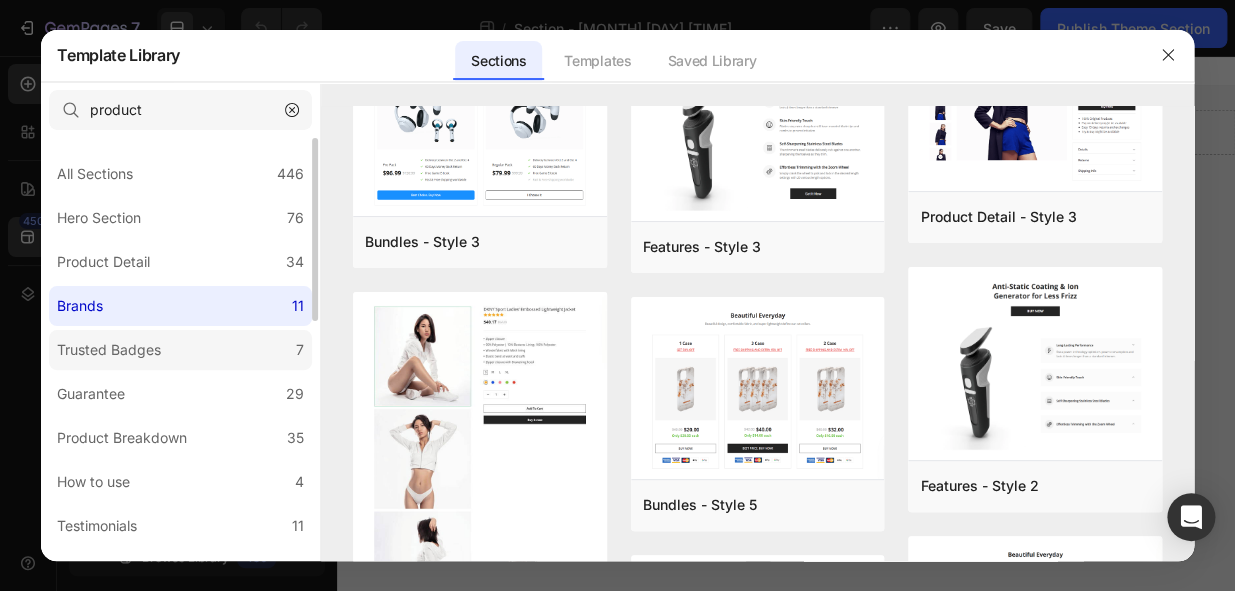 click on "Trusted Badges" at bounding box center [109, 350] 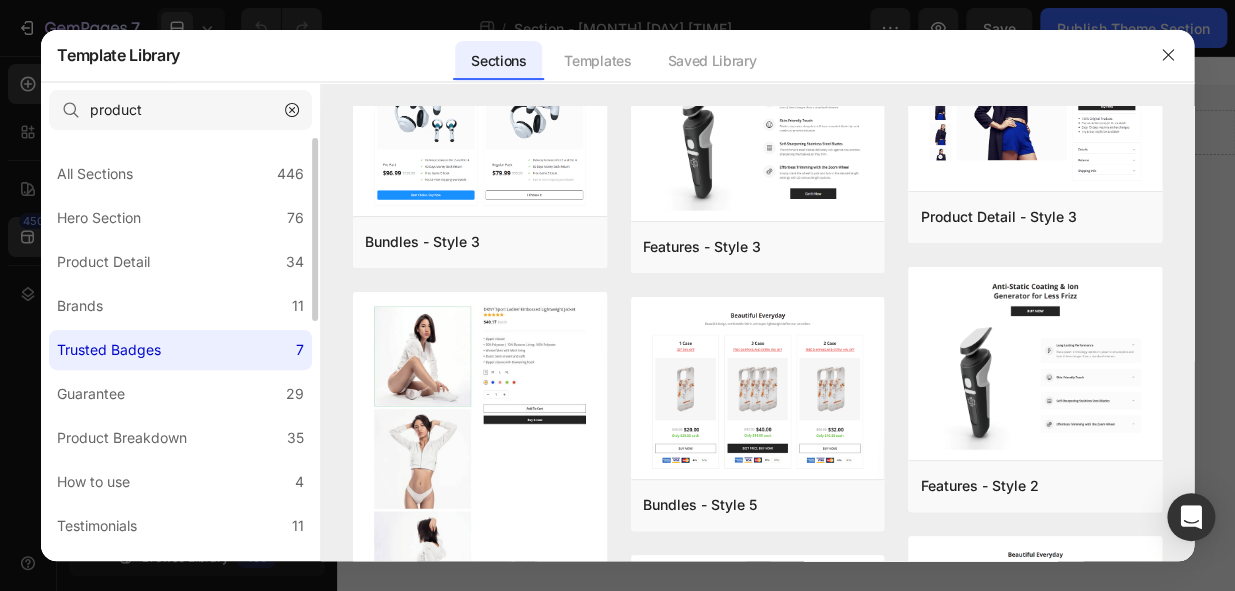 scroll, scrollTop: 0, scrollLeft: 0, axis: both 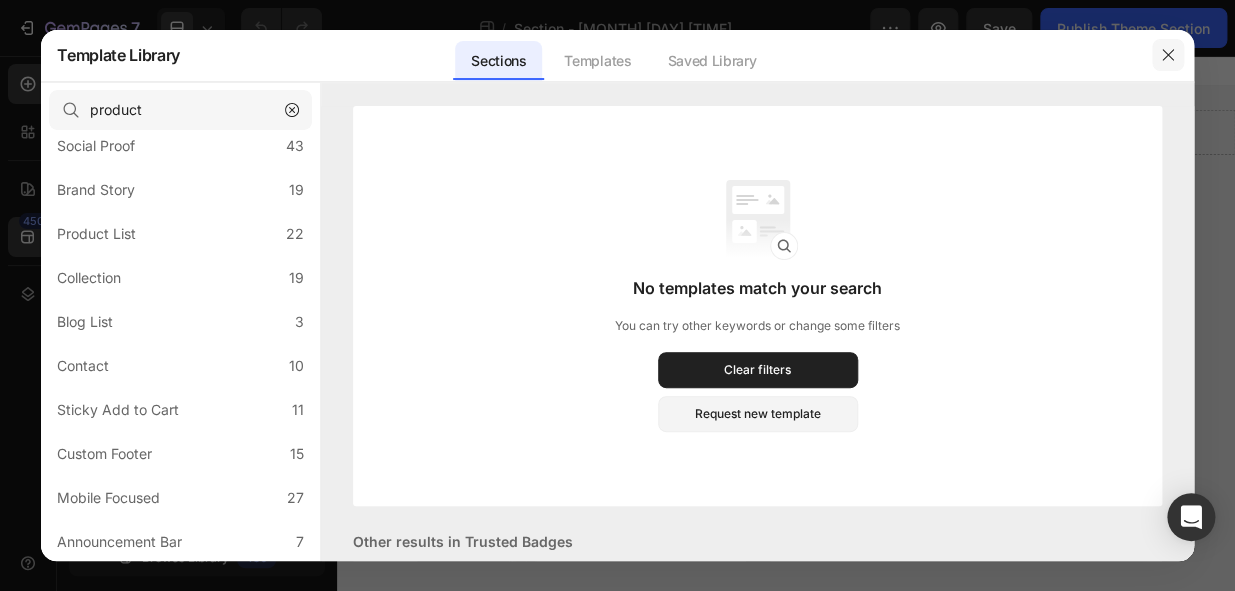click 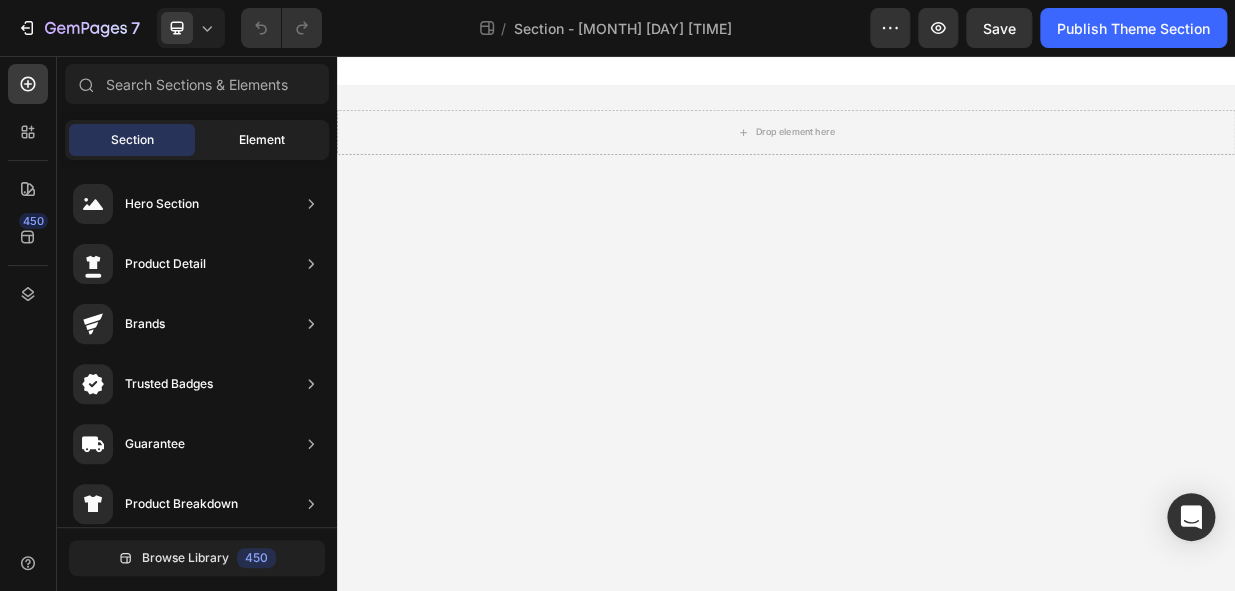 click on "Element" at bounding box center [262, 140] 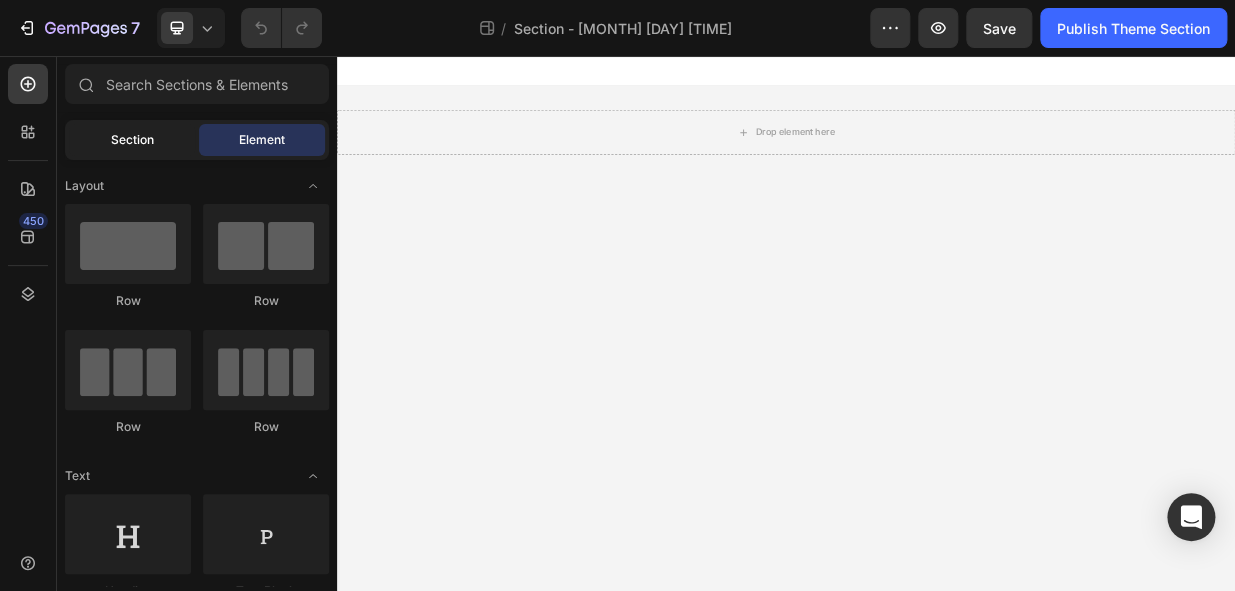 click on "Section" at bounding box center [132, 140] 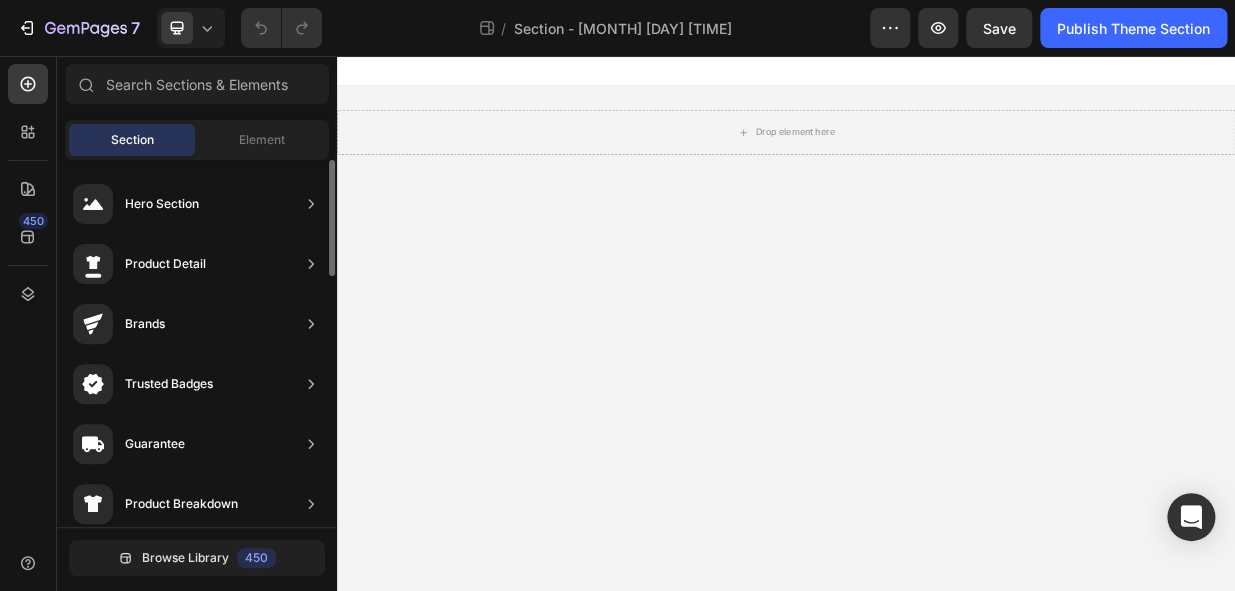 scroll, scrollTop: 472, scrollLeft: 0, axis: vertical 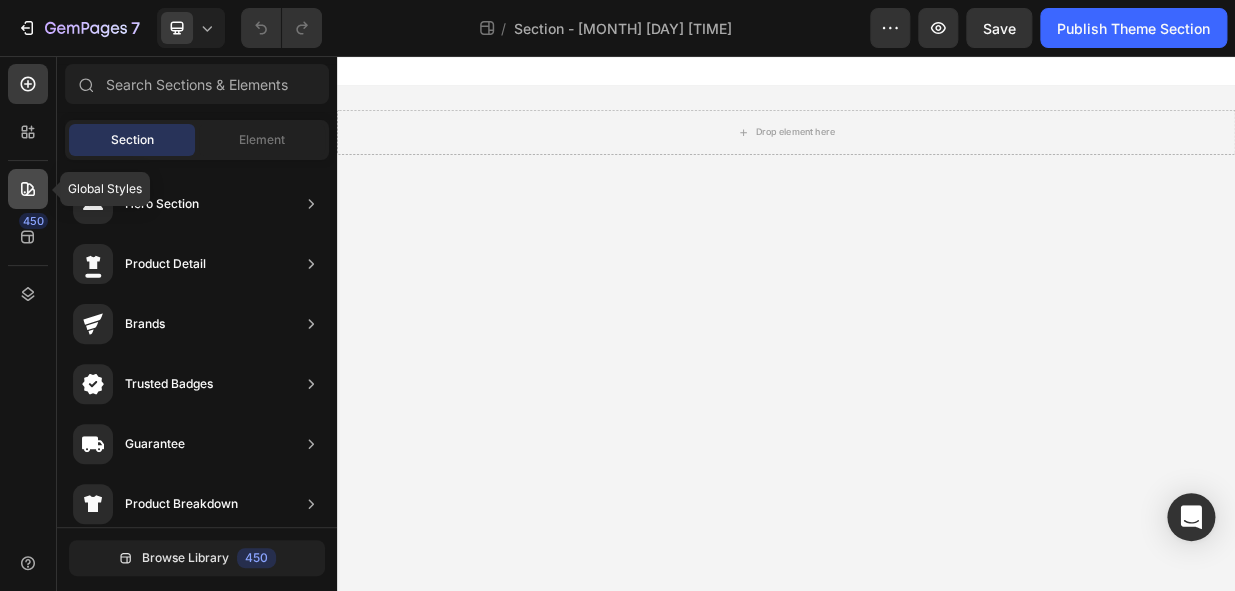 click 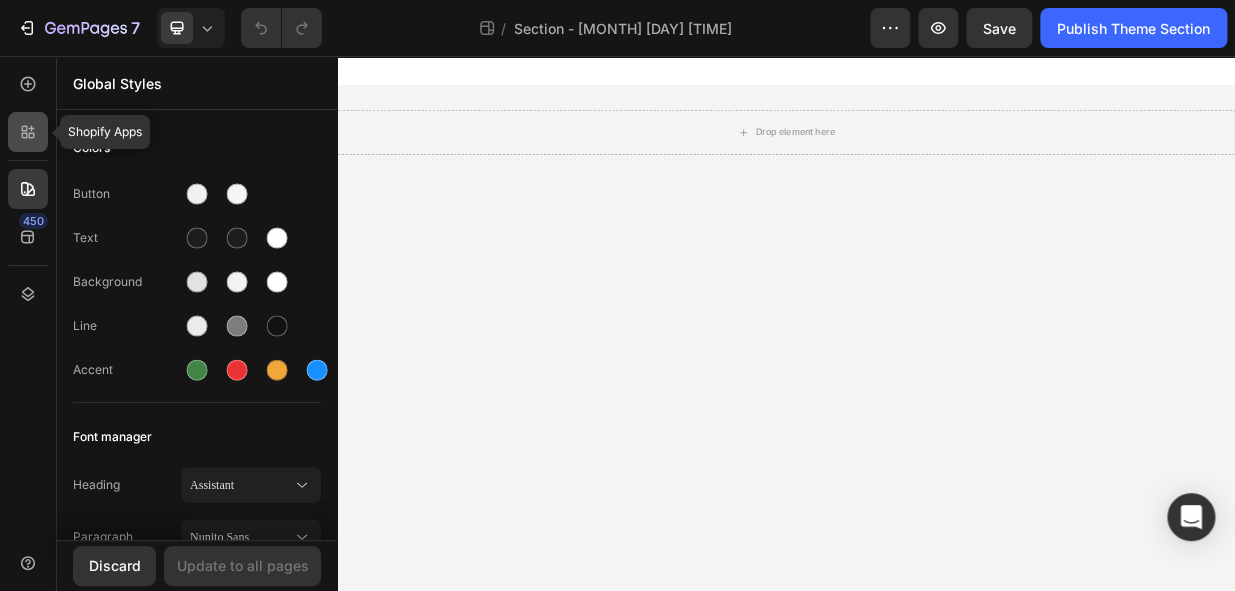 click 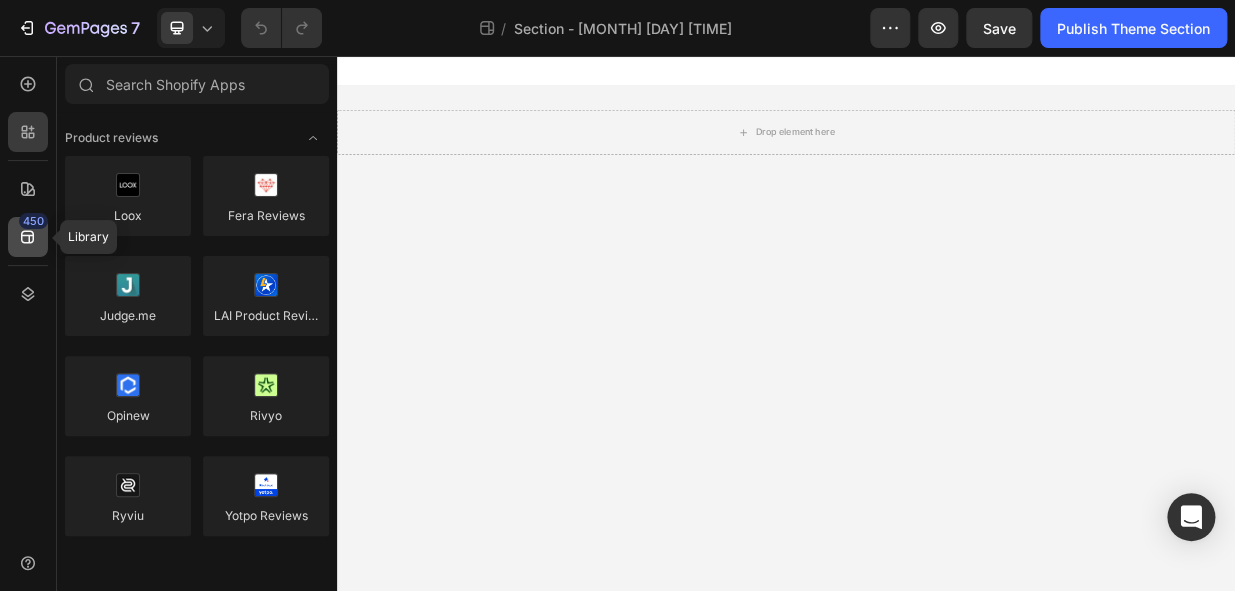 click on "450" 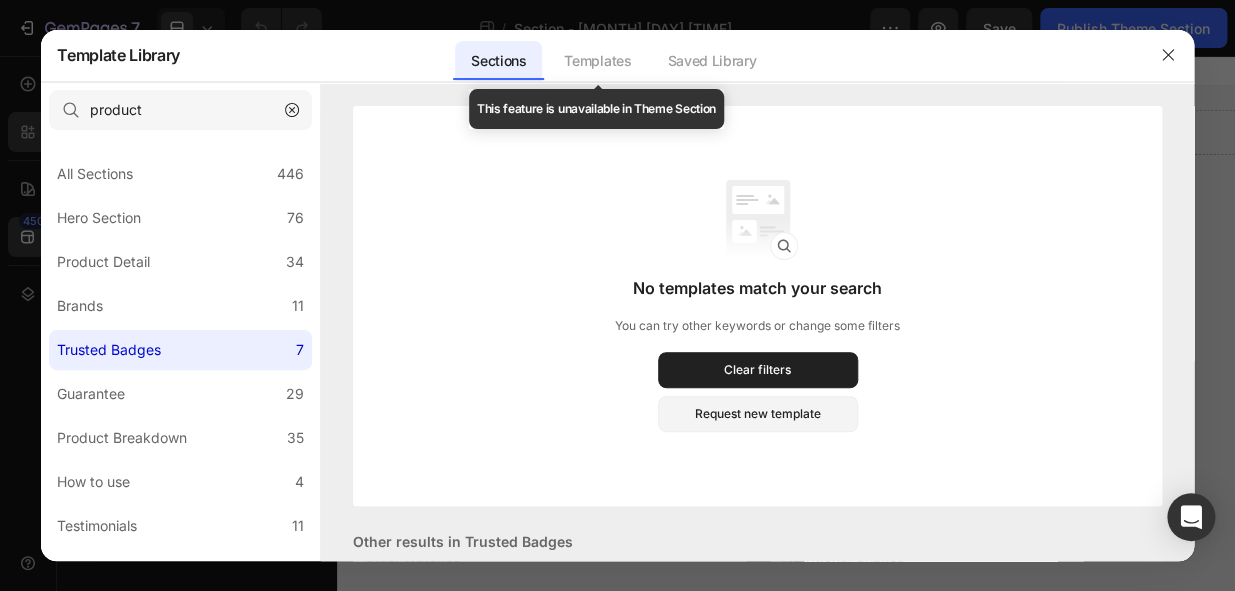 click on "Templates" 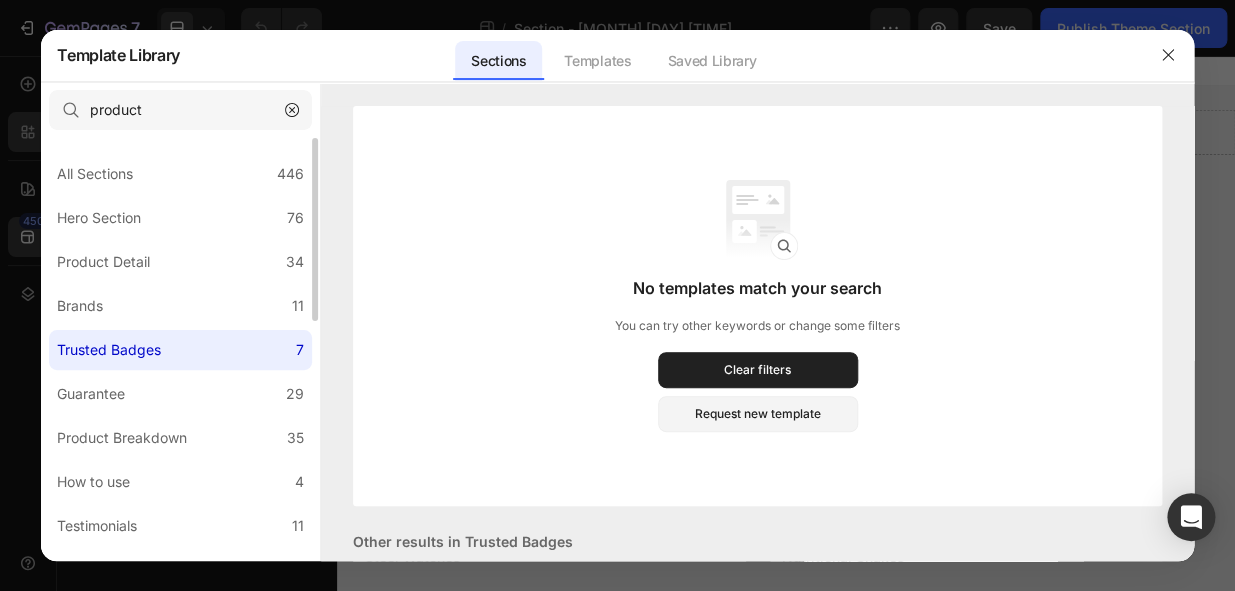 click on "All Sections 446 Hero Section 76 Product Detail 34 Brands 11 Trusted Badges 7 Guarantee 29 Product Breakdown 35 How to use 4 Testimonials 11 Compare 24 Bundle 36 FAQs 14 Social Proof 43 Brand Story 19 Product List 22 Collection 19 Blog List 3 Contact 10 Sticky Add to Cart 11 Custom Footer 15 Mobile Focused 27 Announcement Bar 7" at bounding box center (180, 628) 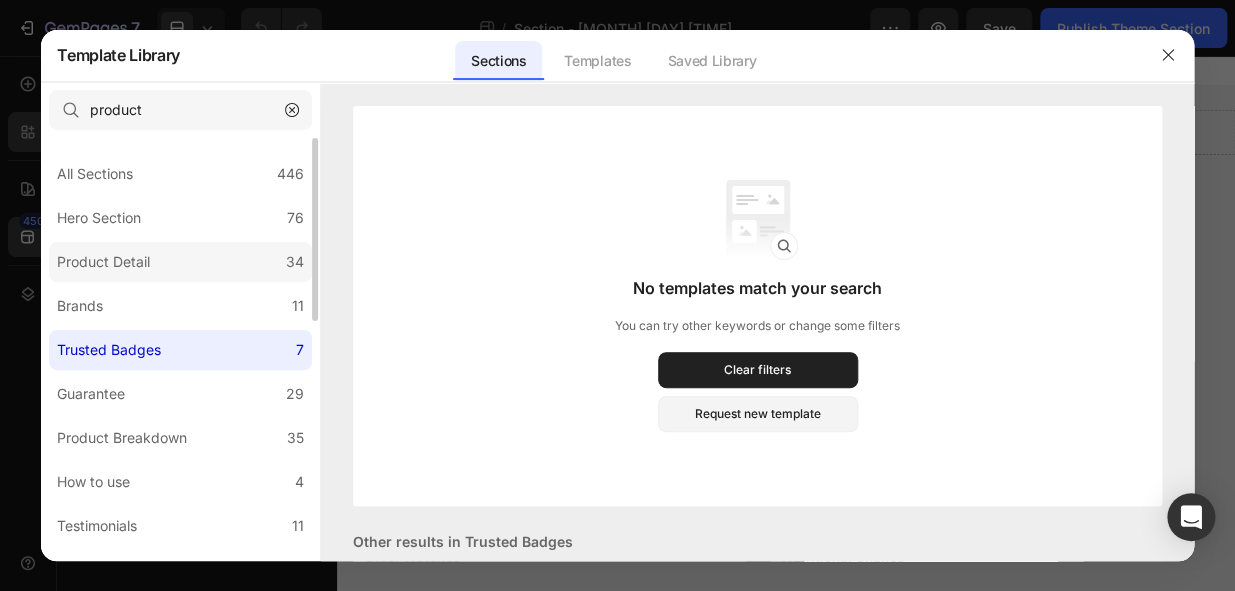 click on "Product Detail 34" 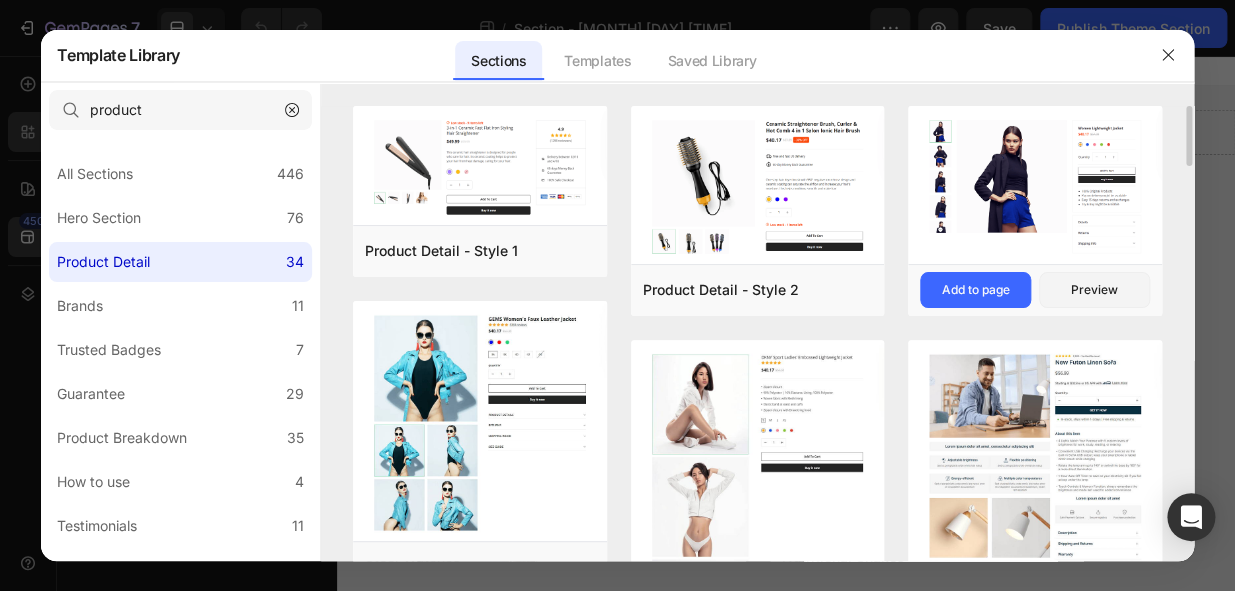 click at bounding box center [1035, 186] 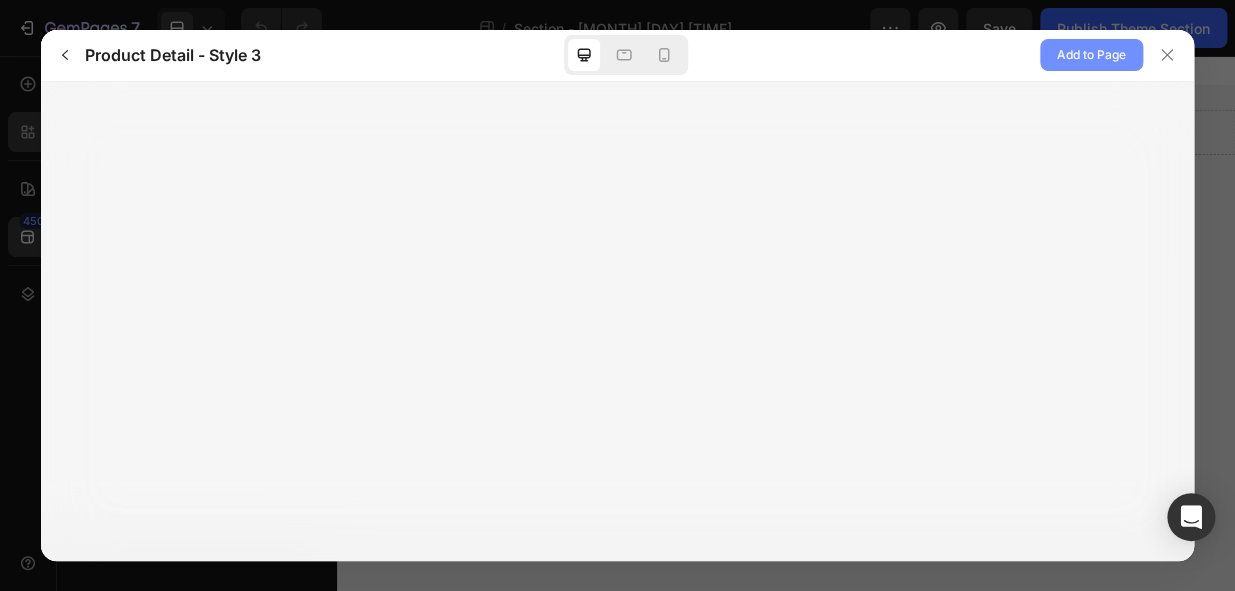 click on "Add to Page" 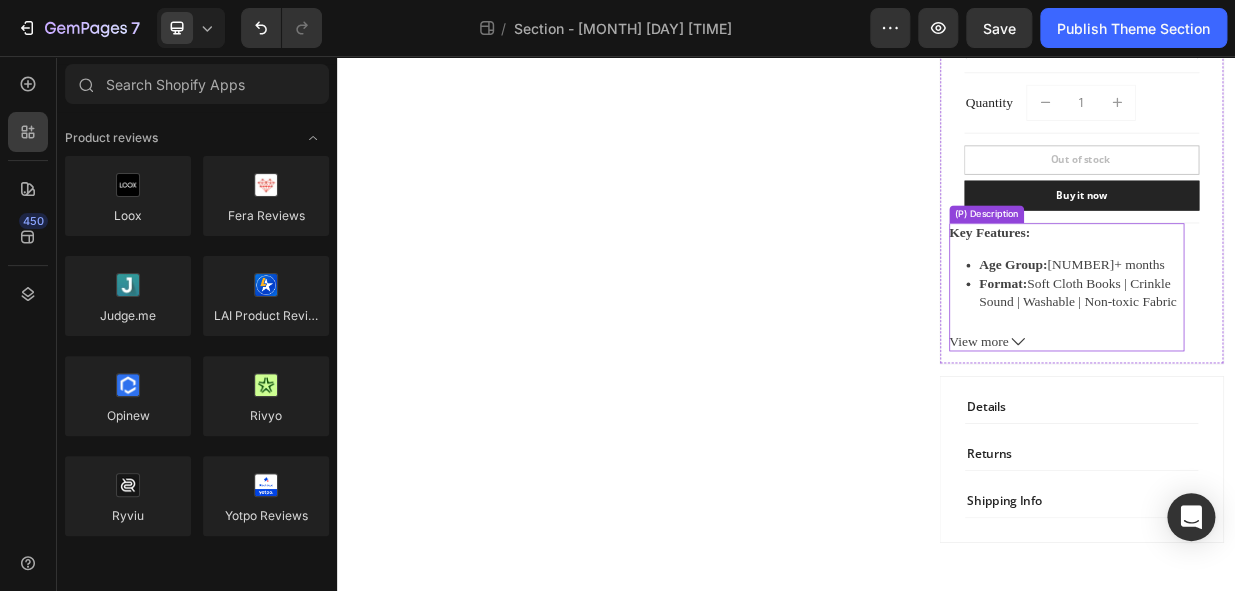scroll, scrollTop: 435, scrollLeft: 0, axis: vertical 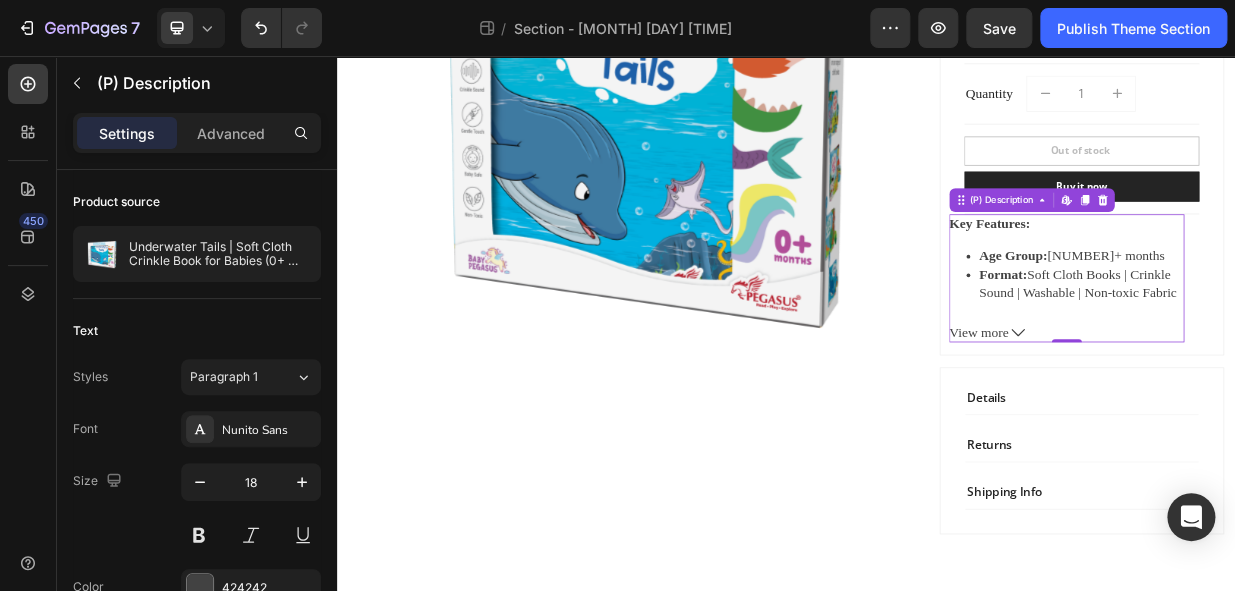 click 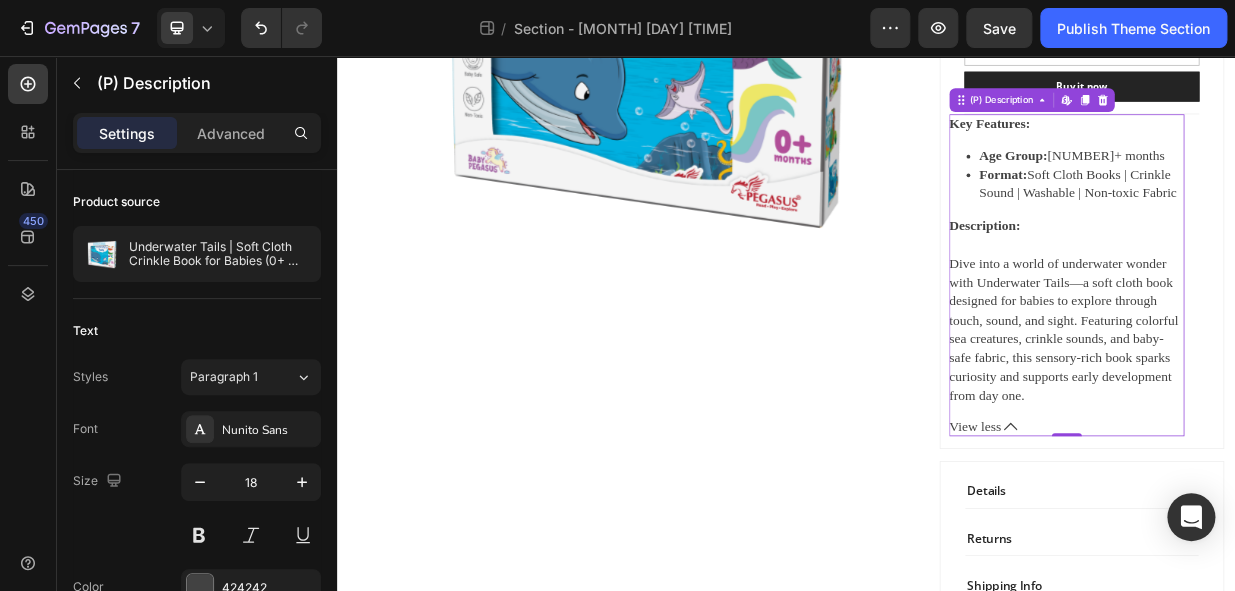 scroll, scrollTop: 617, scrollLeft: 0, axis: vertical 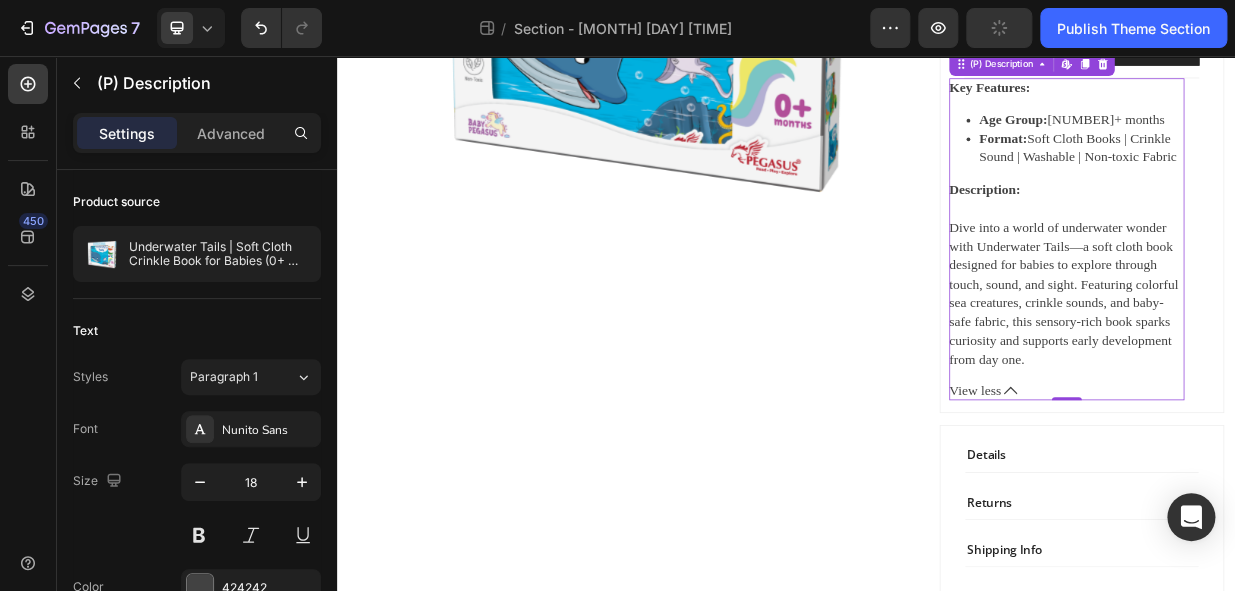click 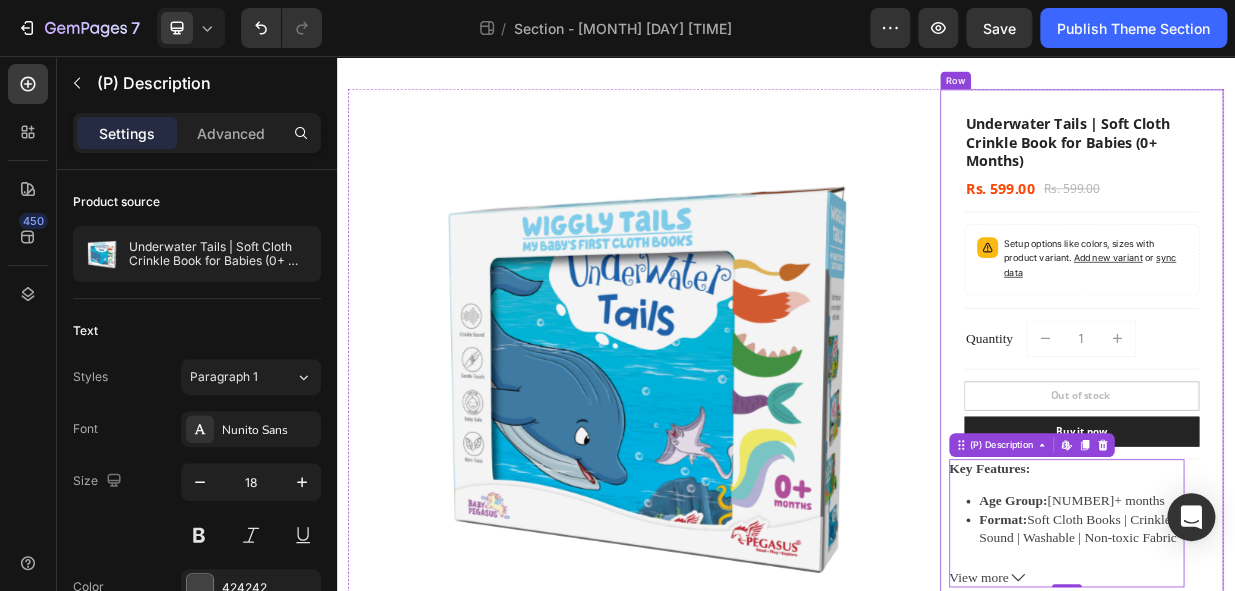 scroll, scrollTop: 0, scrollLeft: 0, axis: both 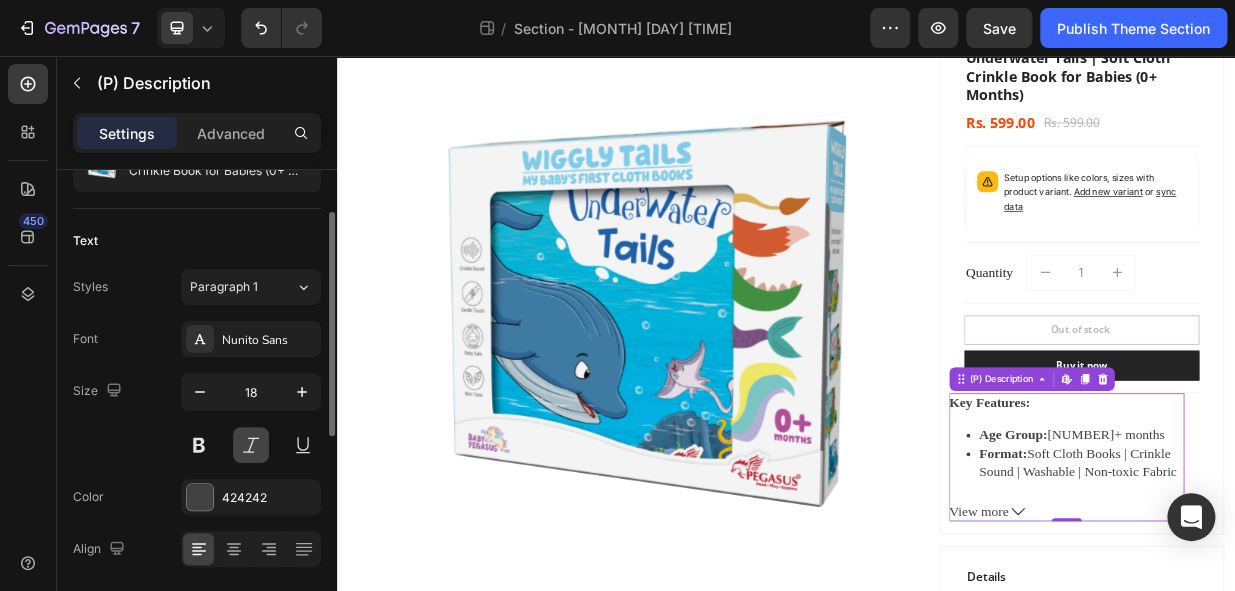 click at bounding box center (251, 445) 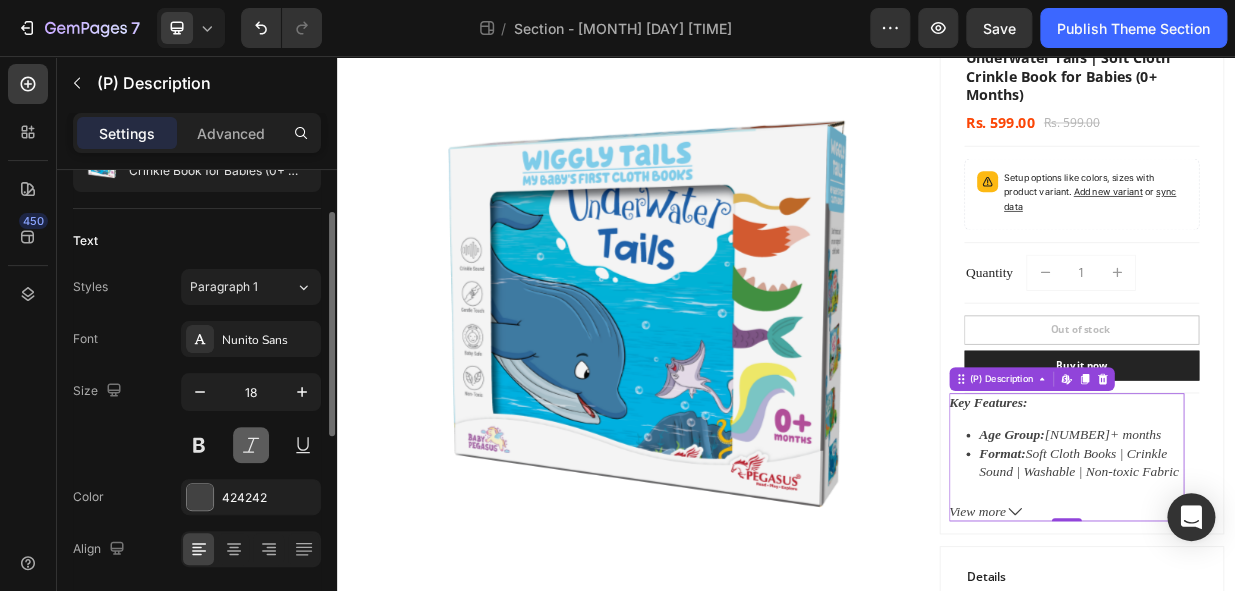 click at bounding box center (251, 445) 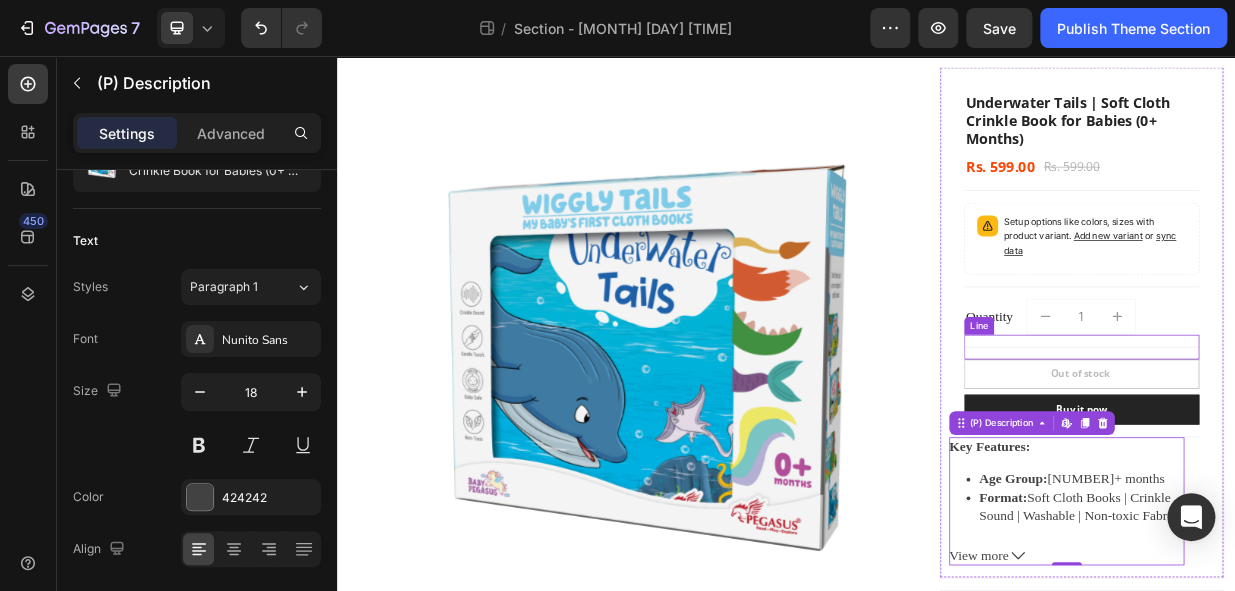 scroll, scrollTop: 105, scrollLeft: 0, axis: vertical 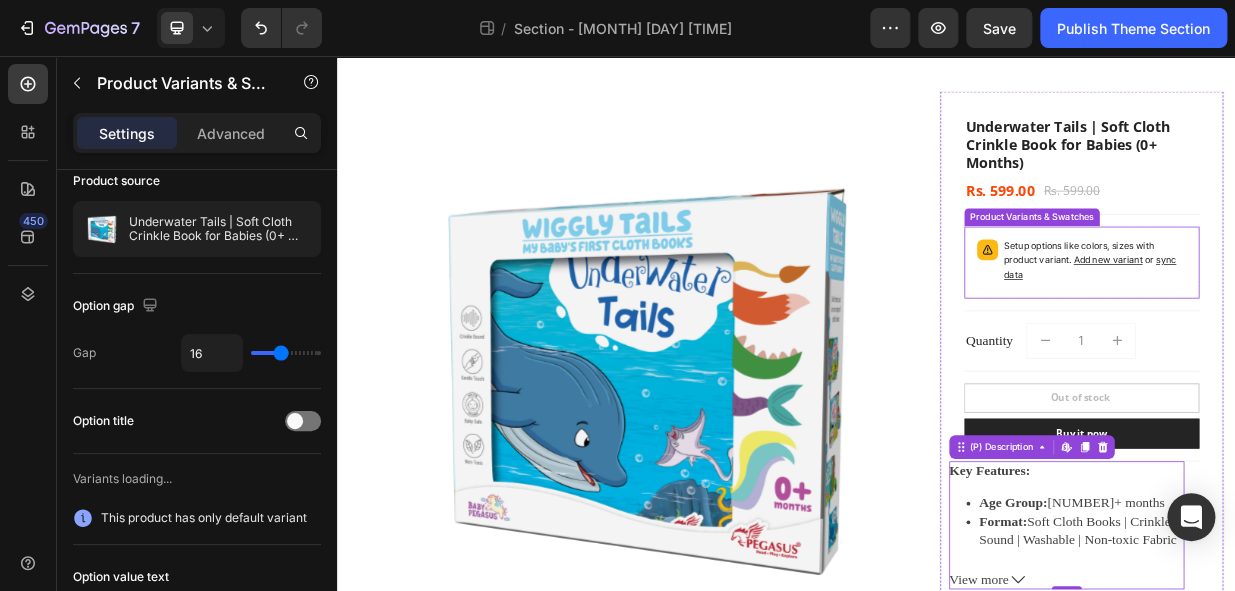 click on "Setup options like colors, sizes with product variant.       Add new variant   or   sync data" at bounding box center [1350, 330] 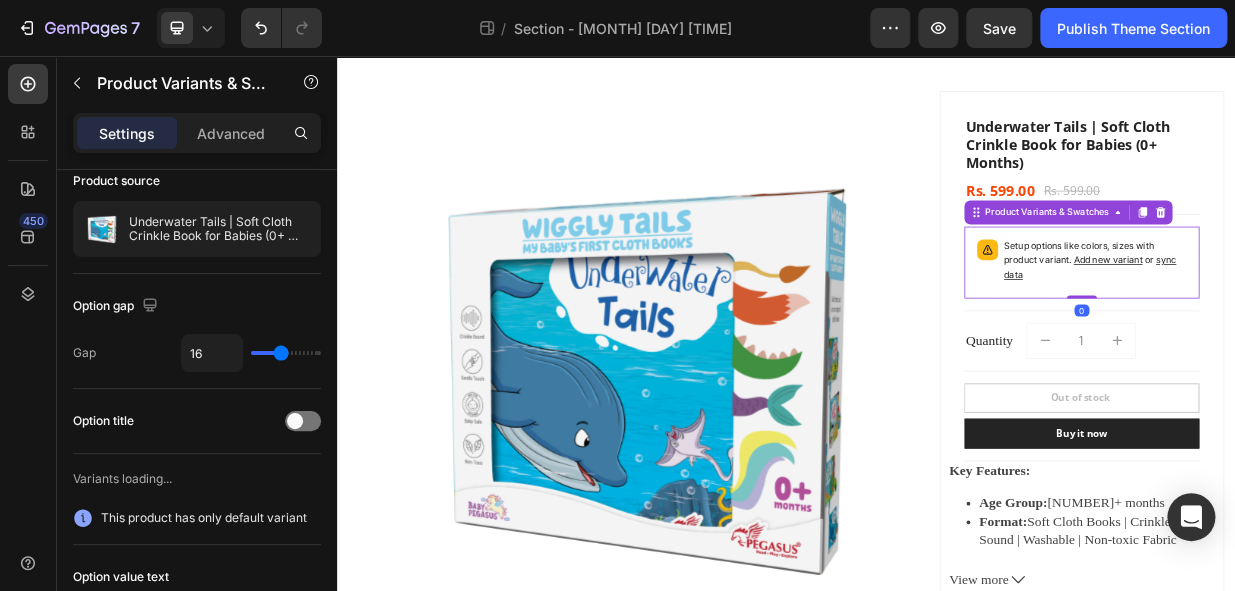 scroll, scrollTop: 0, scrollLeft: 0, axis: both 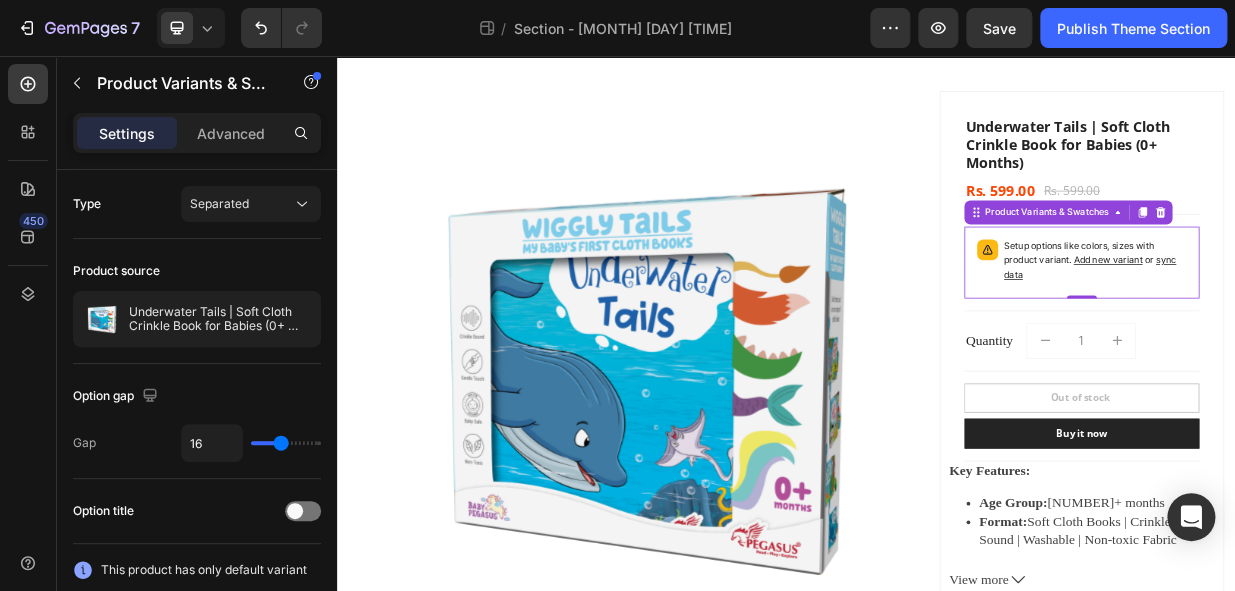 click on "Setup options like colors, sizes with product variant.       Add new variant   or   sync data" at bounding box center [1350, 330] 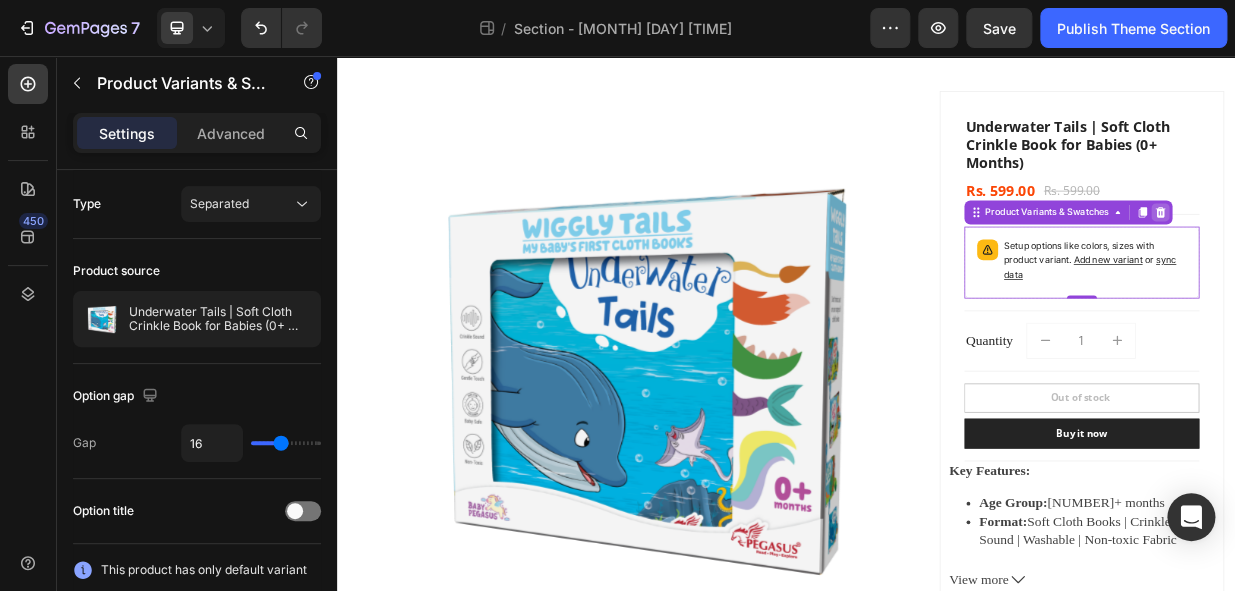 click 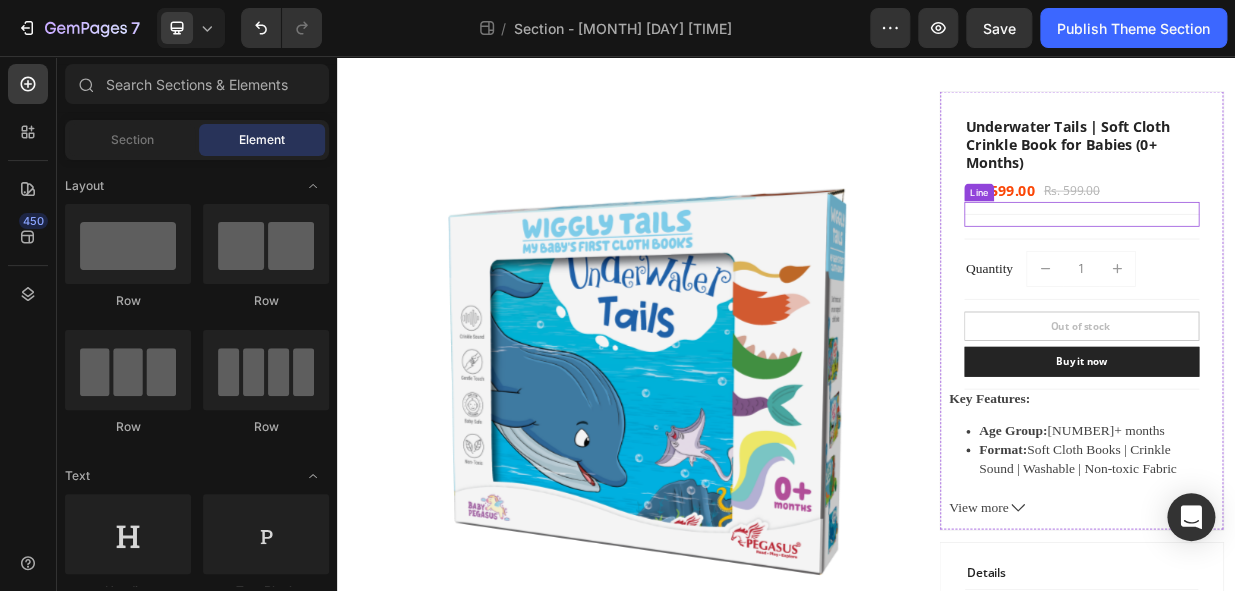 click on "Title Line" at bounding box center (1332, 267) 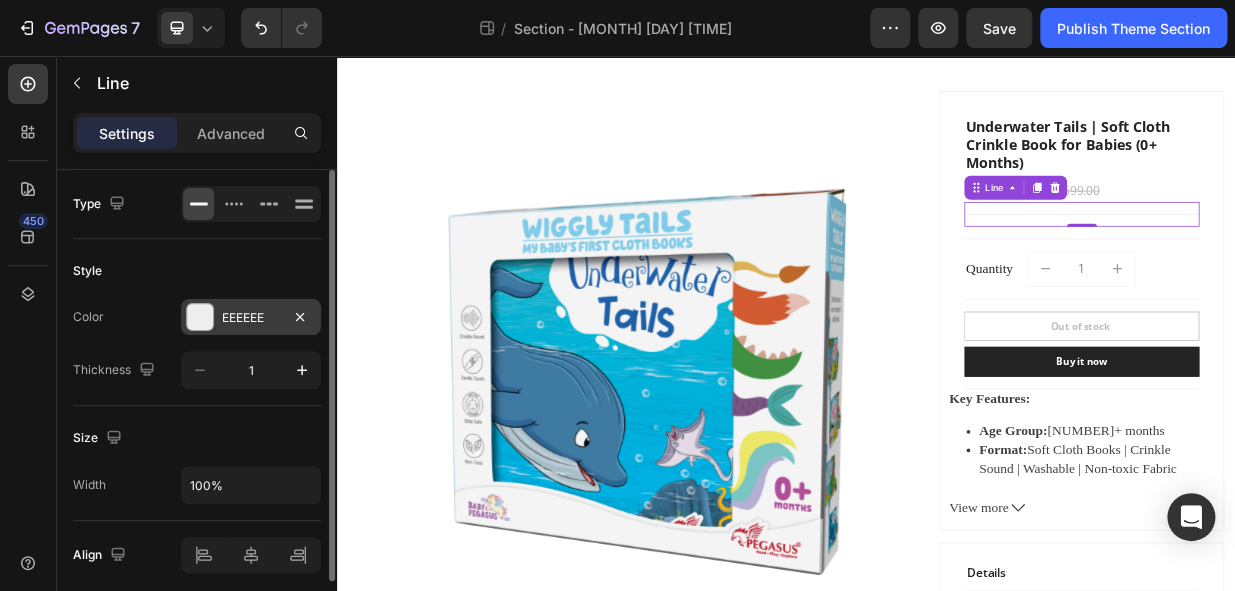 click on "EEEEEE" at bounding box center (251, 317) 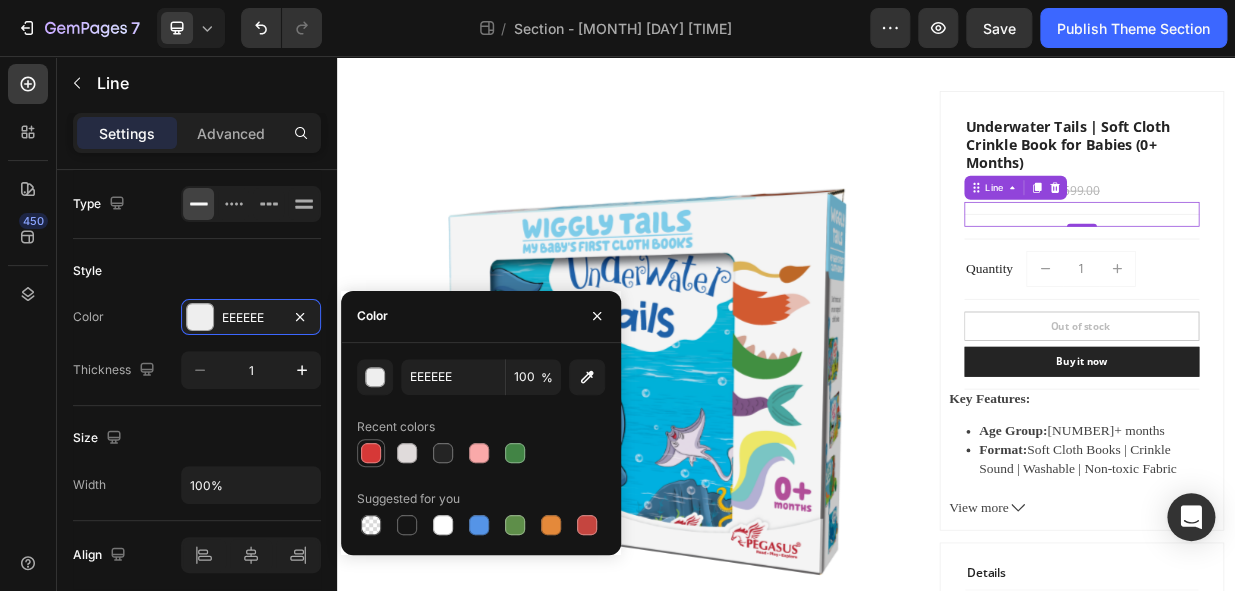 click at bounding box center (371, 453) 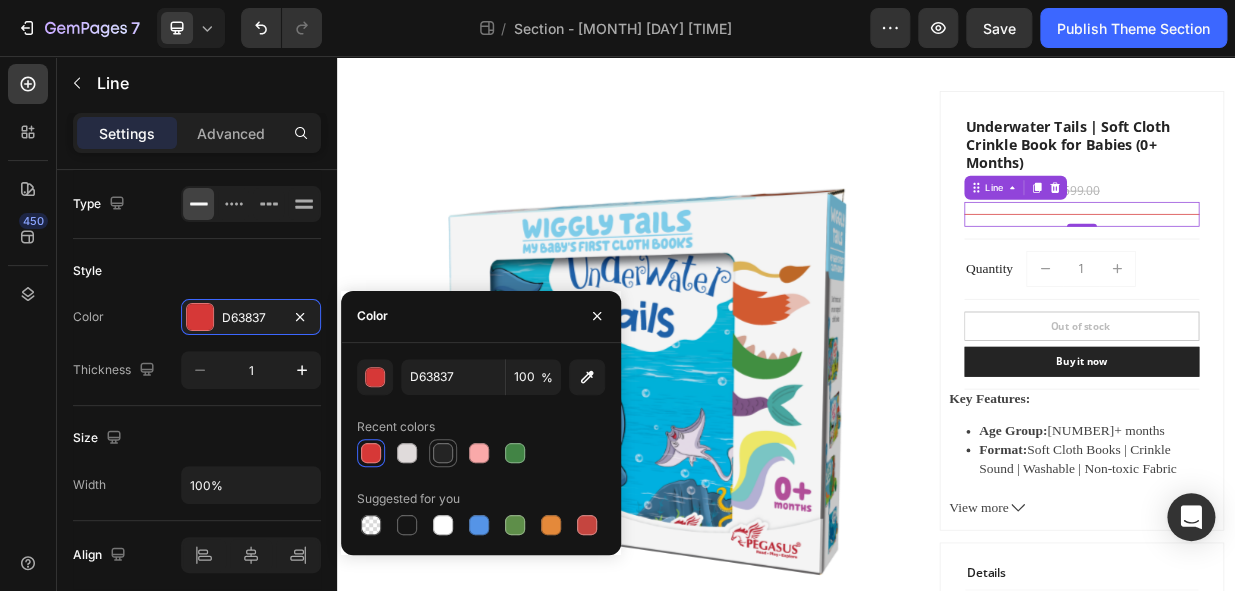 click at bounding box center (443, 453) 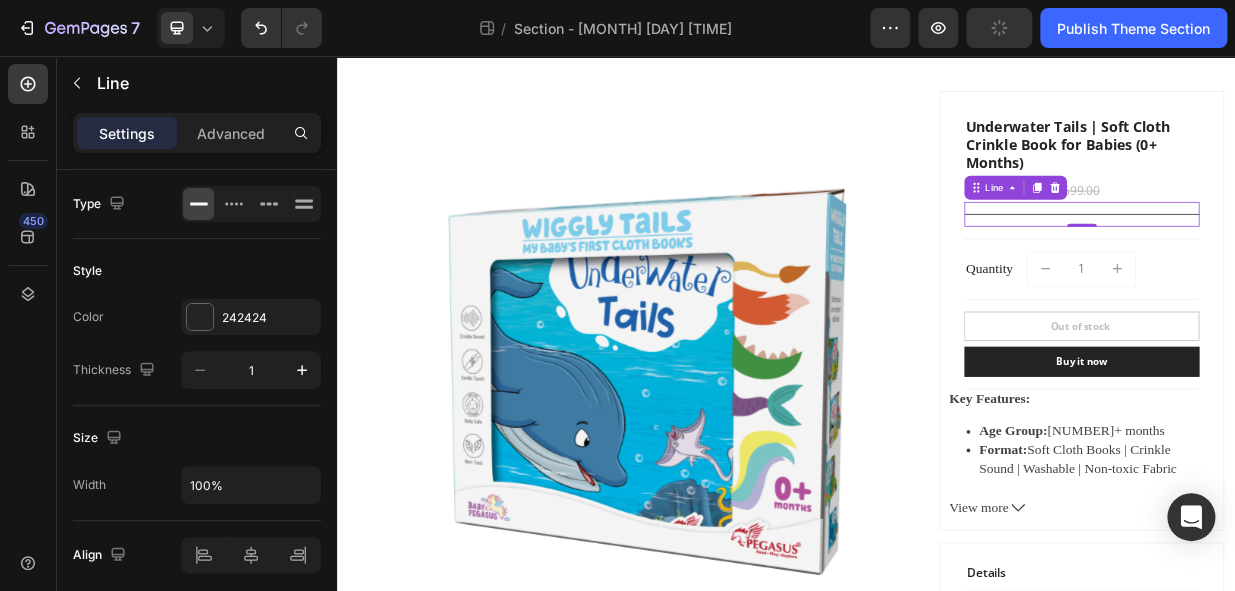 click 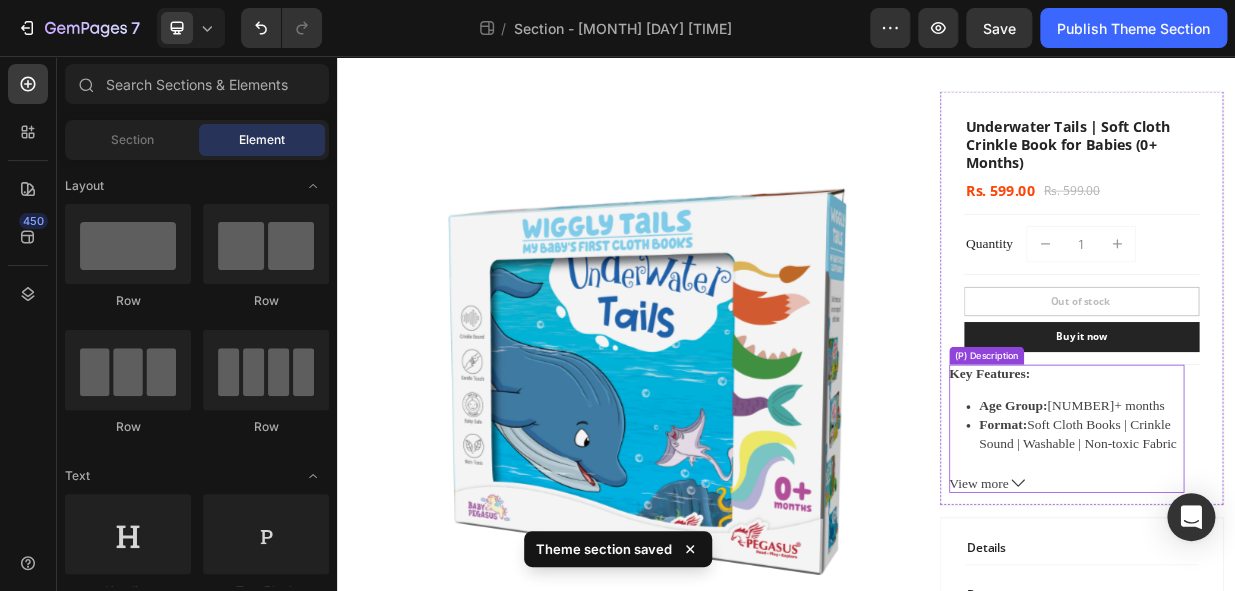 click on "Format:  Soft Cloth Books | Crinkle Sound | Washable | Non-toxic Fabric" at bounding box center (1332, 562) 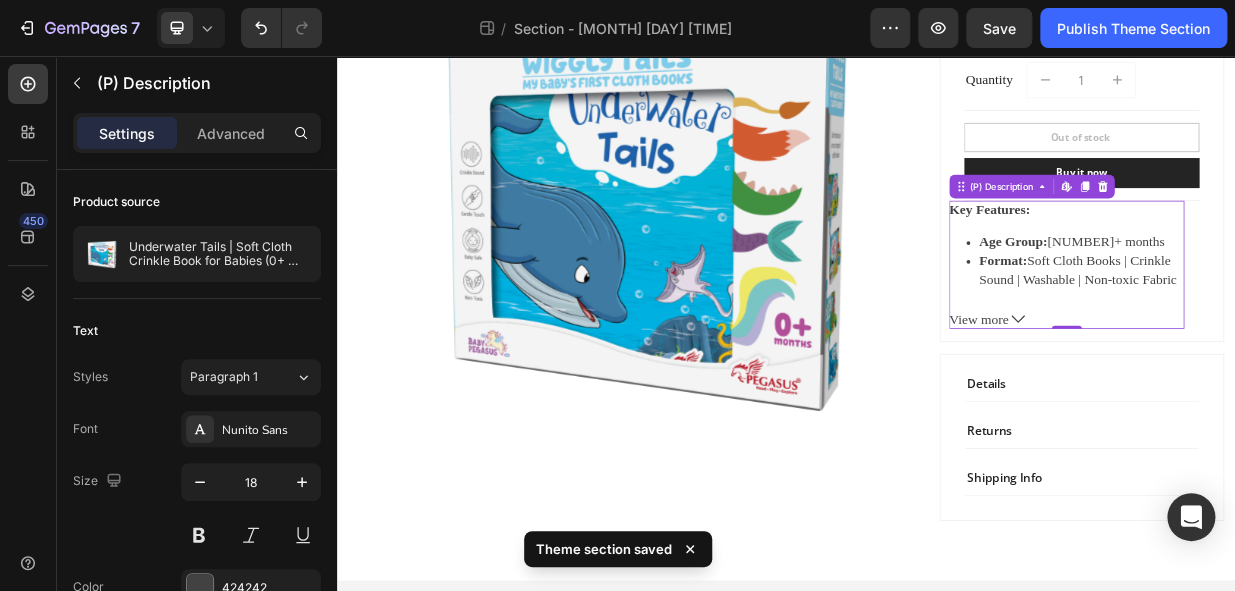 scroll, scrollTop: 340, scrollLeft: 0, axis: vertical 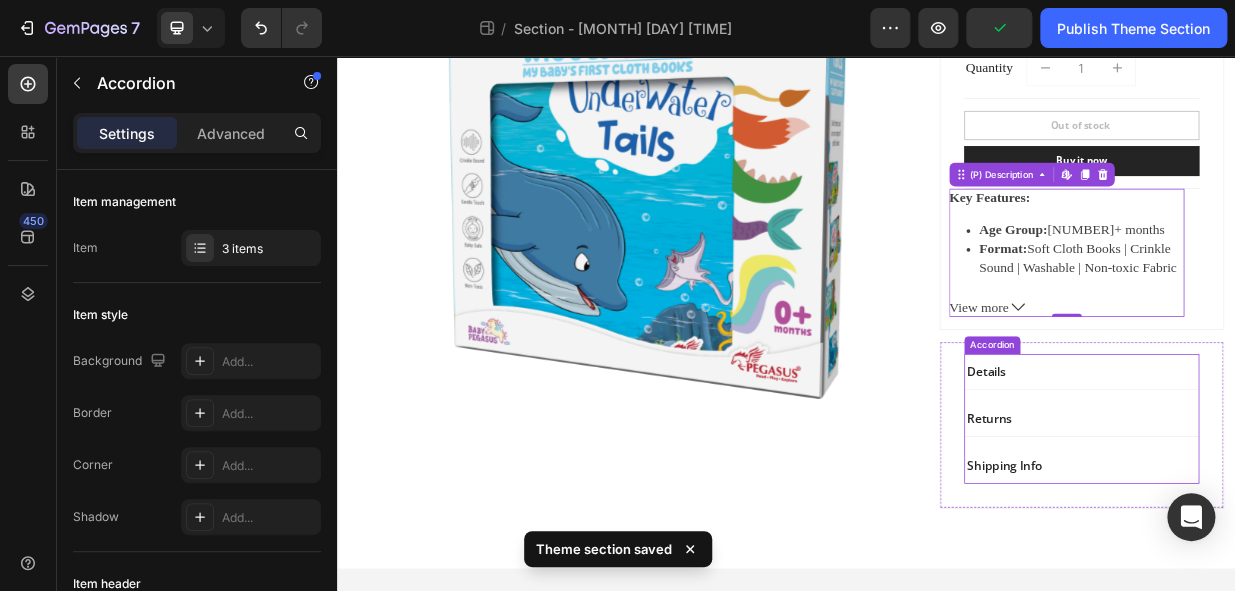 click on "Returns" at bounding box center [1332, 541] 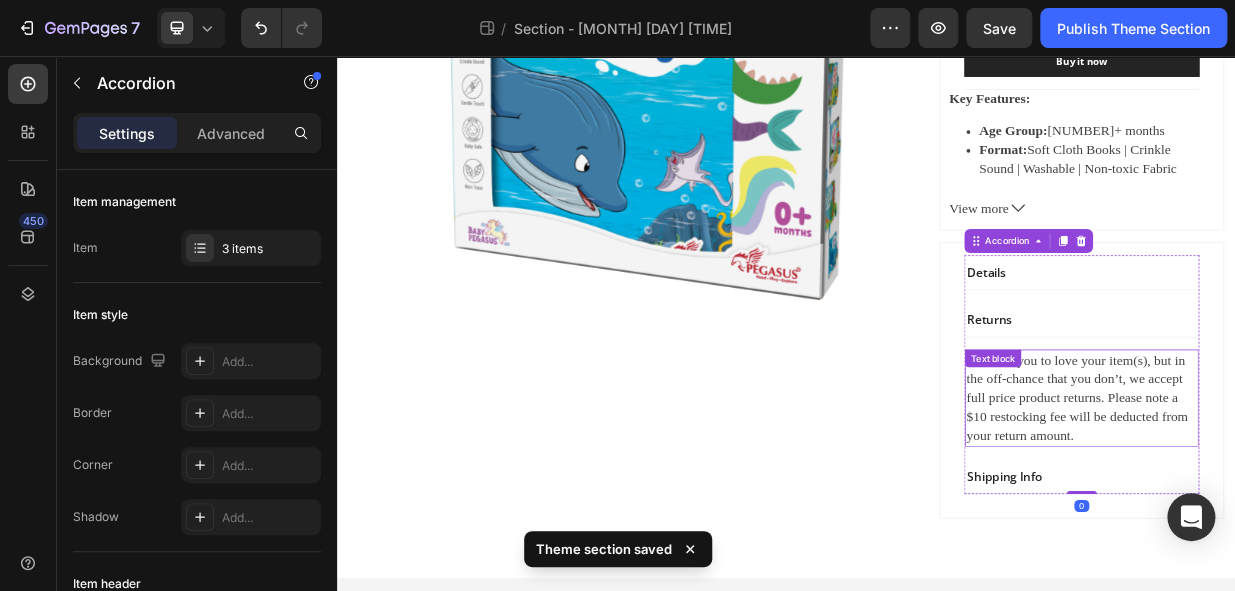 scroll, scrollTop: 486, scrollLeft: 0, axis: vertical 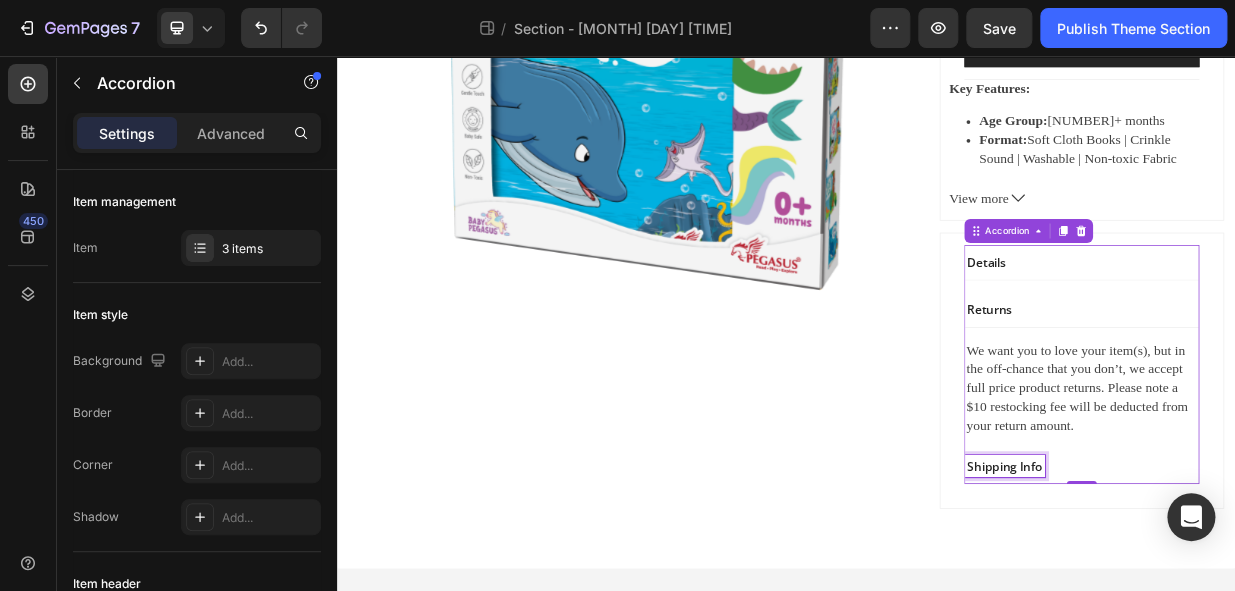 click on "Shipping Info" at bounding box center (1229, 604) 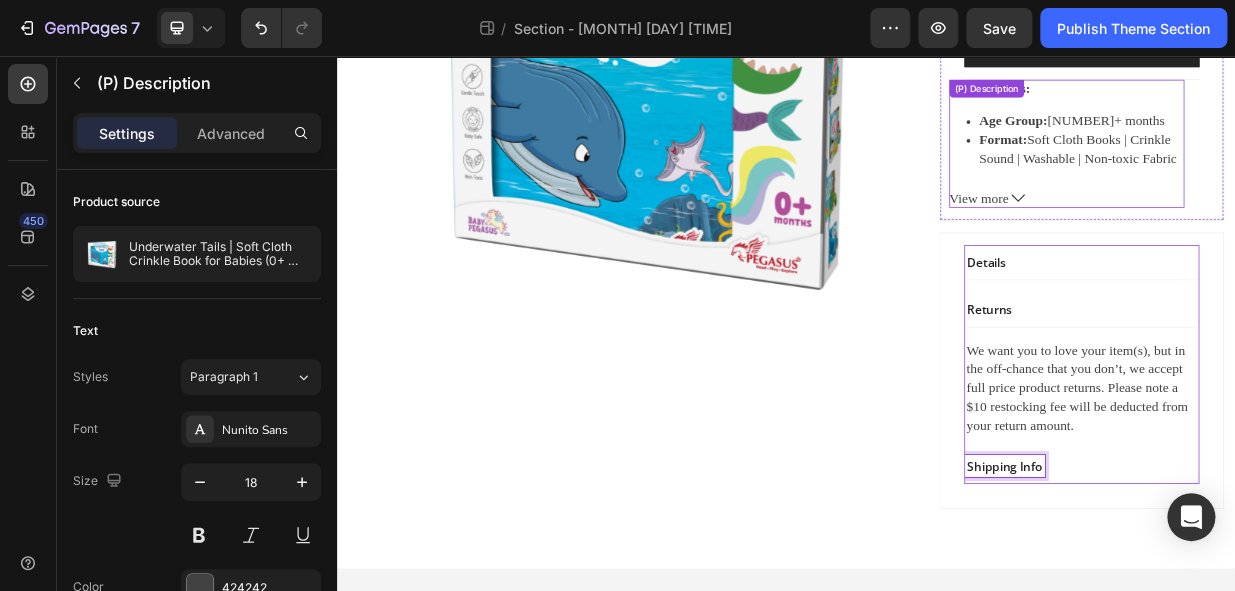 click 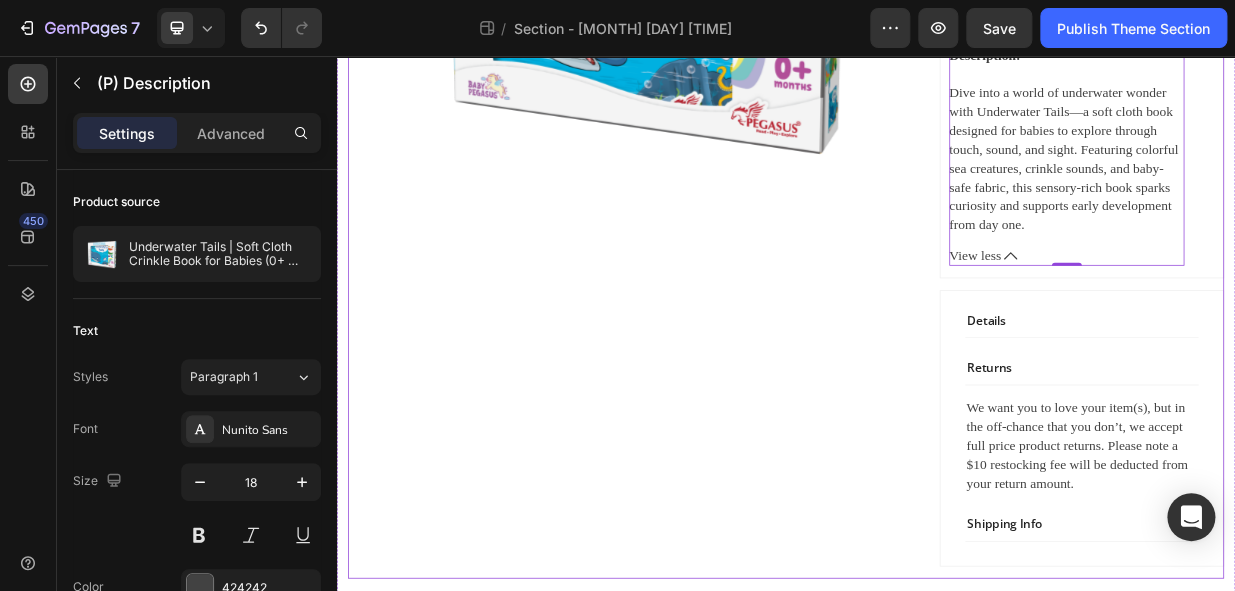 scroll, scrollTop: 745, scrollLeft: 0, axis: vertical 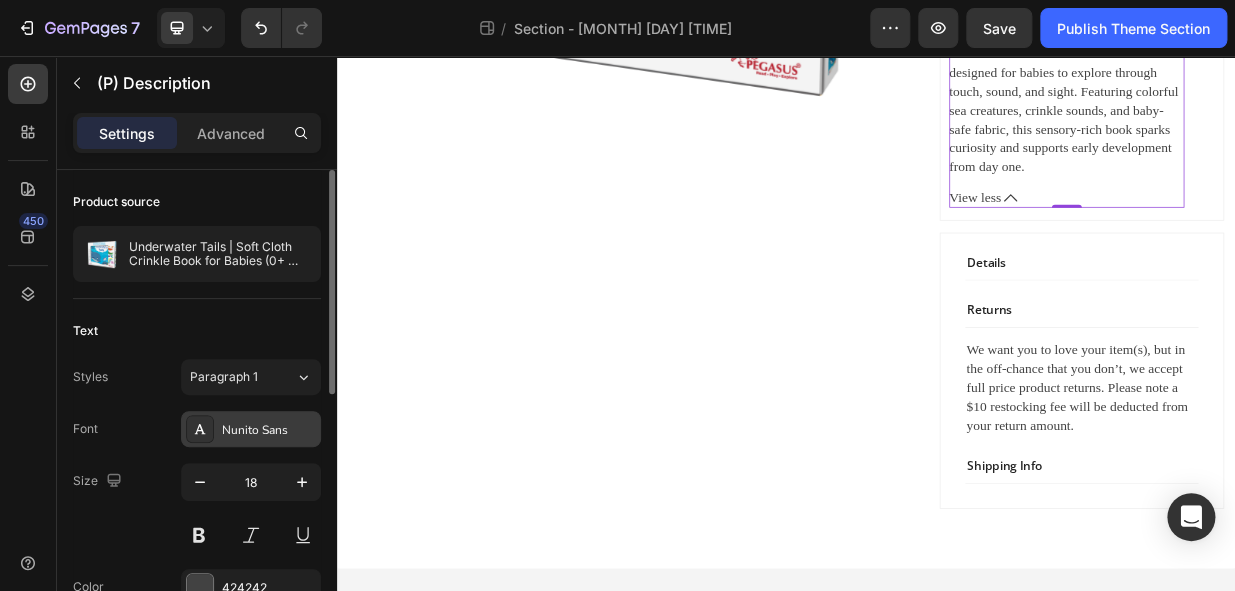 click on "Nunito Sans" at bounding box center (269, 430) 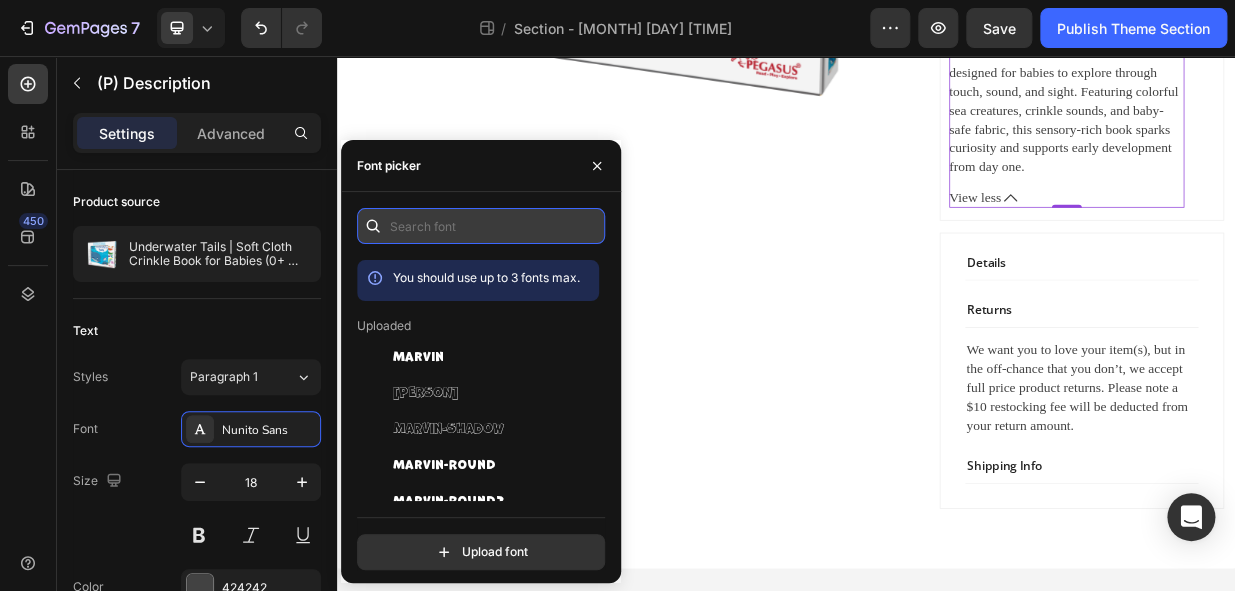 click at bounding box center (481, 226) 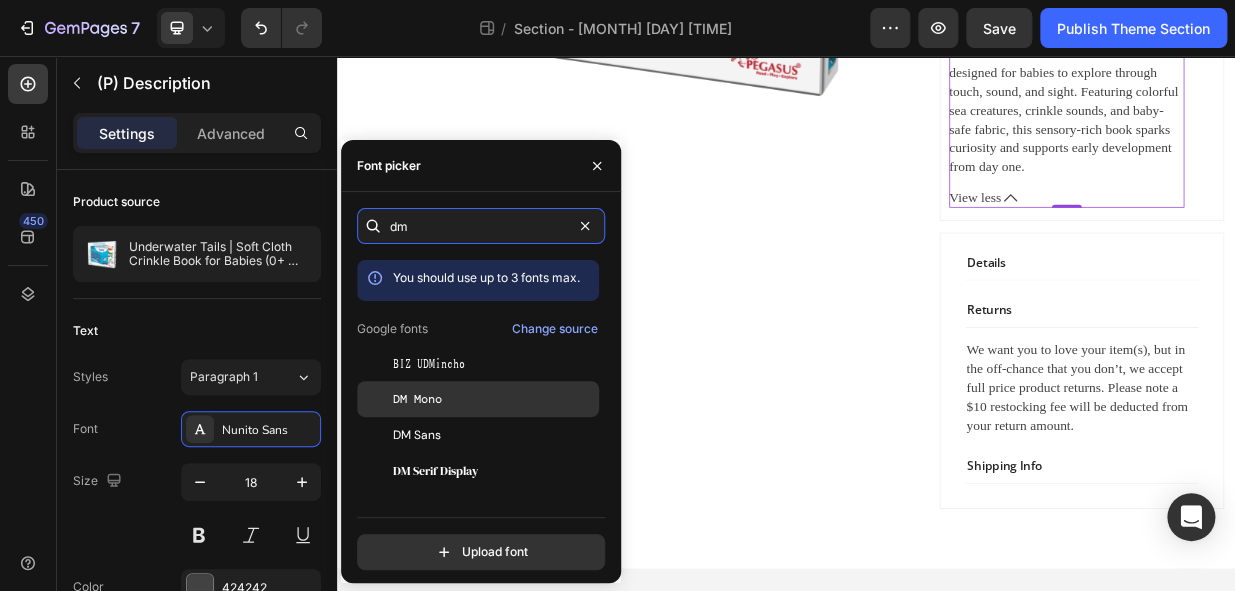 type on "dm" 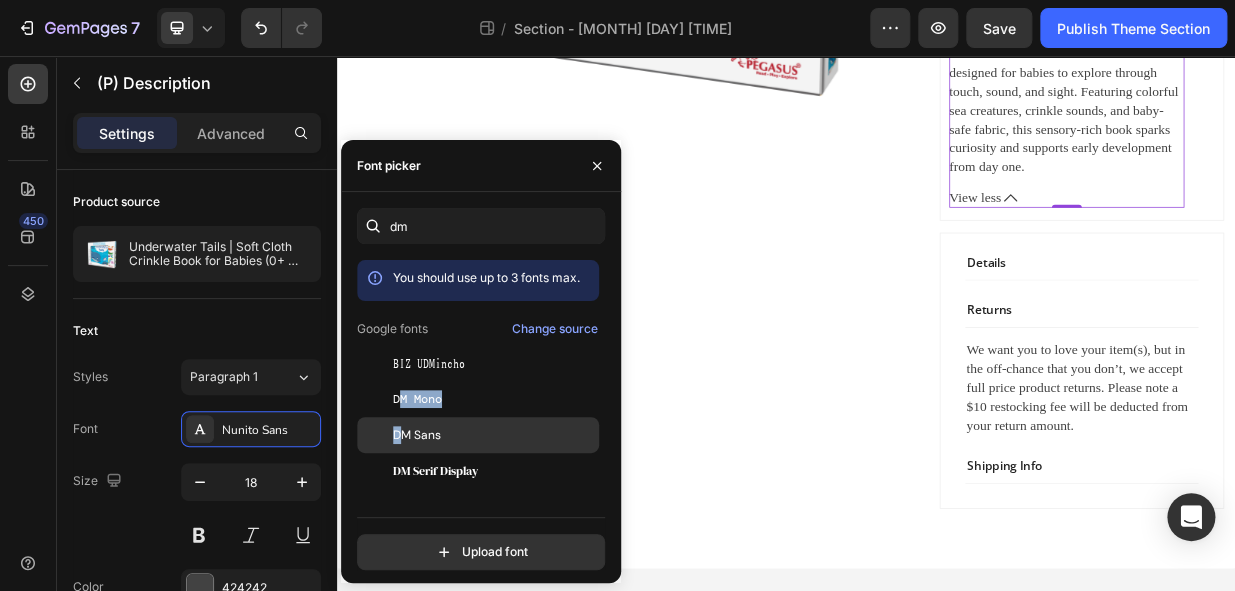 drag, startPoint x: 403, startPoint y: 415, endPoint x: 403, endPoint y: 428, distance: 13 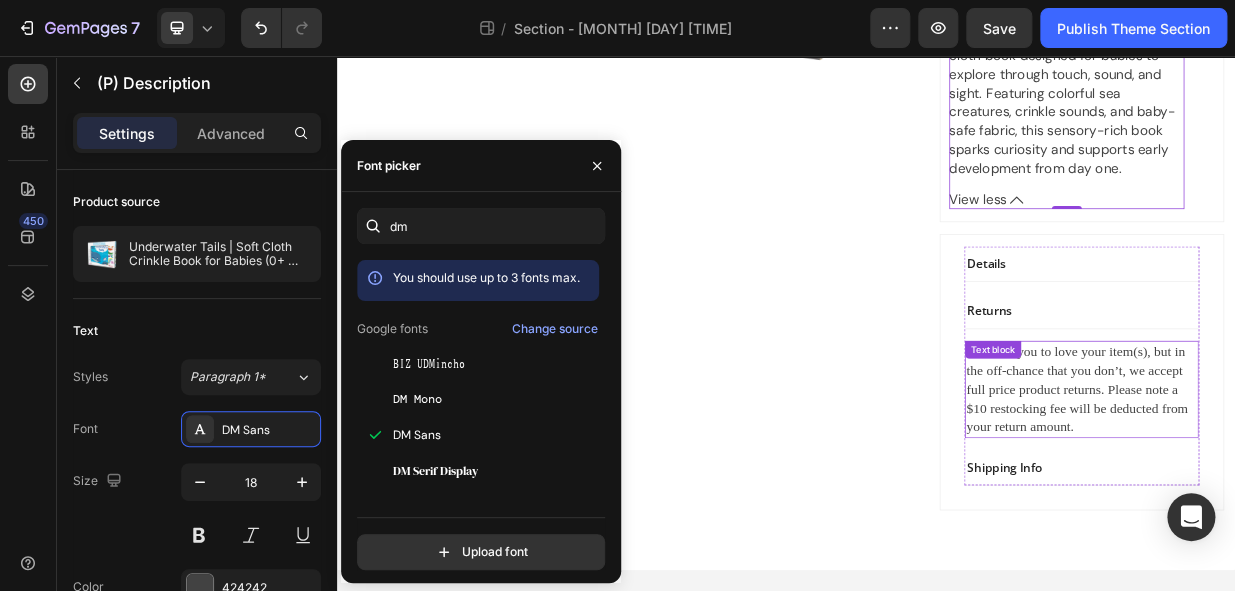 scroll, scrollTop: 796, scrollLeft: 0, axis: vertical 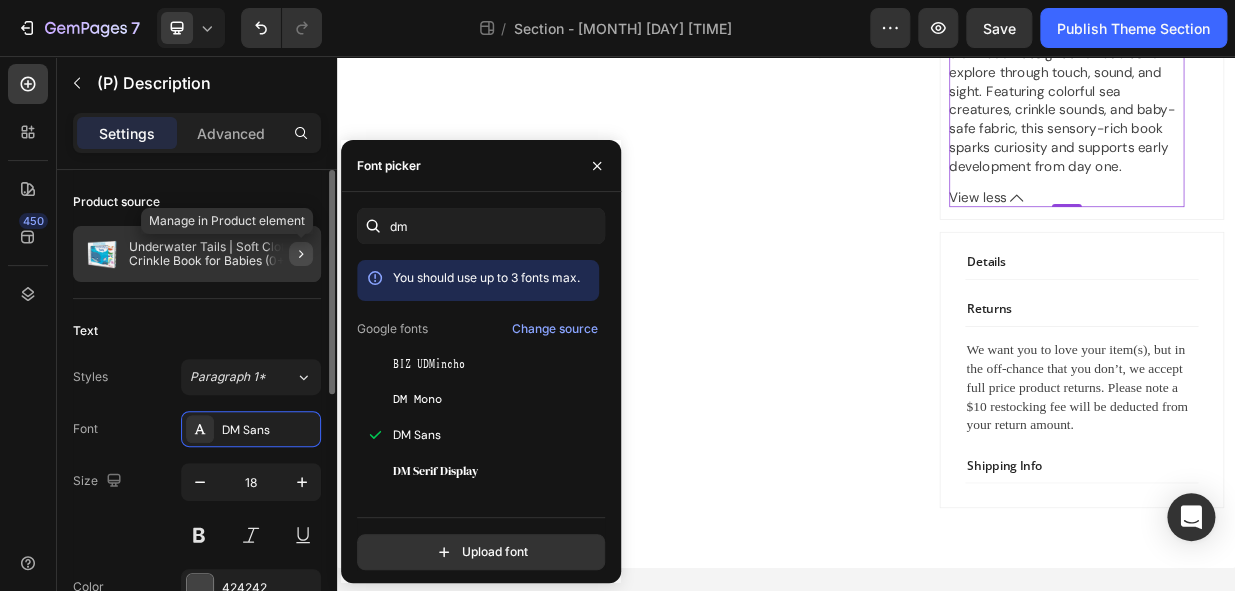 click 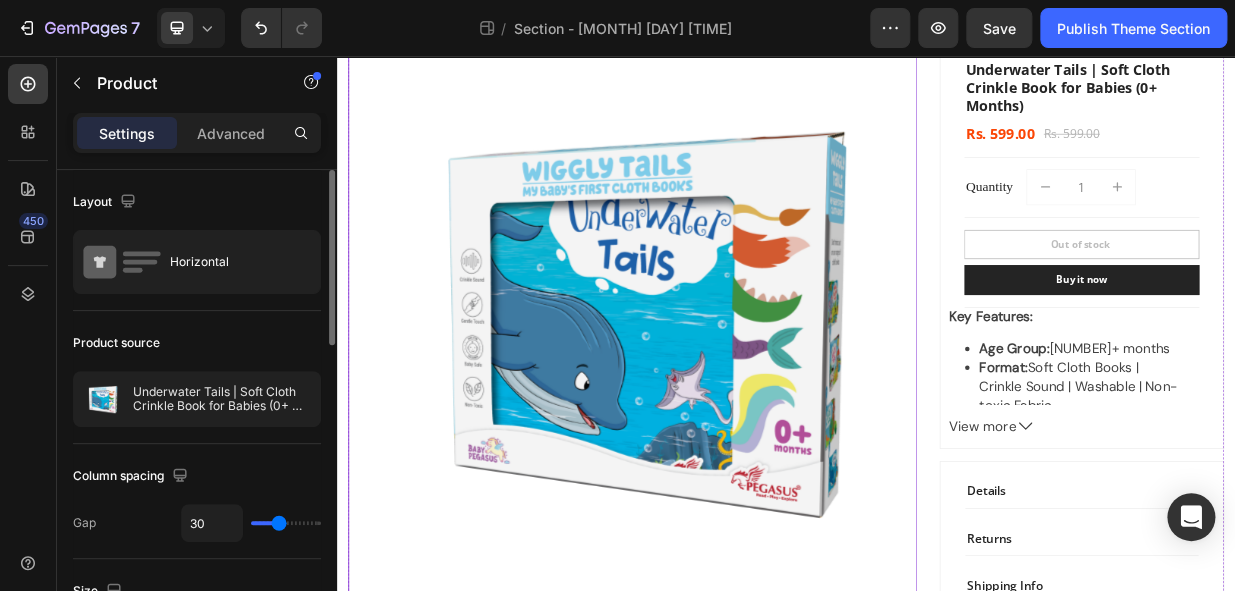 scroll, scrollTop: 90, scrollLeft: 0, axis: vertical 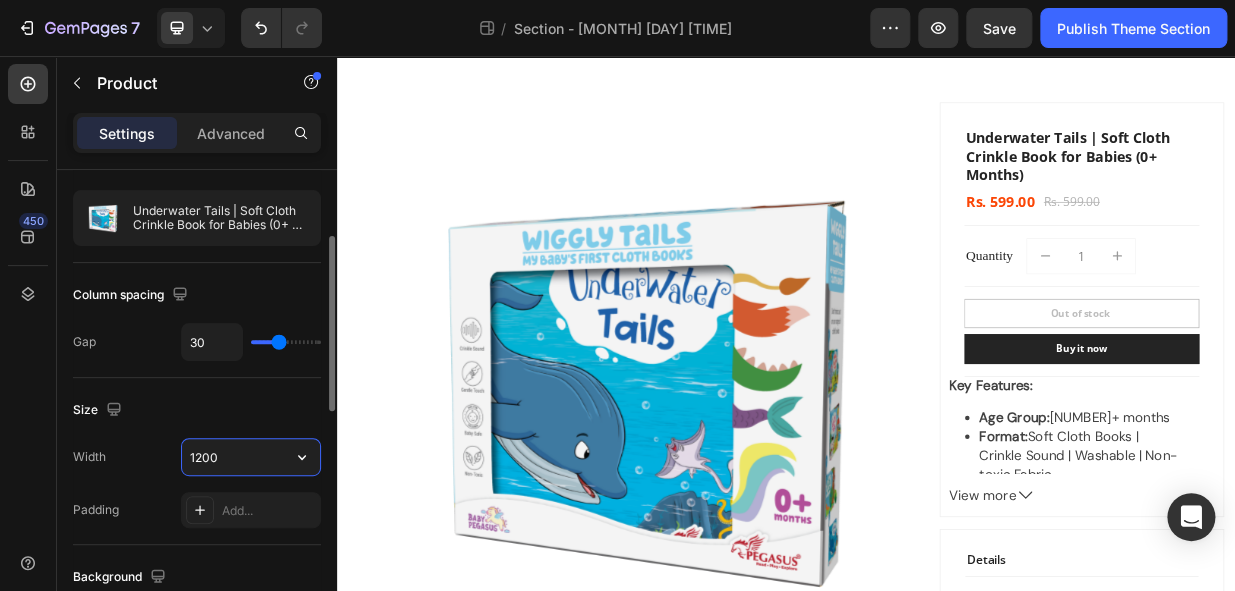 click on "1200" at bounding box center (251, 457) 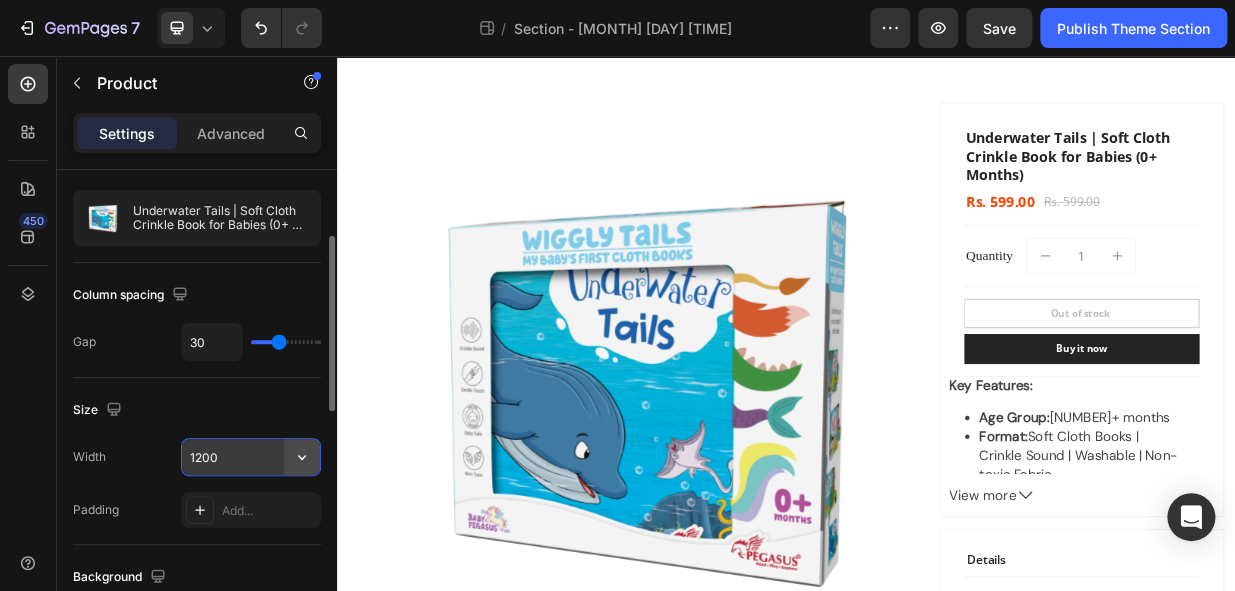 click 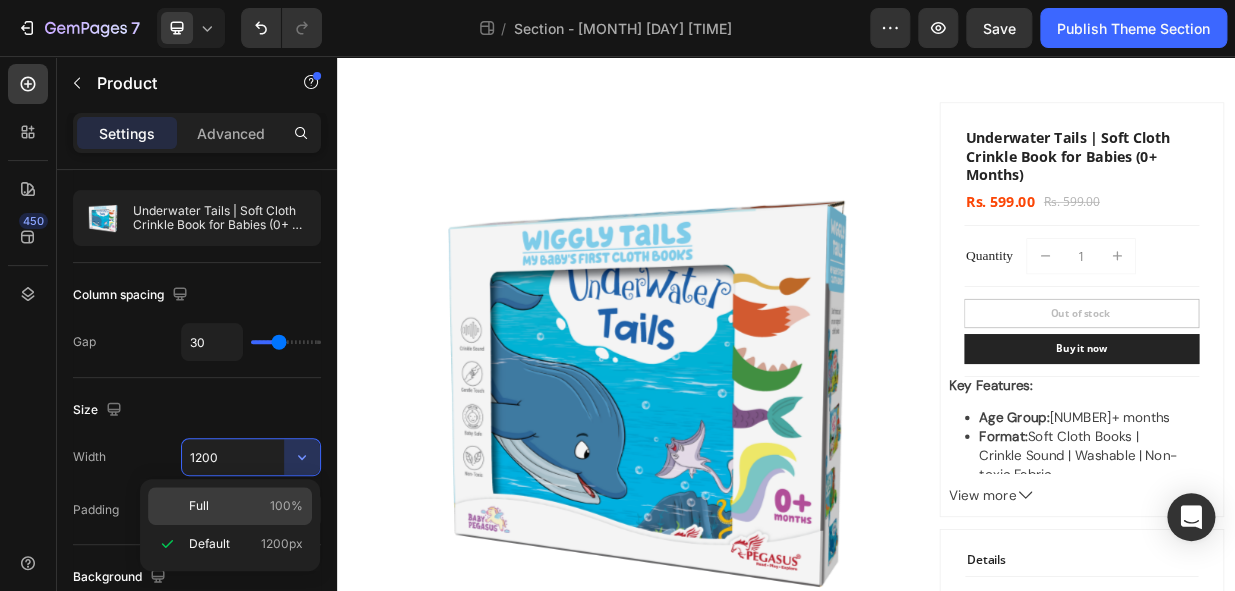 click on "100%" at bounding box center (286, 506) 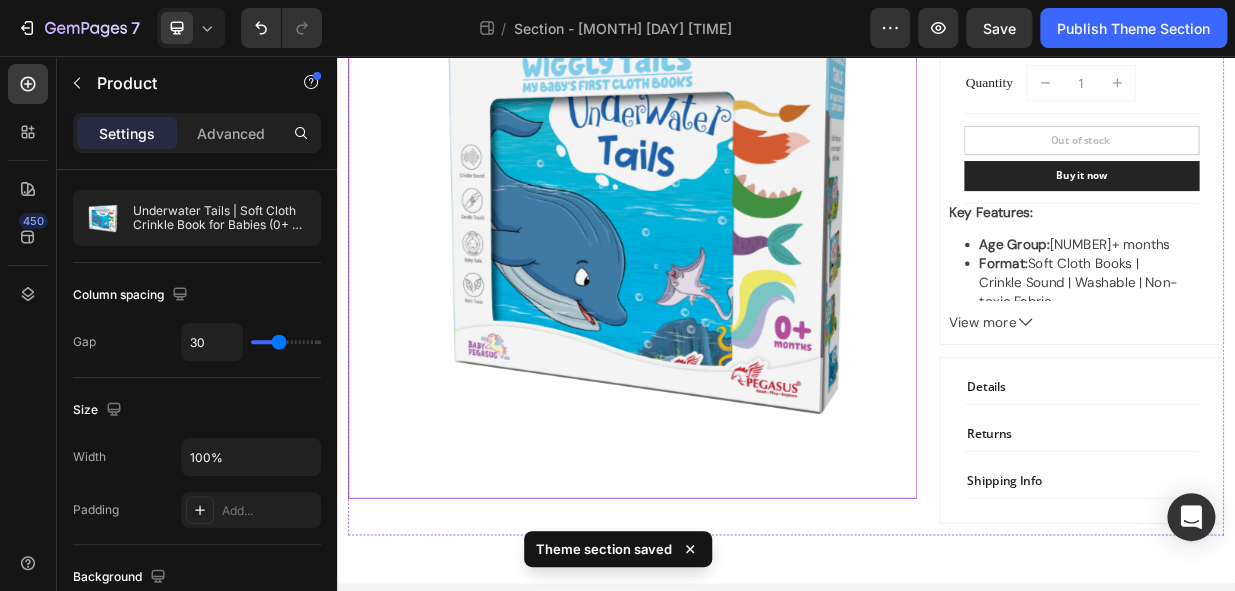scroll, scrollTop: 340, scrollLeft: 0, axis: vertical 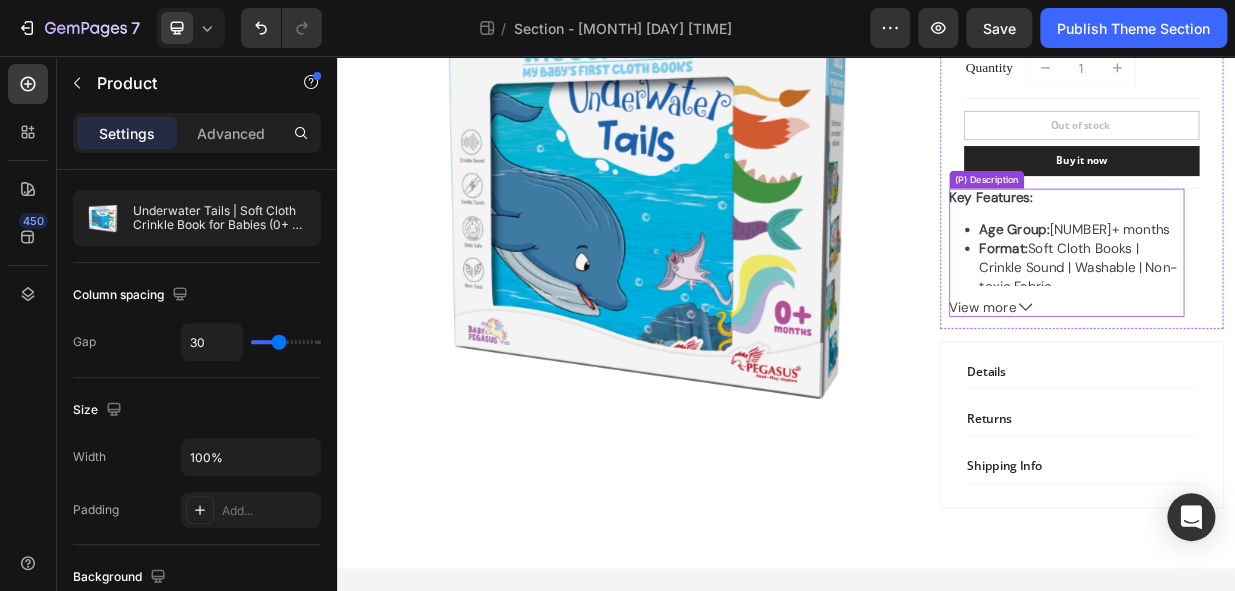 click 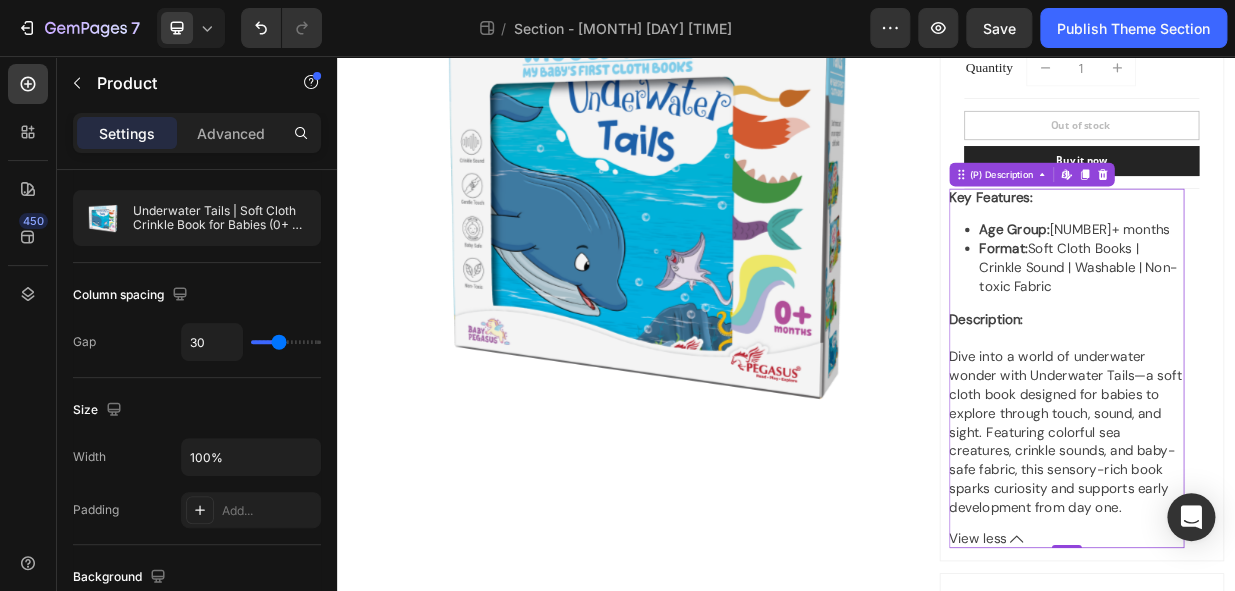 scroll, scrollTop: 0, scrollLeft: 0, axis: both 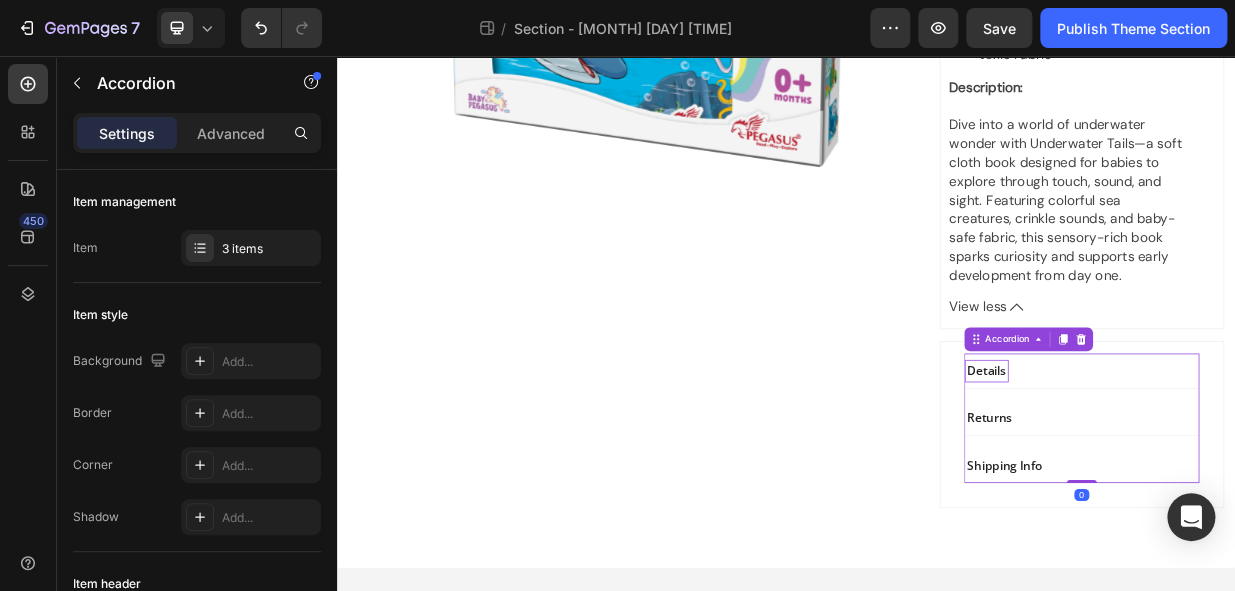 click on "Details" at bounding box center [1205, 477] 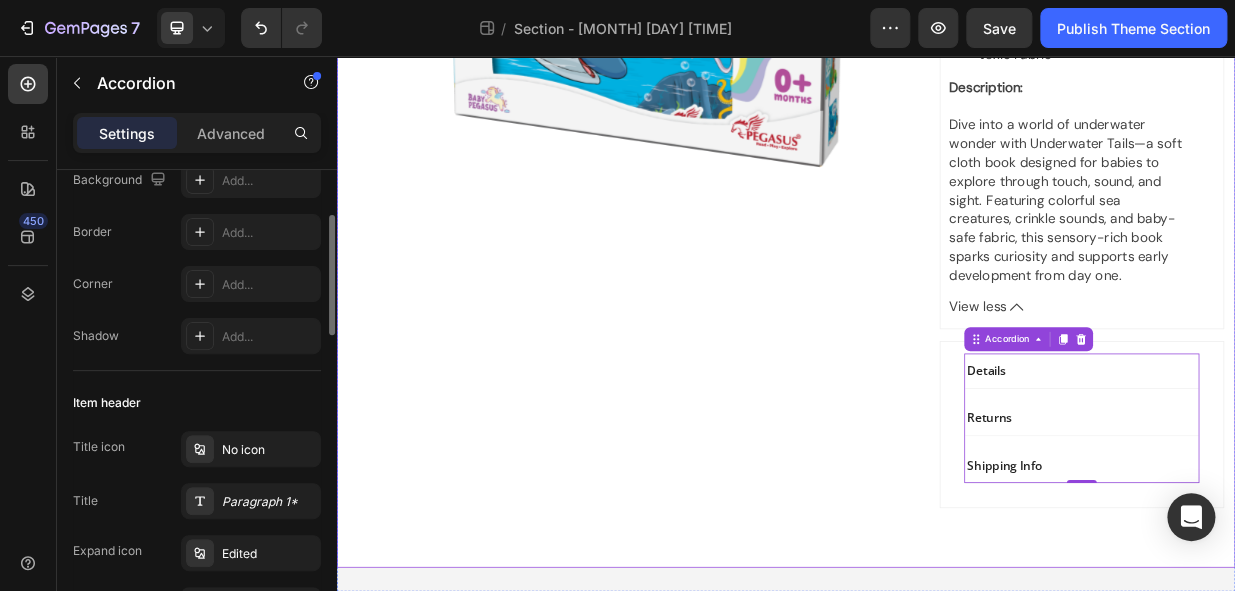 scroll, scrollTop: 0, scrollLeft: 0, axis: both 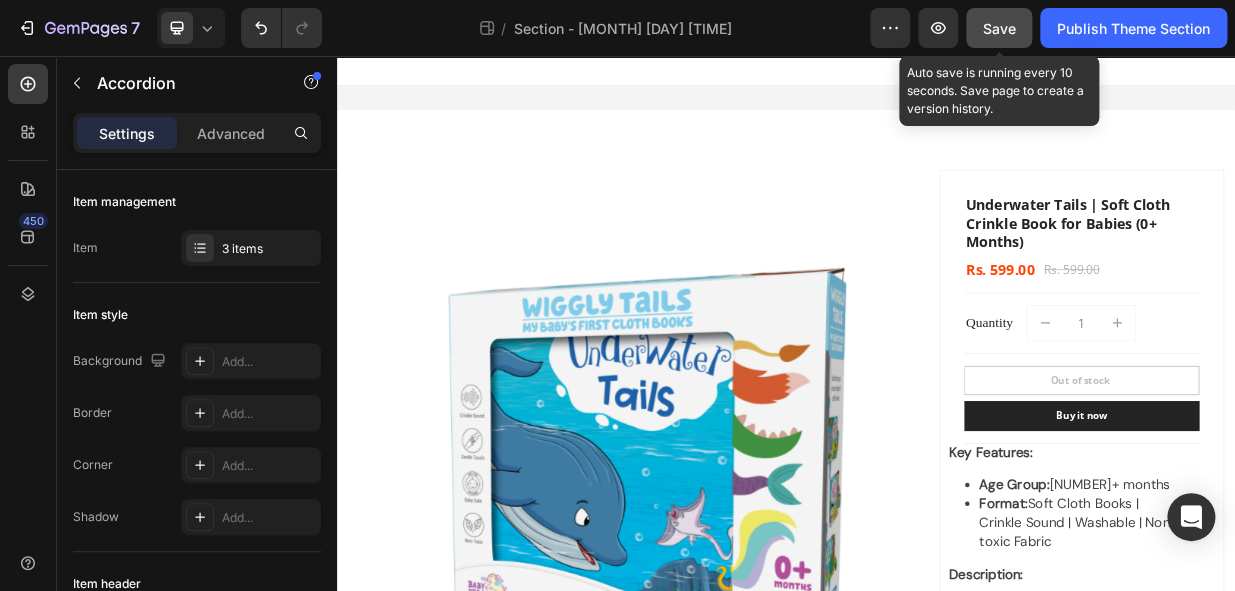 click on "Save" at bounding box center (999, 28) 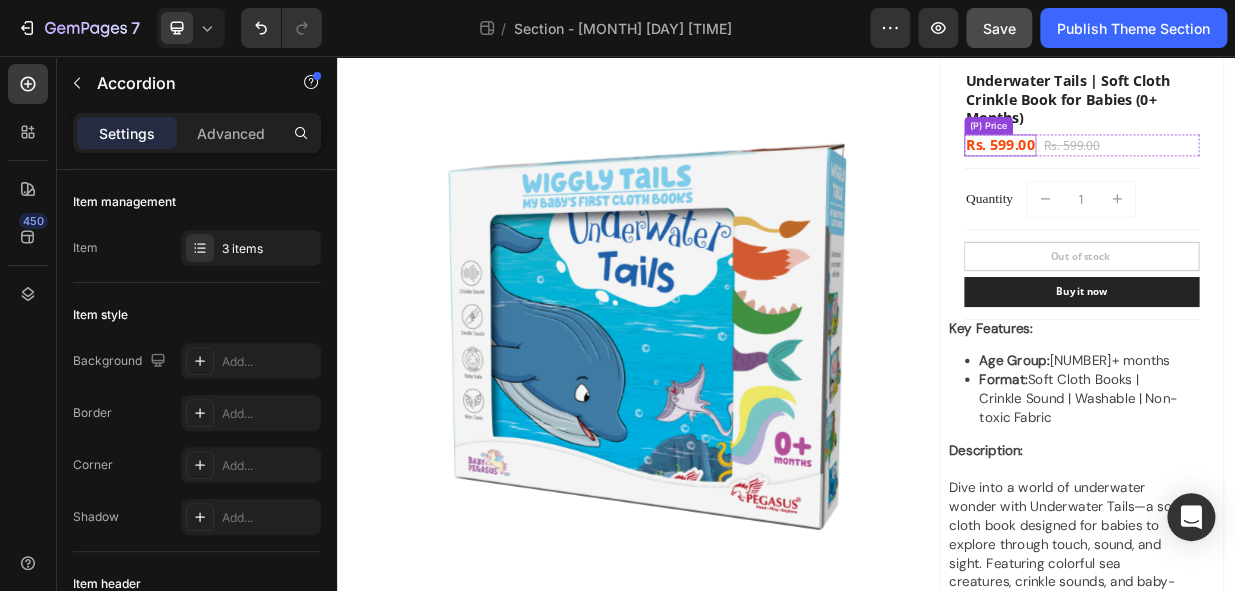 scroll, scrollTop: 545, scrollLeft: 0, axis: vertical 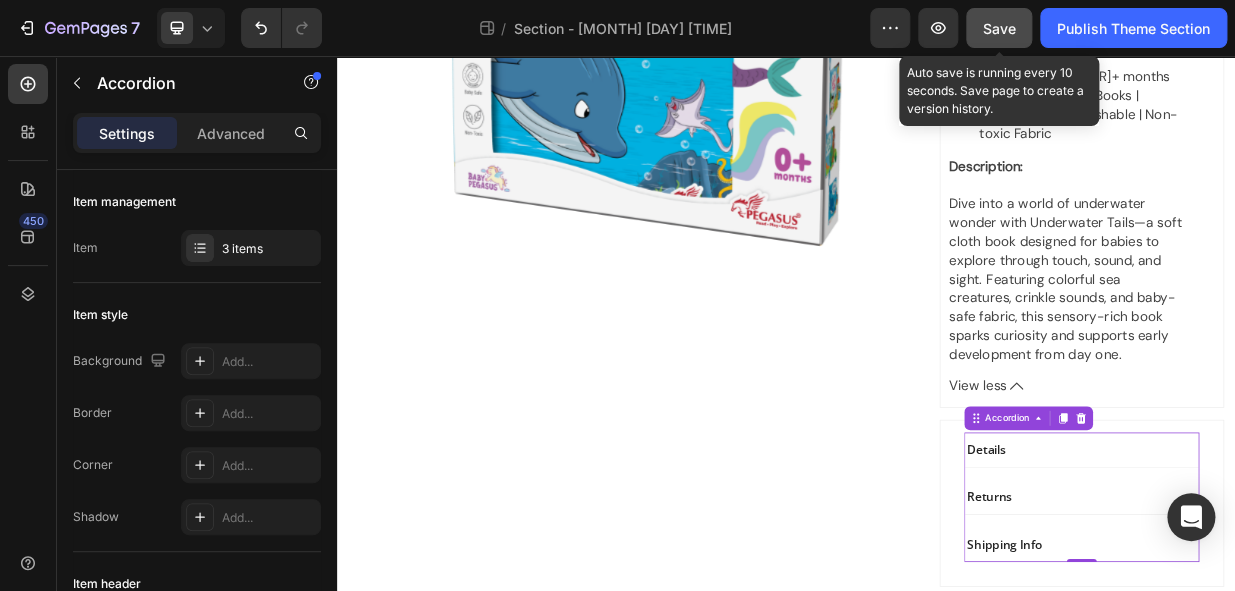 click on "Save" at bounding box center (999, 28) 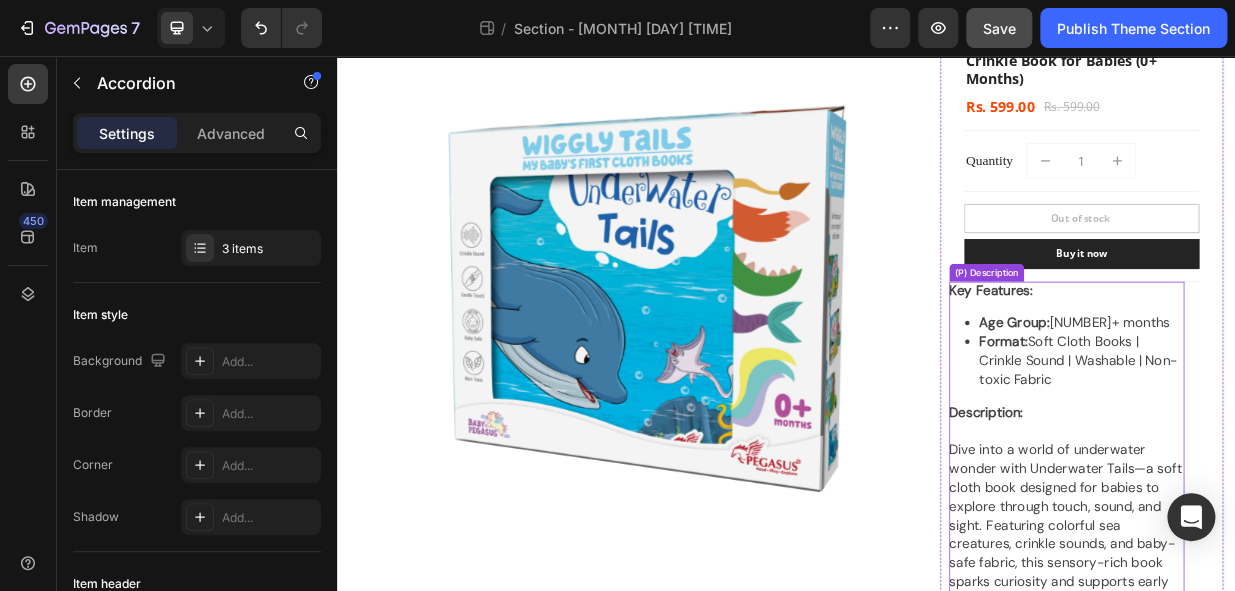 scroll, scrollTop: 181, scrollLeft: 0, axis: vertical 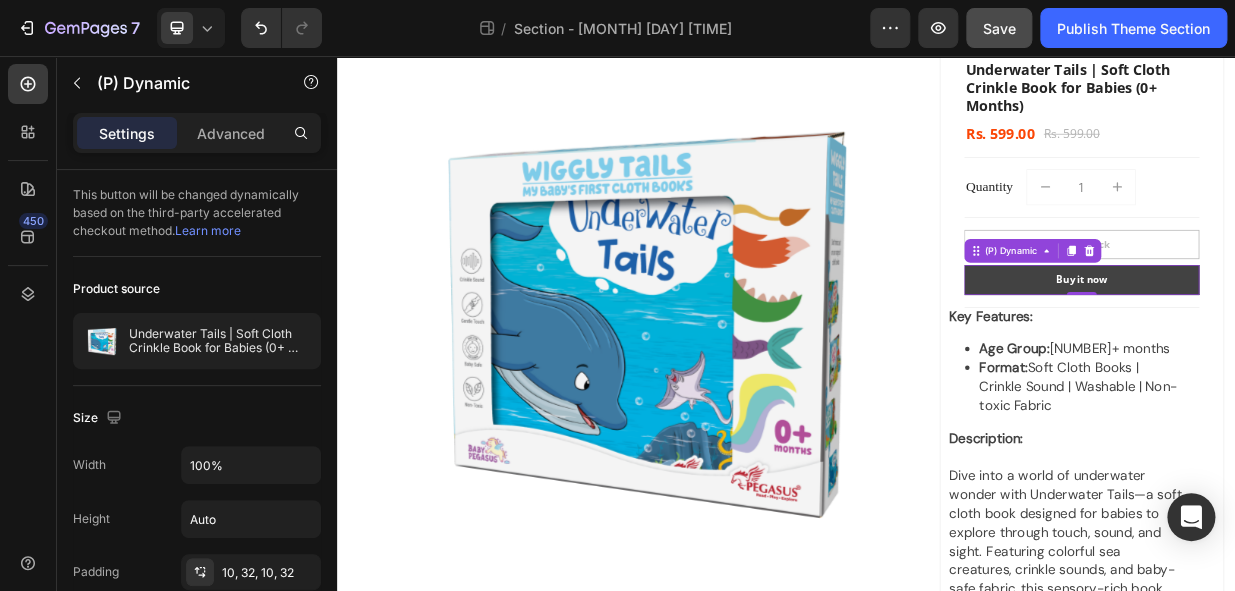 click on "Buy it now" at bounding box center [1332, 356] 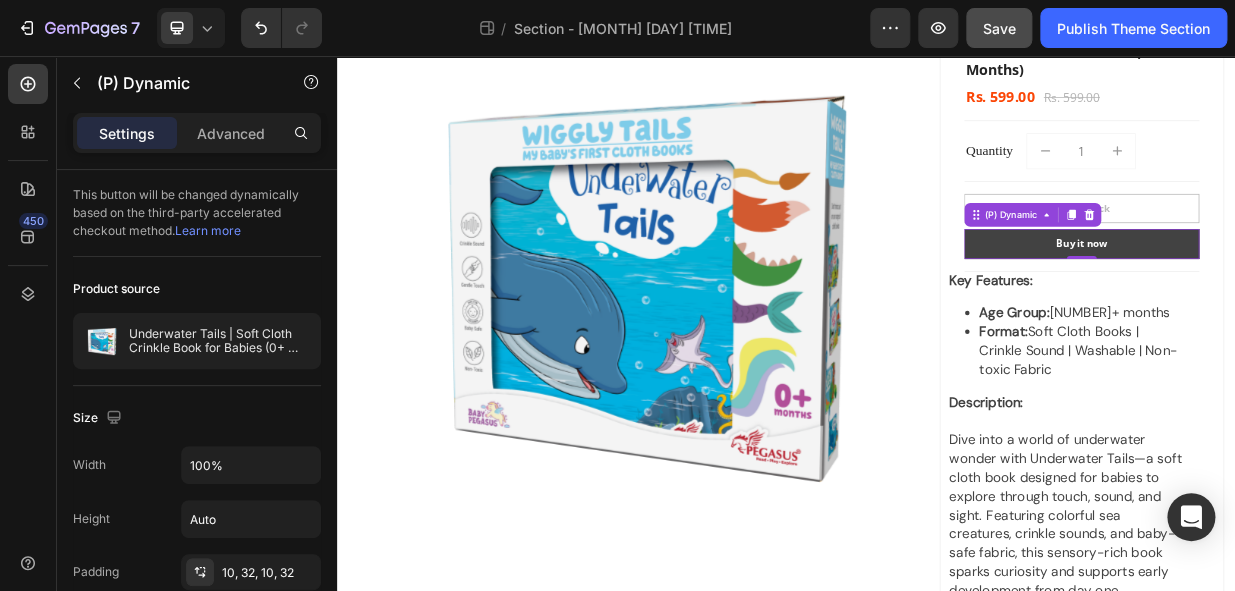 scroll, scrollTop: 272, scrollLeft: 0, axis: vertical 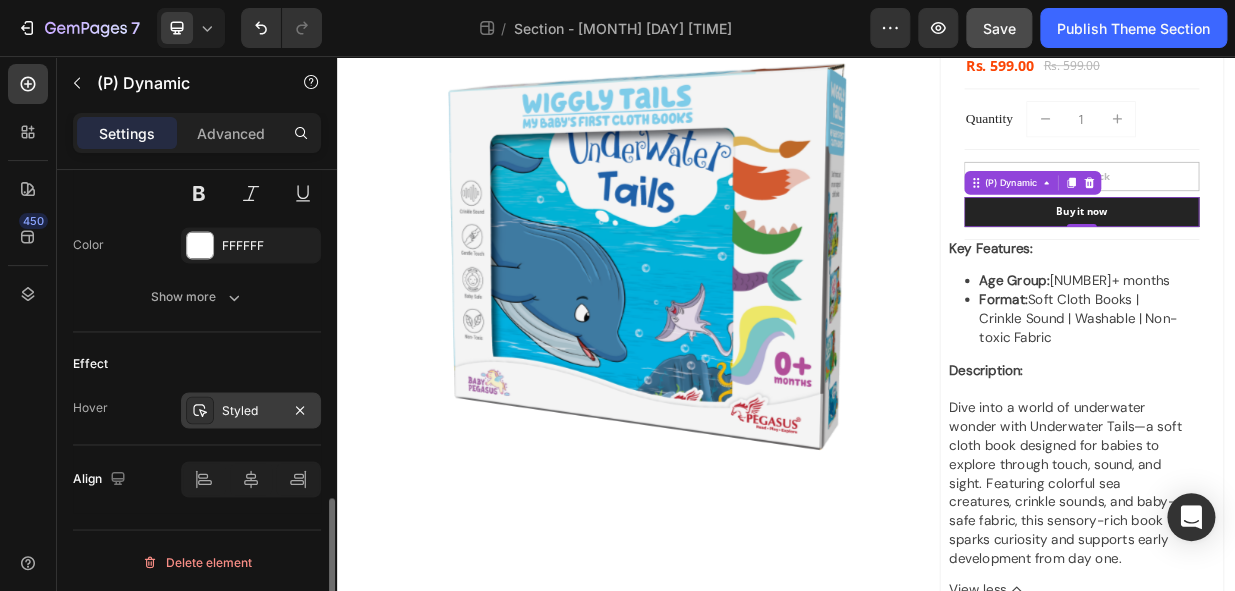 click on "Styled" at bounding box center (251, 411) 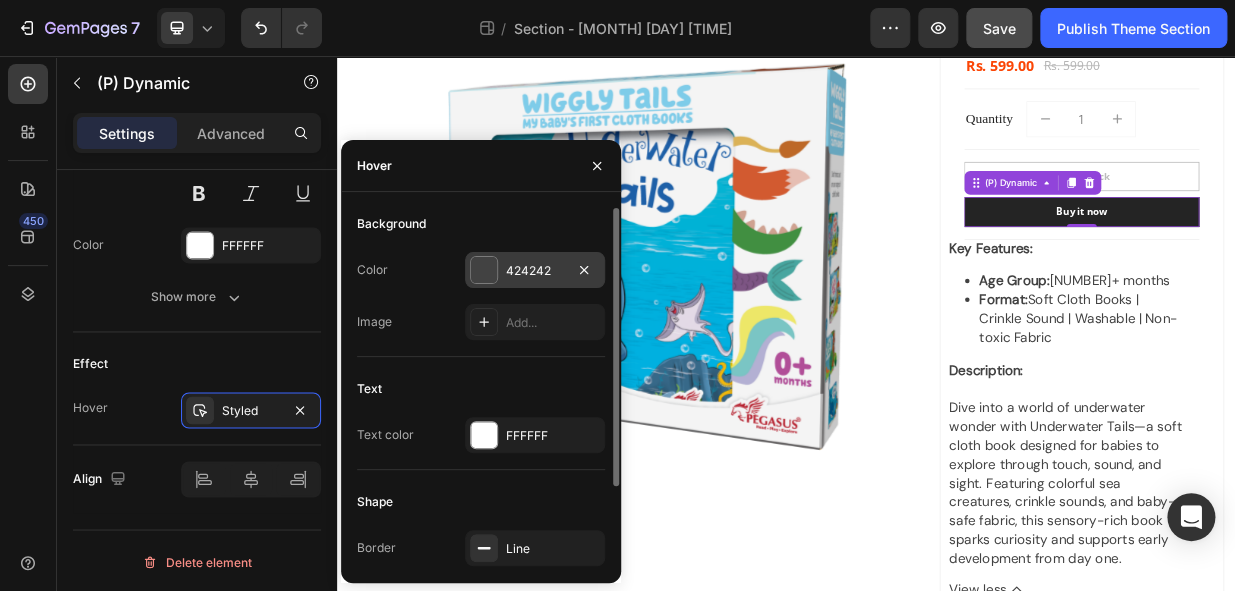 click at bounding box center [484, 270] 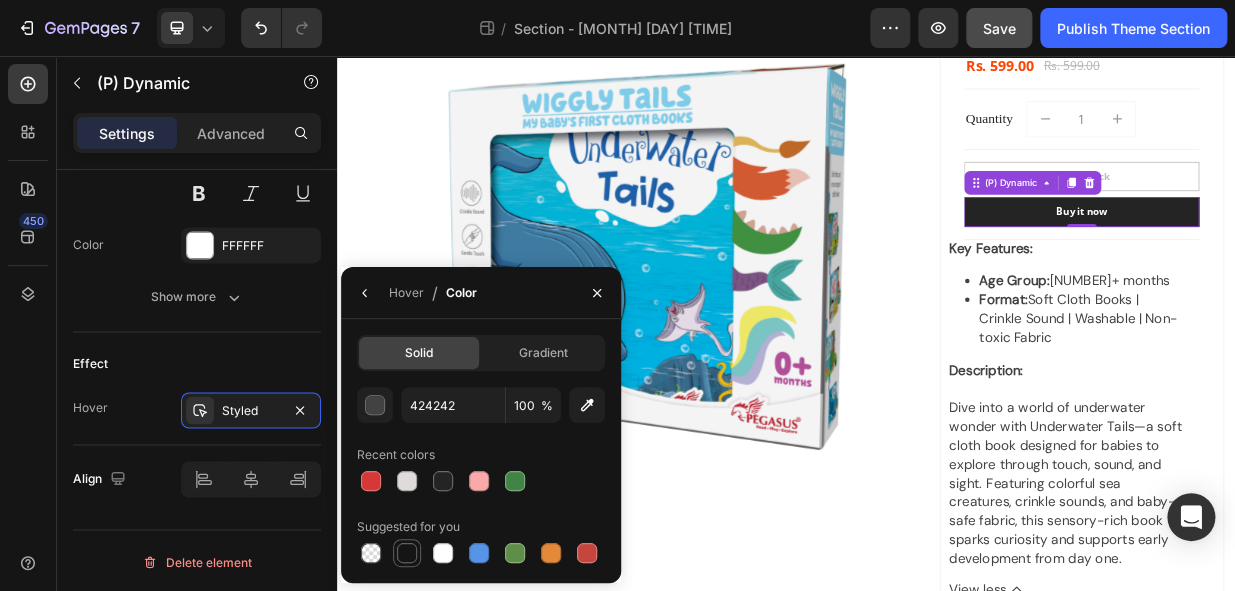 click at bounding box center [407, 553] 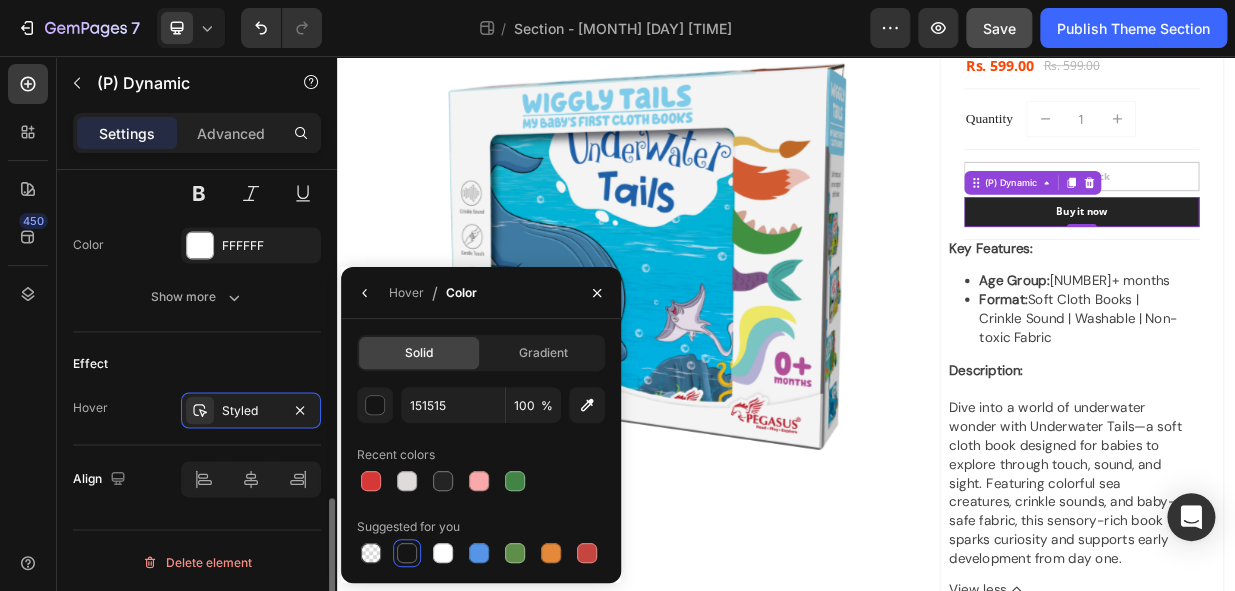 click on "Text Styles Paragraph 1* Font Open Sans Size 13 Color FFFFFF Show more" 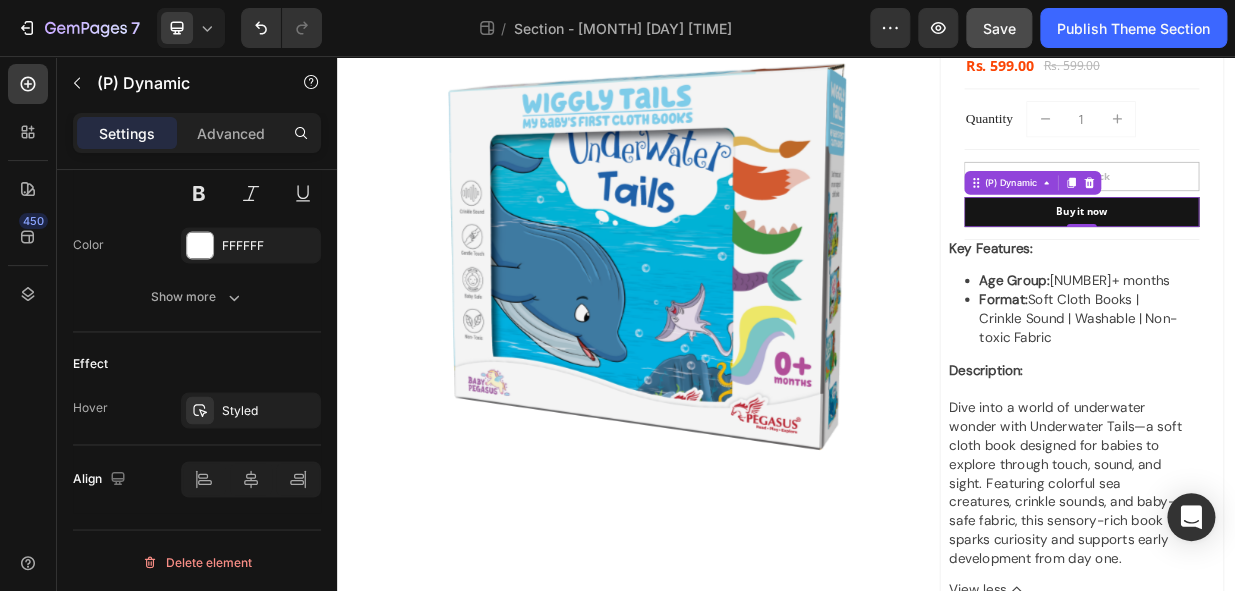 click on "Buy it now" at bounding box center [1332, 265] 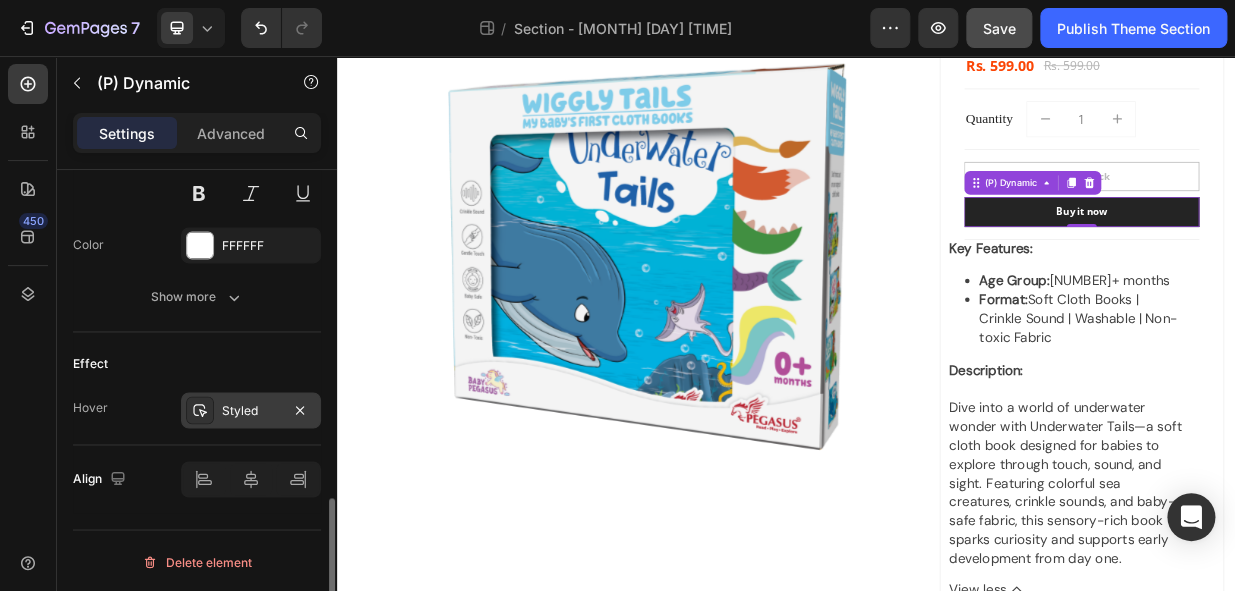 click 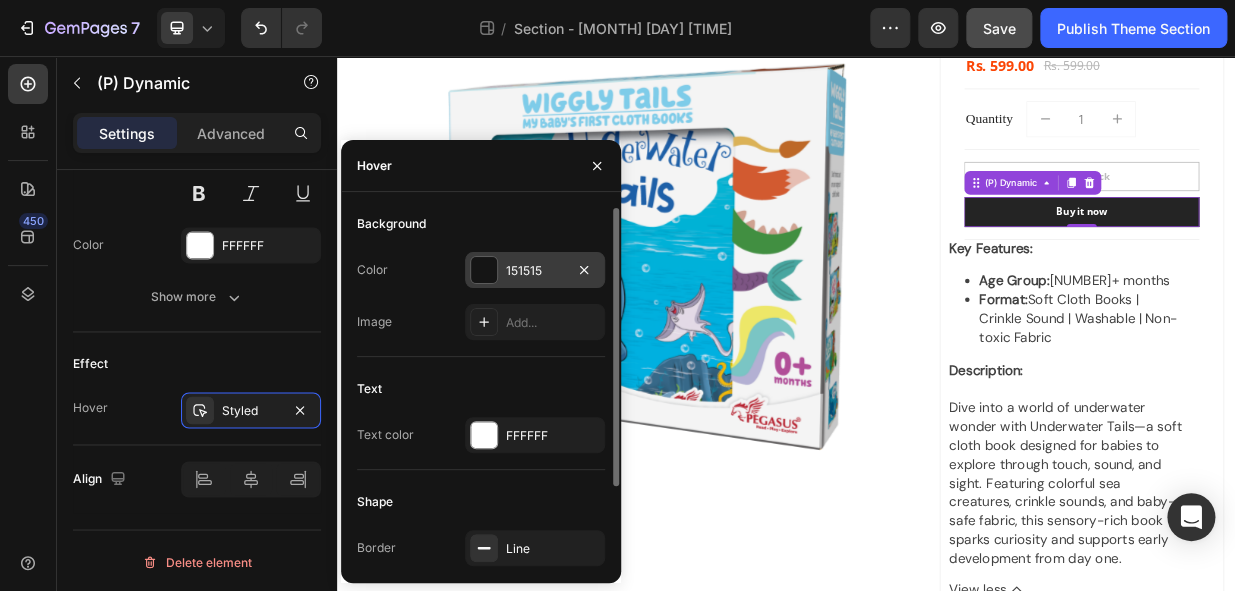 click at bounding box center (484, 270) 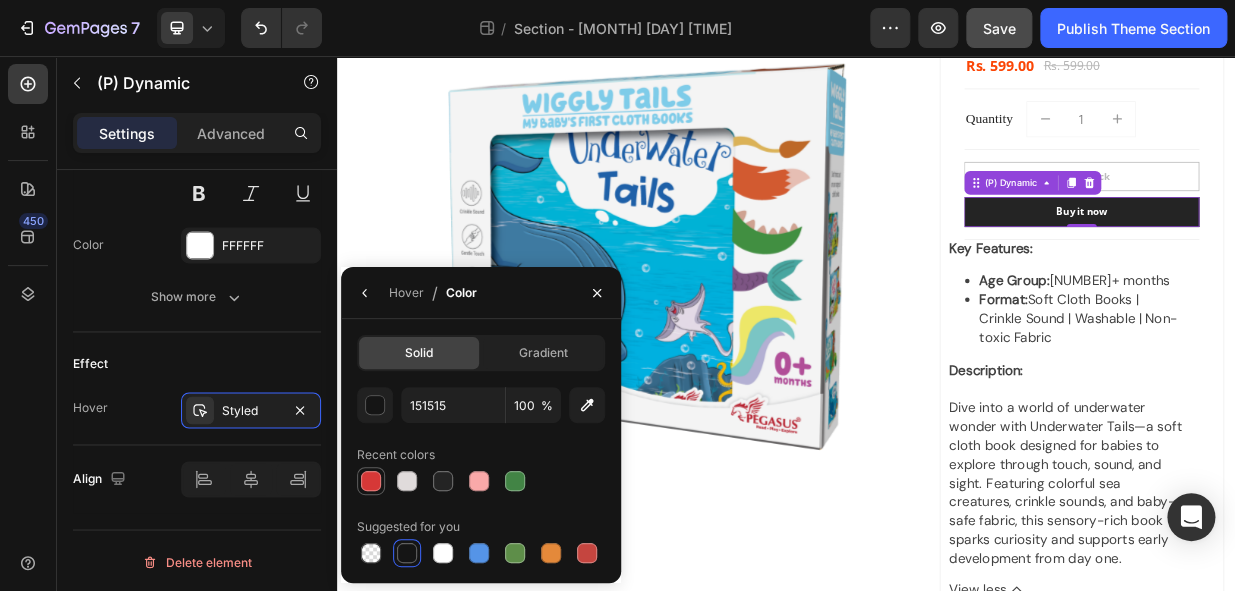 click at bounding box center (371, 481) 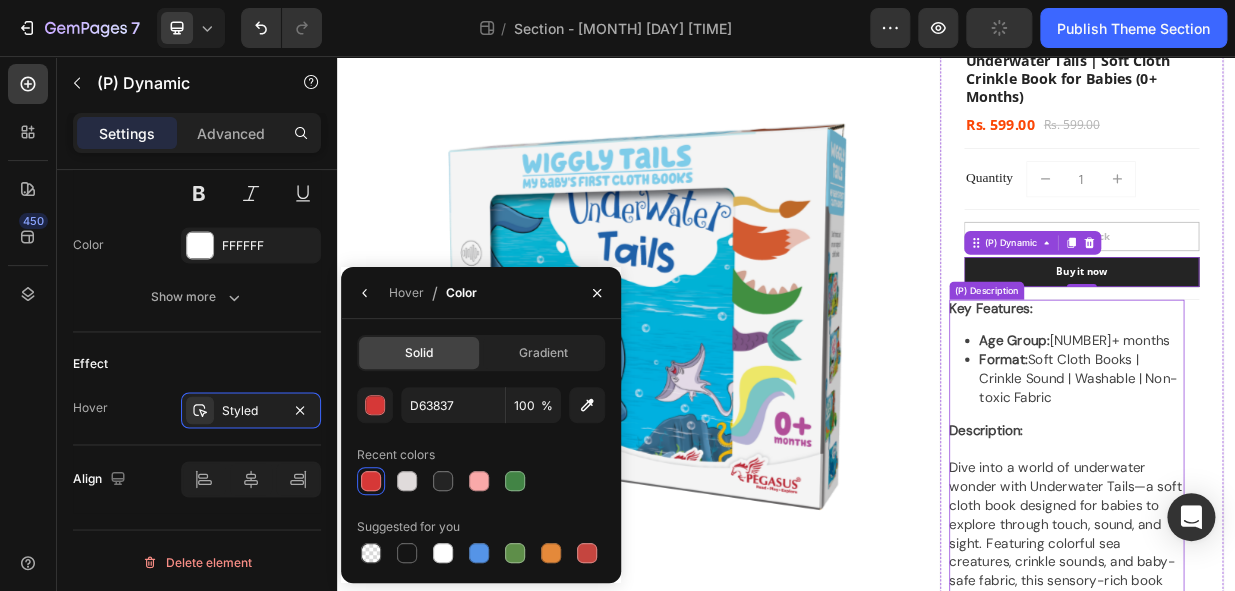 scroll, scrollTop: 90, scrollLeft: 0, axis: vertical 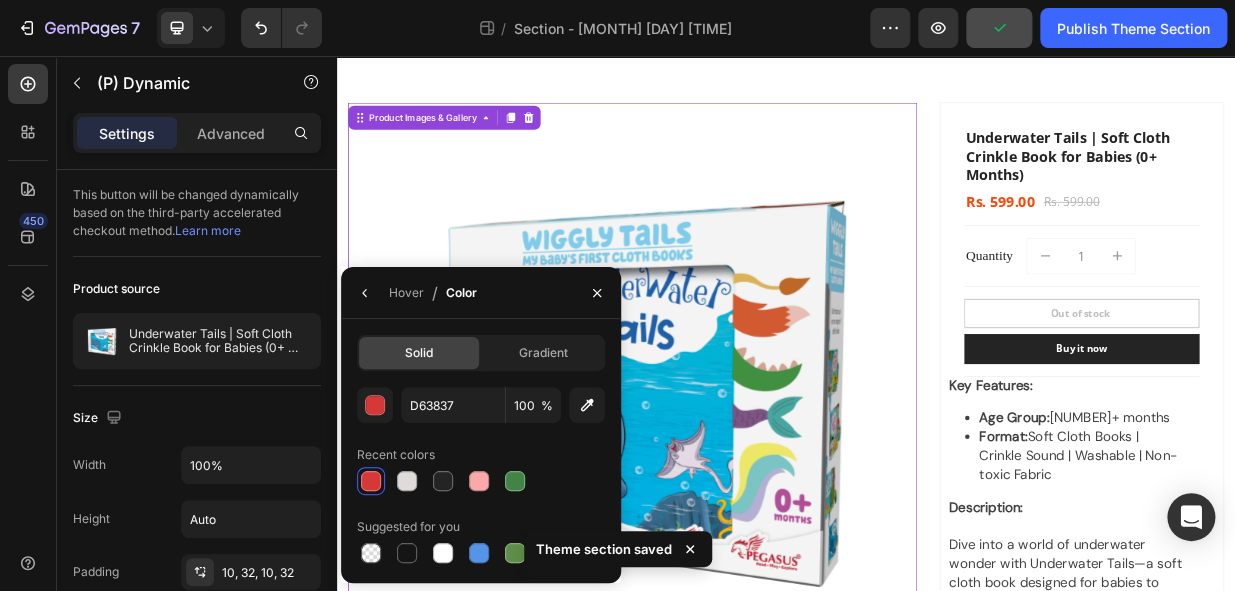 click at bounding box center [732, 498] 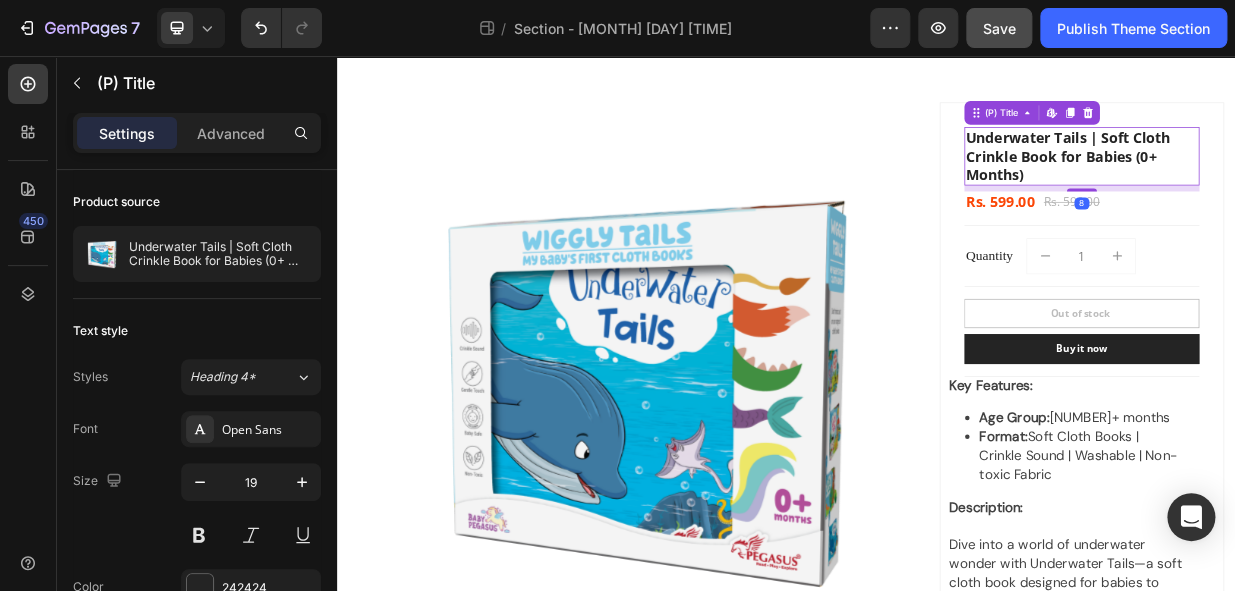 click on "Underwater Tails | Soft Cloth Crinkle Book for Babies (0+ Months)" at bounding box center (1332, 190) 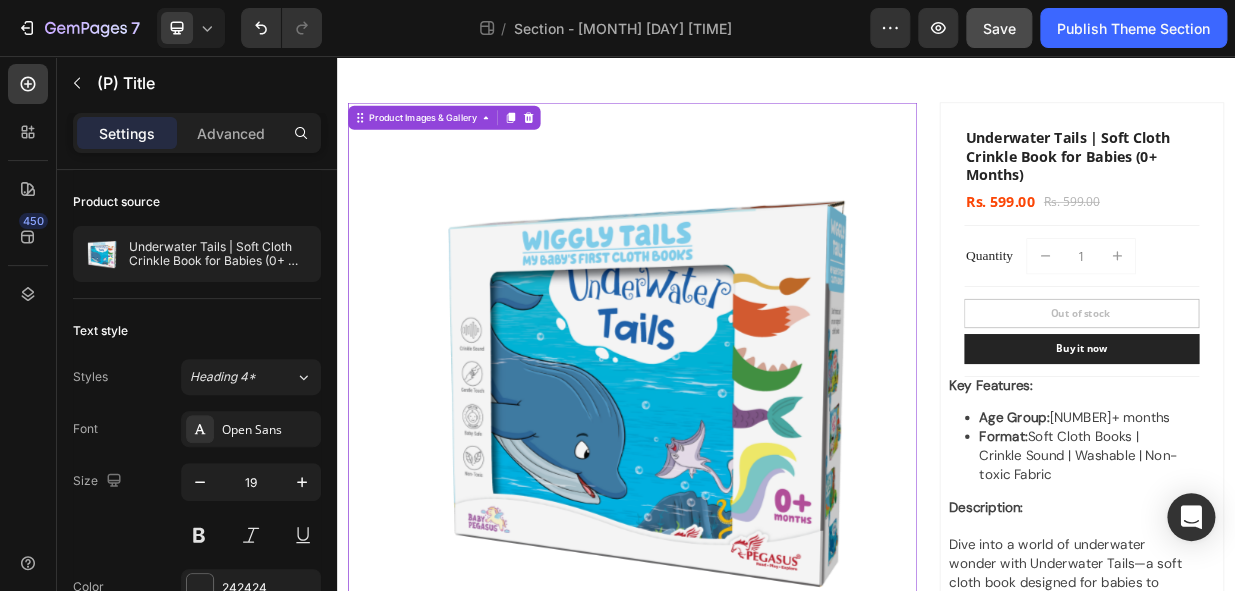 click at bounding box center [732, 498] 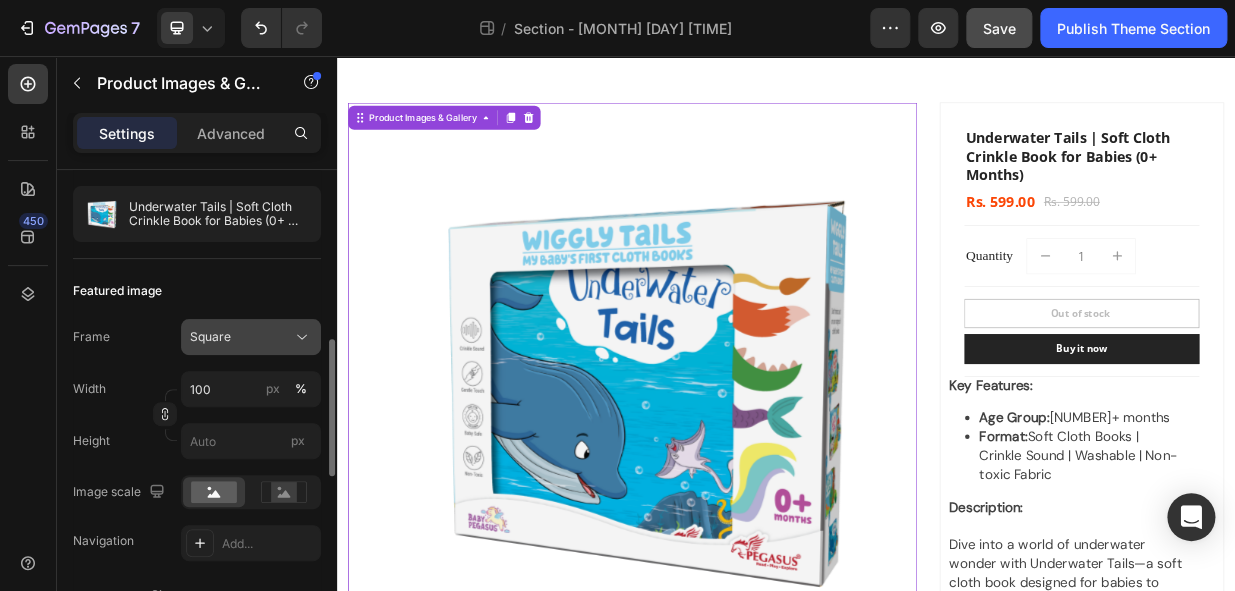 scroll, scrollTop: 272, scrollLeft: 0, axis: vertical 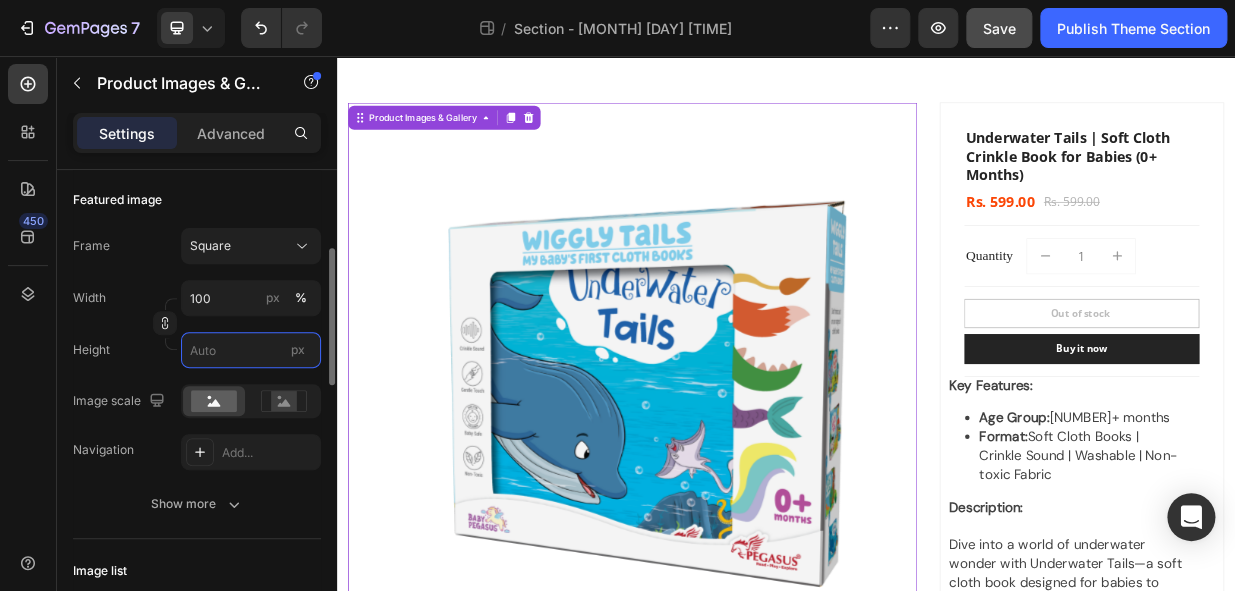 click on "px" at bounding box center (251, 350) 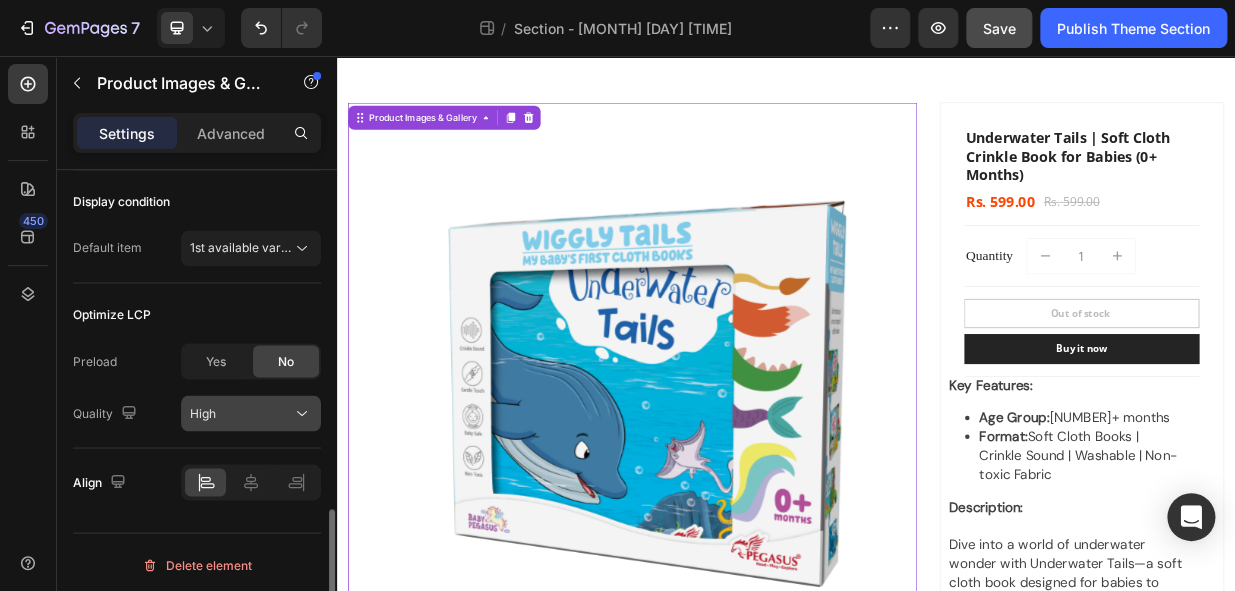 scroll, scrollTop: 1184, scrollLeft: 0, axis: vertical 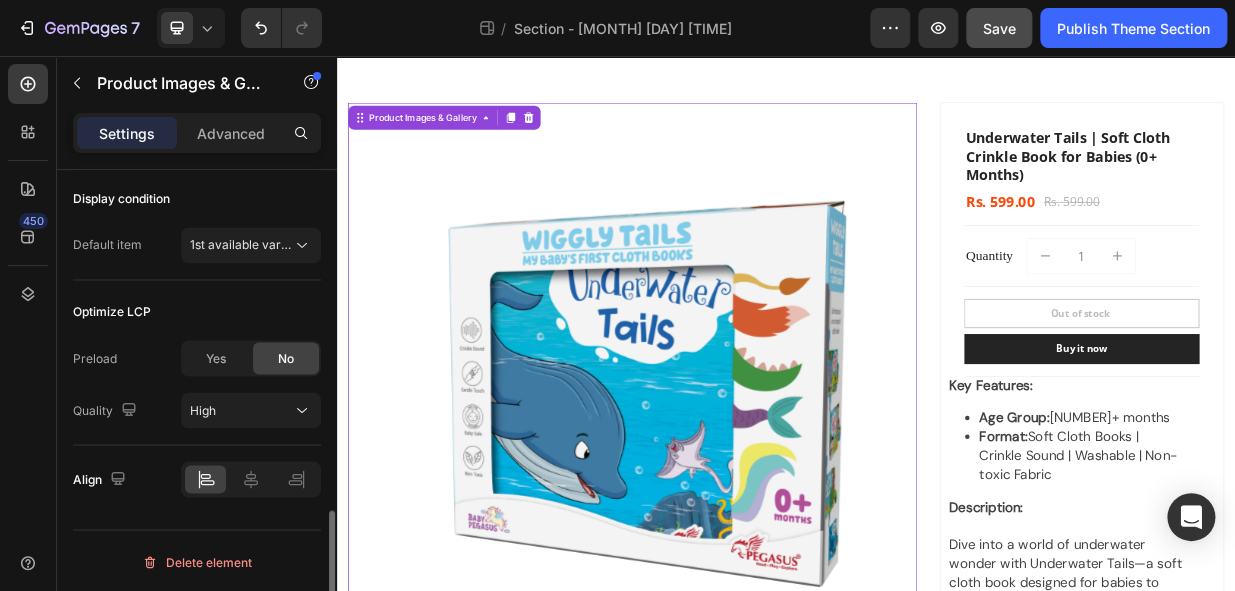 click on "Display condition" at bounding box center [197, 199] 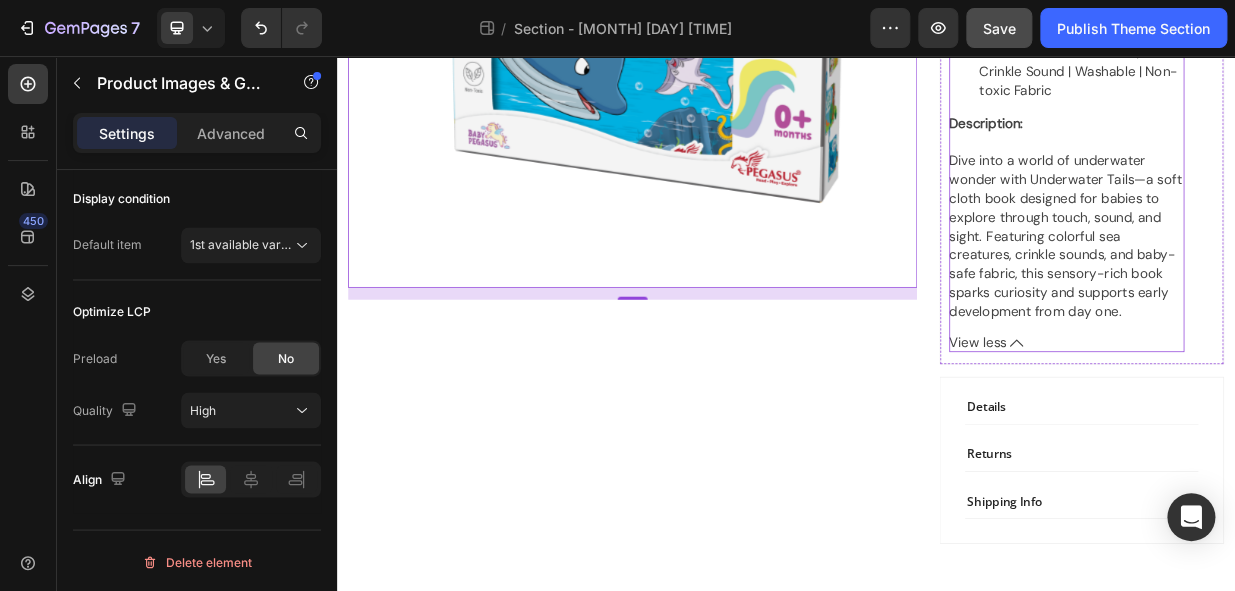 scroll, scrollTop: 636, scrollLeft: 0, axis: vertical 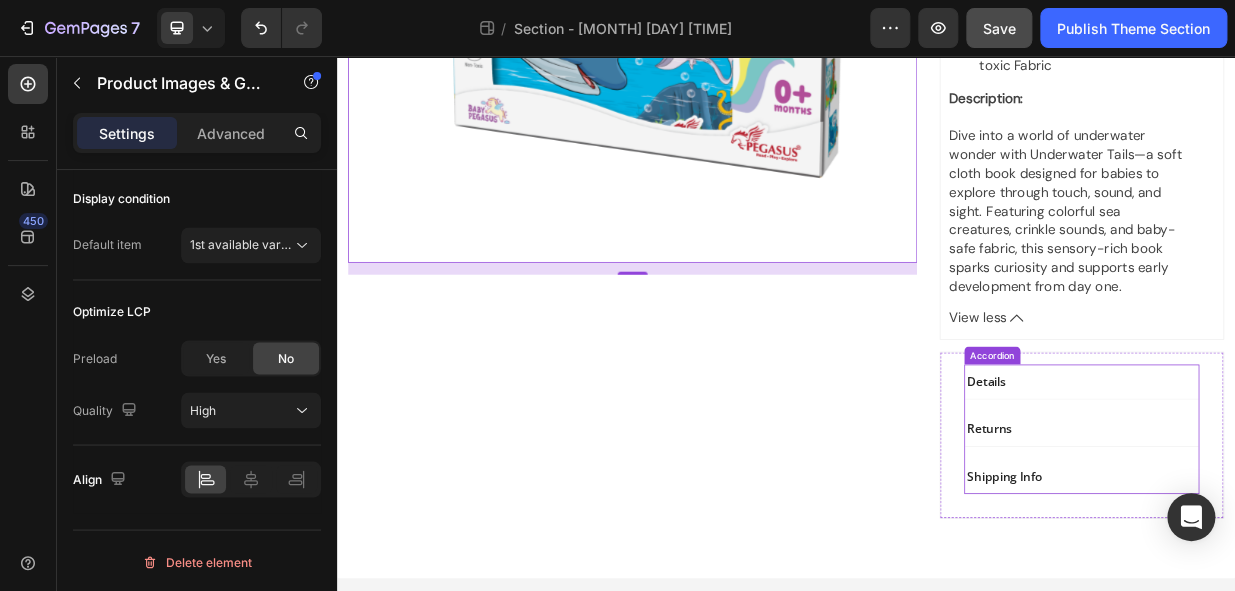 click on "Details" at bounding box center [1332, 491] 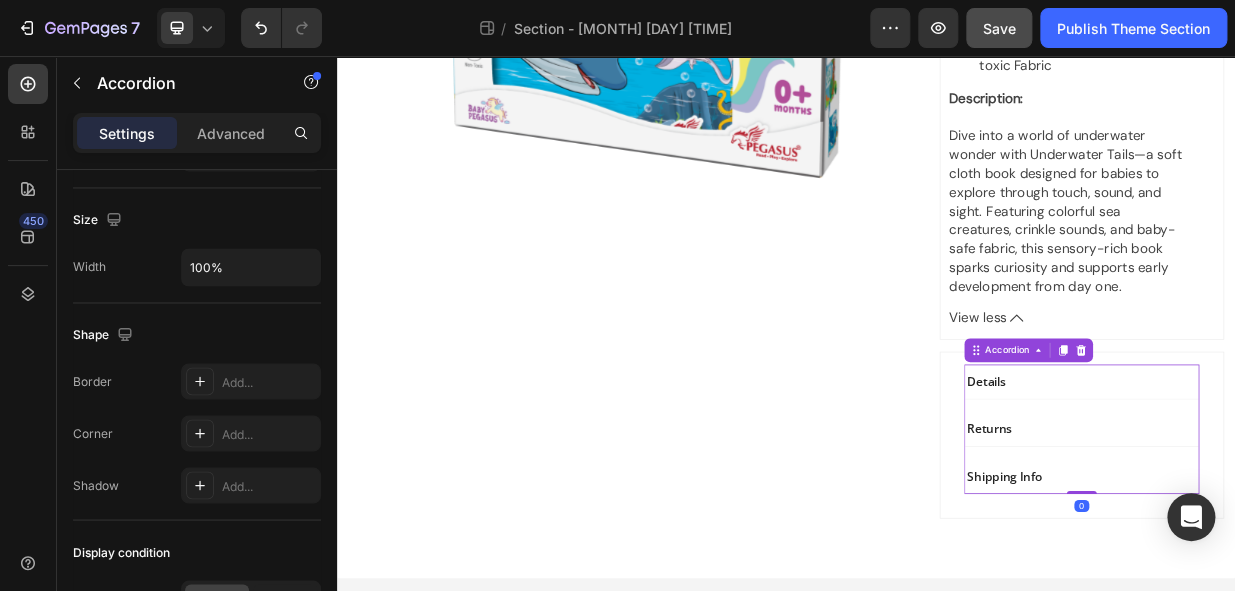 scroll, scrollTop: 0, scrollLeft: 0, axis: both 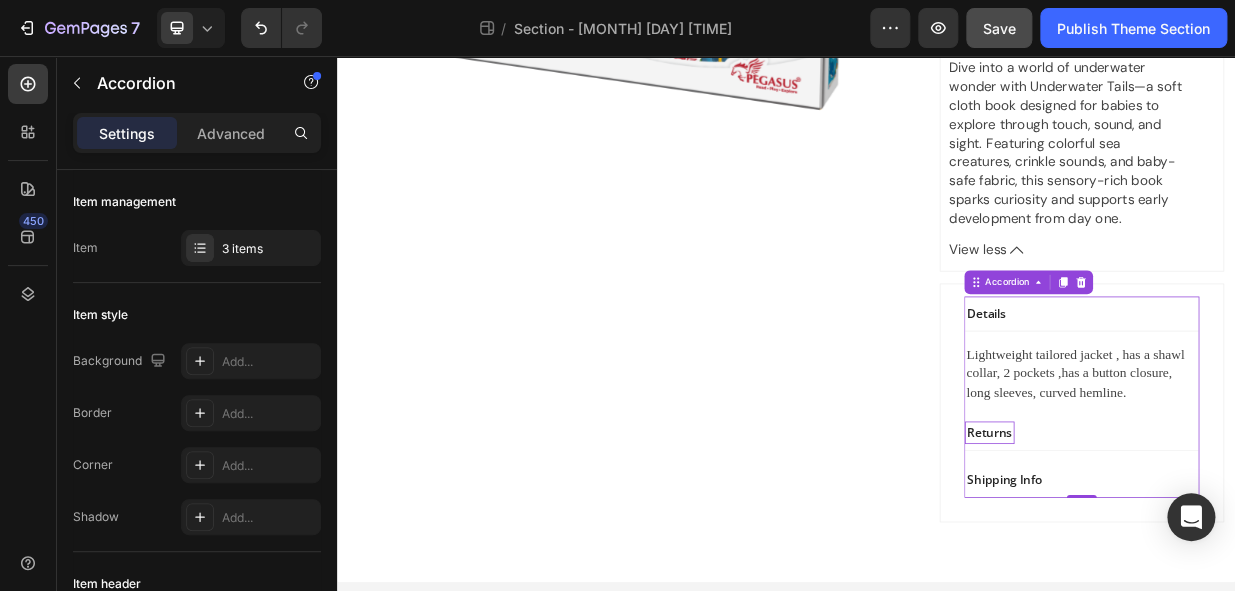 click on "Returns" at bounding box center [1209, 559] 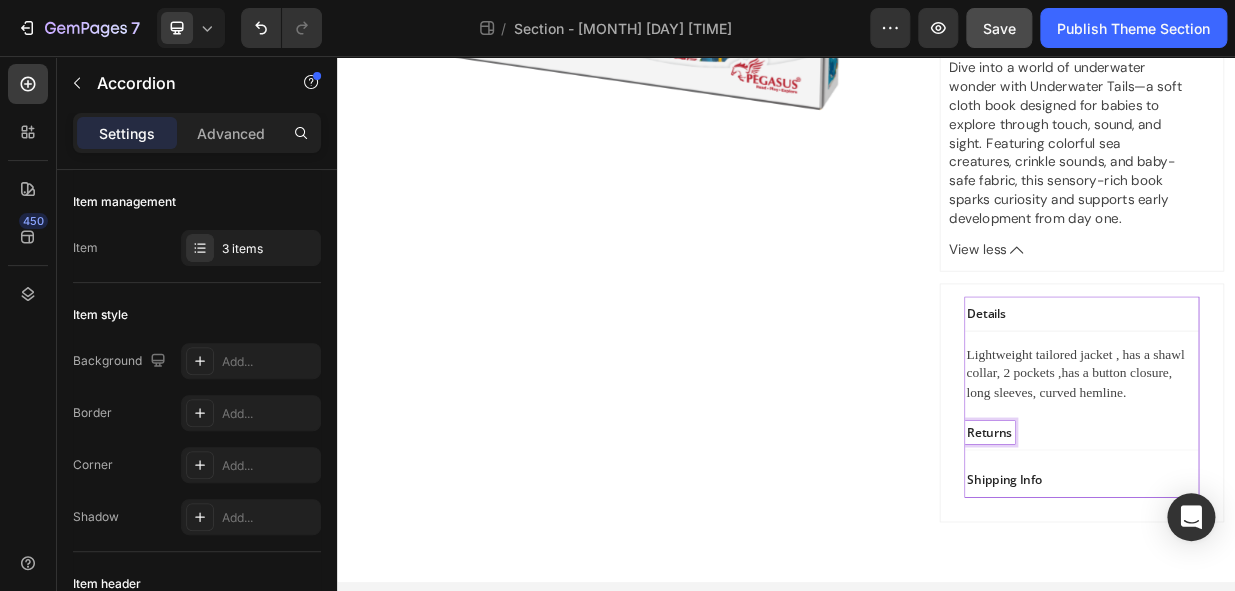 click on "Returns" at bounding box center (1332, 559) 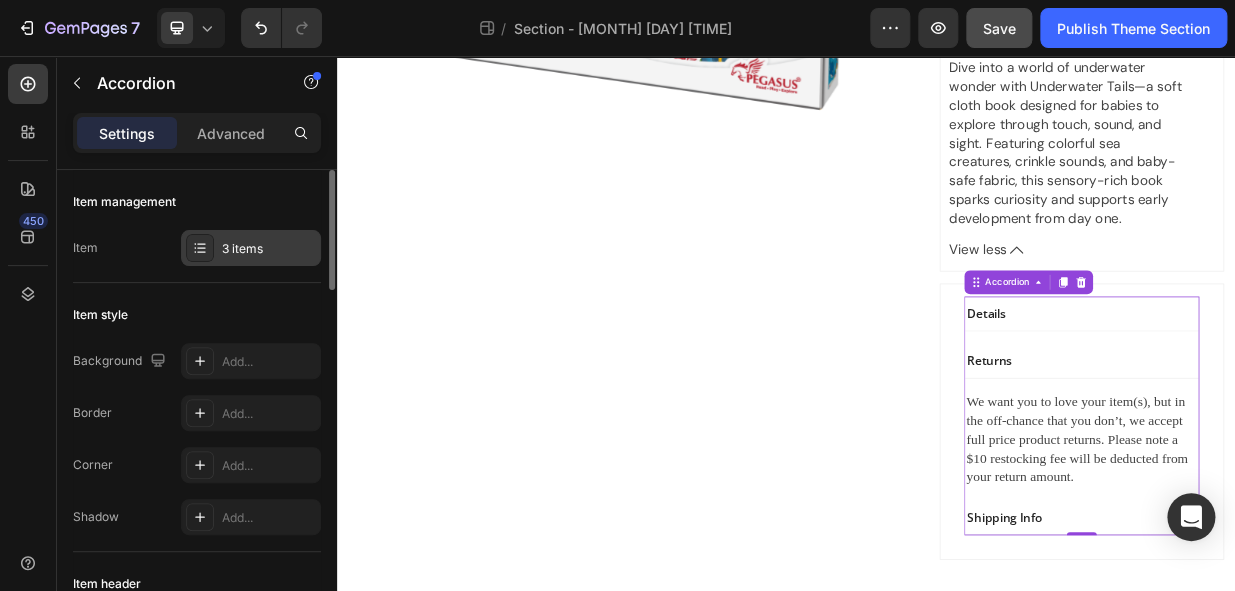 click 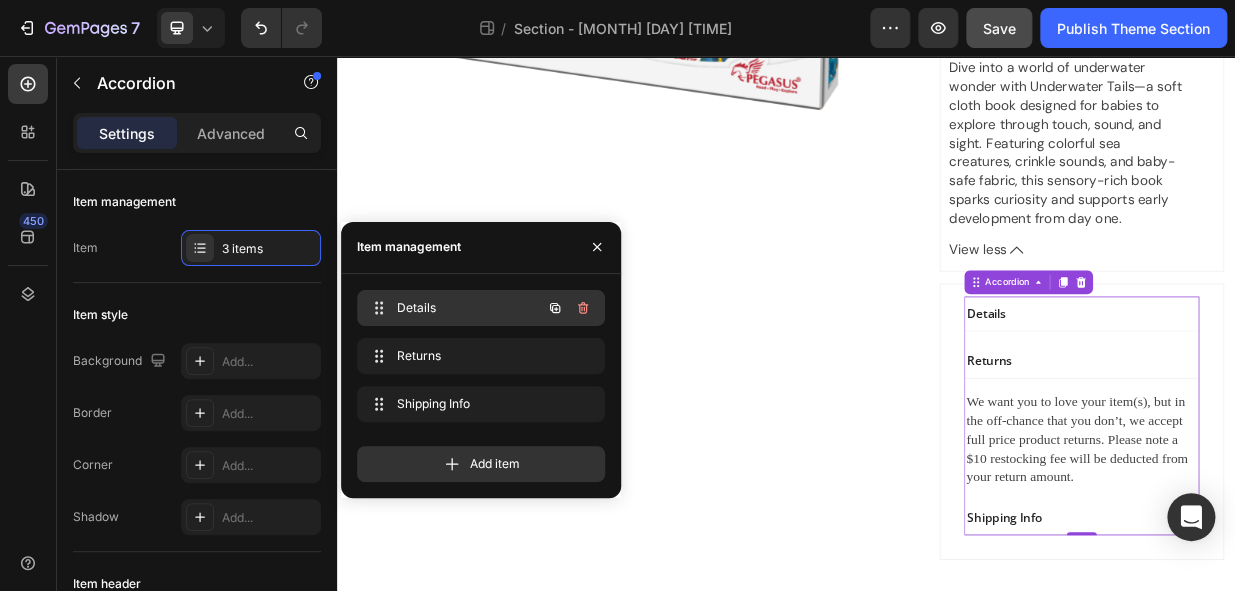 click on "Details" at bounding box center [453, 308] 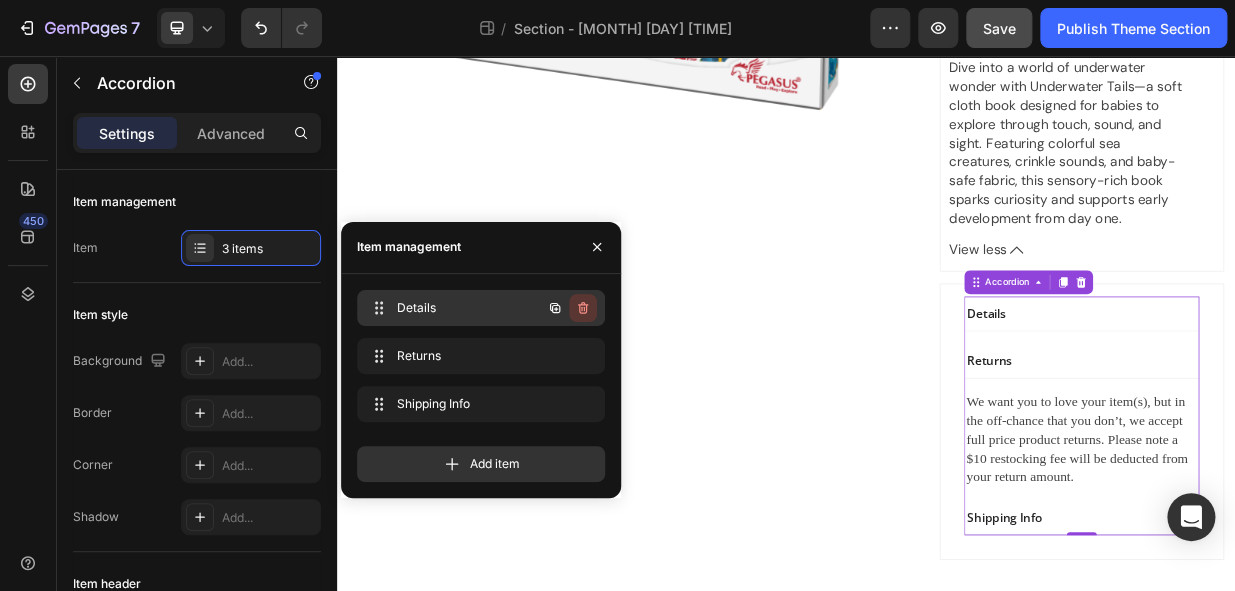click 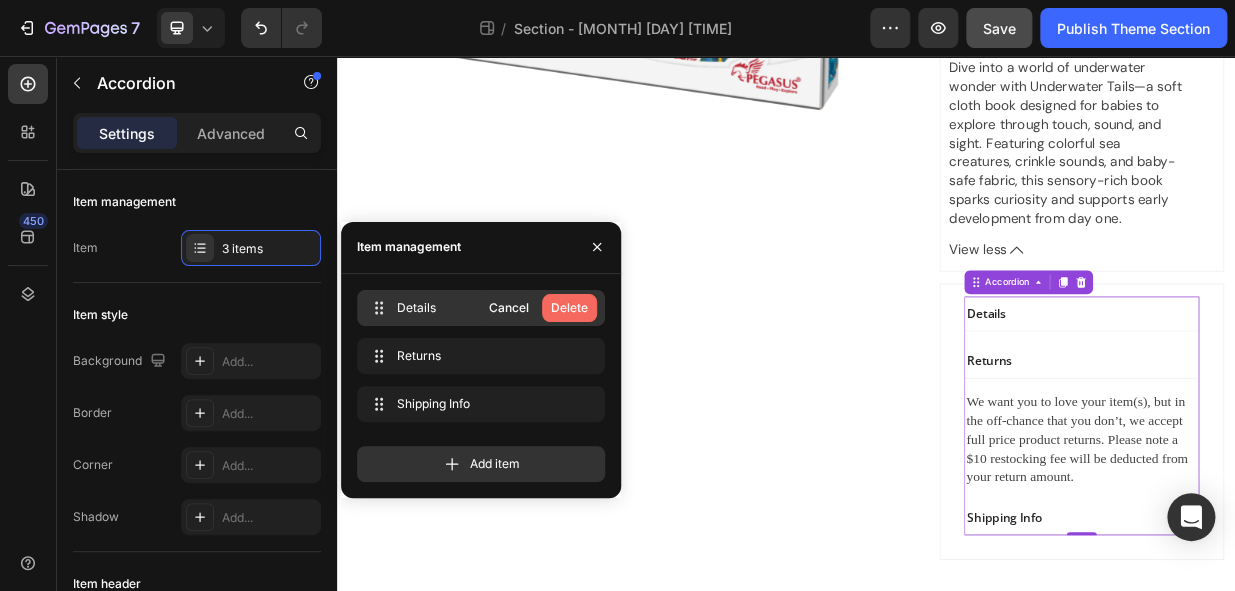 click on "Delete" at bounding box center [569, 308] 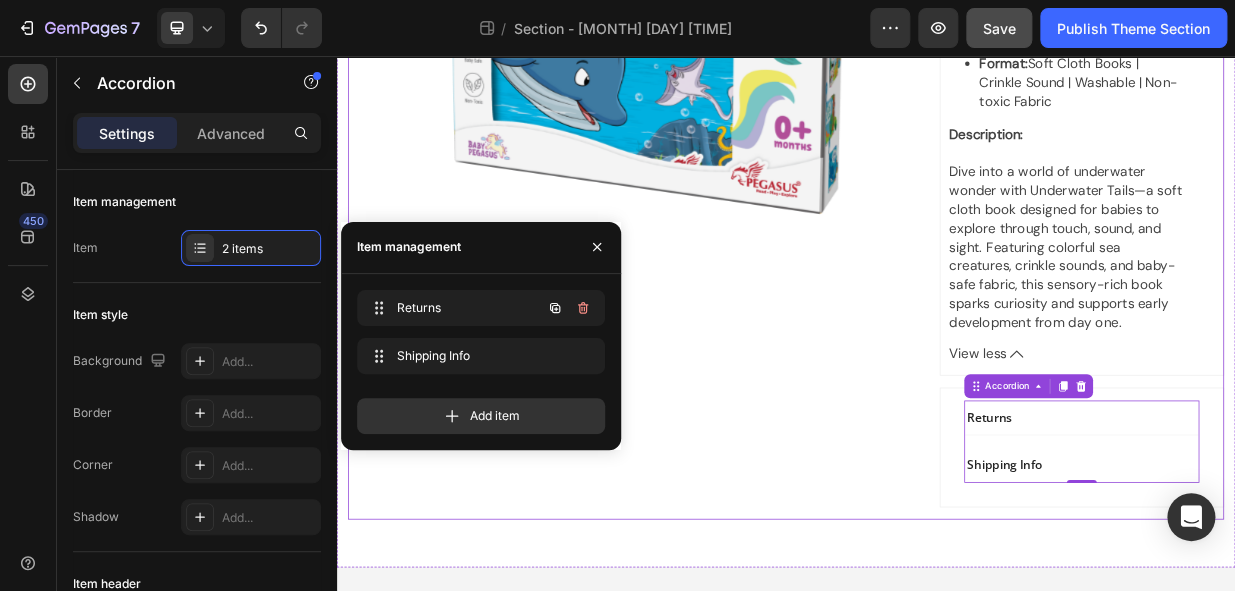 scroll, scrollTop: 587, scrollLeft: 0, axis: vertical 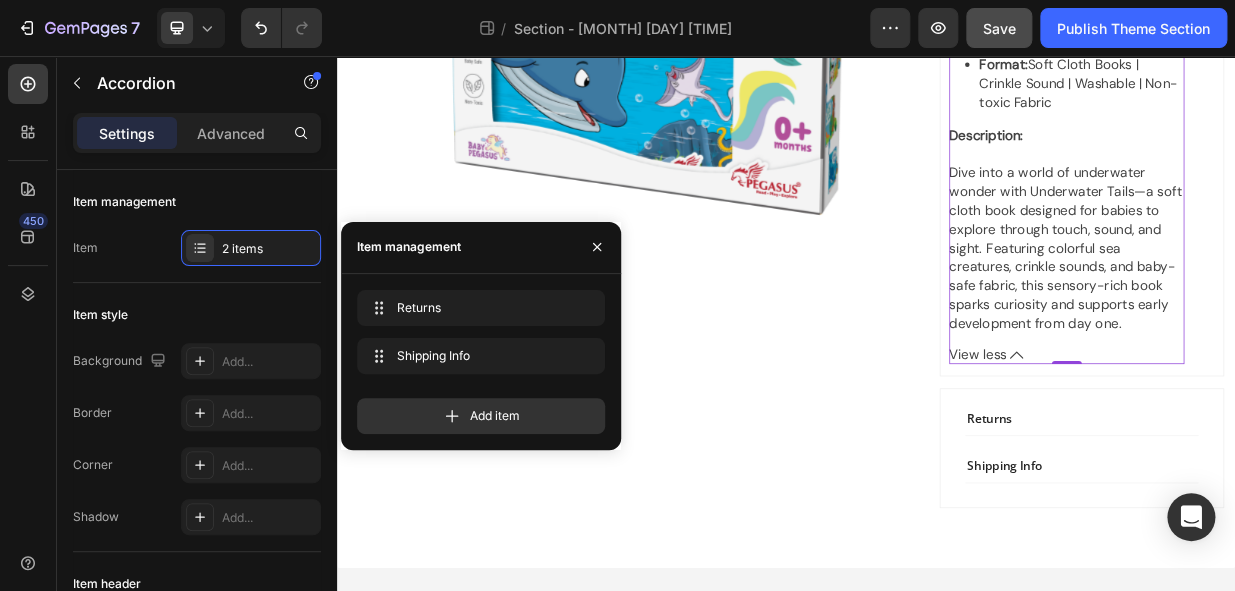 click 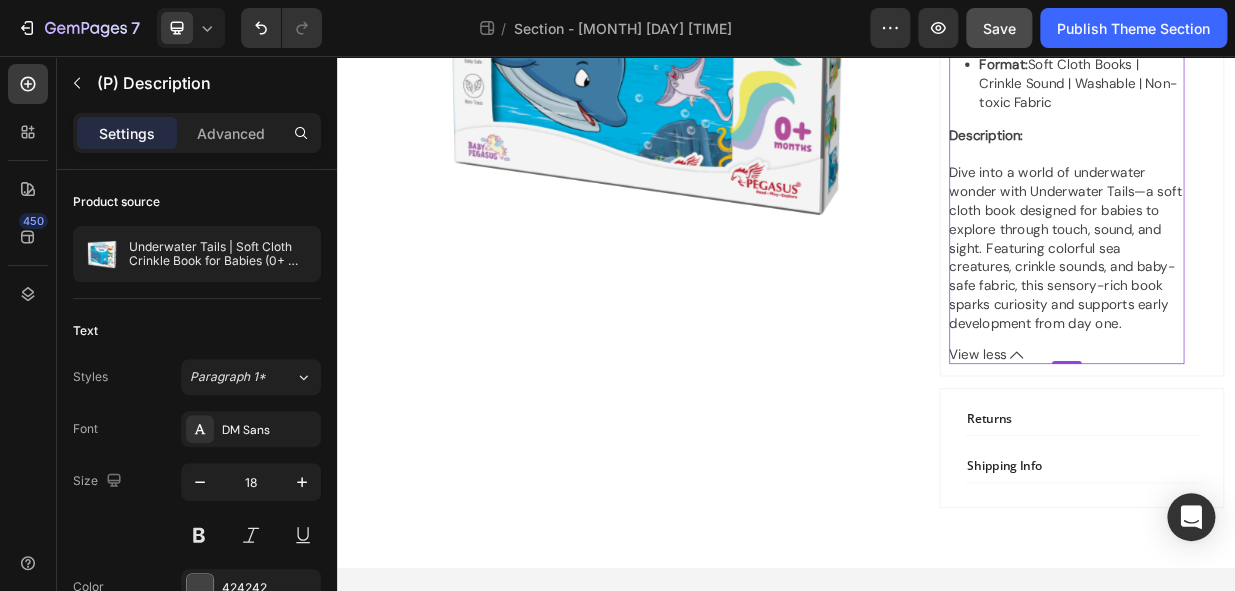 scroll, scrollTop: 300, scrollLeft: 0, axis: vertical 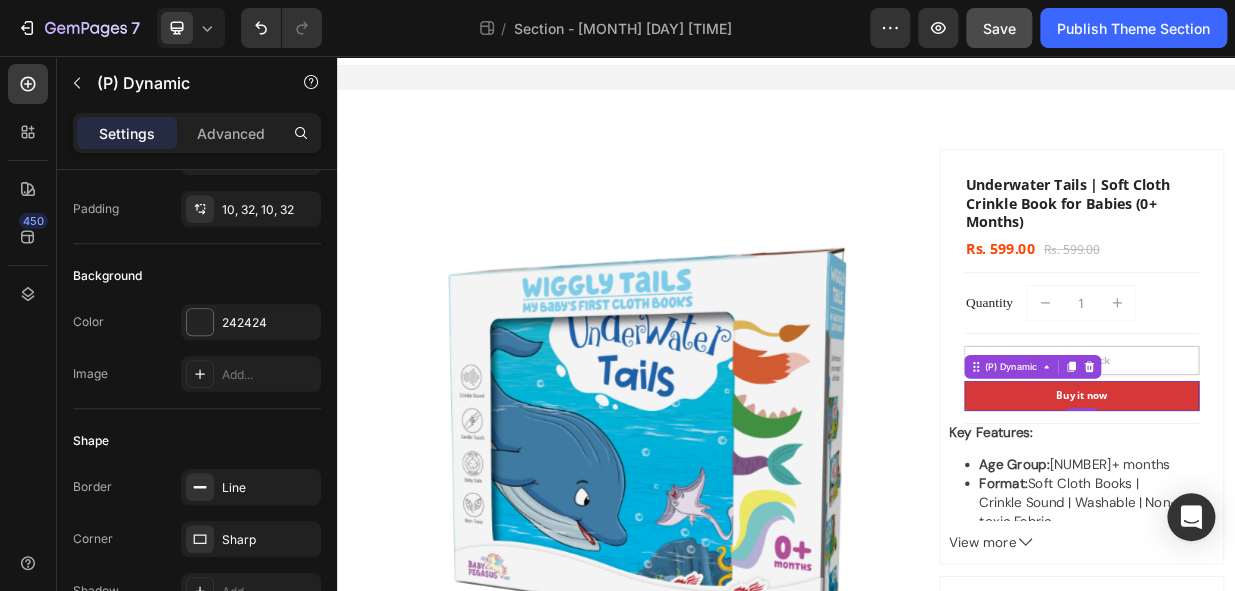 click on "Buy it now" at bounding box center (1332, 510) 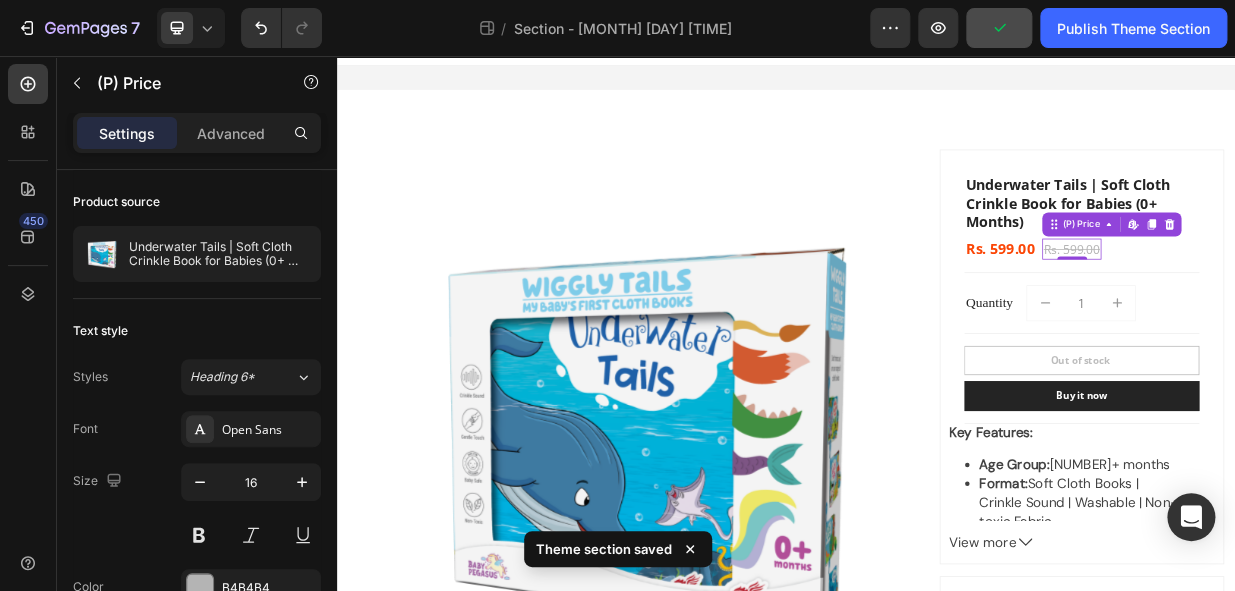 click on "Rs. 599.00 (P) Price   Edit content in Shopify 0 (P) Price   Edit content in Shopify 0" at bounding box center (1318, 314) 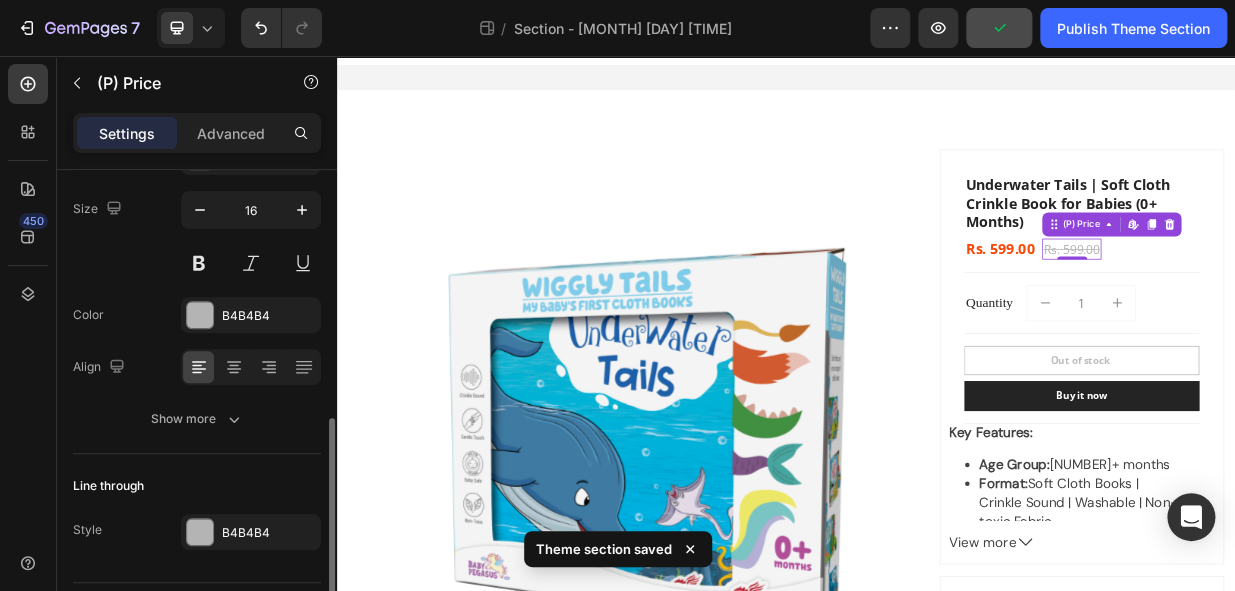 scroll, scrollTop: 326, scrollLeft: 0, axis: vertical 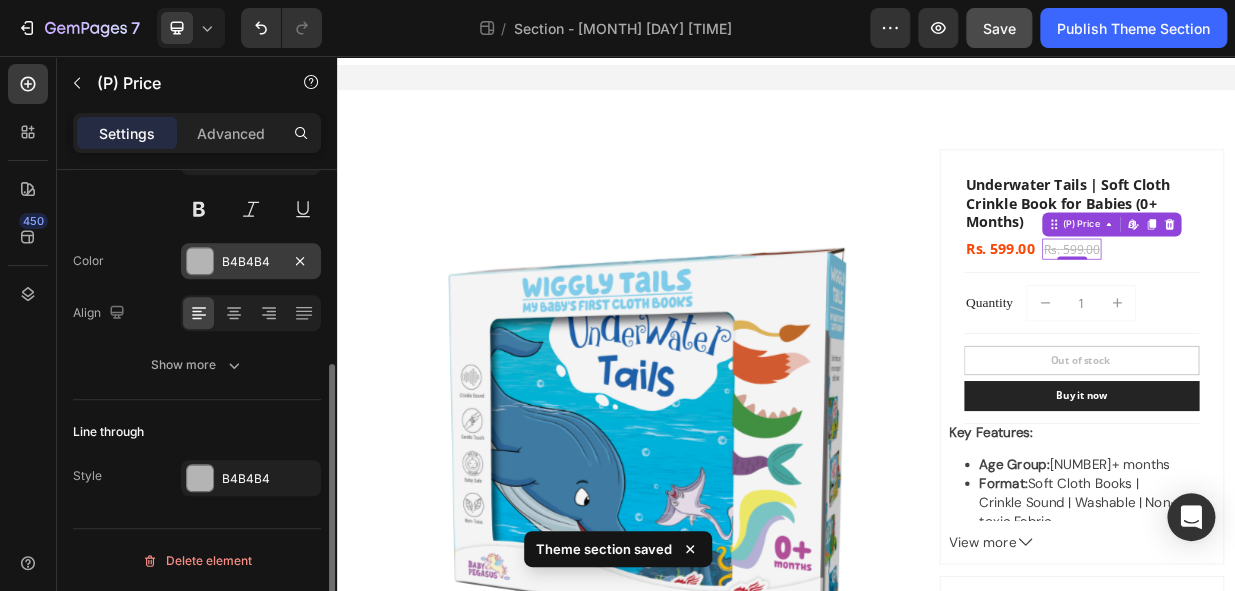 click at bounding box center (200, 261) 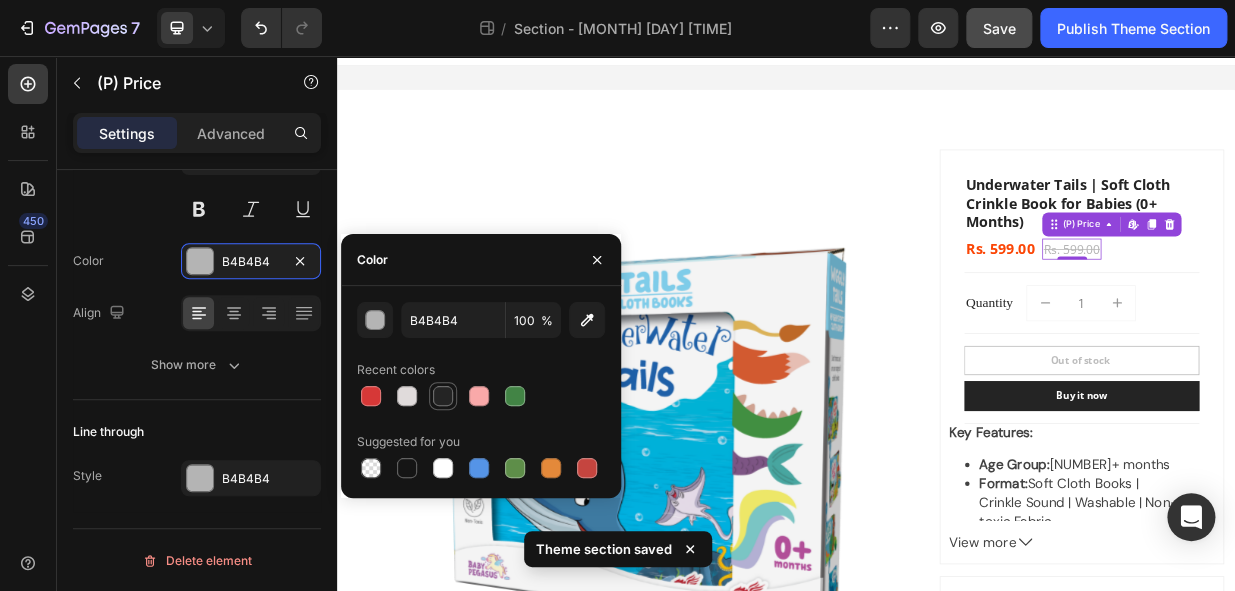 click at bounding box center [443, 396] 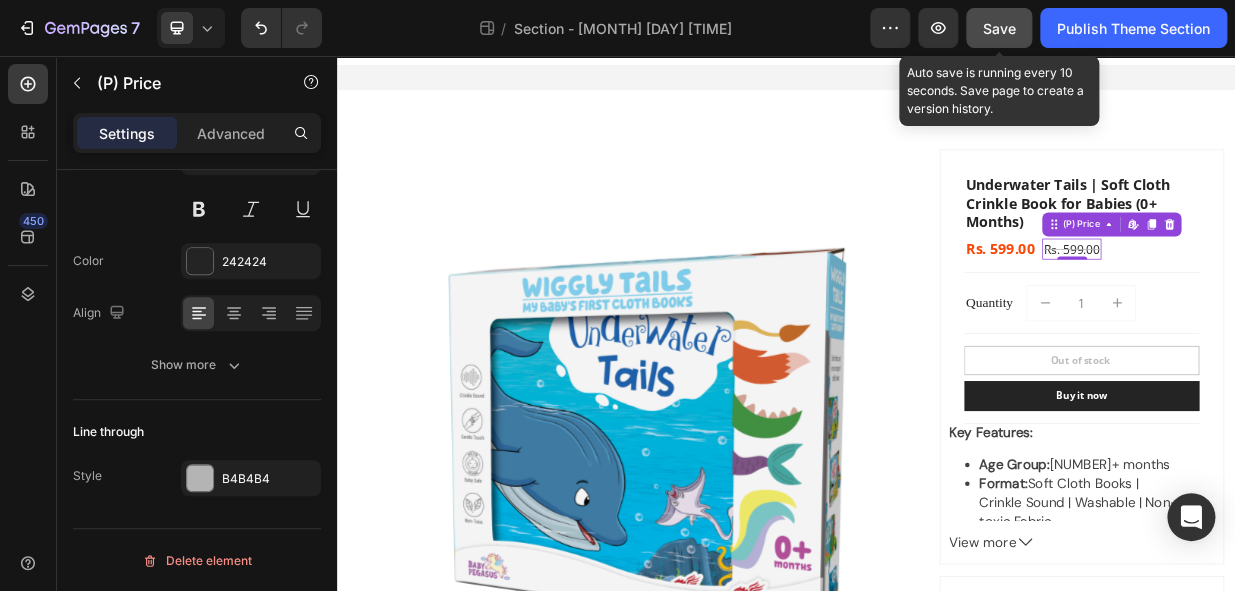 click on "Save" 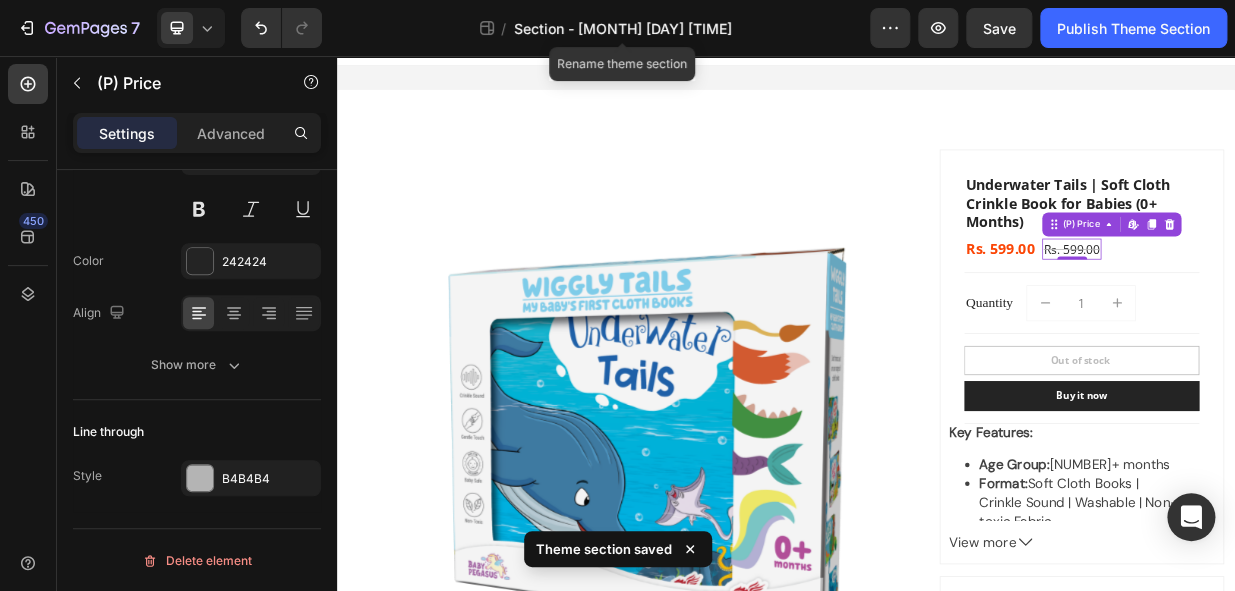 click on "Section - Aug 4 13:04:01" 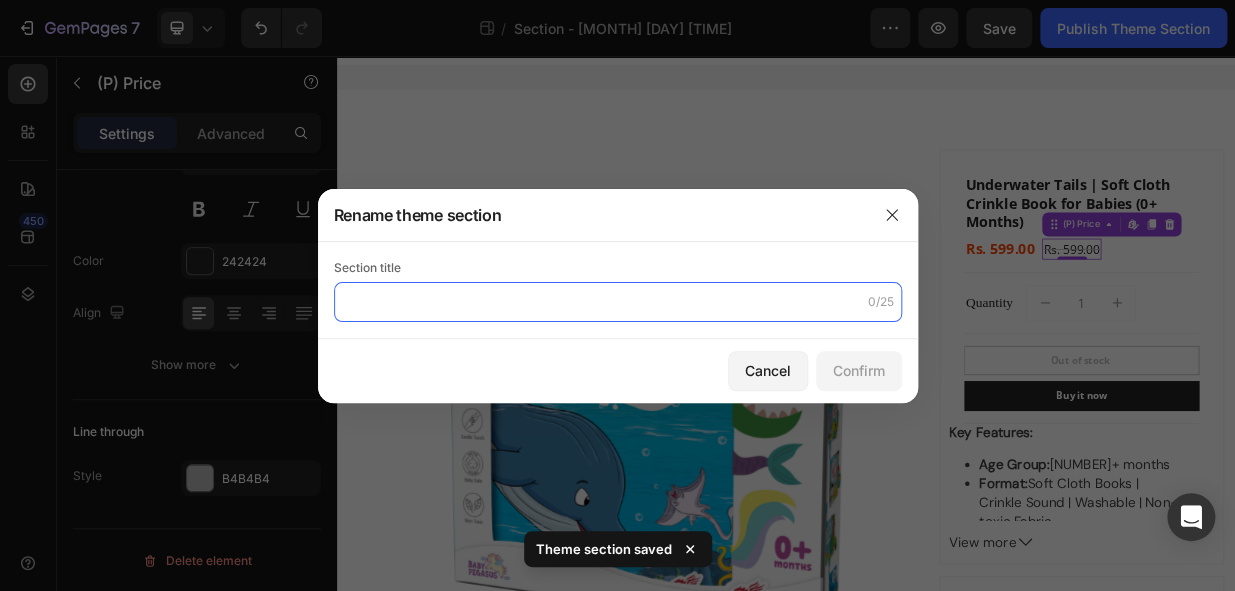 click 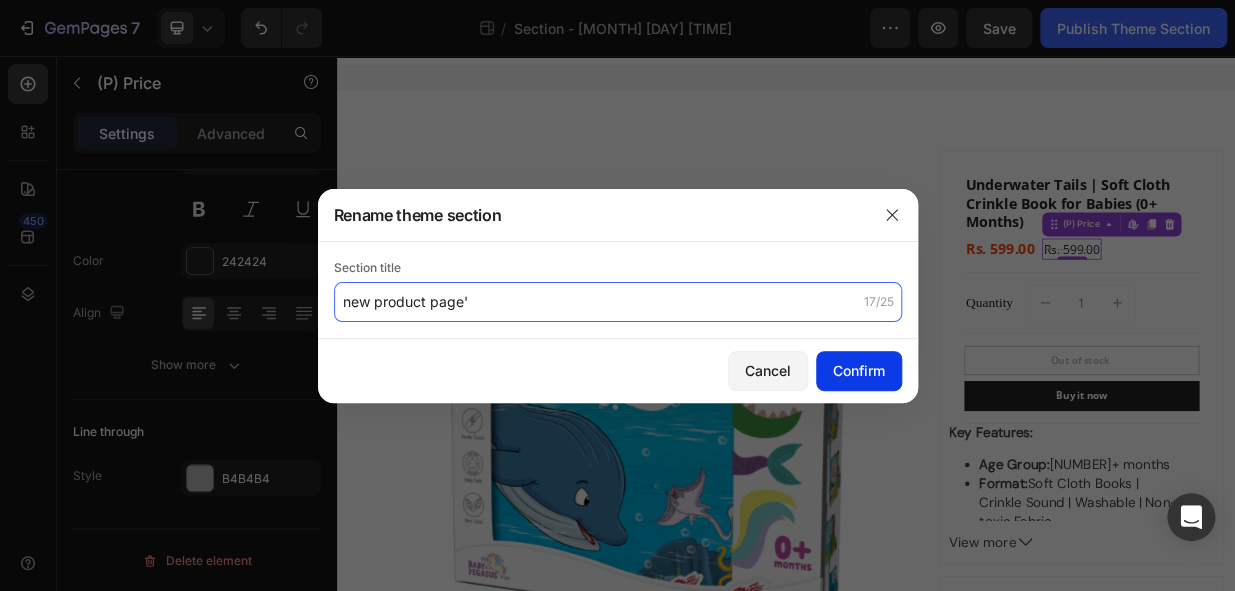 type on "new product page'" 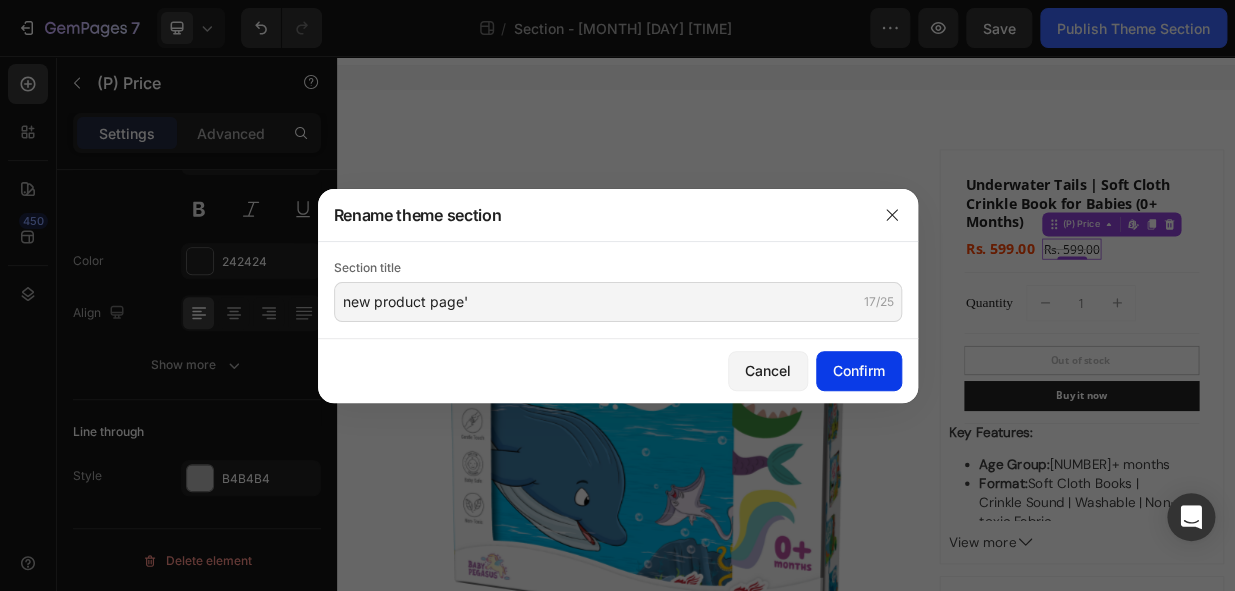 click on "Confirm" at bounding box center (859, 370) 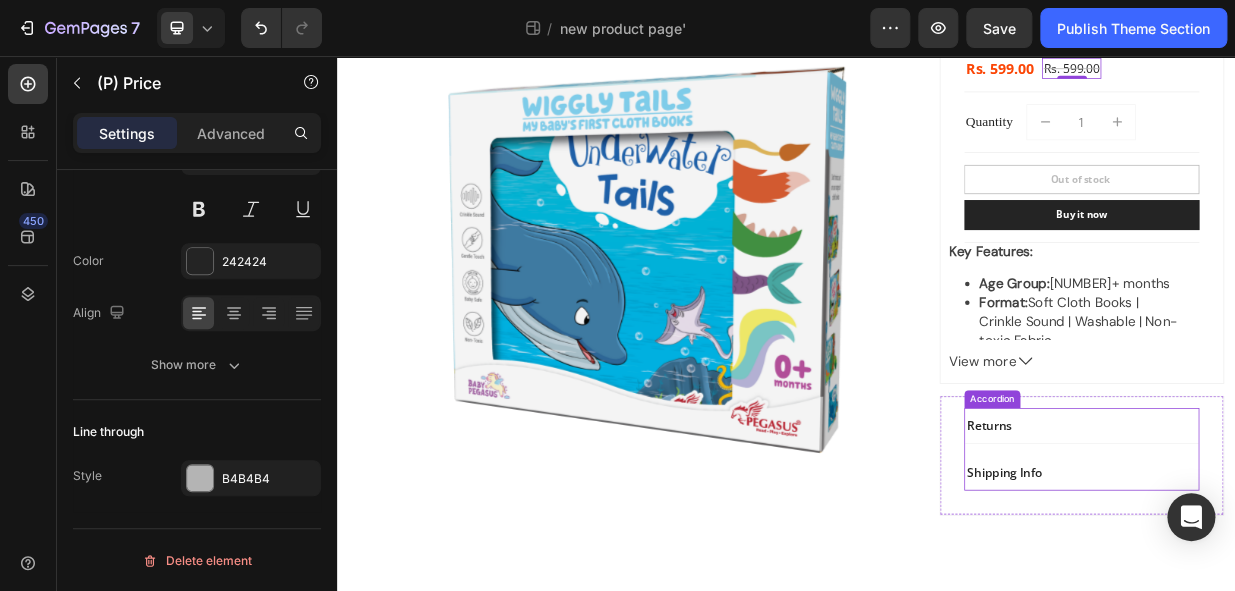 scroll, scrollTop: 300, scrollLeft: 0, axis: vertical 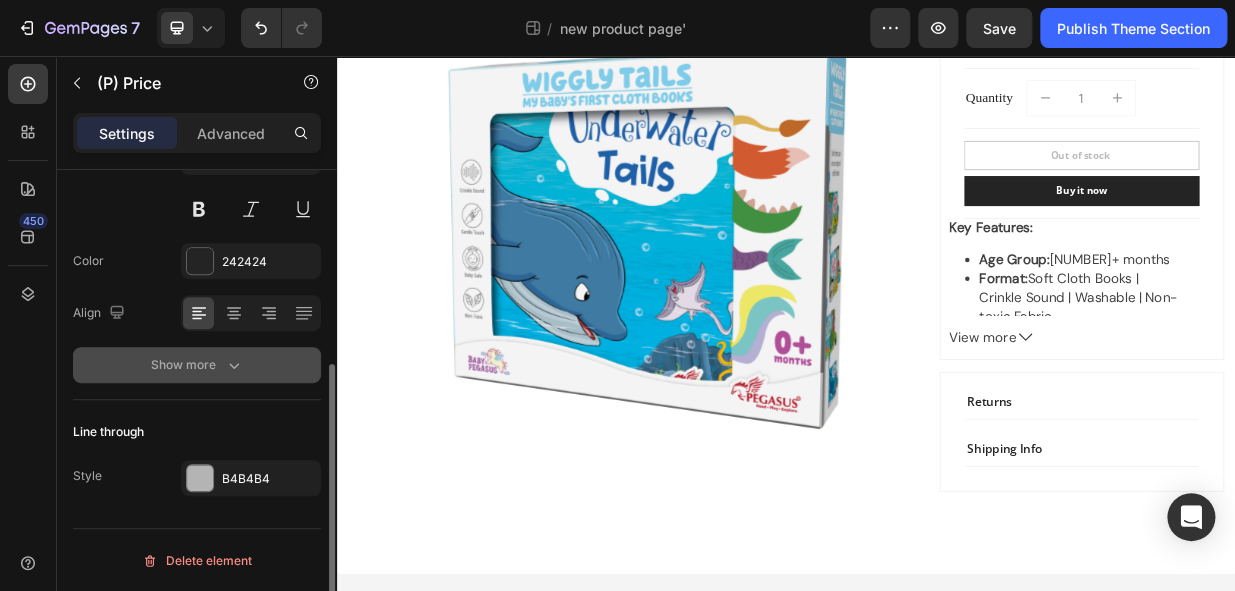 click 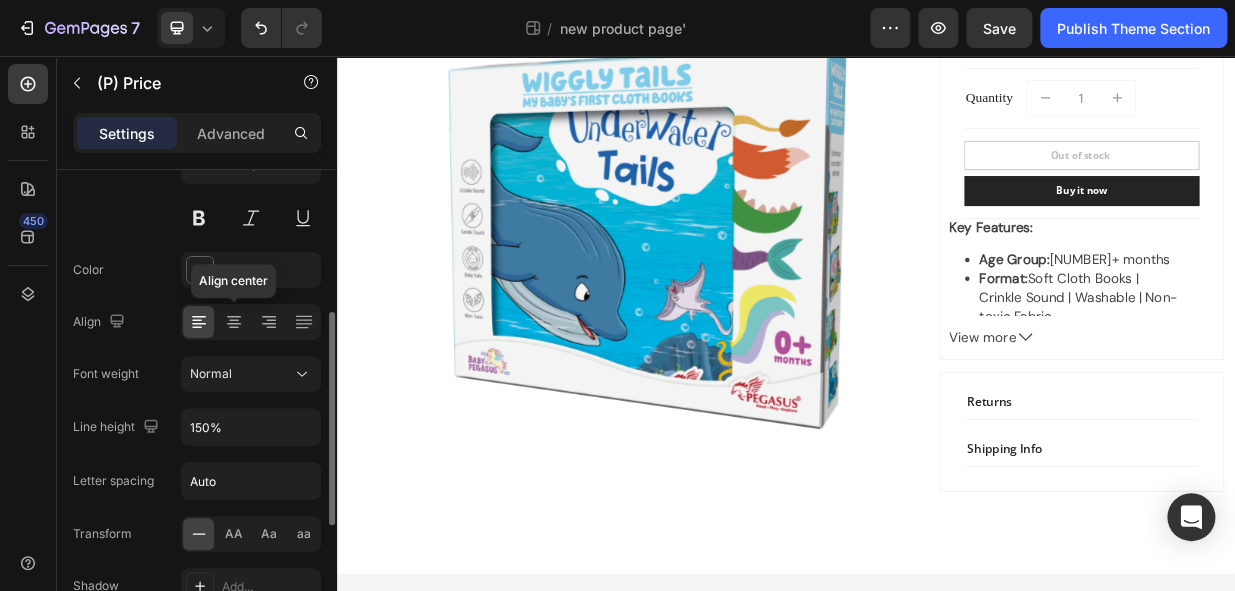 scroll, scrollTop: 44, scrollLeft: 0, axis: vertical 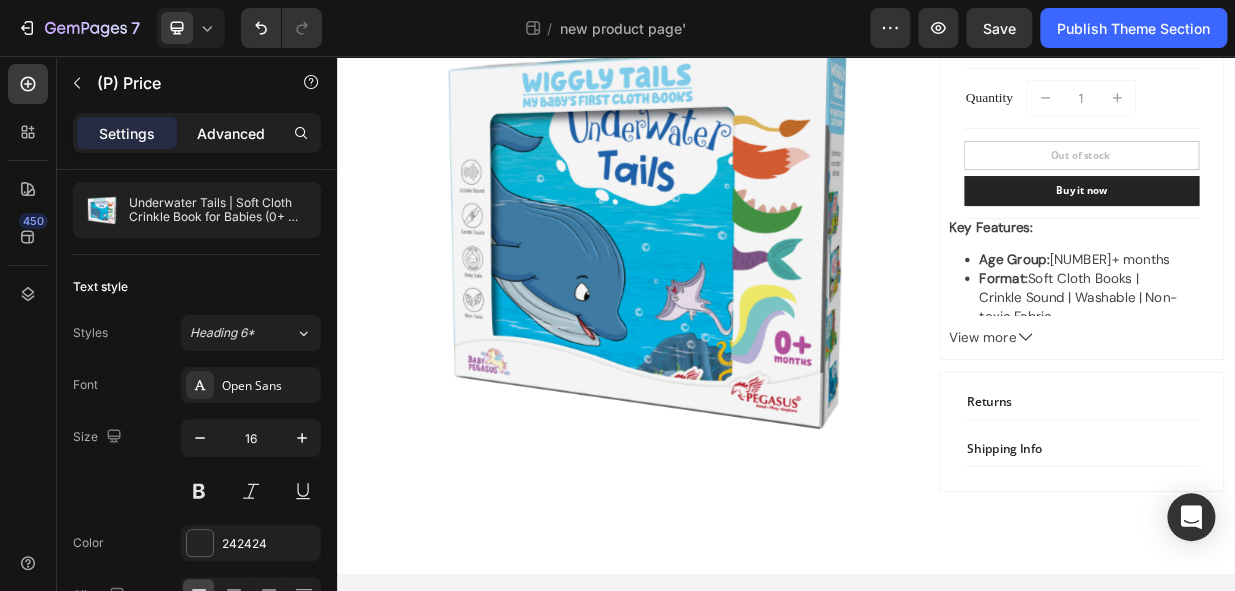 click on "Advanced" at bounding box center [231, 133] 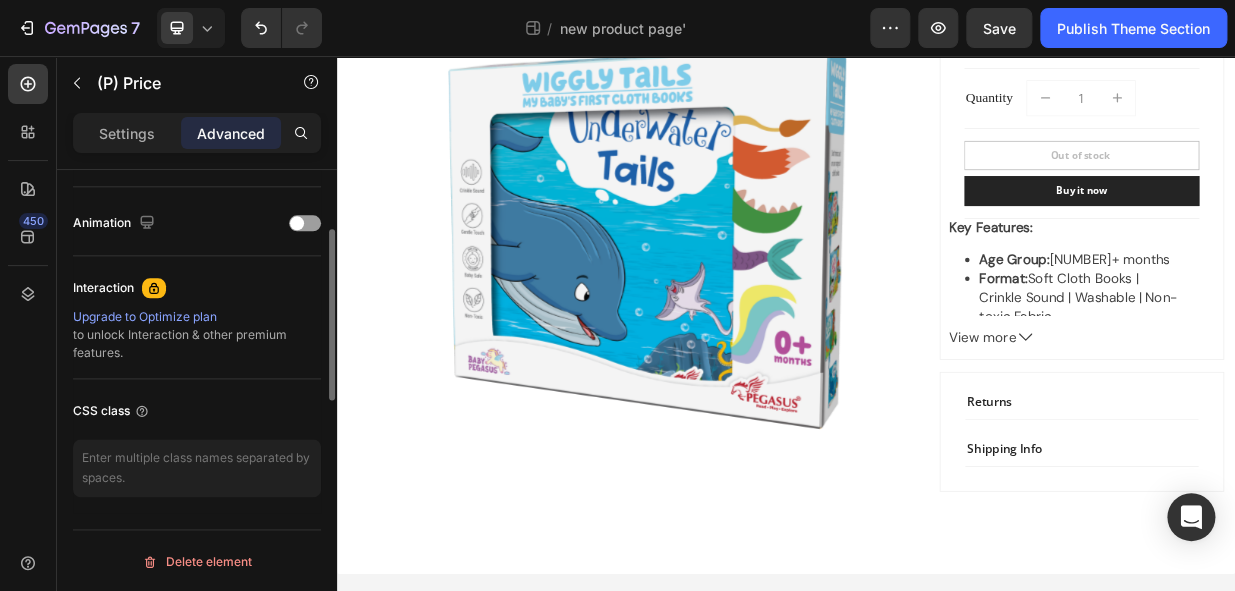 scroll, scrollTop: 581, scrollLeft: 0, axis: vertical 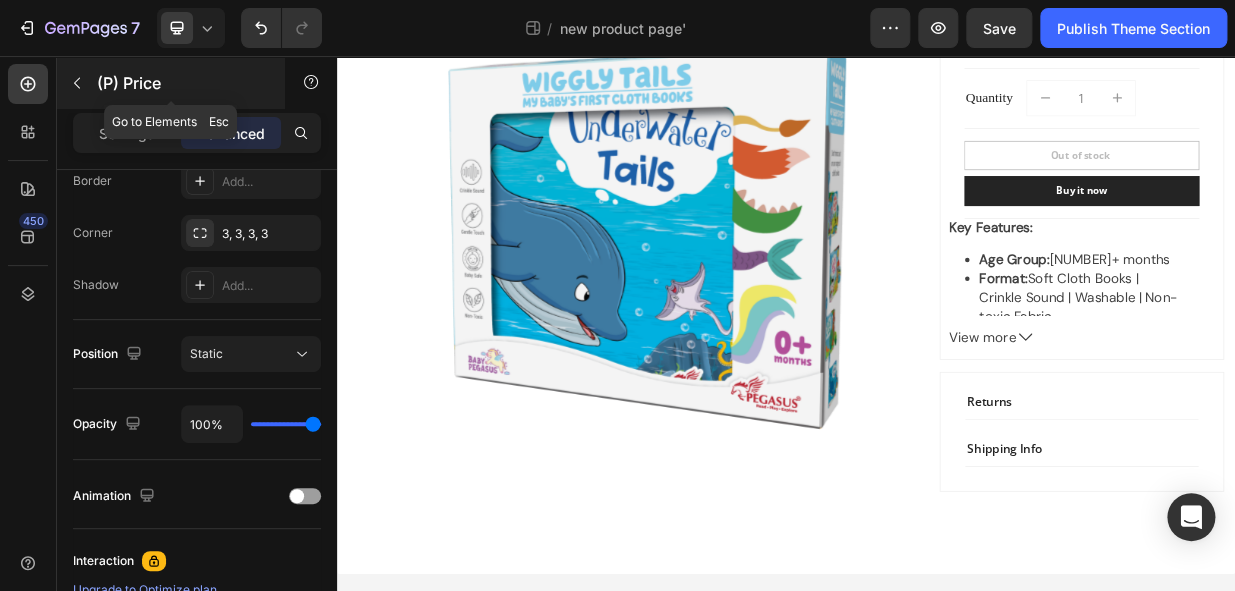 click 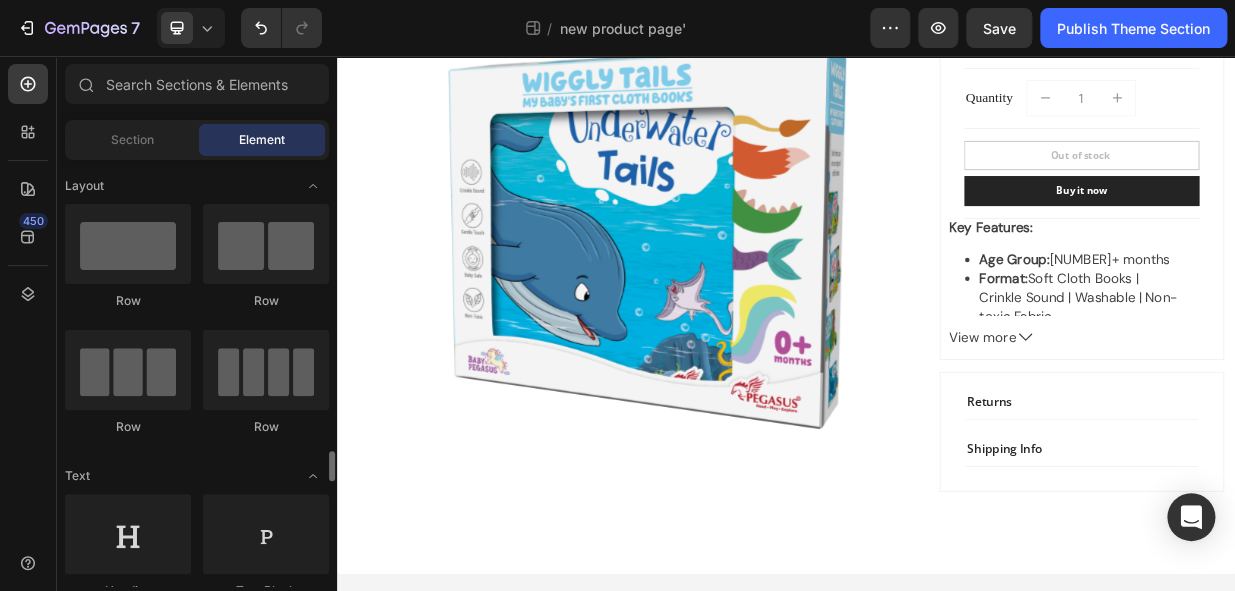 scroll, scrollTop: 363, scrollLeft: 0, axis: vertical 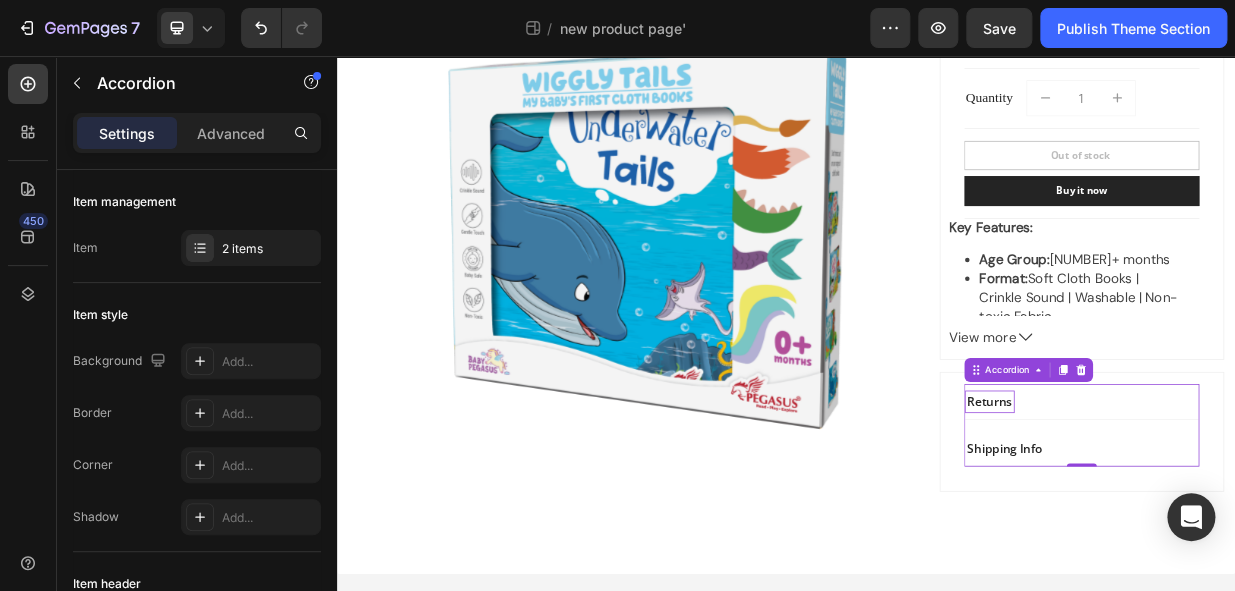 click on "Returns" at bounding box center [1209, 518] 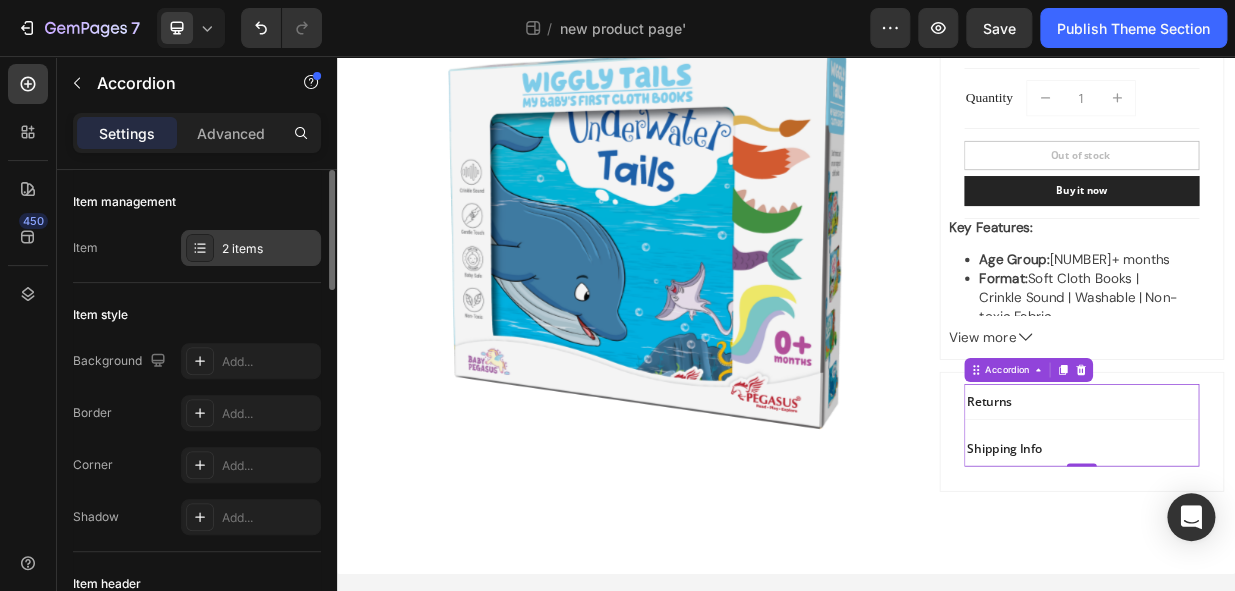 click 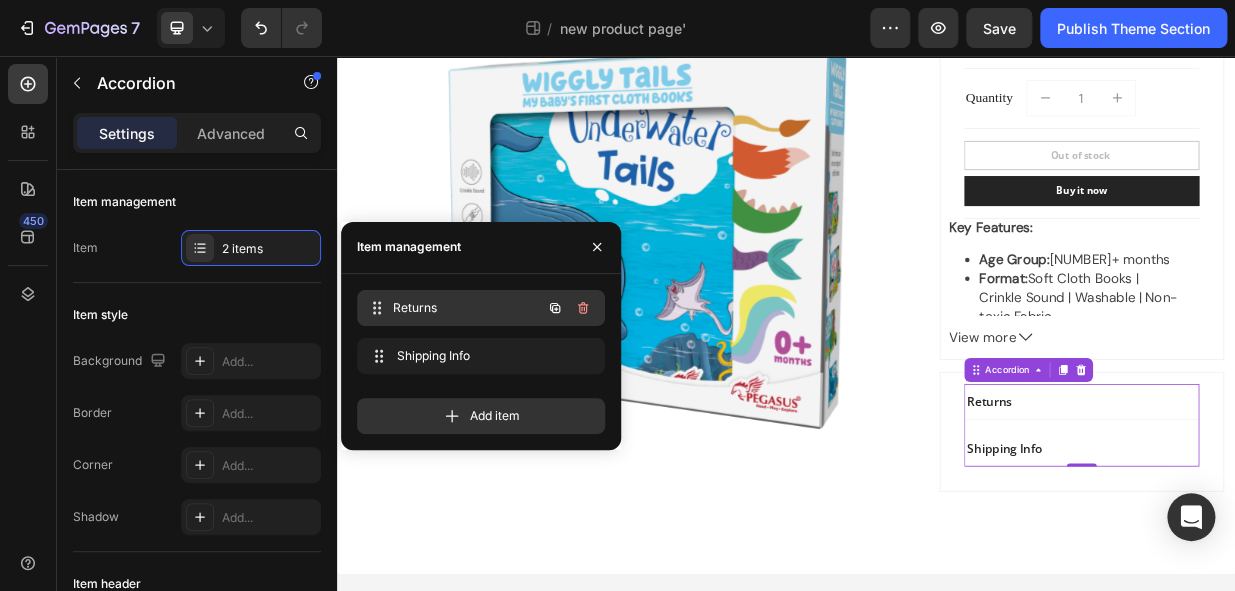 click on "Returns" at bounding box center (467, 308) 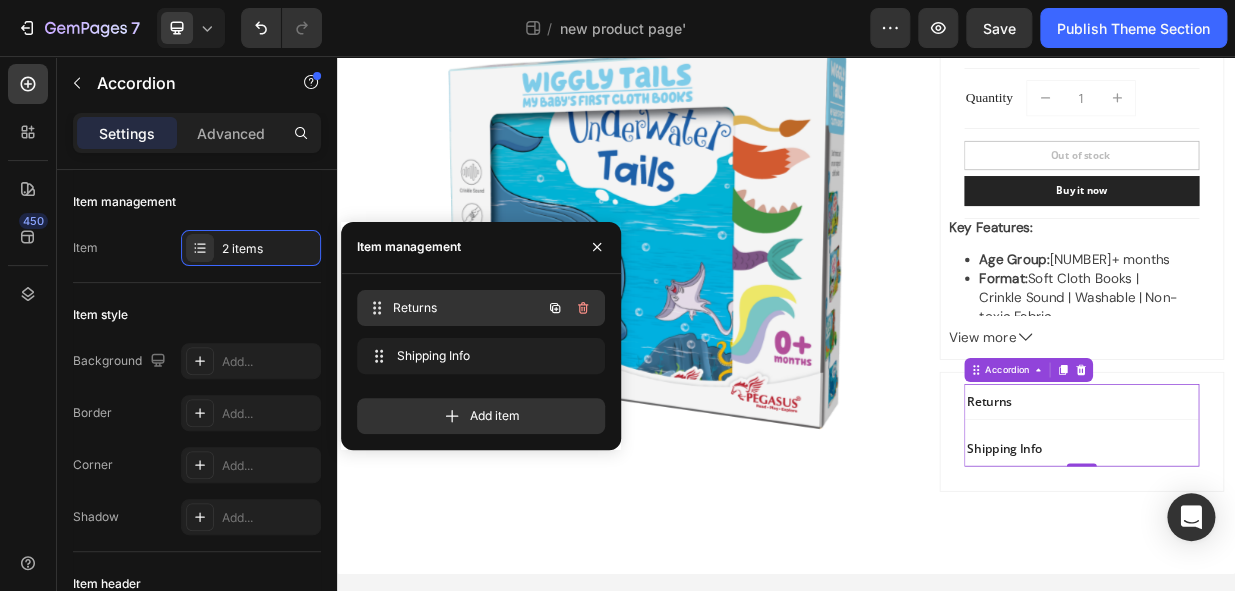 click on "Returns" at bounding box center (467, 308) 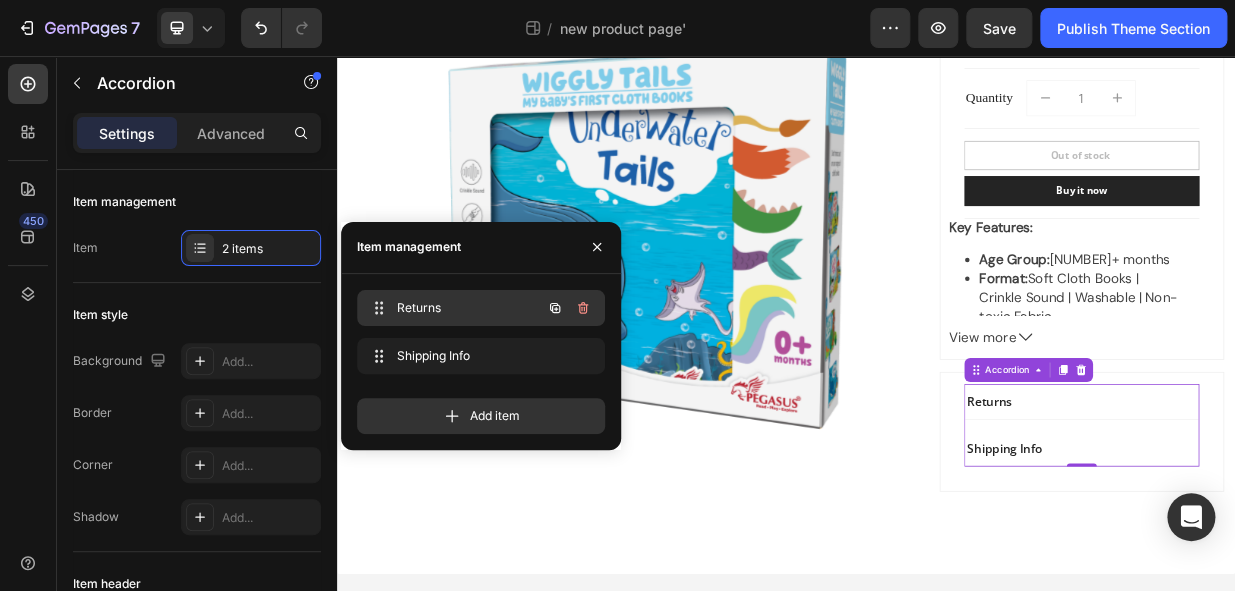 click on "Returns" at bounding box center [453, 308] 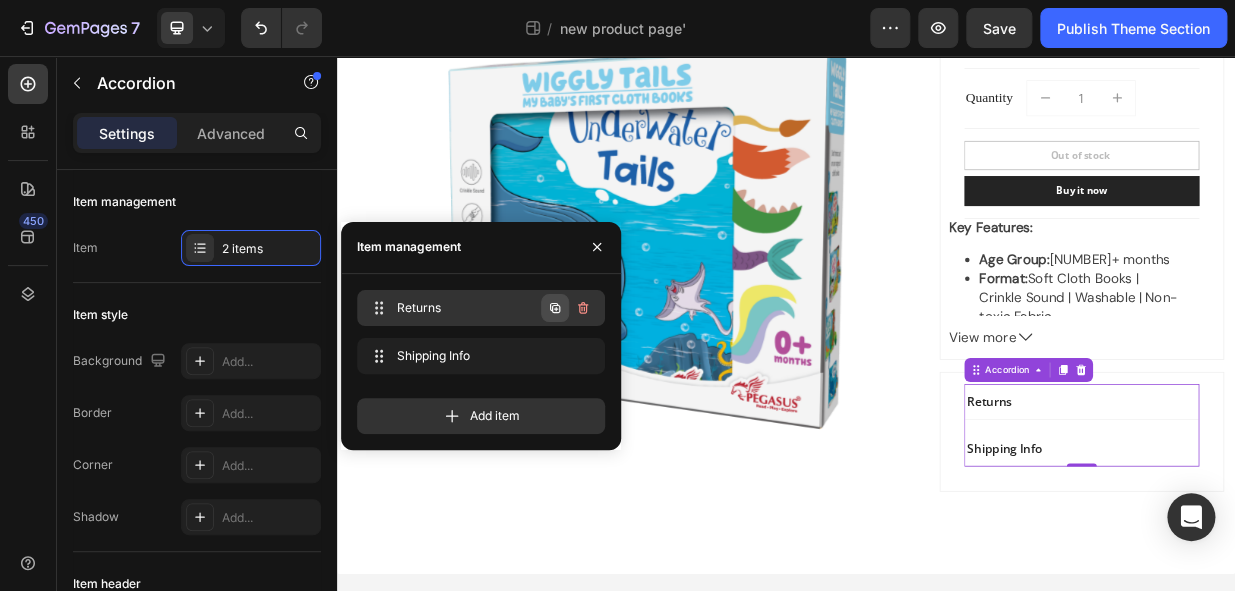 click 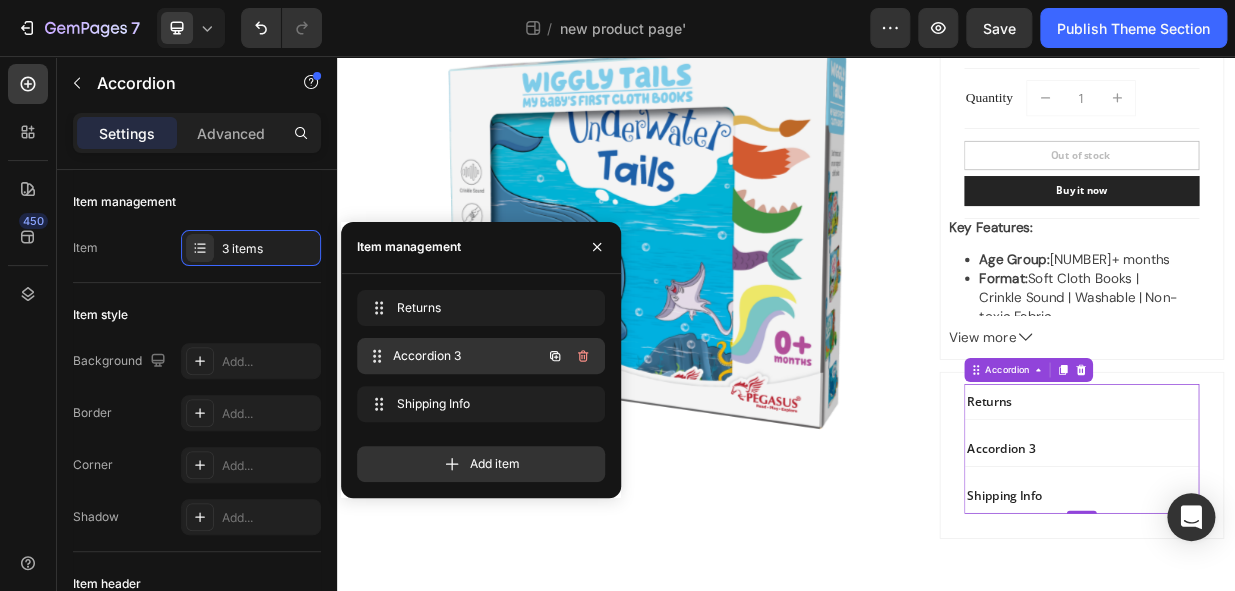 click on "Accordion 3" at bounding box center [467, 356] 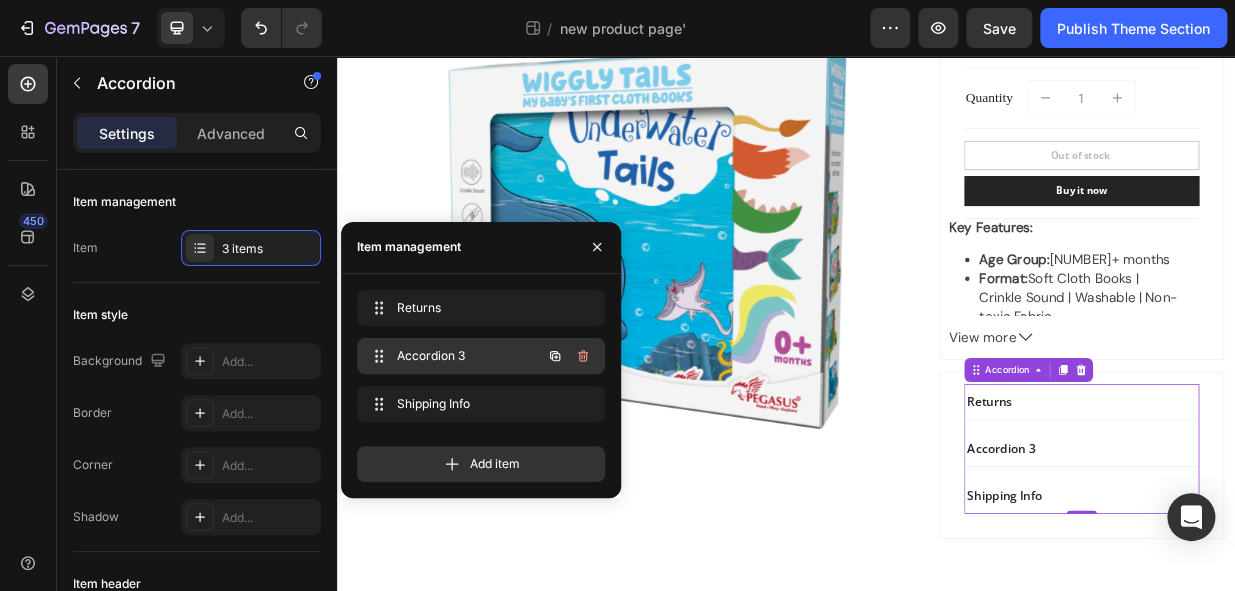 click 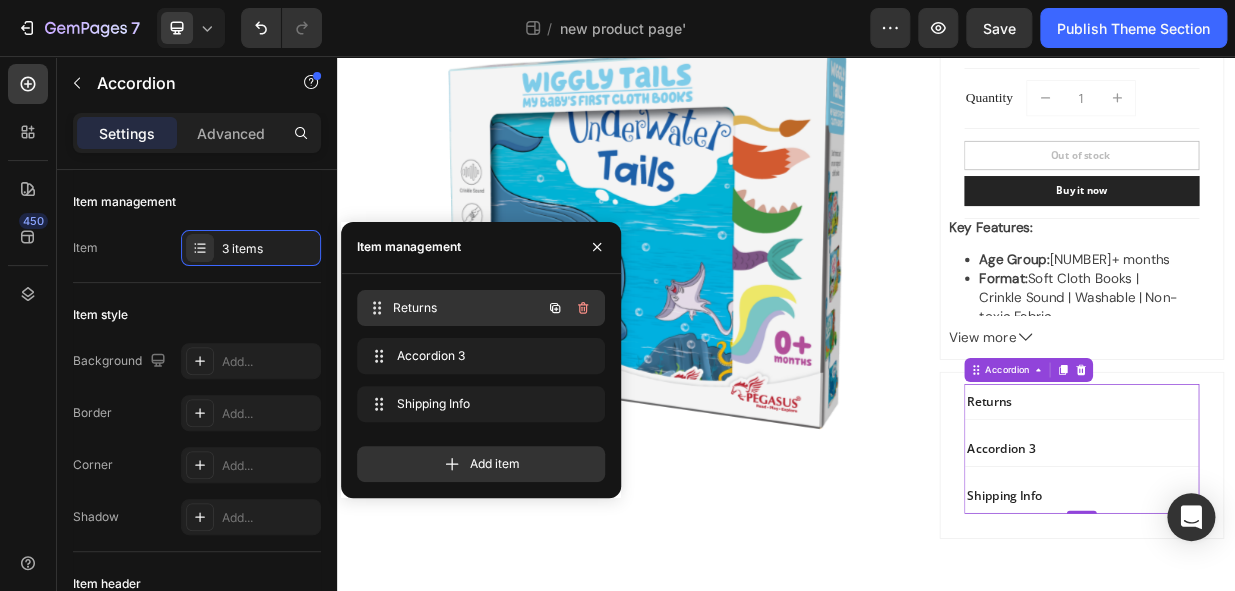 click on "Returns" at bounding box center [467, 308] 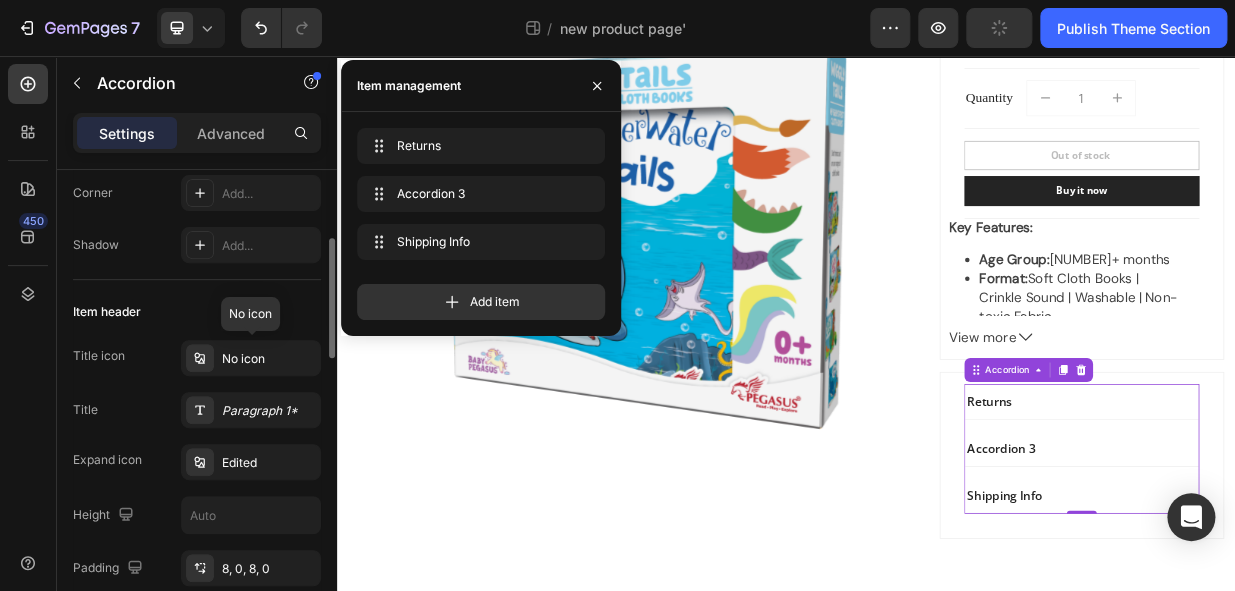 scroll, scrollTop: 545, scrollLeft: 0, axis: vertical 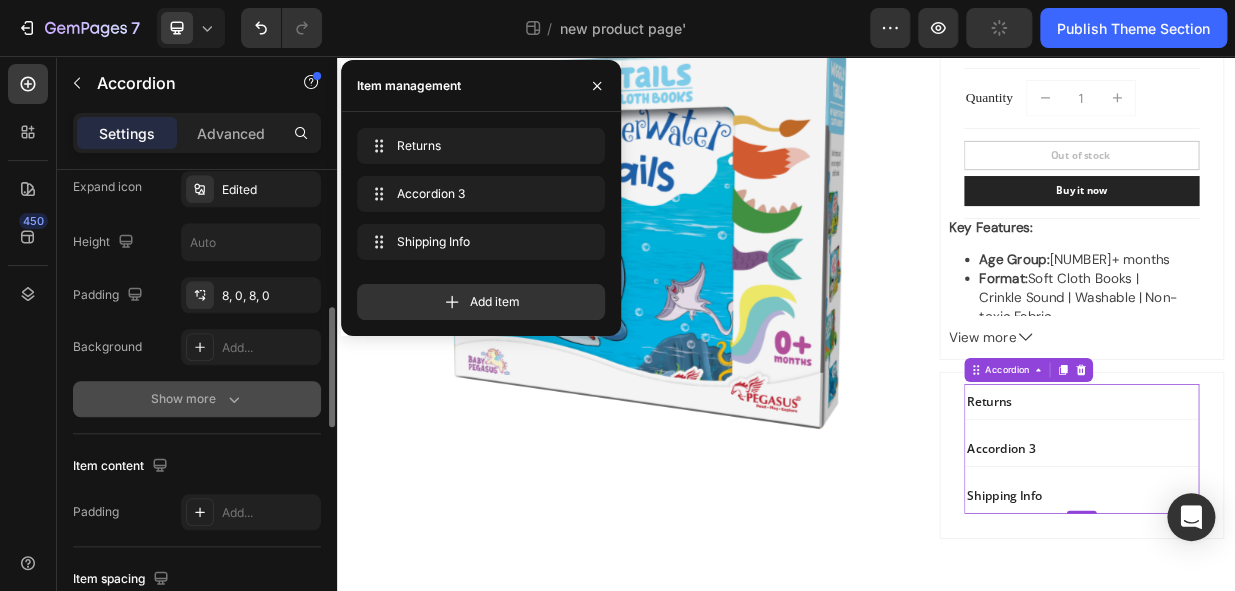 click 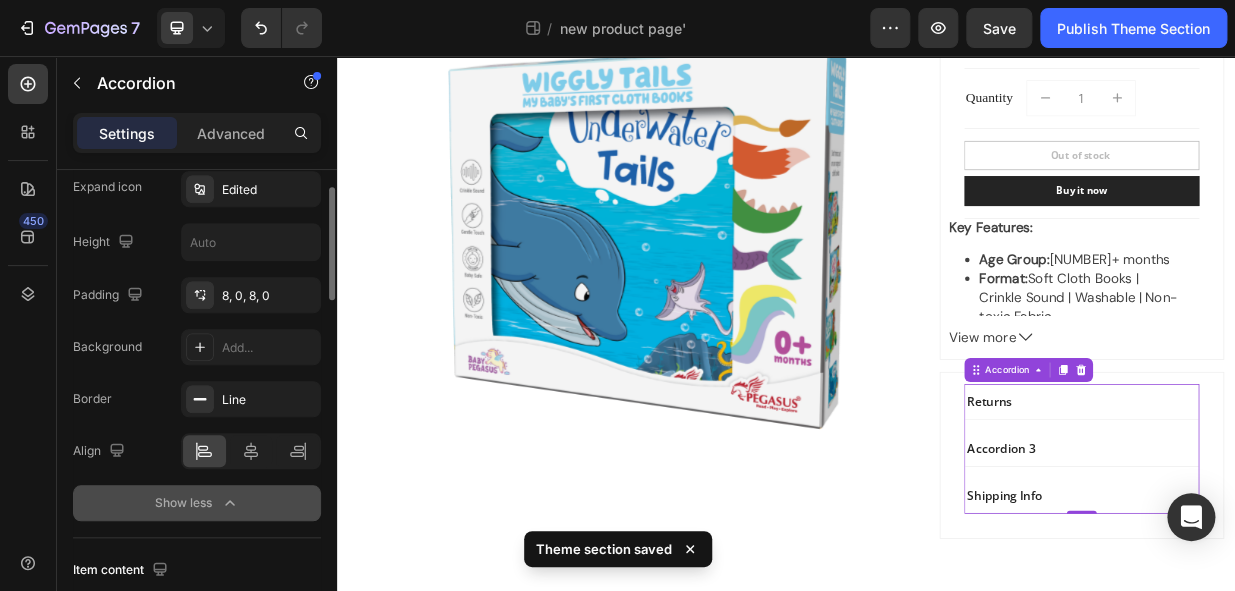scroll, scrollTop: 454, scrollLeft: 0, axis: vertical 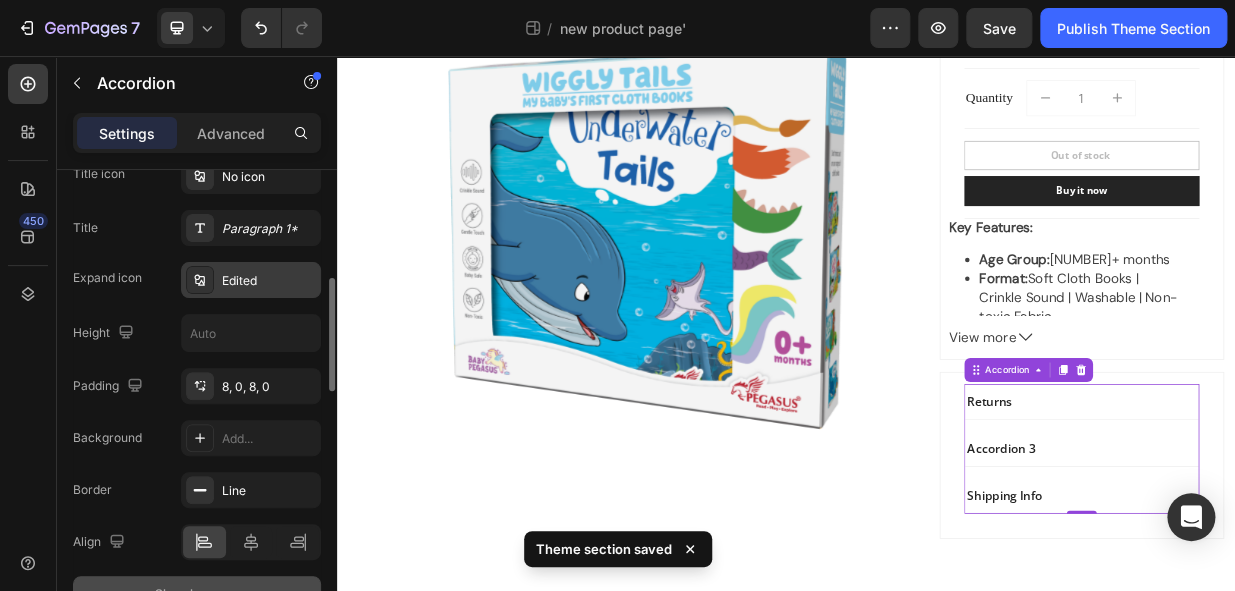 click 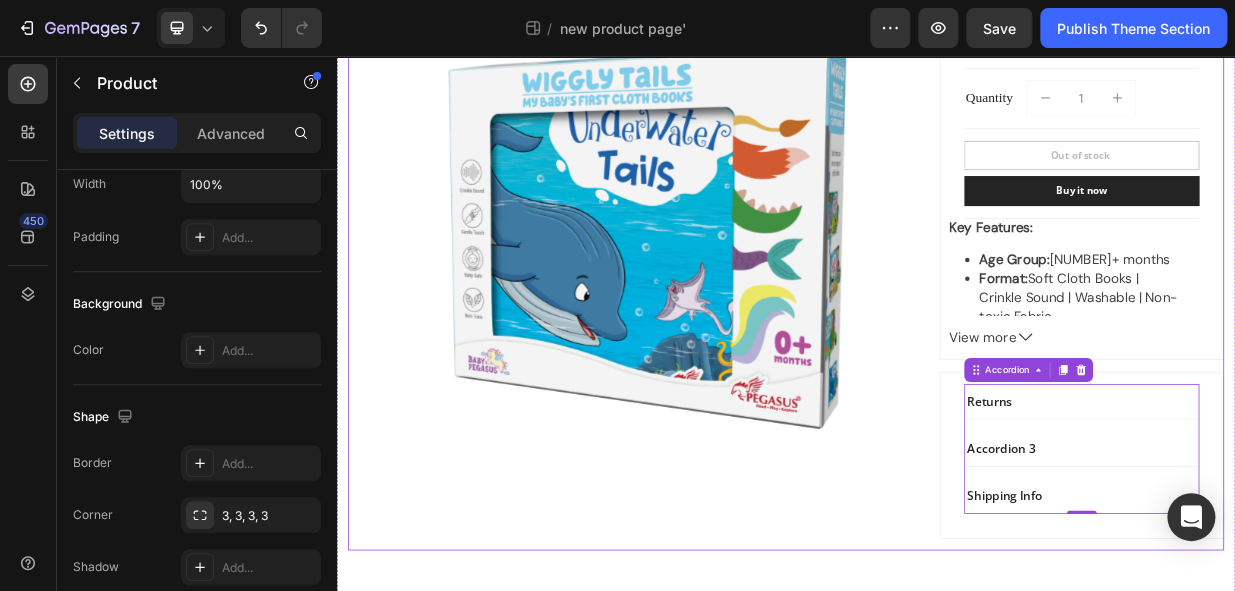click on "Product Images & Gallery" at bounding box center [732, 312] 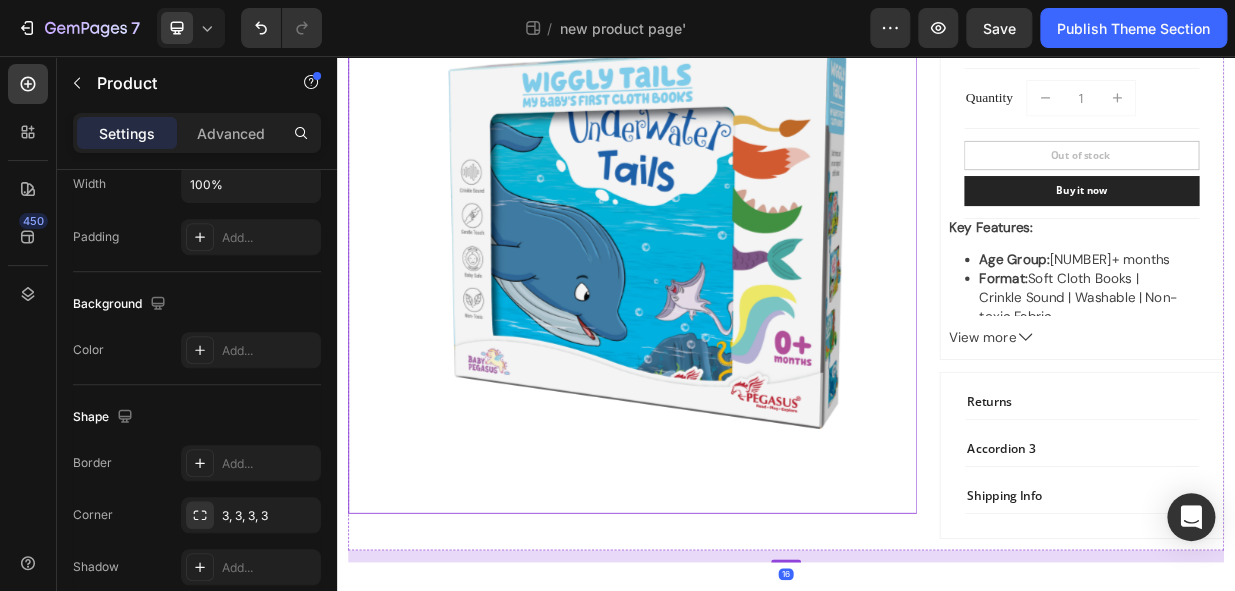 scroll, scrollTop: 0, scrollLeft: 0, axis: both 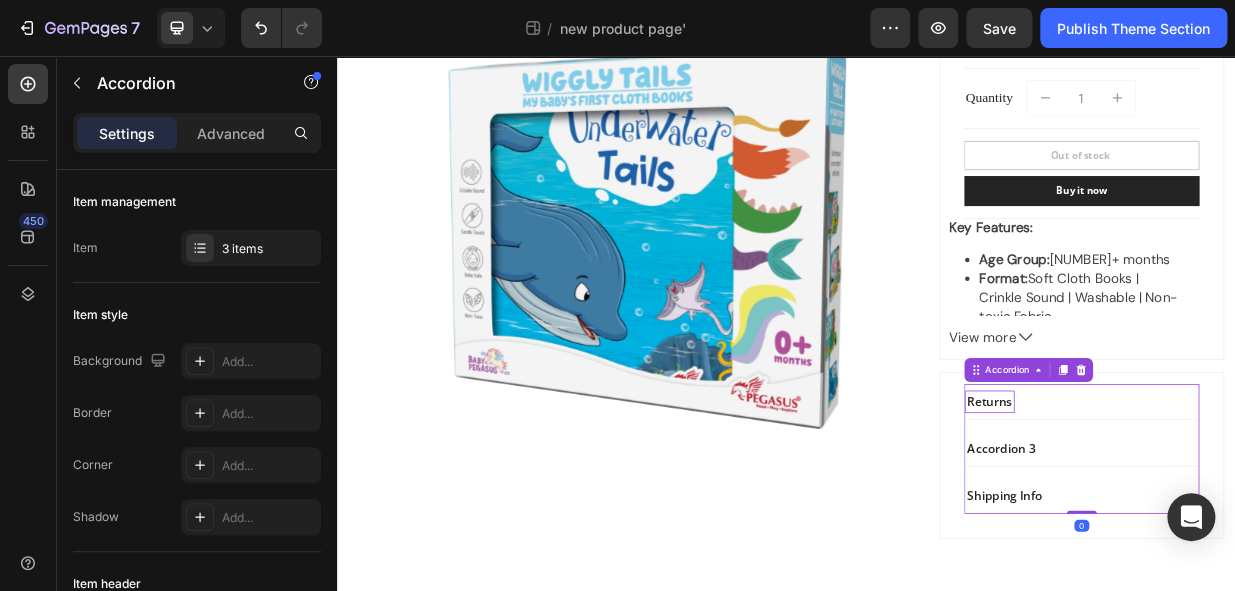 click on "Returns" at bounding box center (1209, 518) 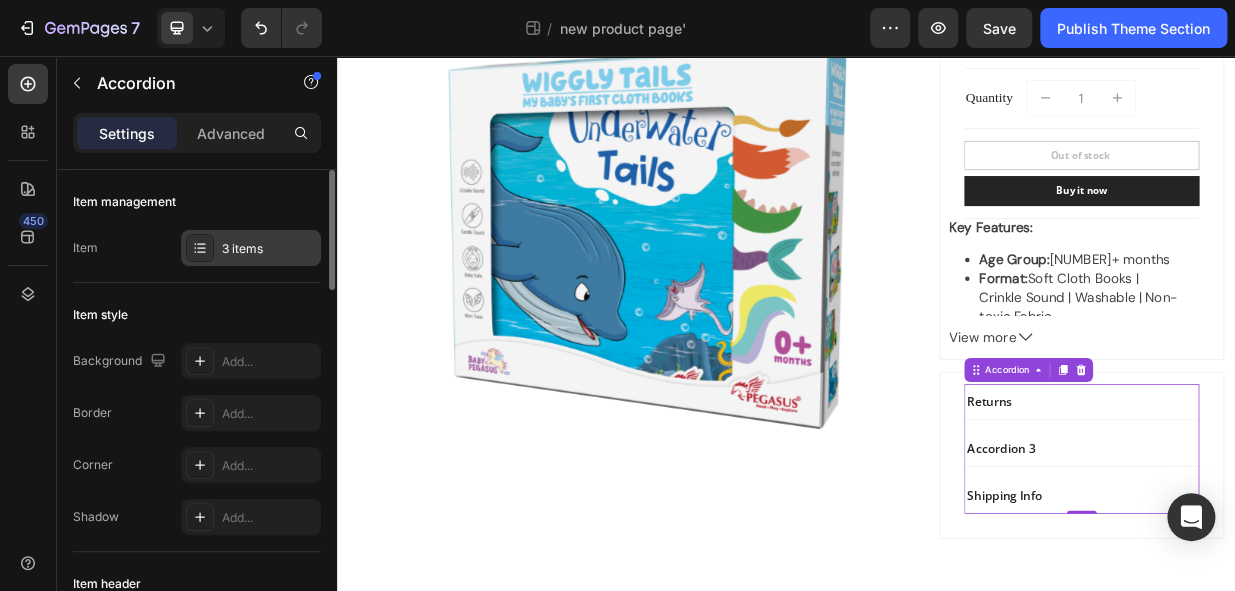 click 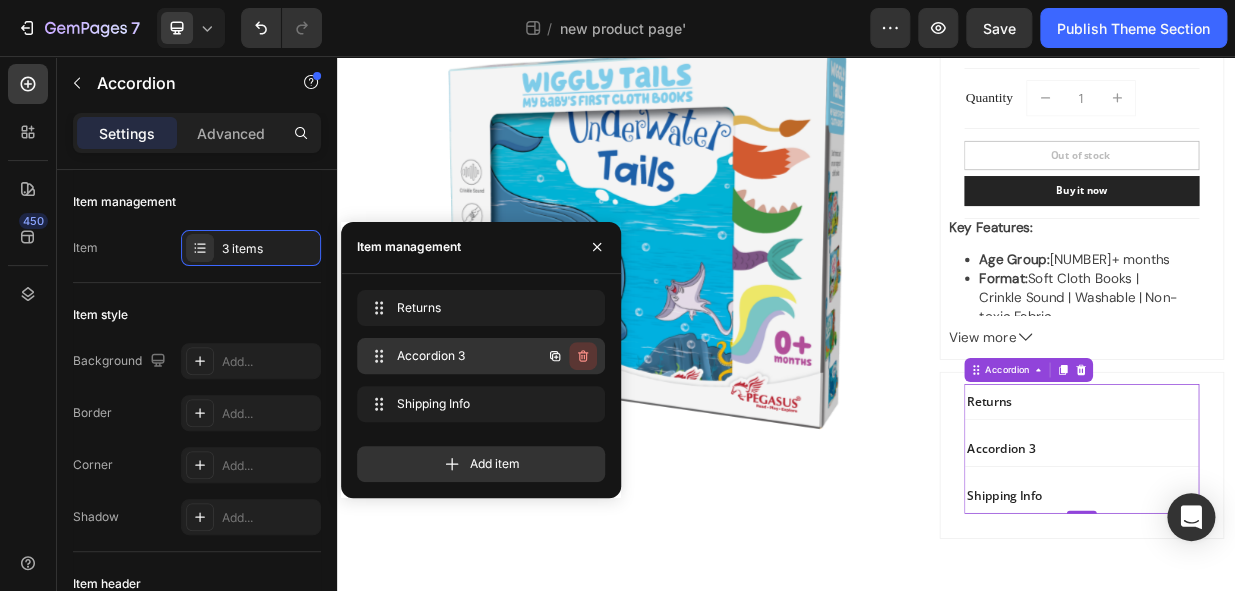 click 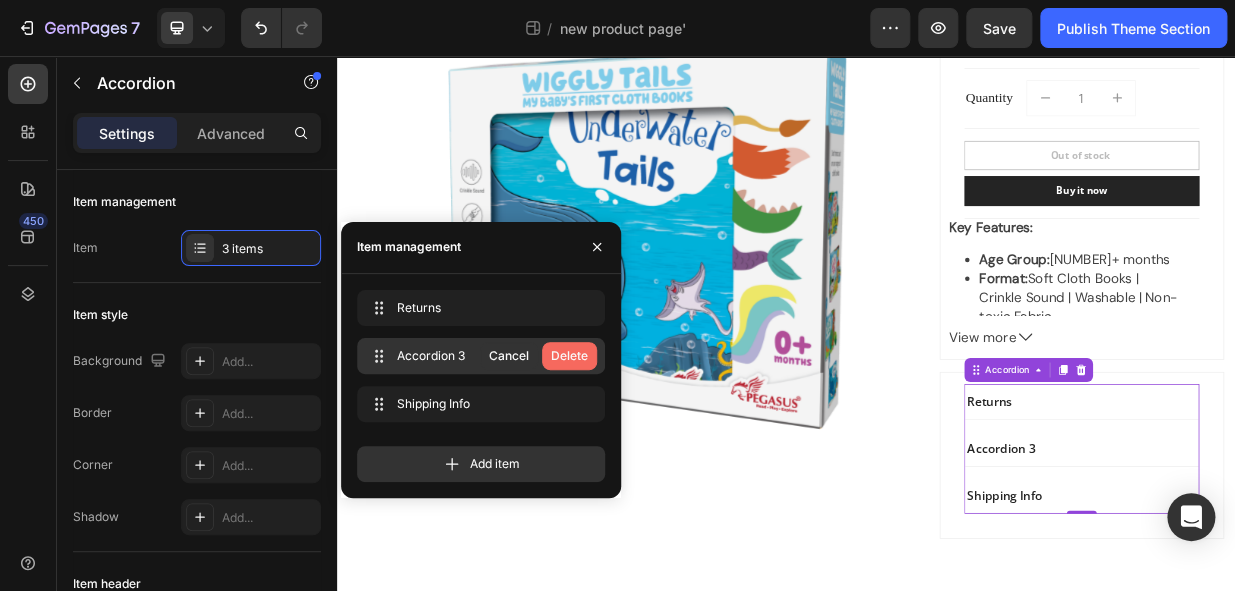 click on "Delete" at bounding box center [569, 356] 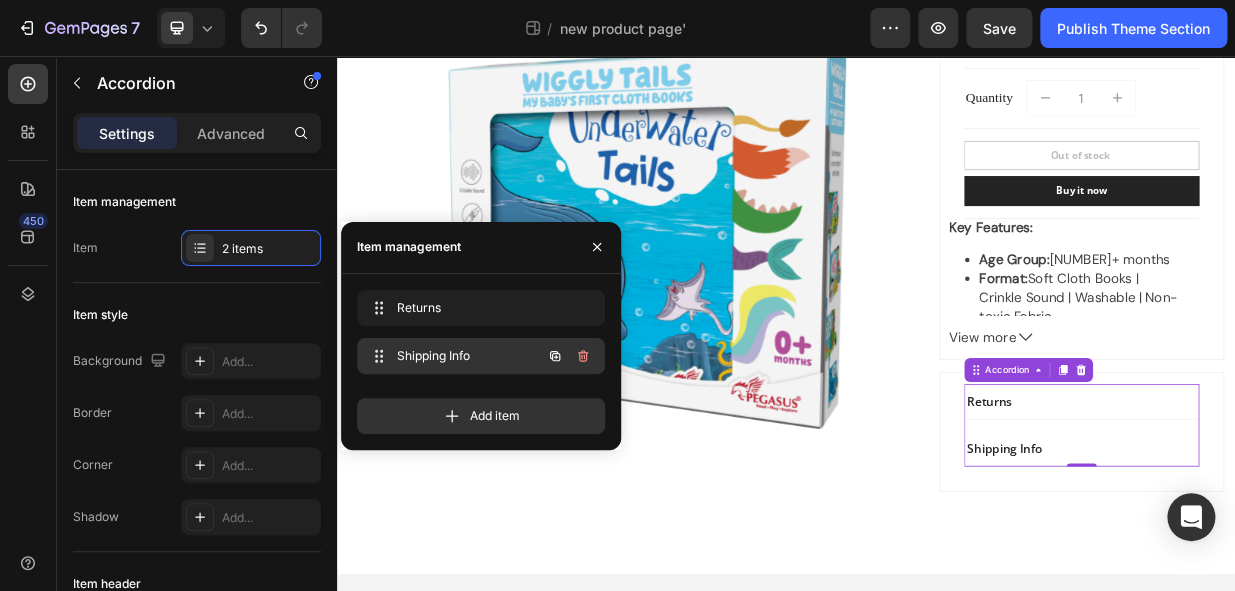 click on "Shipping Info" at bounding box center [453, 356] 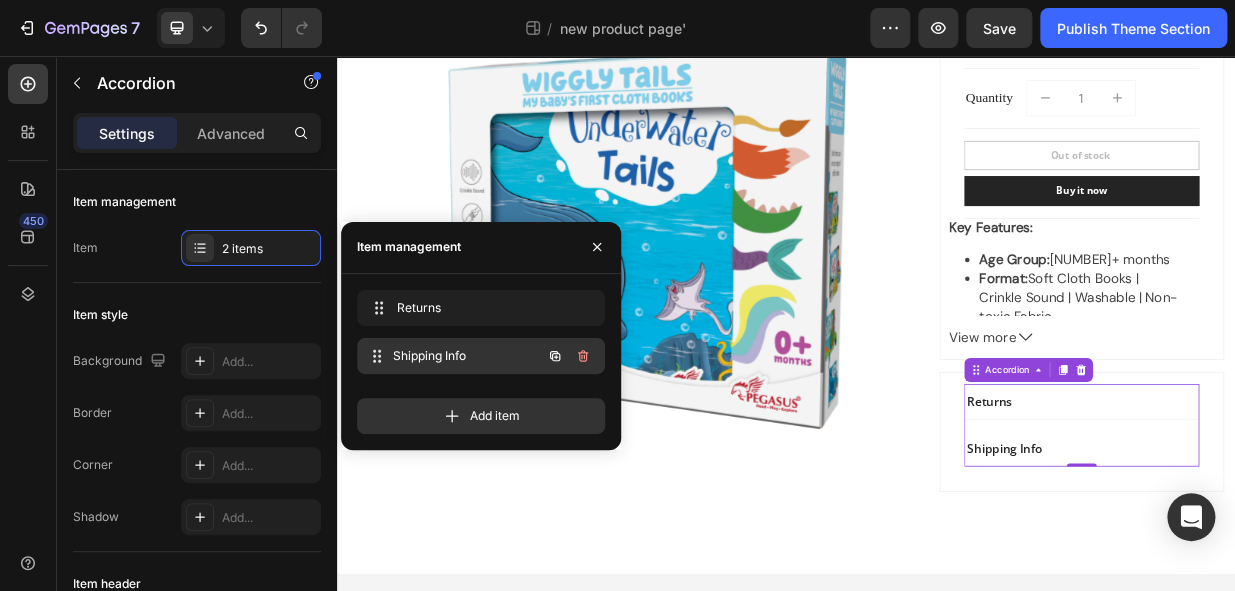 click on "Shipping Info" at bounding box center (467, 356) 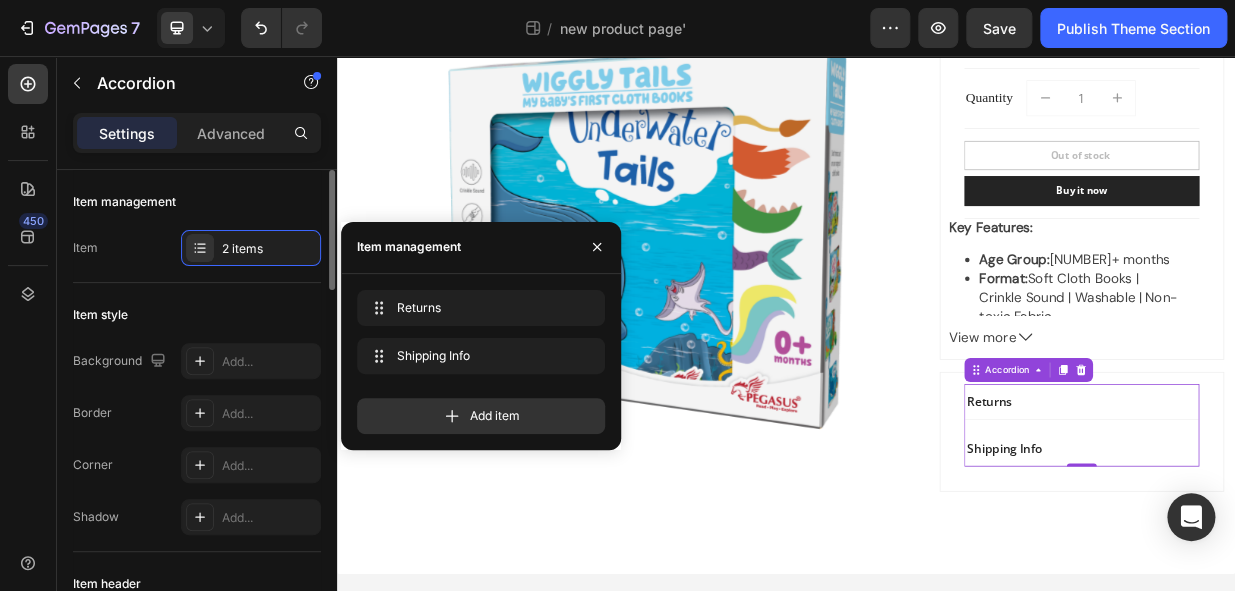 scroll, scrollTop: 90, scrollLeft: 0, axis: vertical 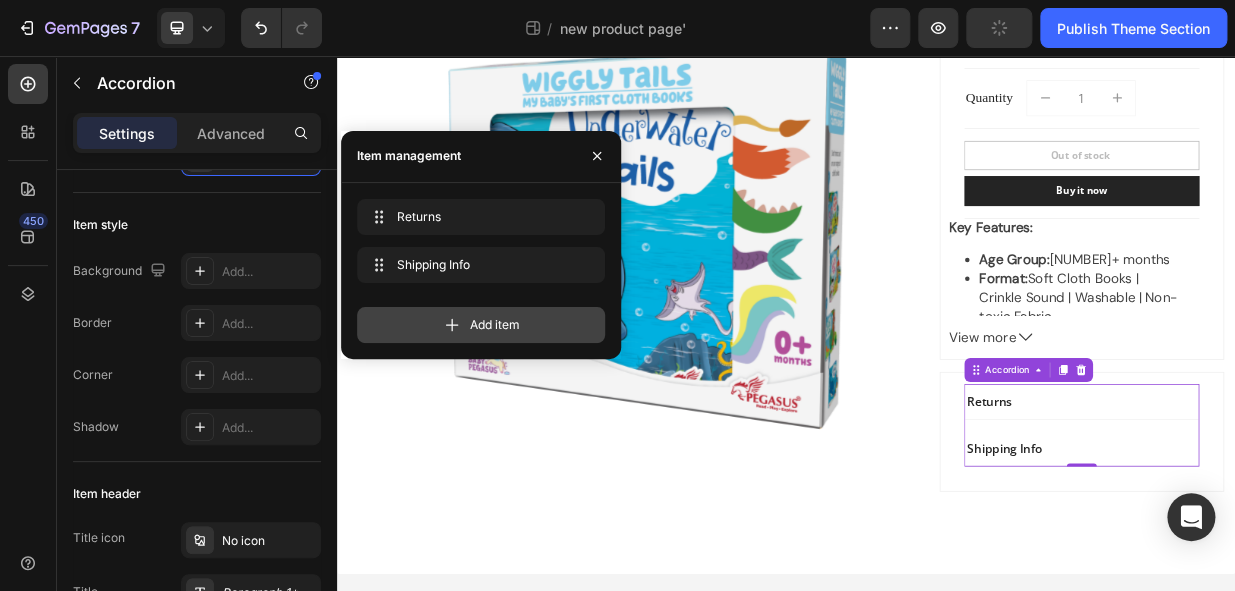 click on "Add item" at bounding box center [481, 325] 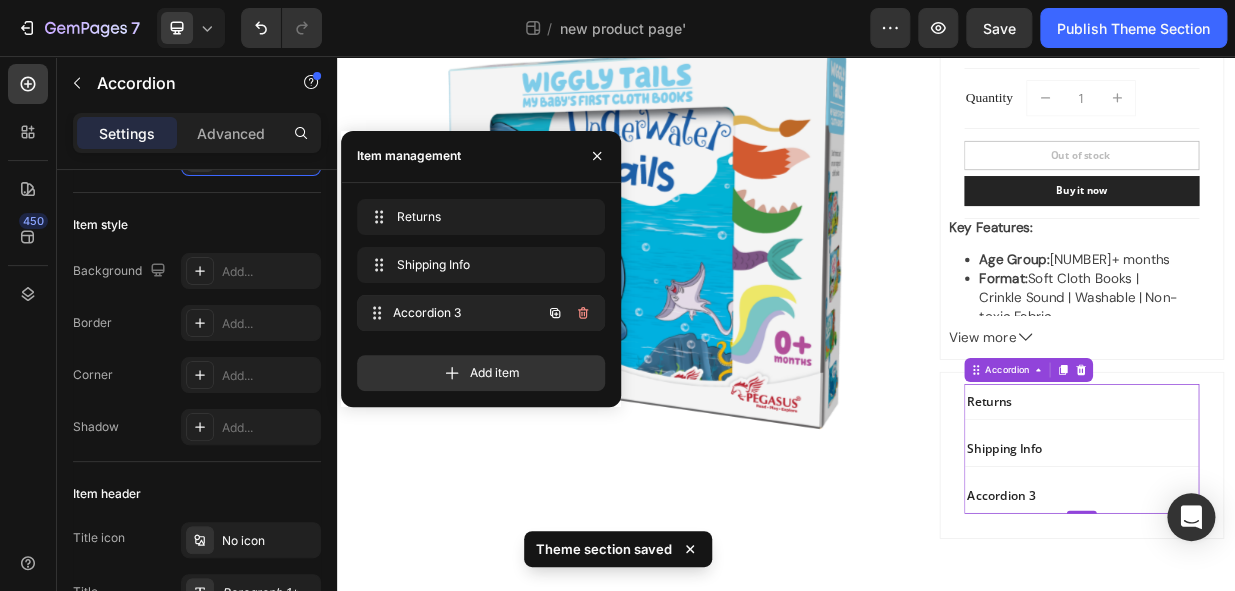 click on "Accordion 3" at bounding box center (467, 313) 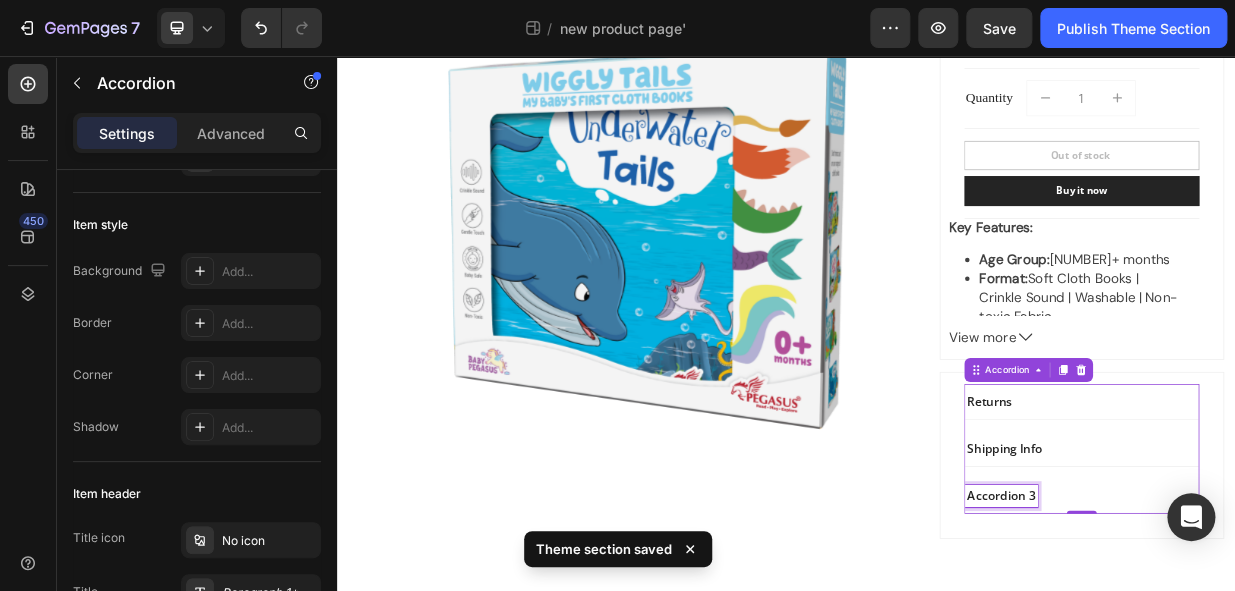 click on "Accordion 3" at bounding box center (1224, 644) 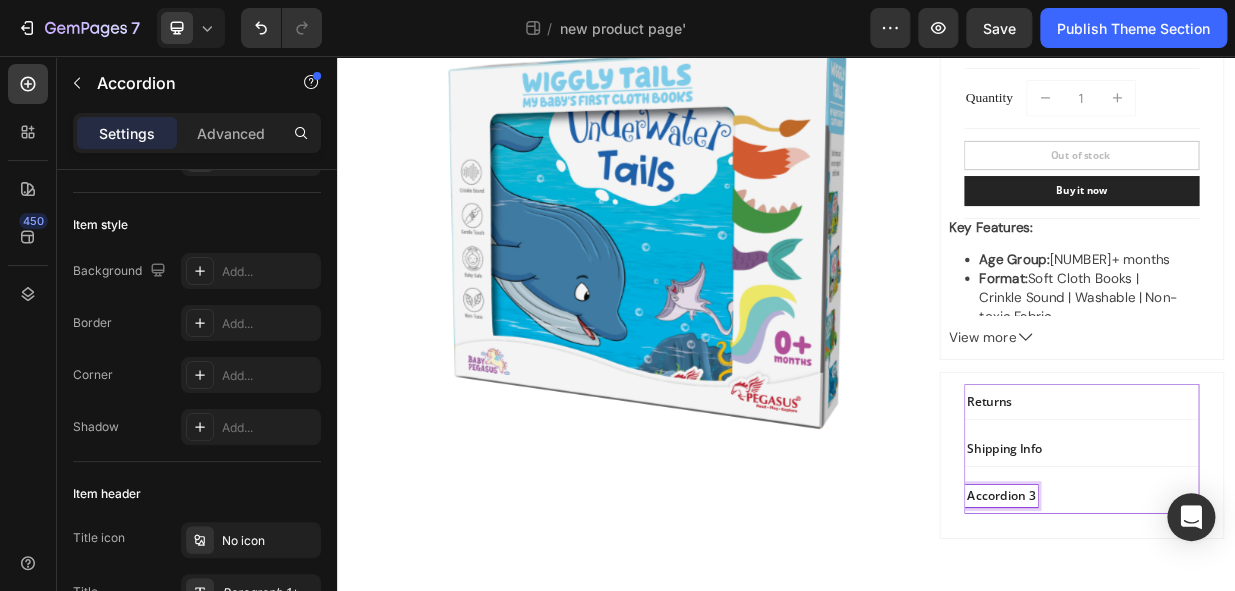 click on "Accordion 3" at bounding box center [1224, 644] 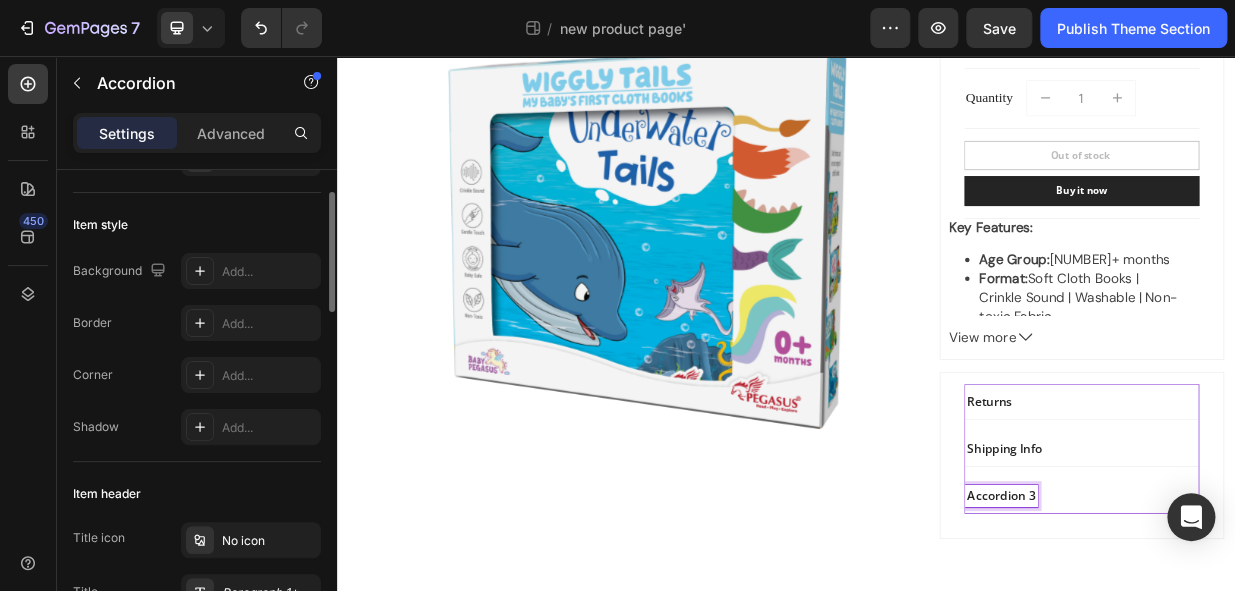 scroll, scrollTop: 0, scrollLeft: 0, axis: both 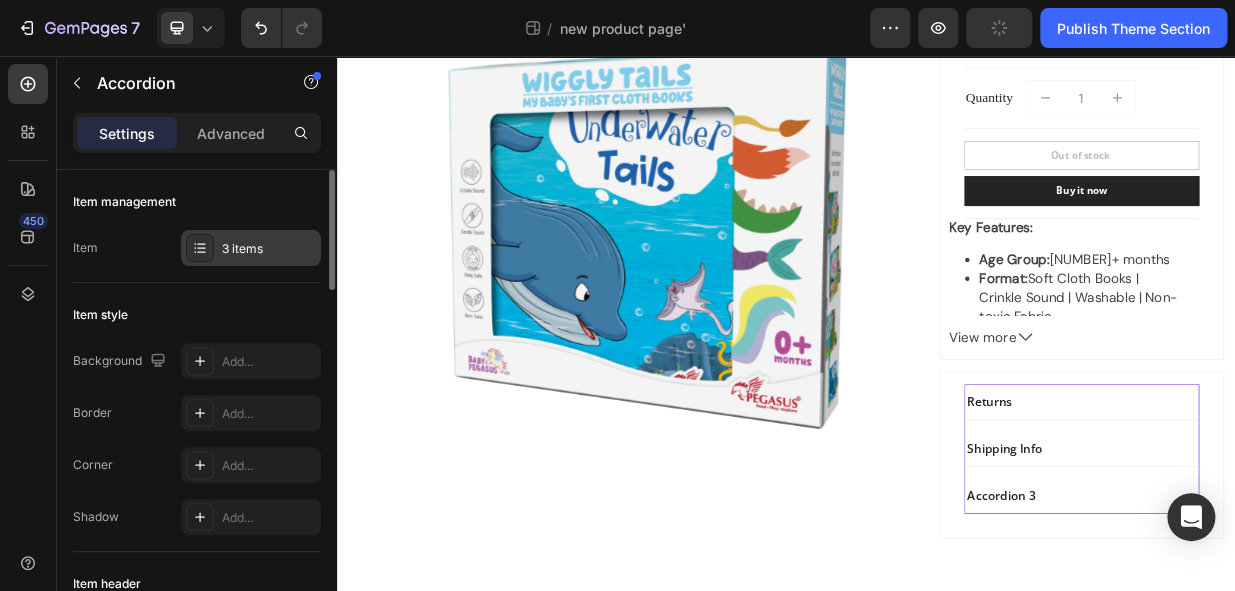 click at bounding box center (200, 248) 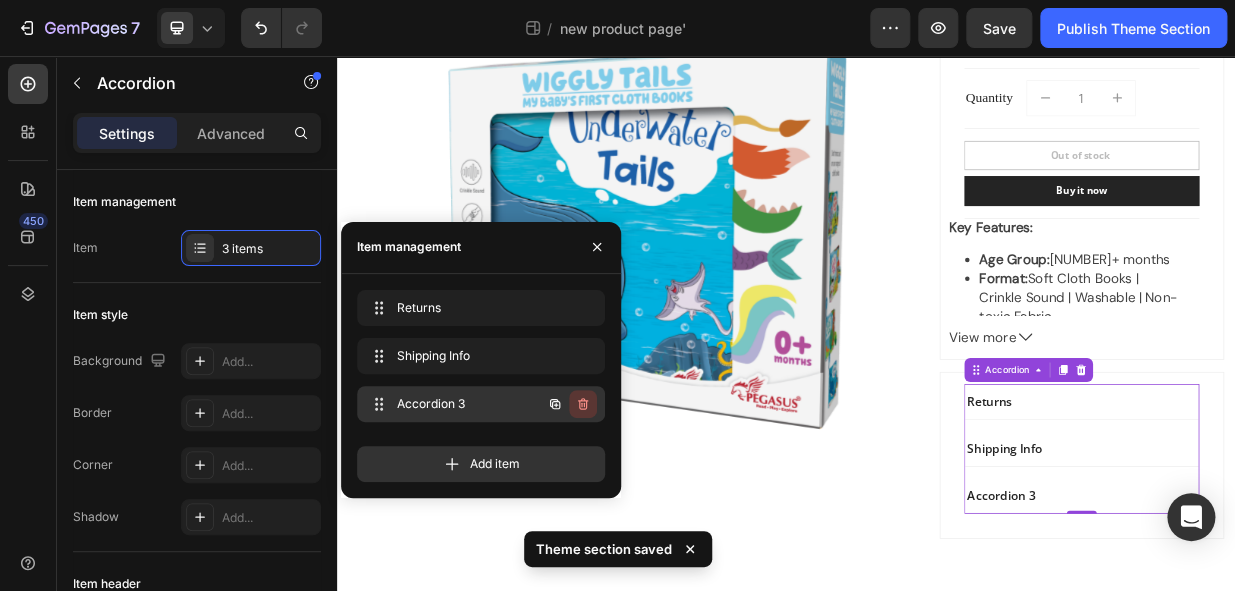 click 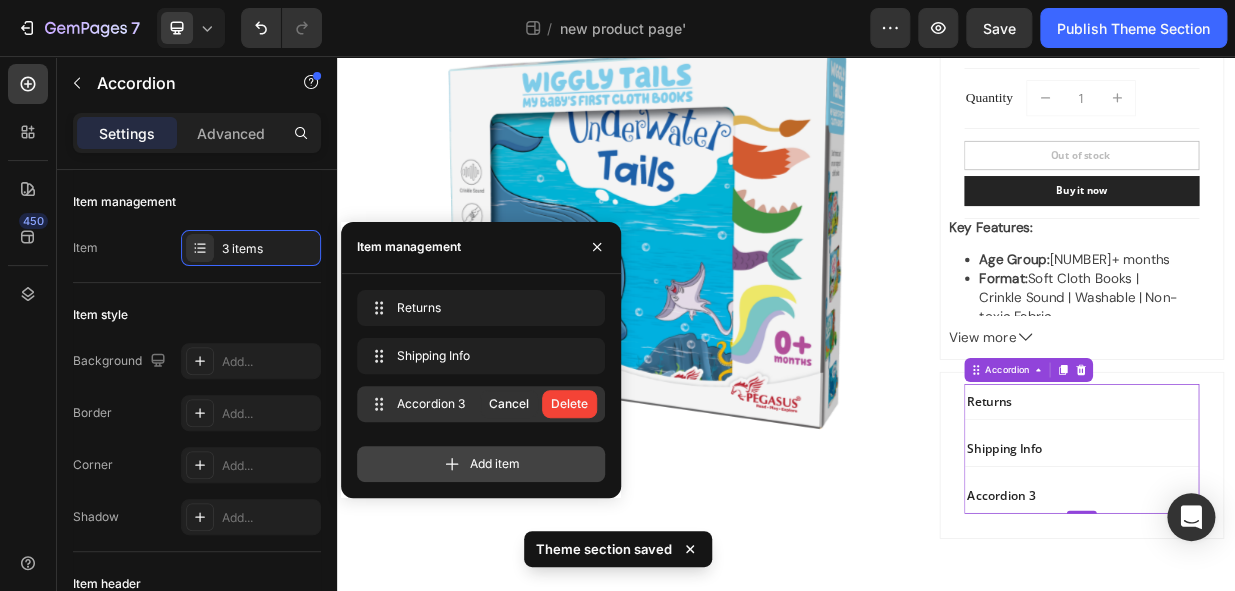 click on "Delete" at bounding box center (569, 404) 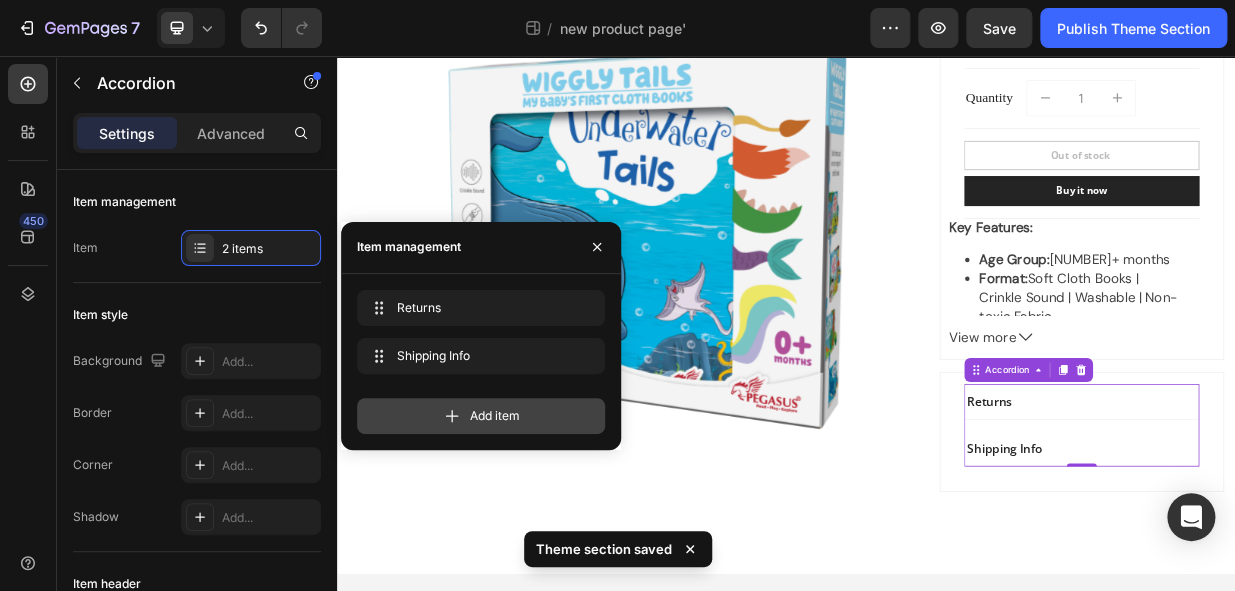 click on "Add item" at bounding box center [495, 416] 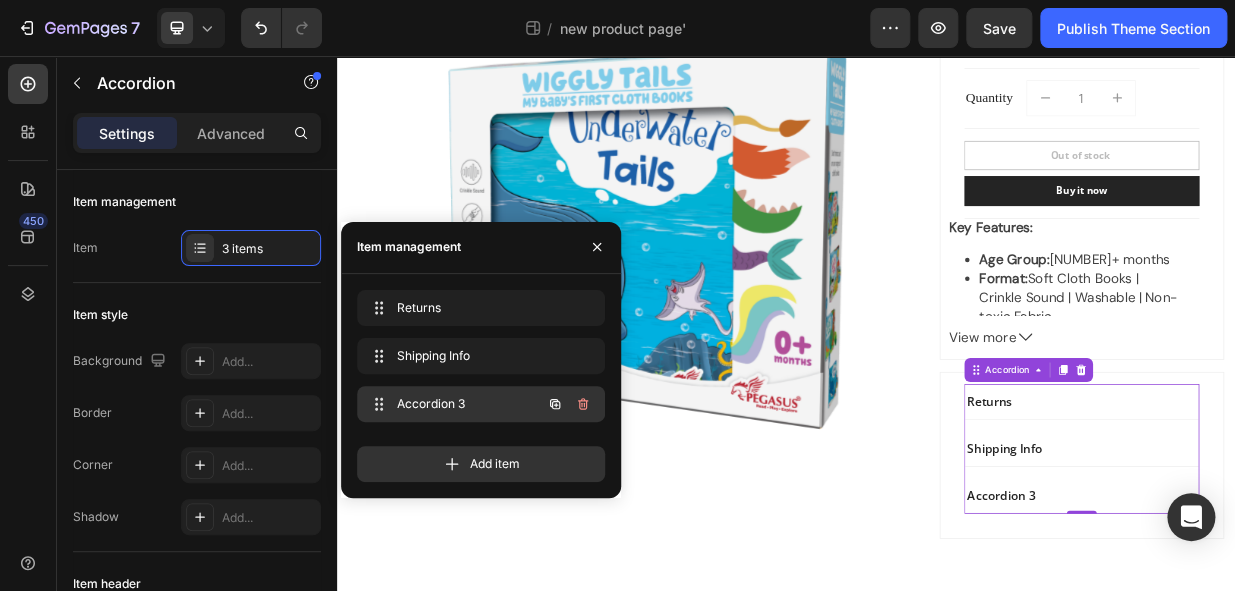 click on "Accordion 3" at bounding box center (453, 404) 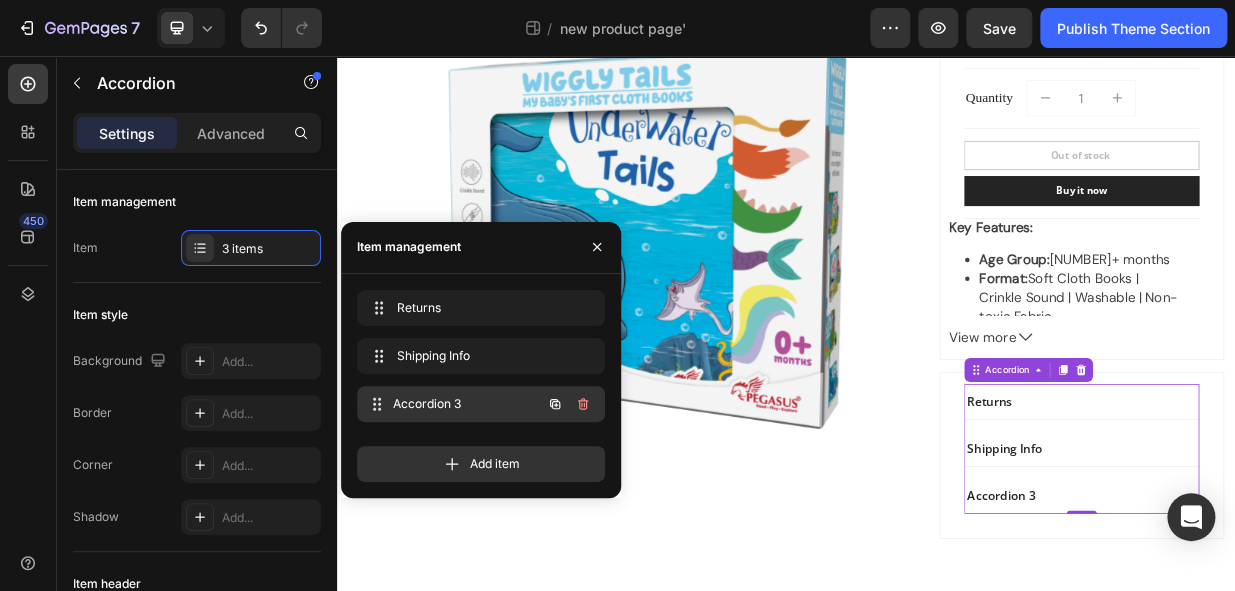 click on "Accordion 3" at bounding box center (467, 404) 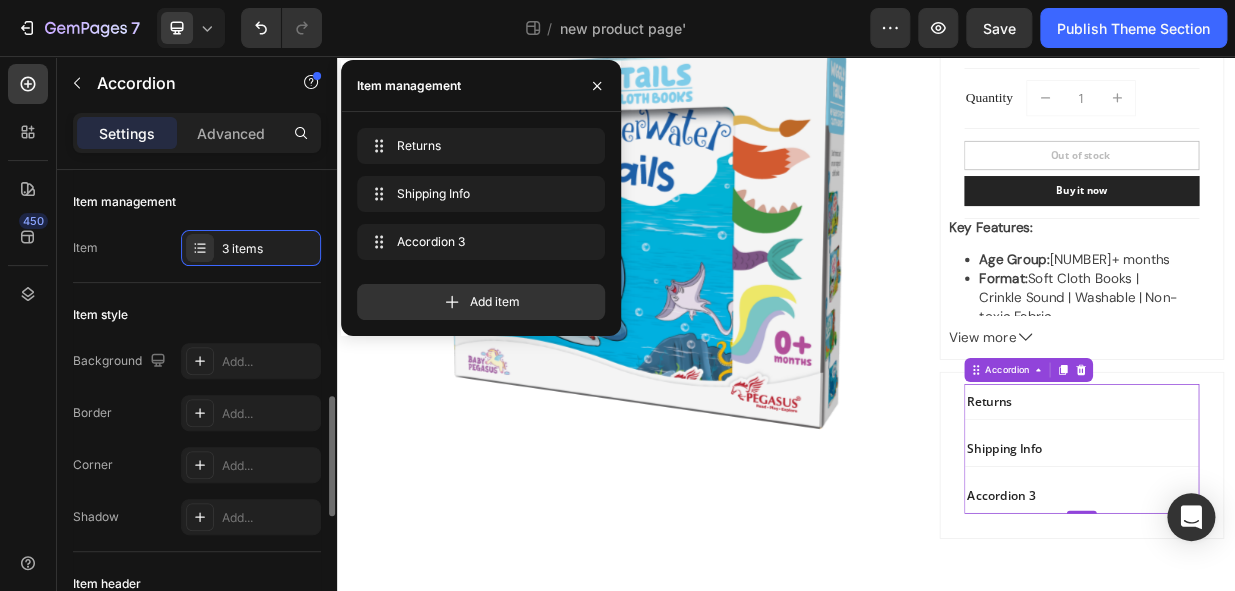 scroll, scrollTop: 363, scrollLeft: 0, axis: vertical 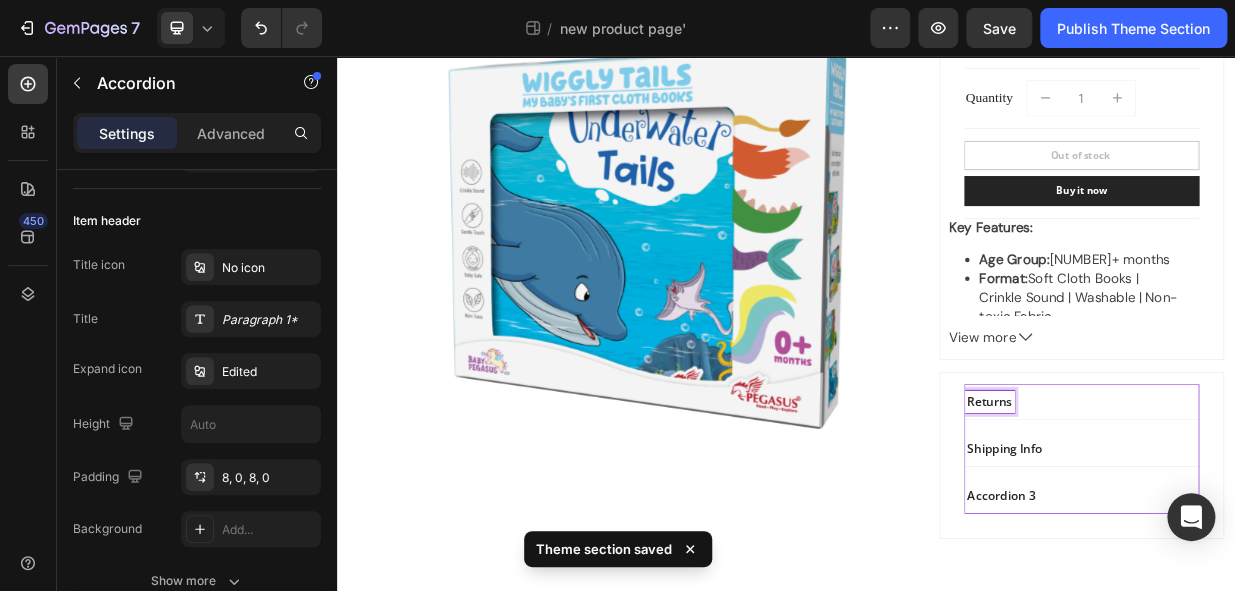 click on "Returns" at bounding box center [1209, 518] 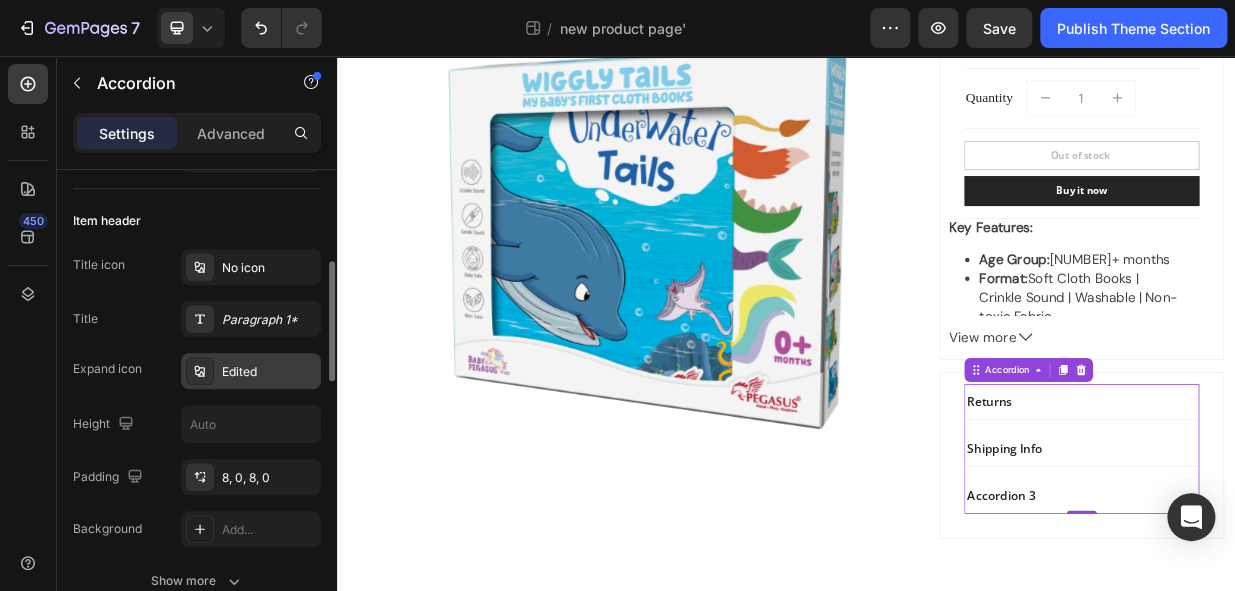 click on "Edited" at bounding box center (269, 372) 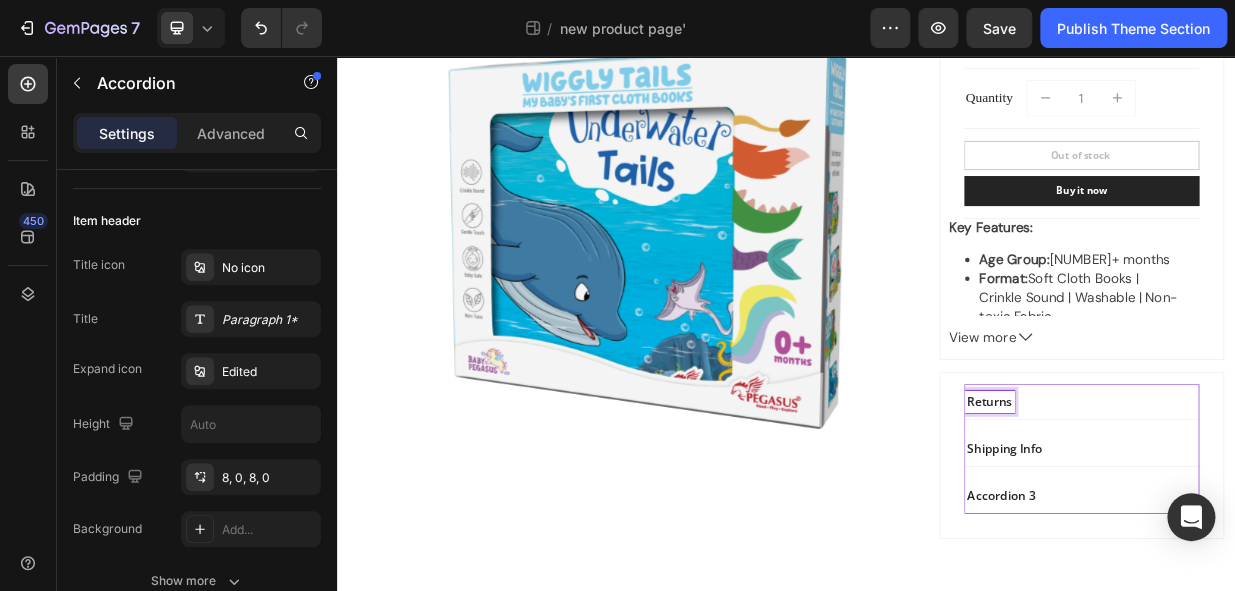 click on "Returns" at bounding box center [1209, 518] 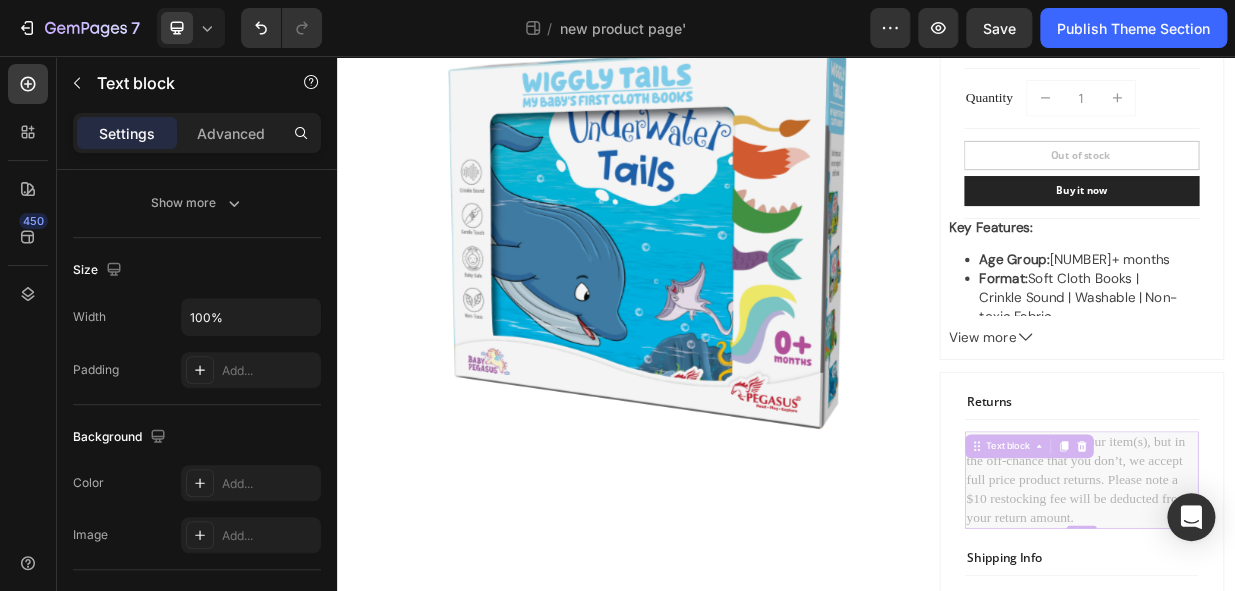 scroll, scrollTop: 0, scrollLeft: 0, axis: both 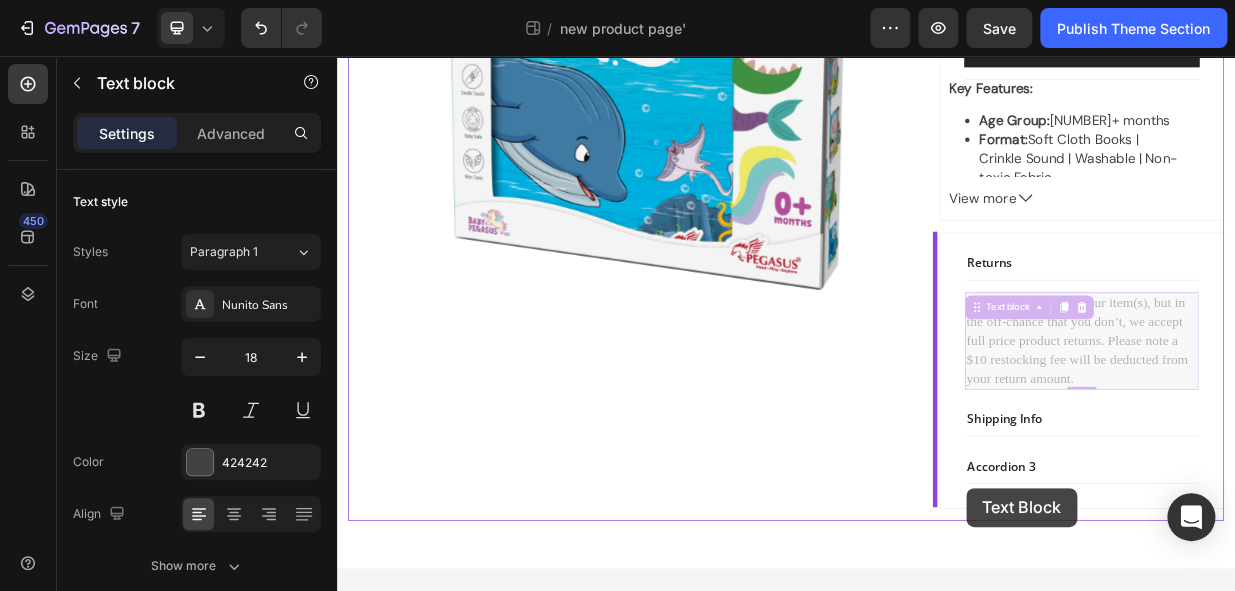 drag, startPoint x: 1316, startPoint y: 674, endPoint x: 1192, endPoint y: 634, distance: 130.29198 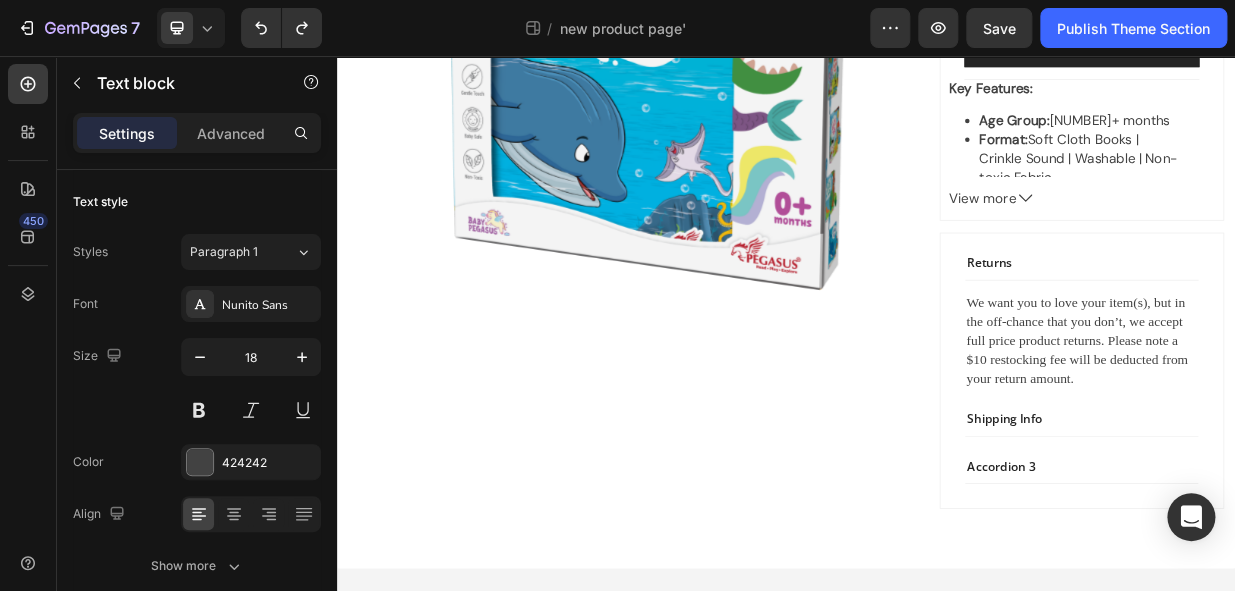 click on "We want you to love your item(s), but in the off-chance that you don’t, we accept full price product returns. Please note a $10 restocking fee will be deducted from your return amount." at bounding box center (1332, 437) 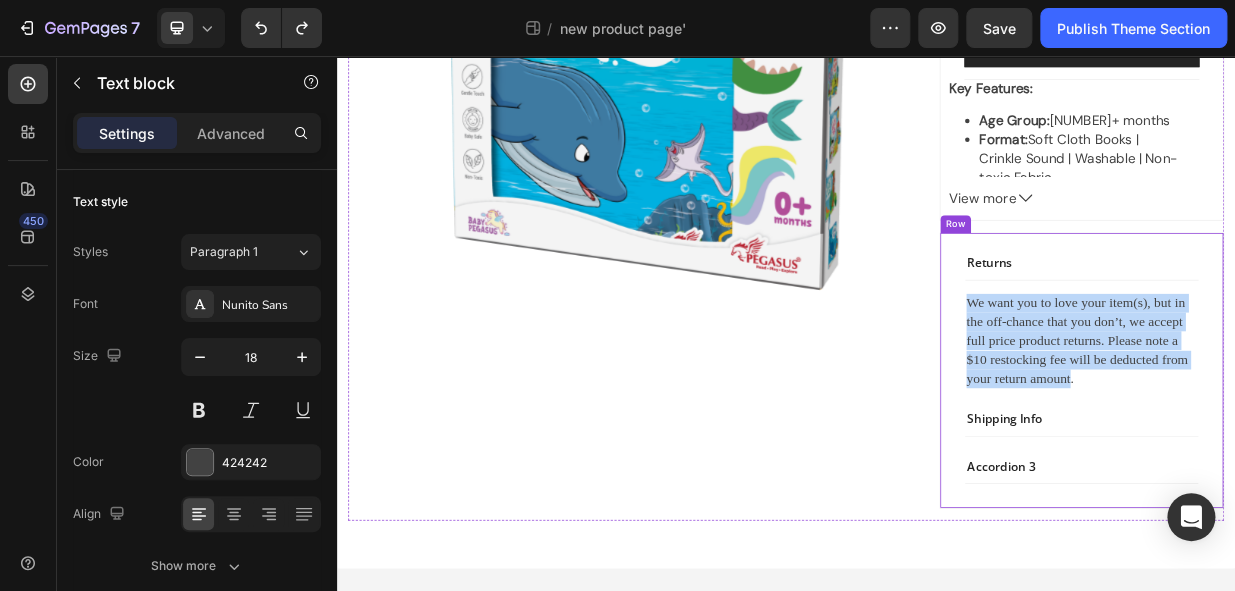 drag, startPoint x: 1308, startPoint y: 484, endPoint x: 1146, endPoint y: 378, distance: 193.59752 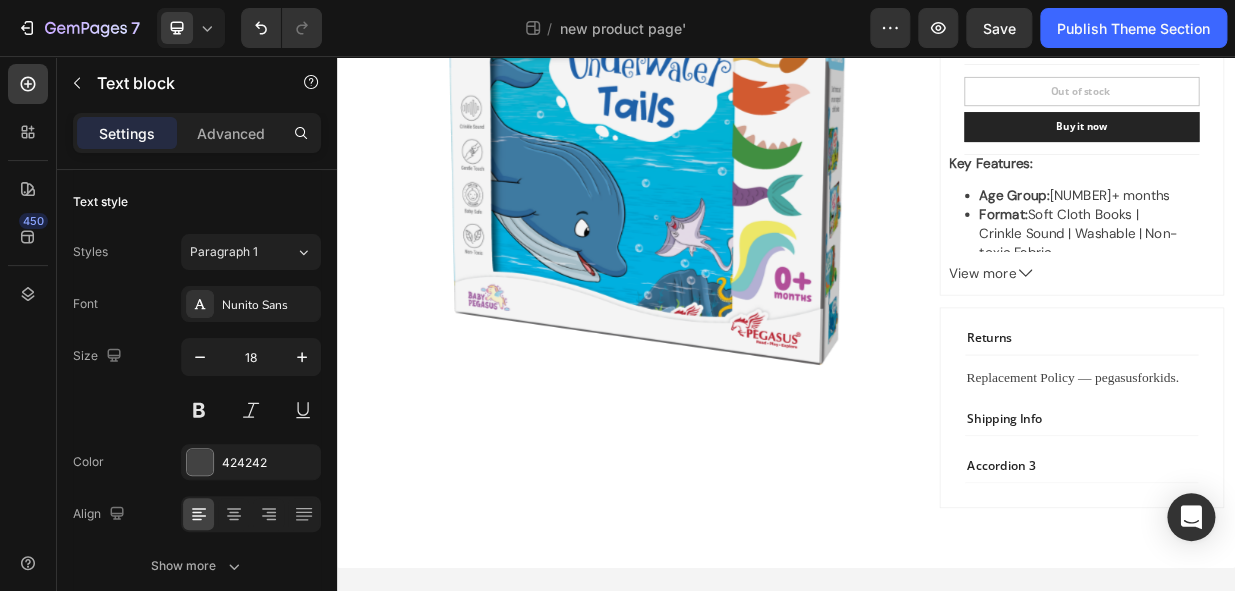 scroll, scrollTop: 486, scrollLeft: 0, axis: vertical 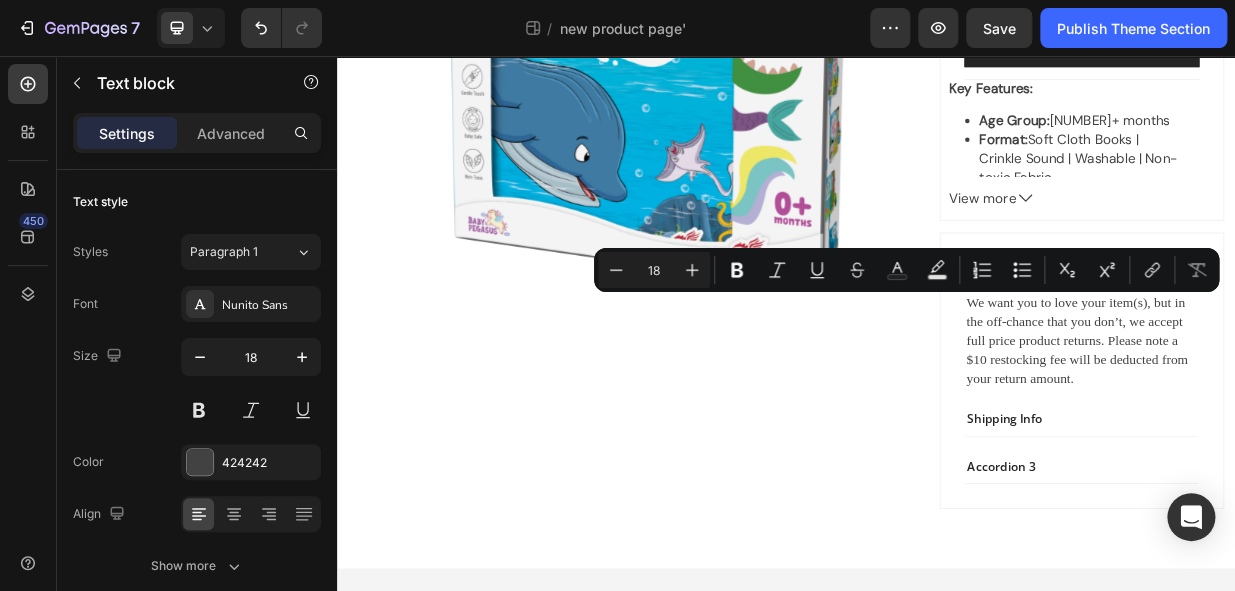 click on "We want you to love your item(s), but in the off-chance that you don’t, we accept full price product returns. Please note a $10 restocking fee will be deducted from your return amount." at bounding box center [1332, 437] 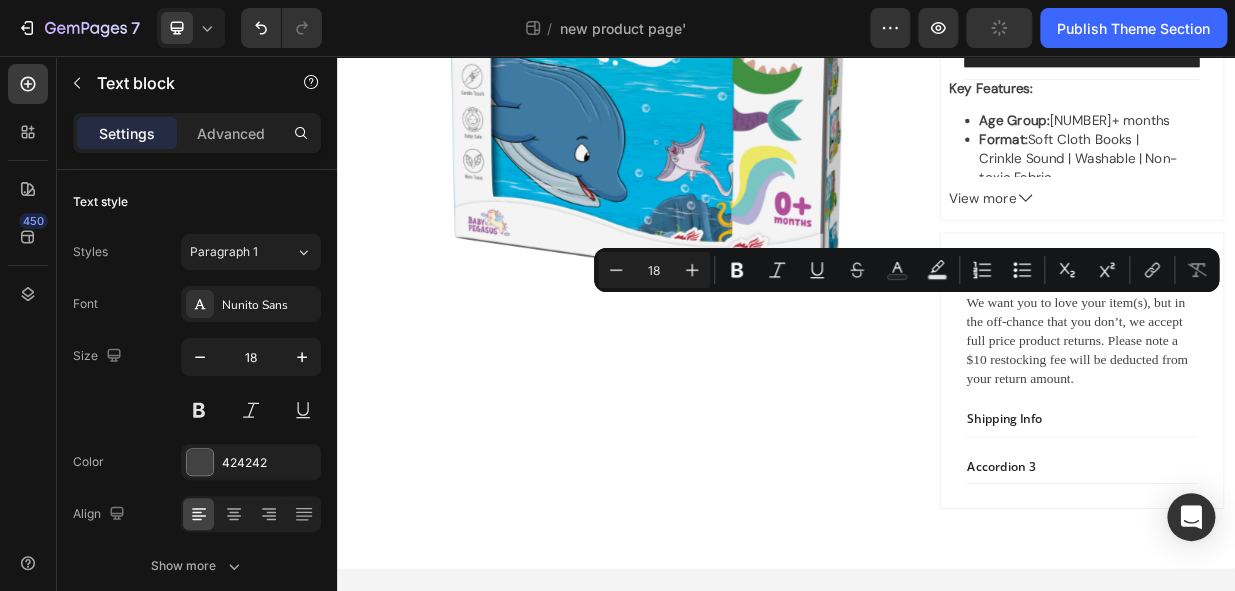 click on "We want you to love your item(s), but in the off-chance that you don’t, we accept full price product returns. Please note a $10 restocking fee will be deducted from your return amount." at bounding box center [1332, 437] 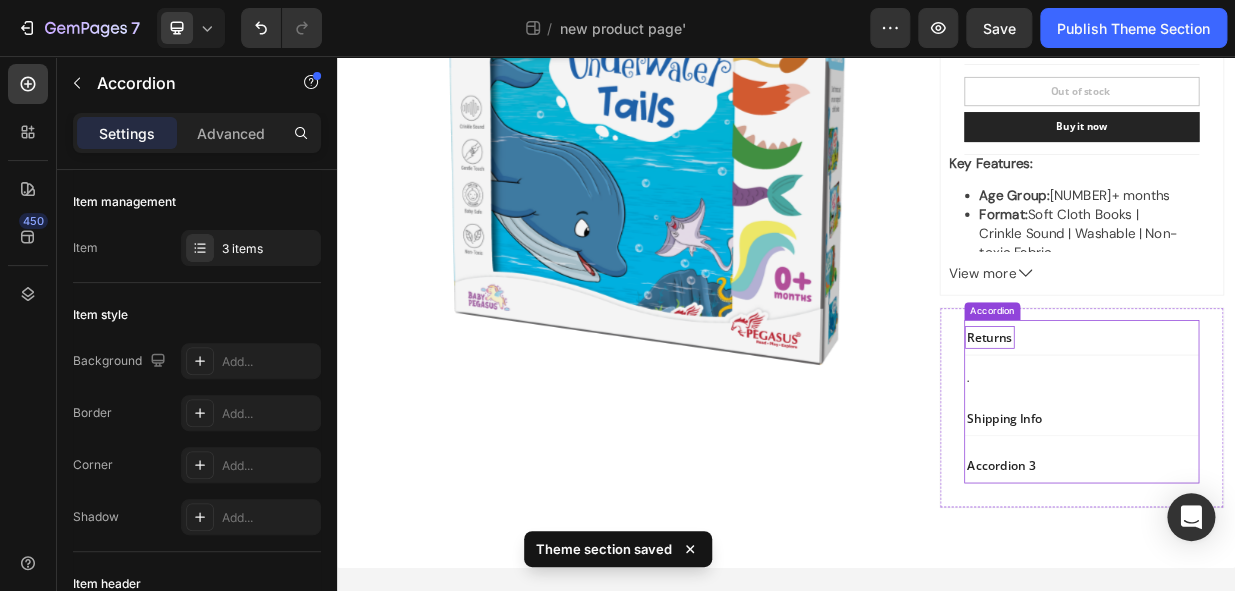 click on "Returns" at bounding box center (1209, 432) 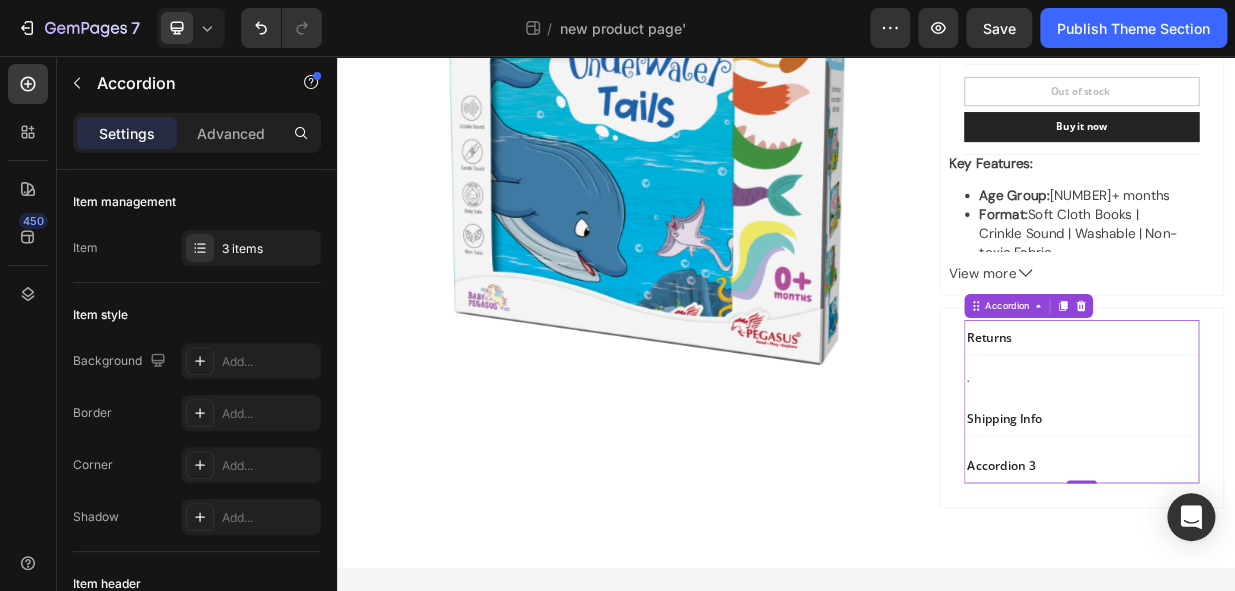 click on "Returns" at bounding box center [1332, 432] 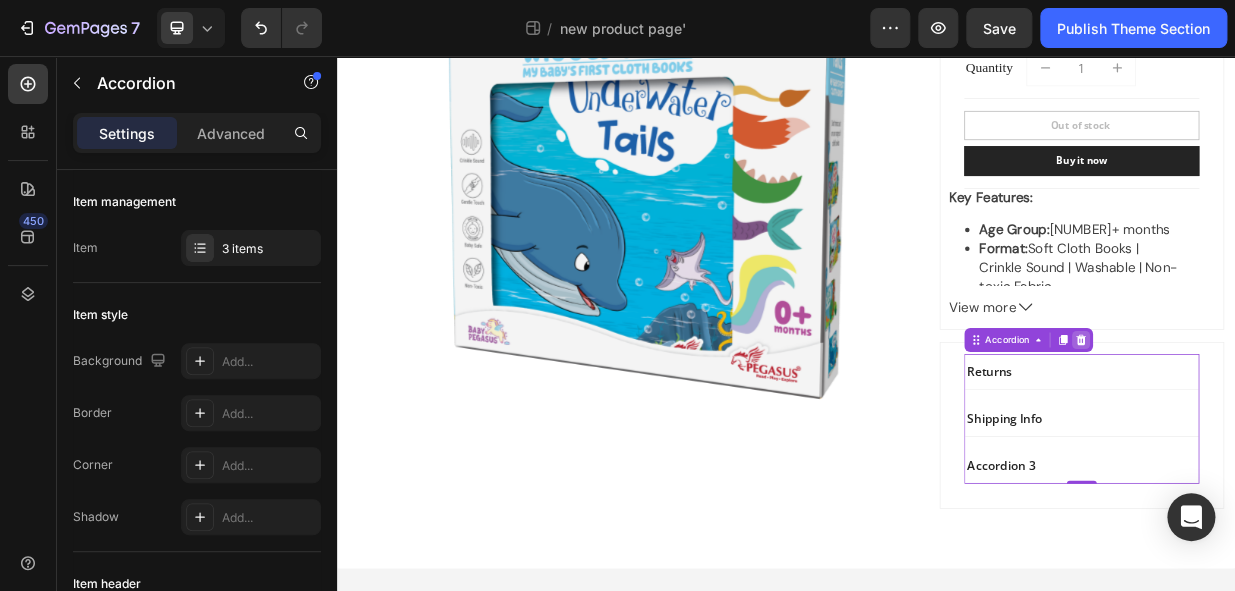 click at bounding box center [1331, 436] 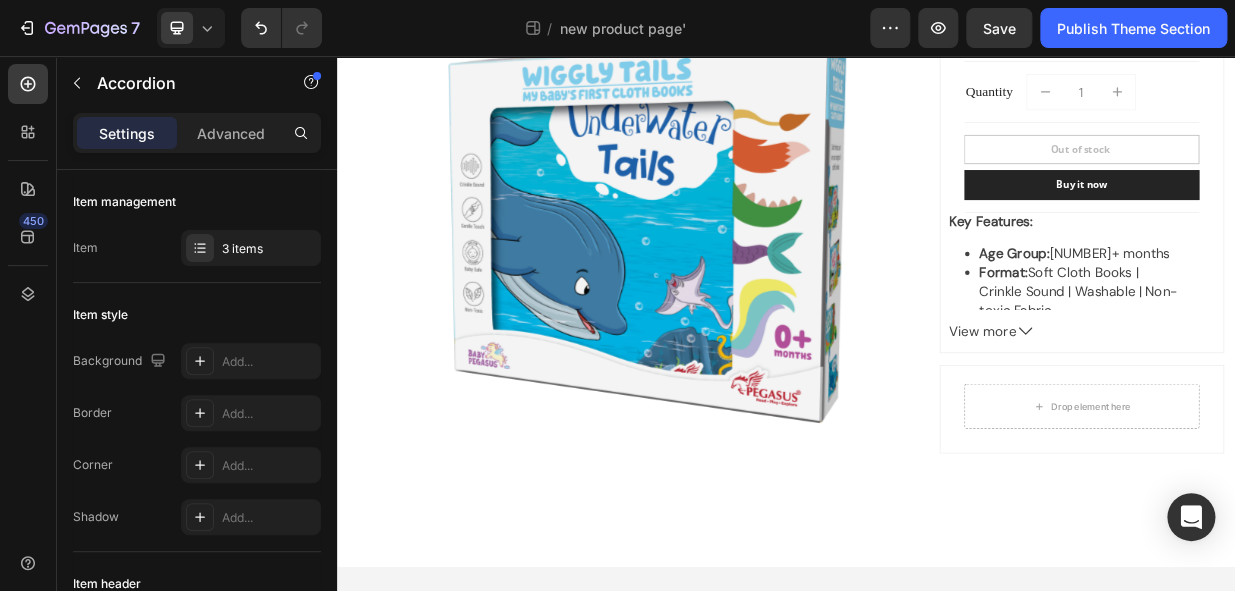 scroll, scrollTop: 300, scrollLeft: 0, axis: vertical 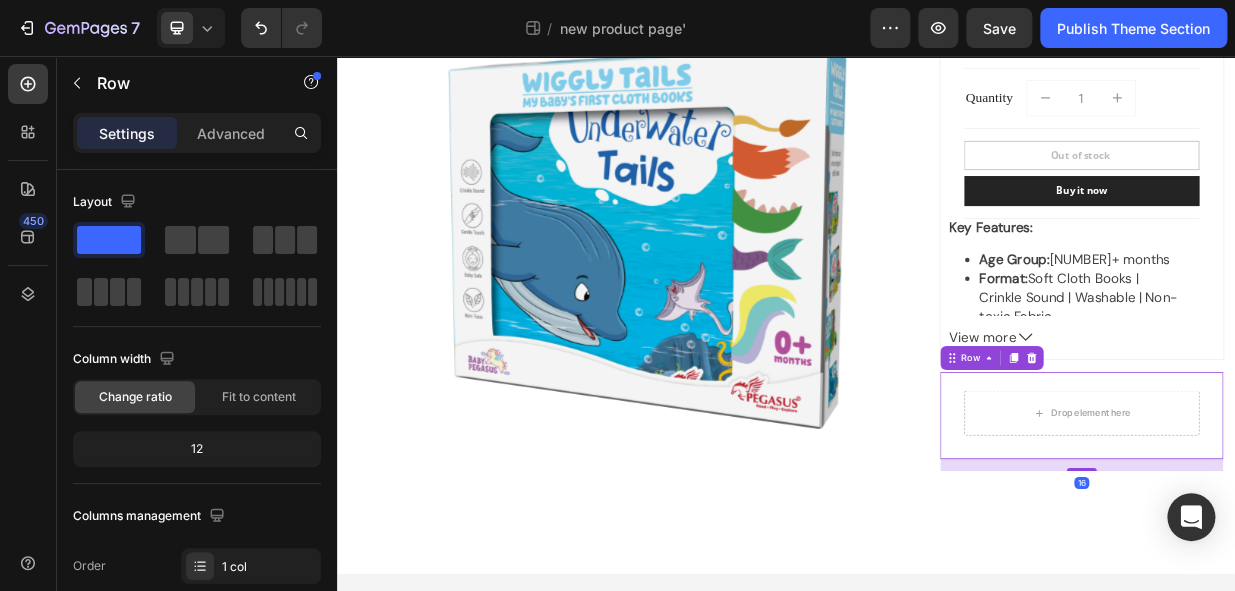 click on "Drop element here Row   16" at bounding box center [1332, 537] 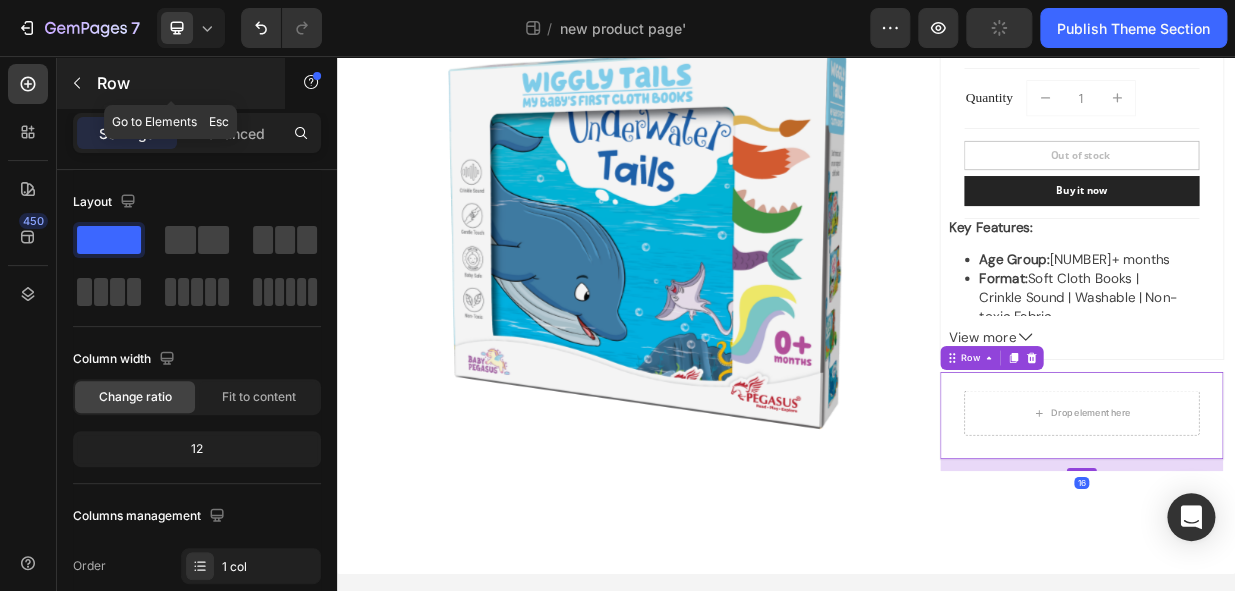 click 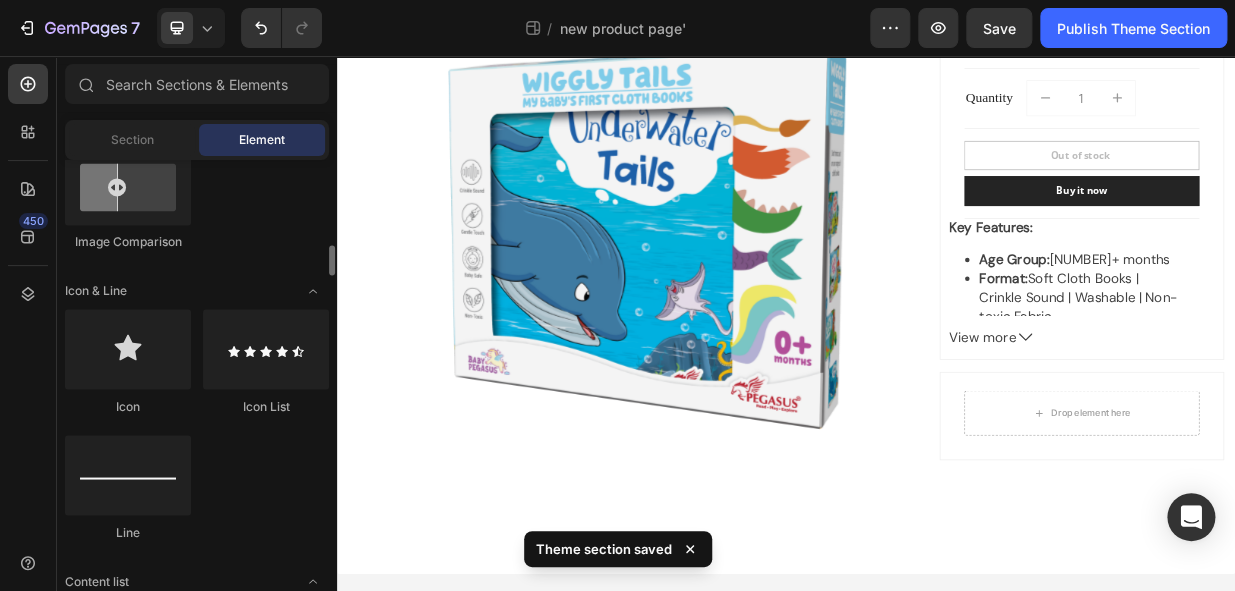 scroll, scrollTop: 1636, scrollLeft: 0, axis: vertical 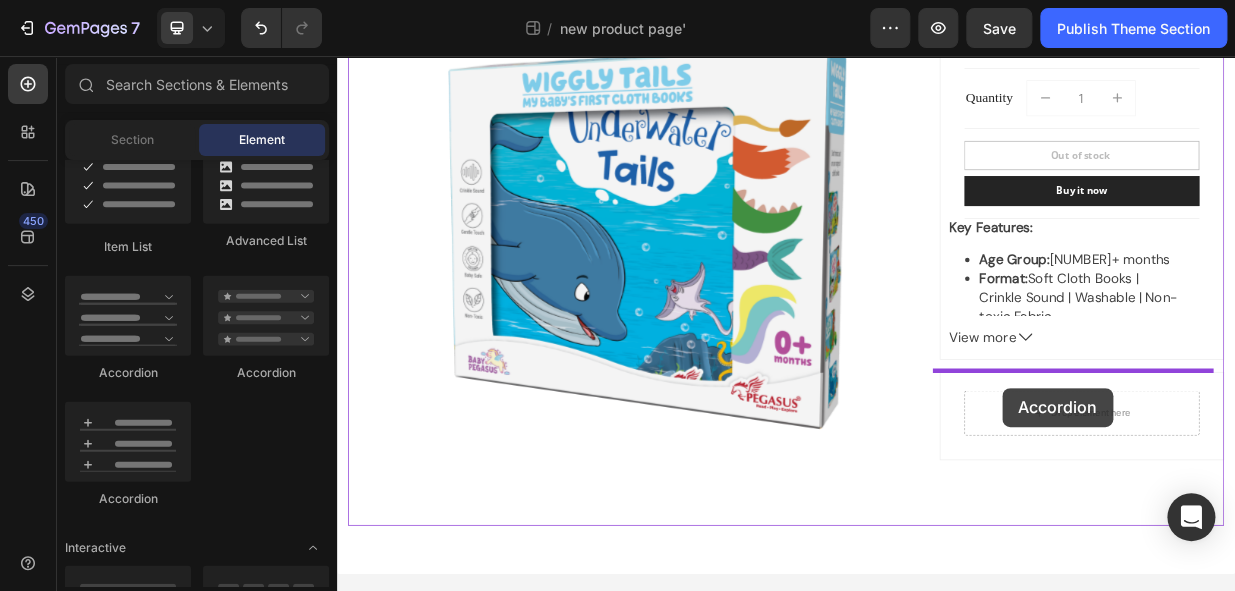 drag, startPoint x: 497, startPoint y: 372, endPoint x: 1226, endPoint y: 499, distance: 739.97974 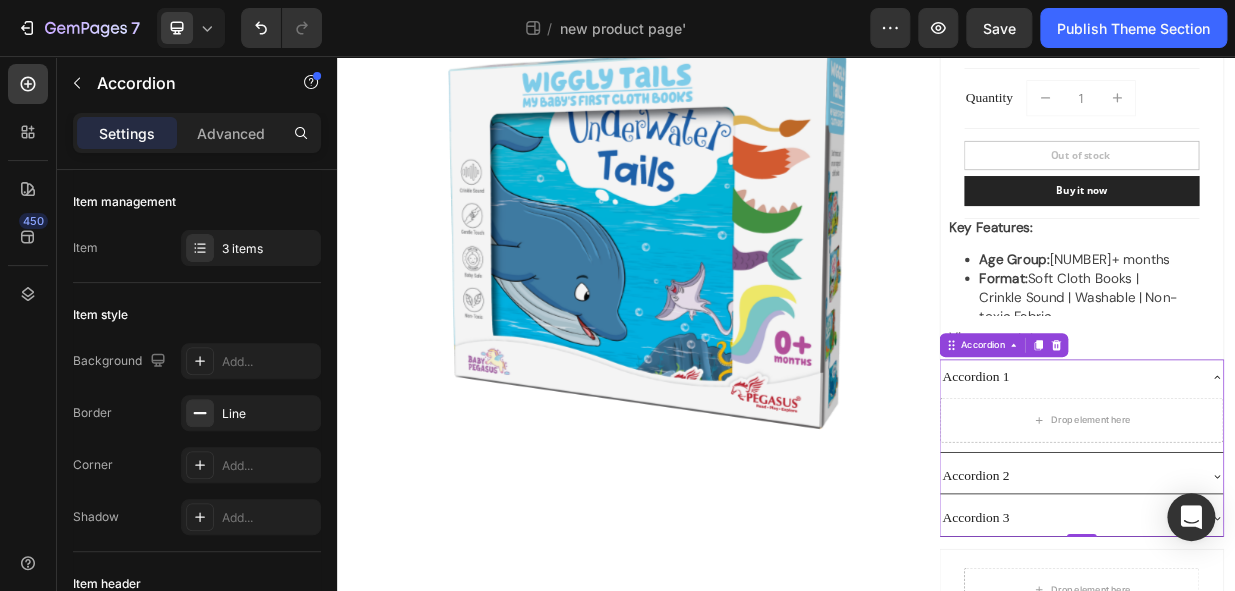 scroll, scrollTop: 386, scrollLeft: 0, axis: vertical 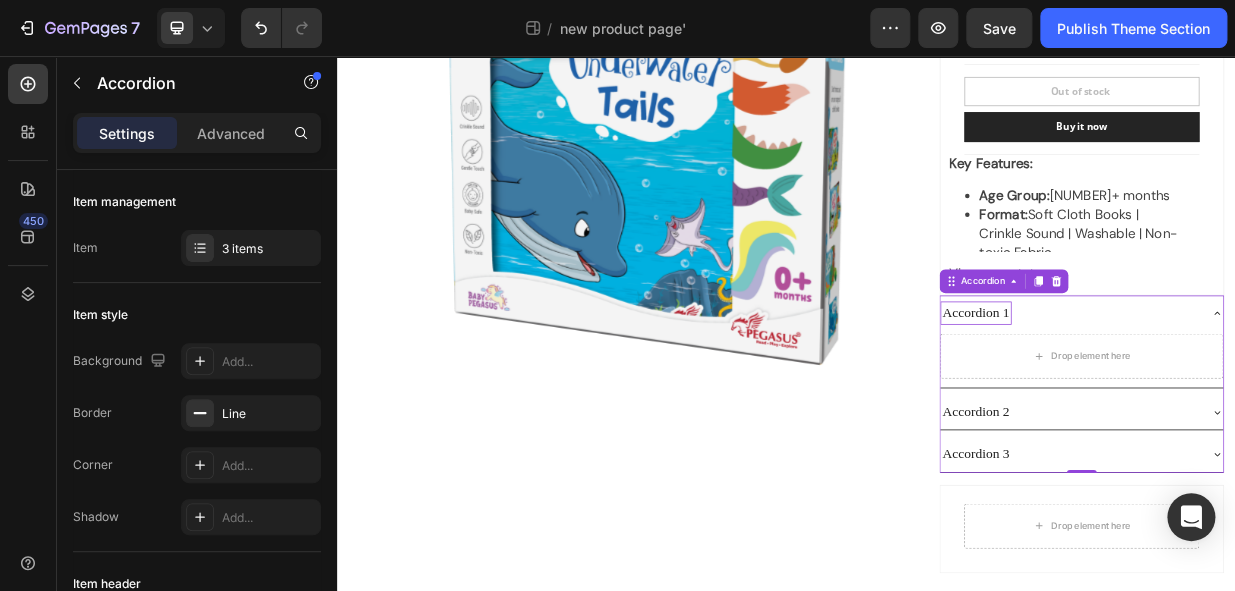 click on "Accordion 1" at bounding box center [1190, 399] 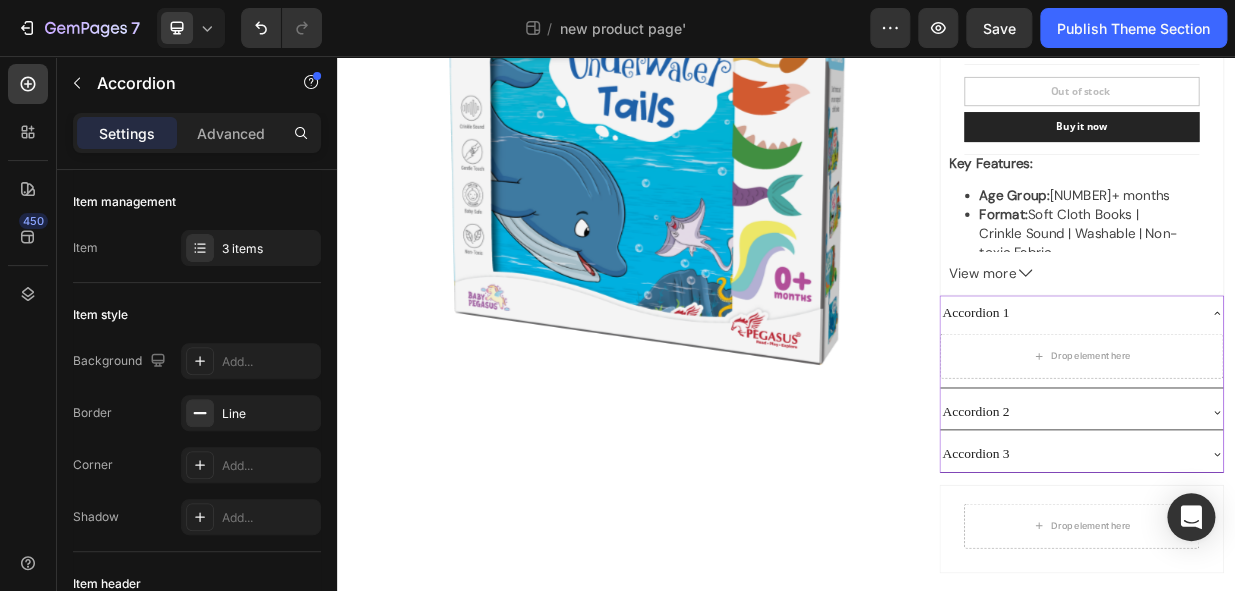 click 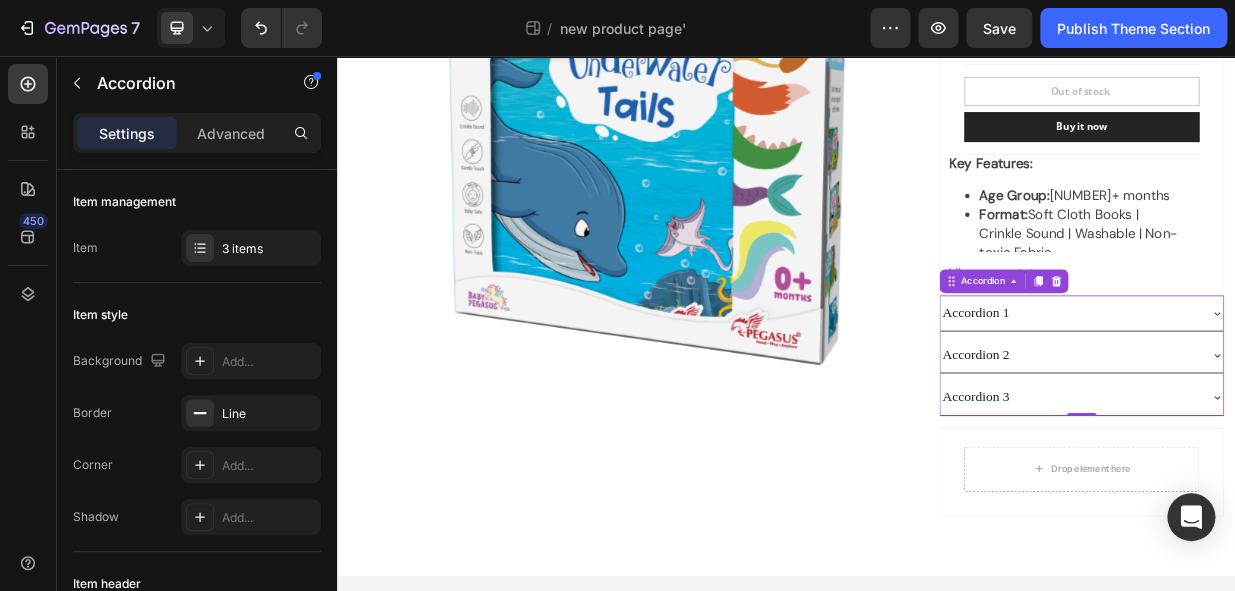 click 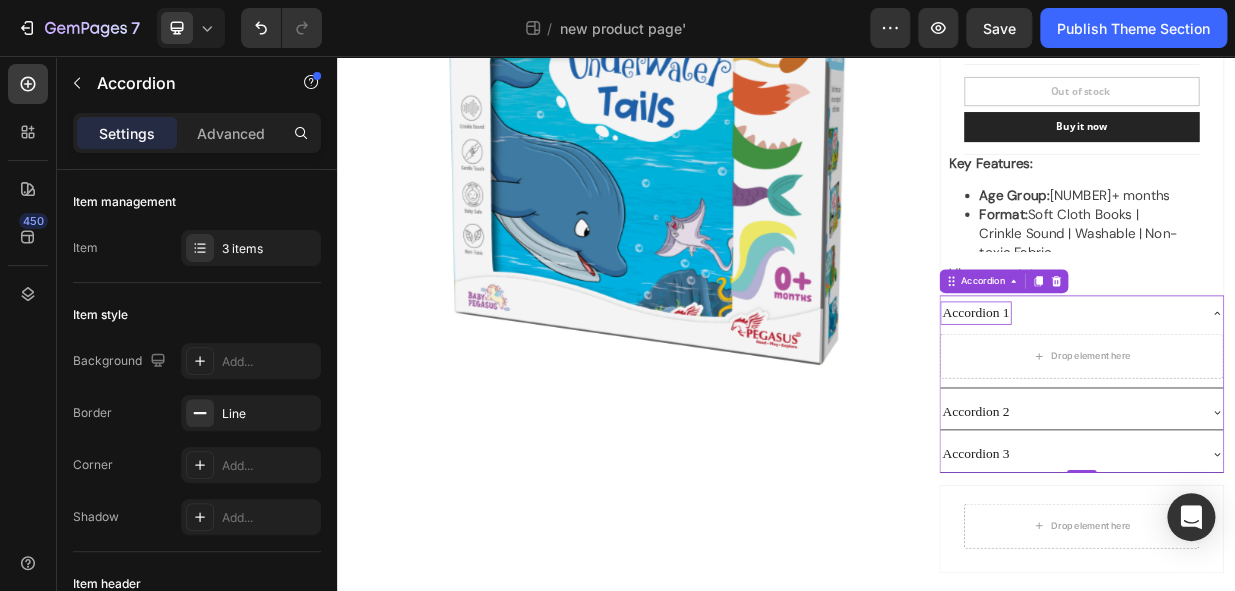 click on "Accordion 1" at bounding box center [1190, 399] 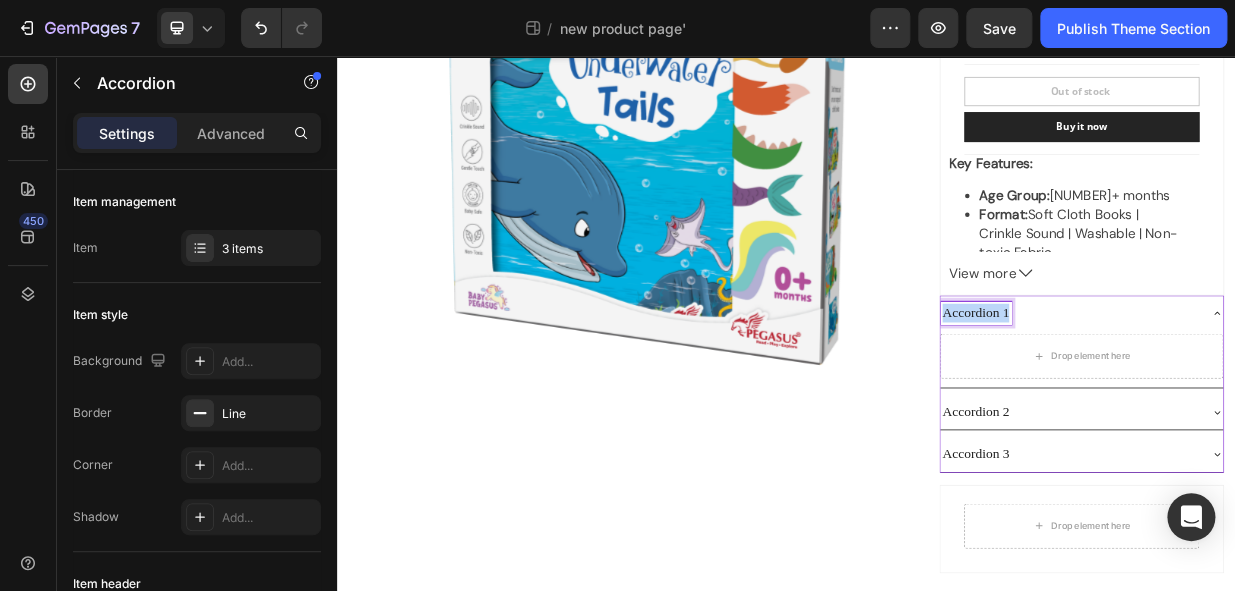 drag, startPoint x: 1139, startPoint y: 396, endPoint x: 1231, endPoint y: 394, distance: 92.021736 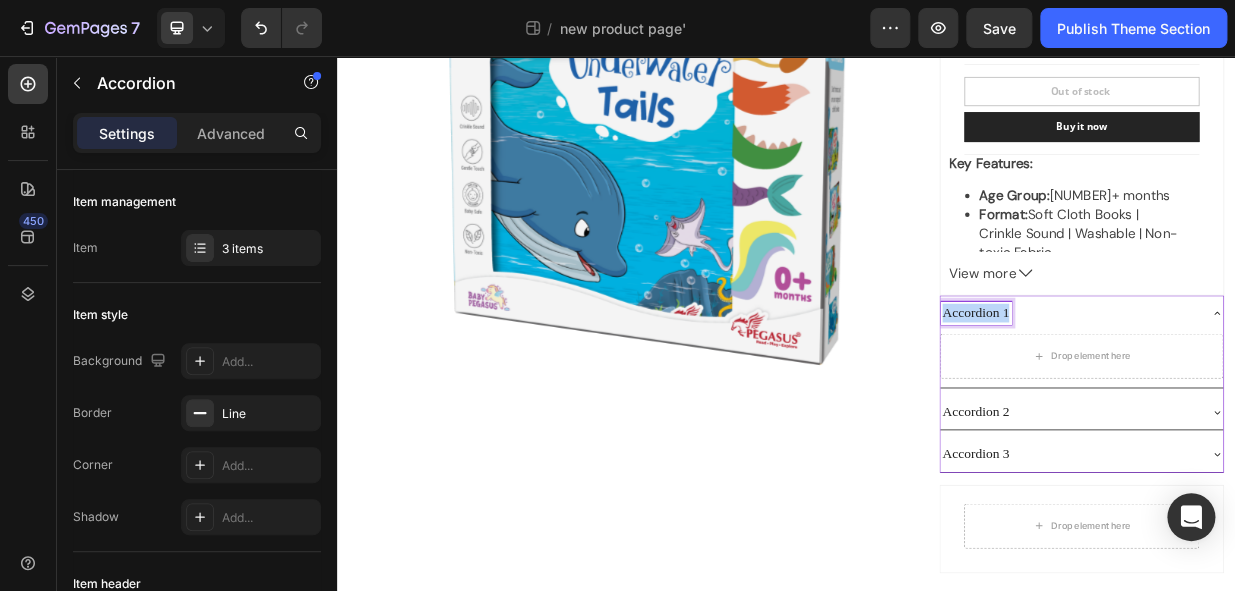 click on "Accordion 1" at bounding box center (1316, 399) 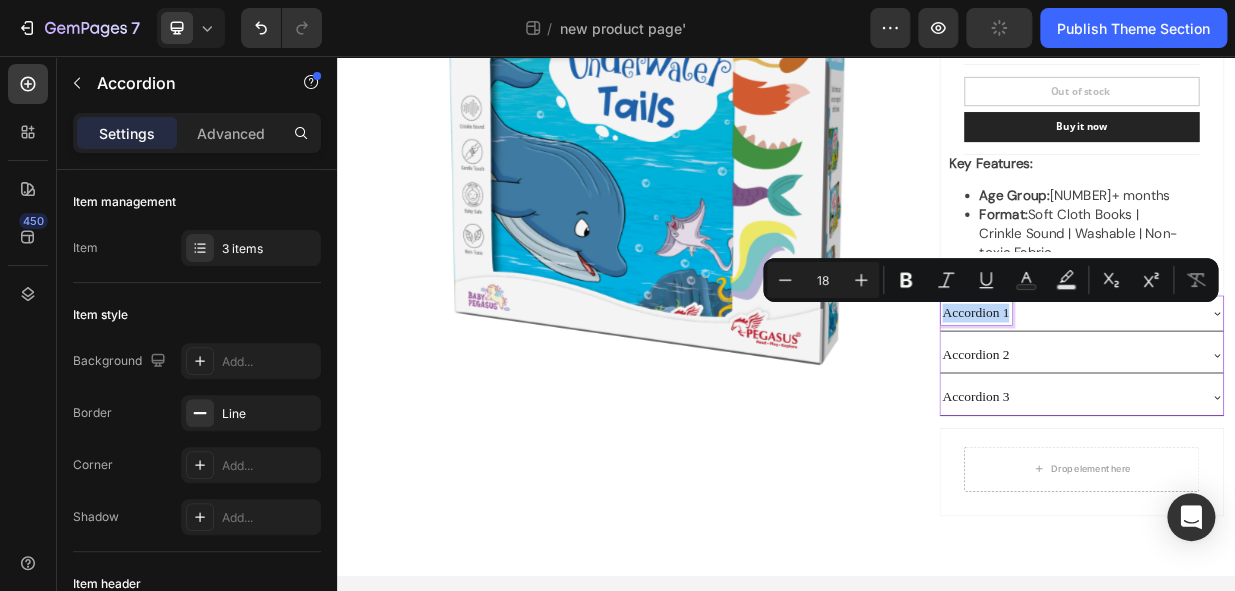 click on "Accordion 2" at bounding box center [1316, 455] 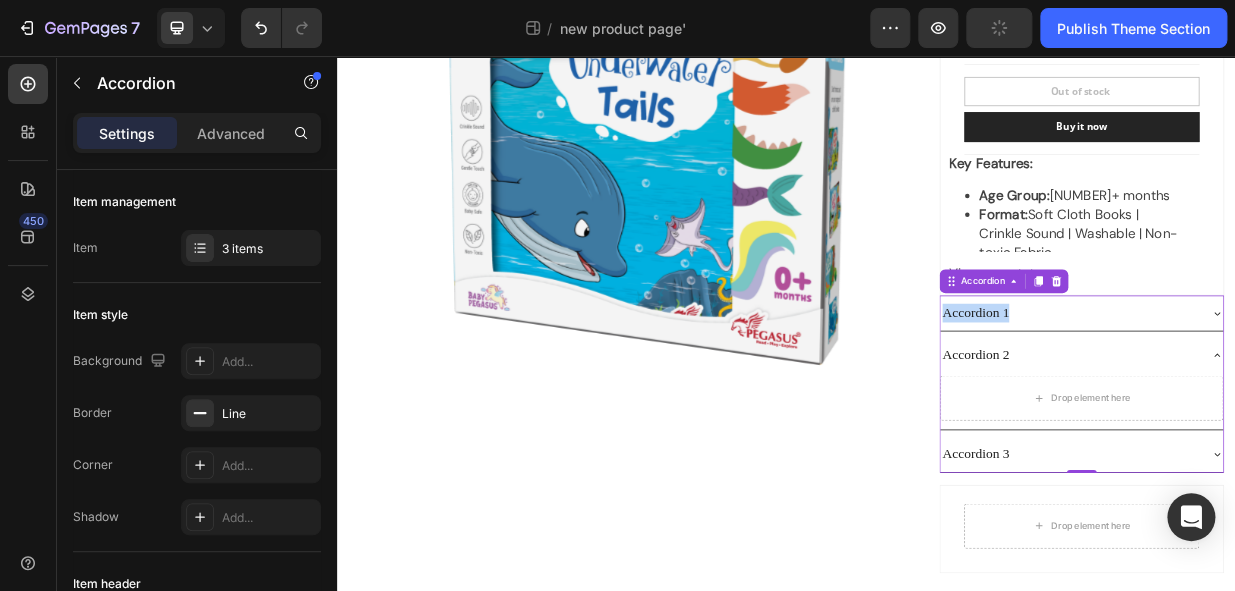 click on "Accordion 1" at bounding box center (1316, 399) 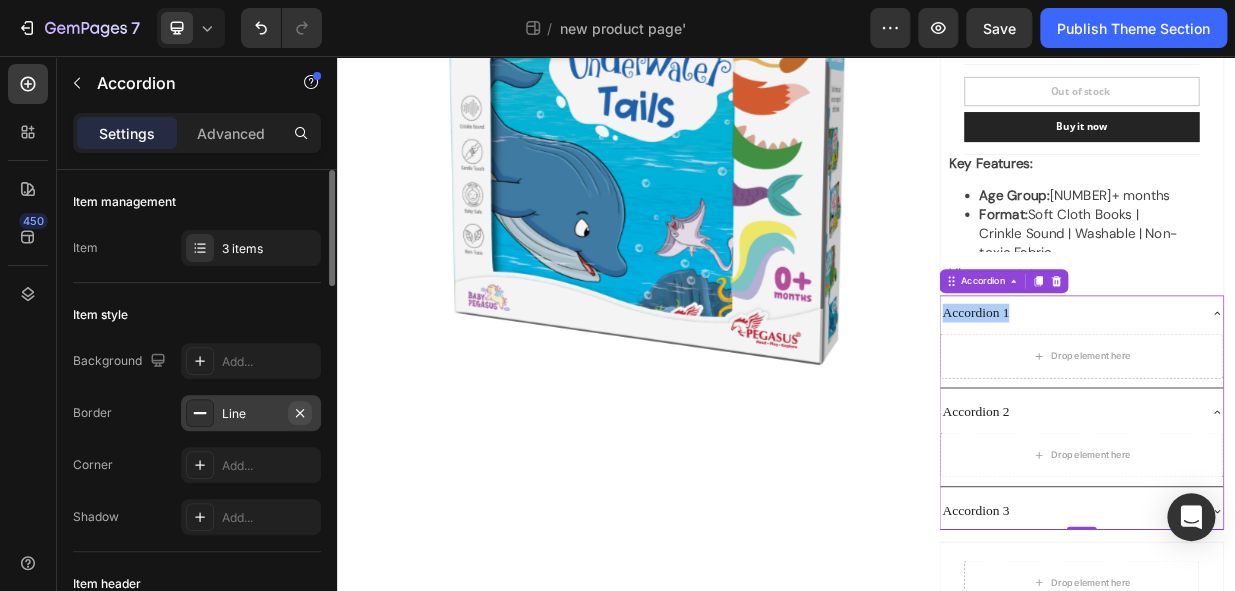 click 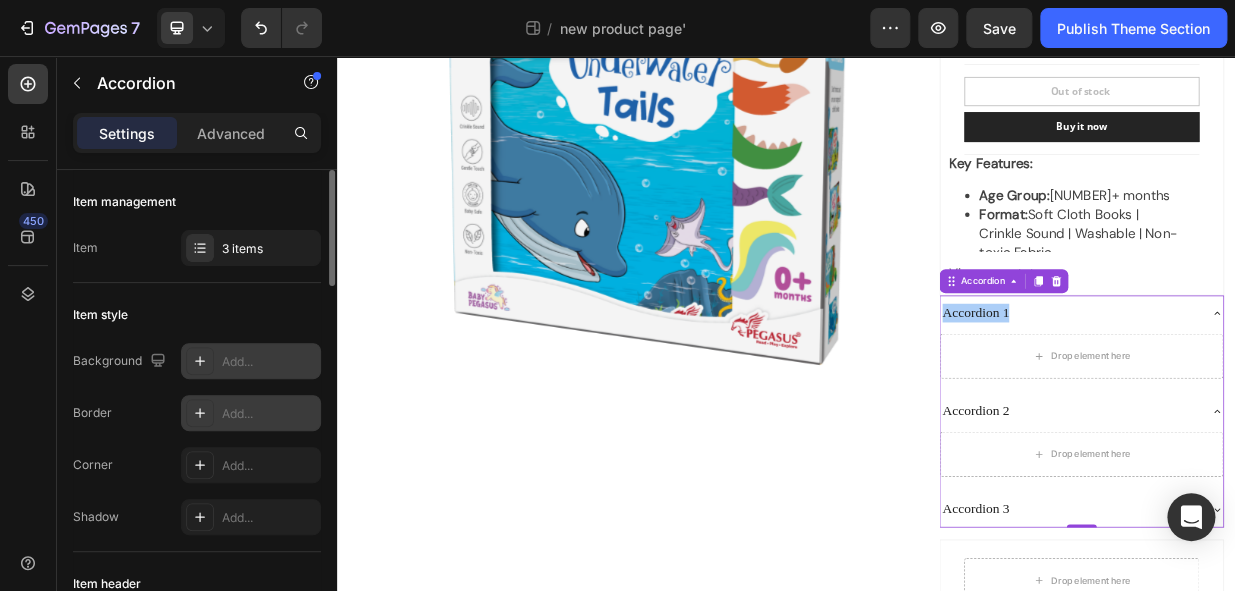 click on "Add..." at bounding box center [269, 362] 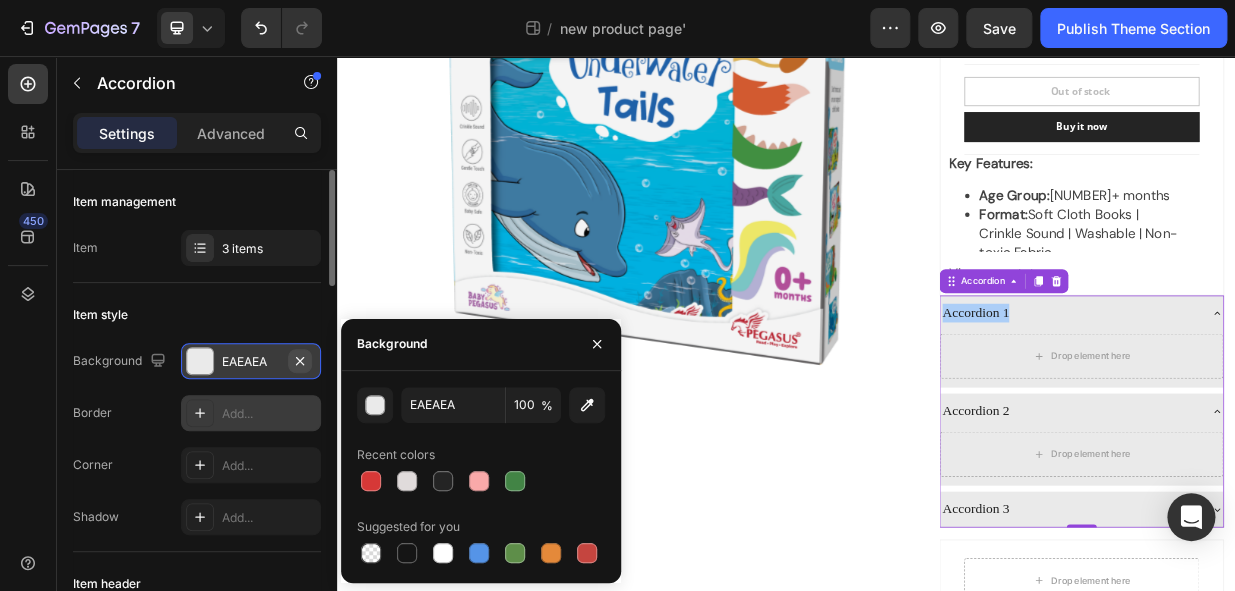 click 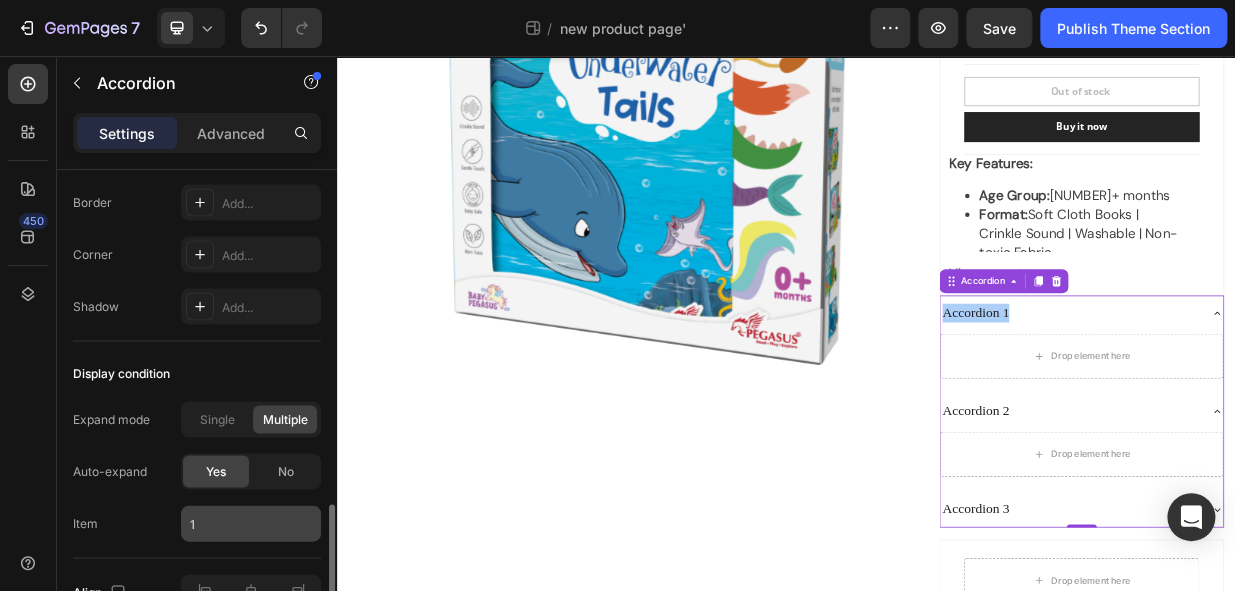 scroll, scrollTop: 1476, scrollLeft: 0, axis: vertical 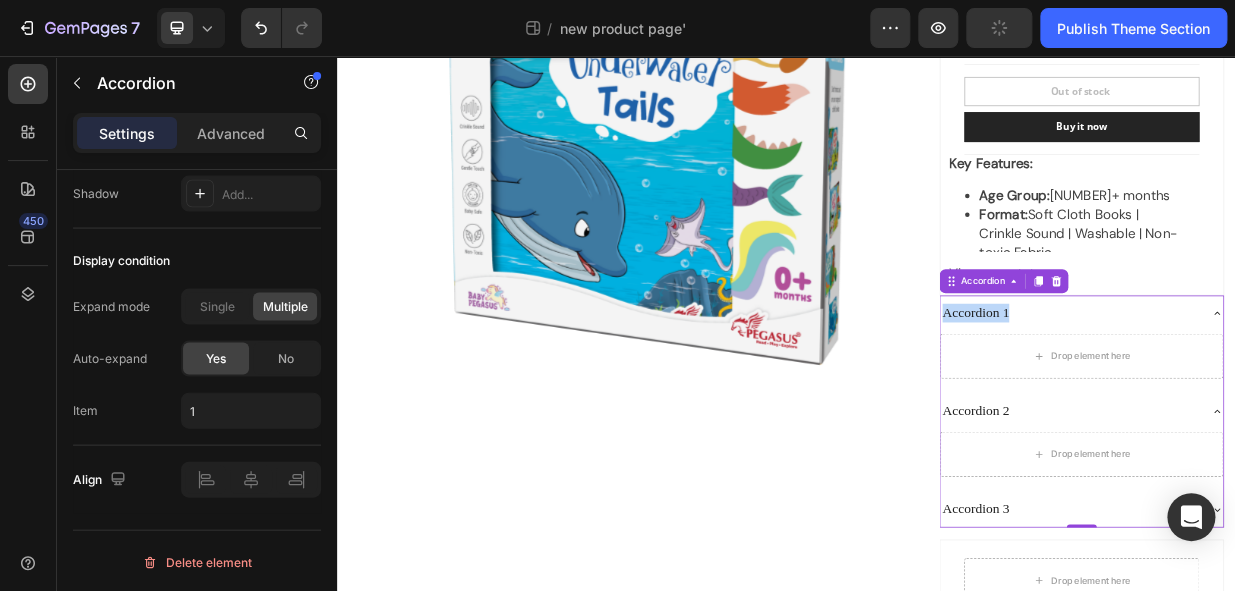 click on "Accordion 1" at bounding box center [1316, 399] 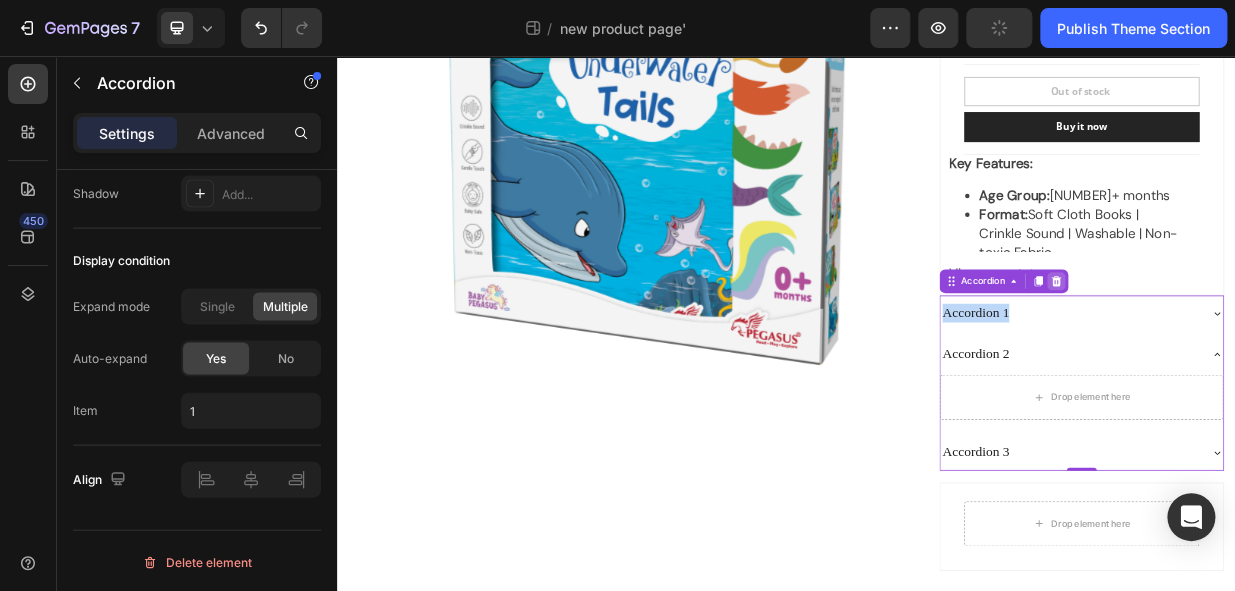 click 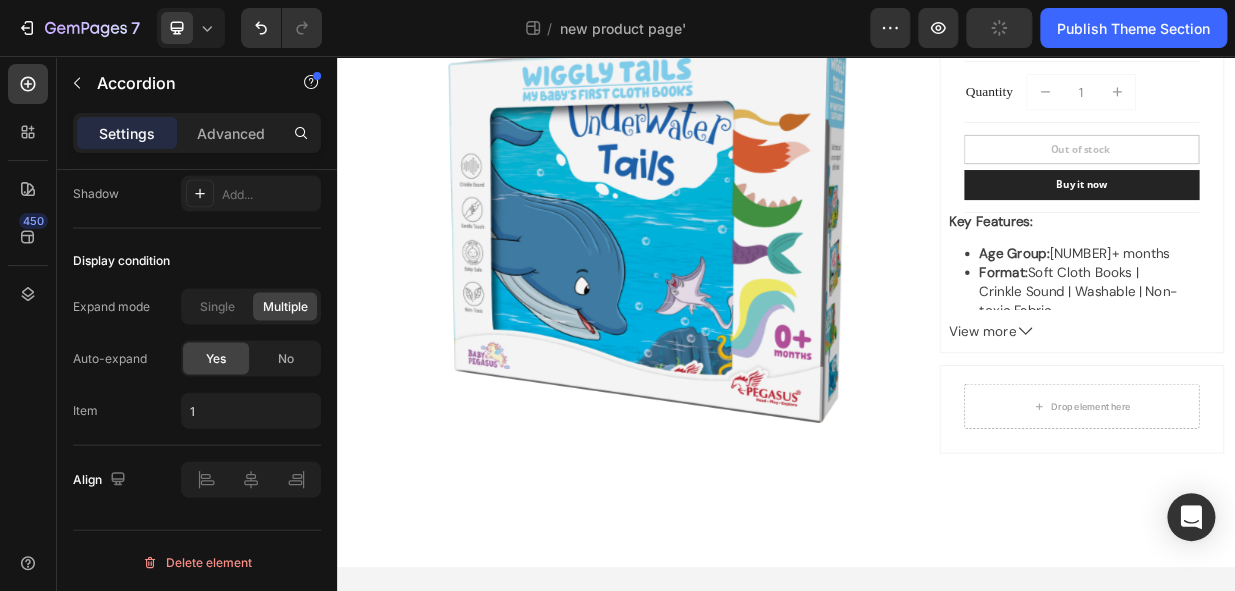 scroll, scrollTop: 300, scrollLeft: 0, axis: vertical 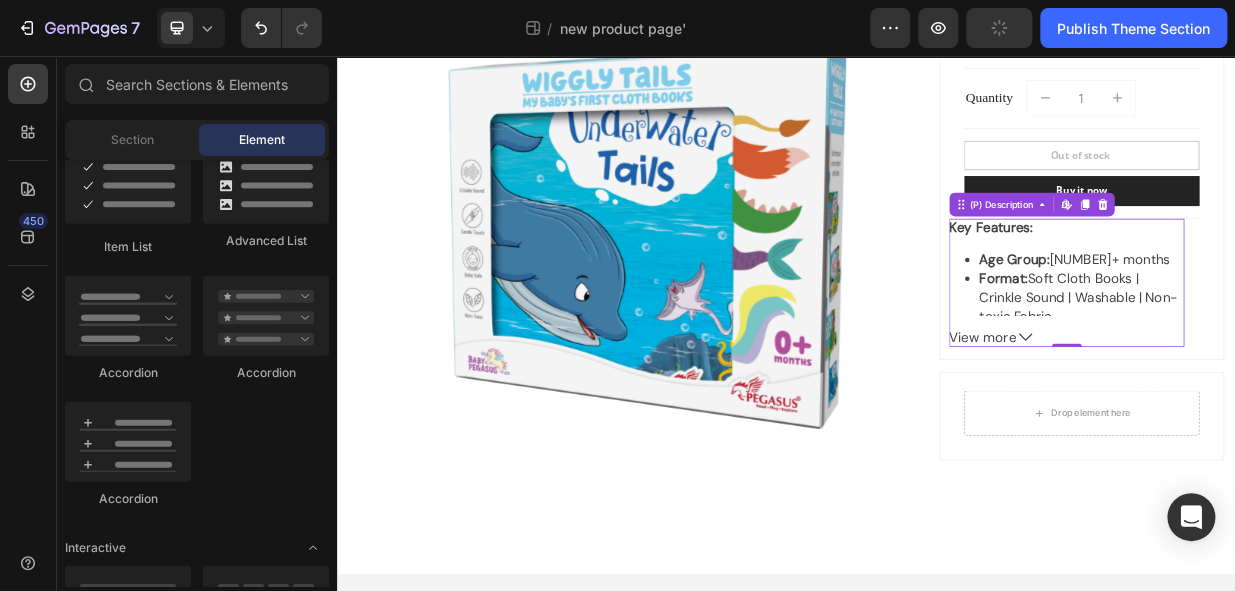 click 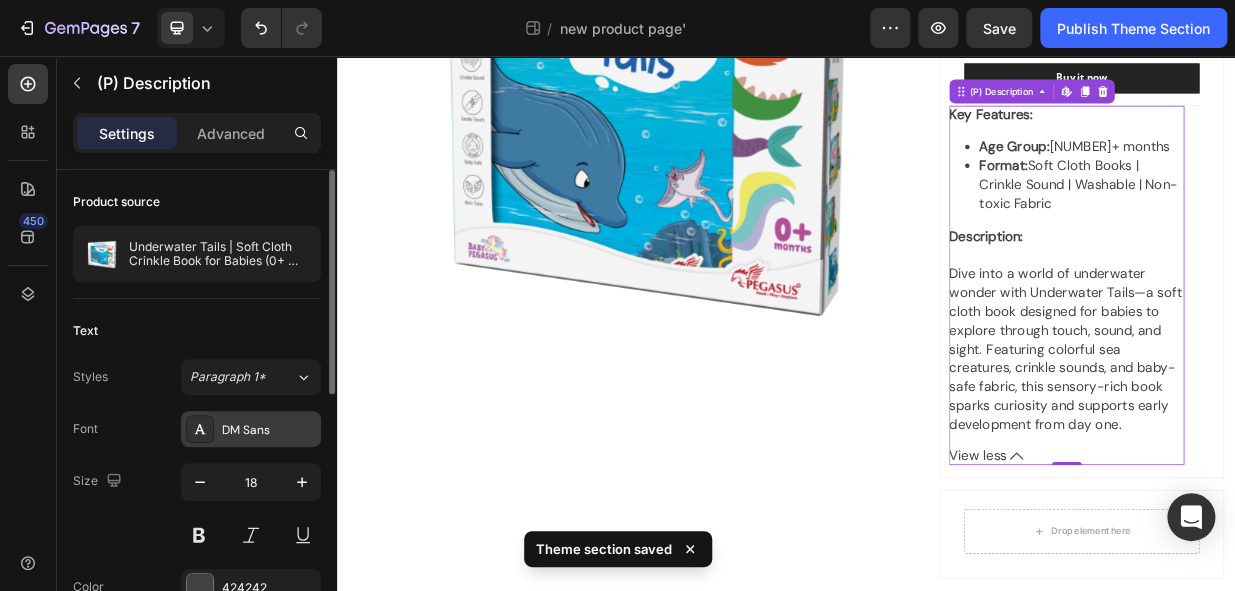 scroll, scrollTop: 454, scrollLeft: 0, axis: vertical 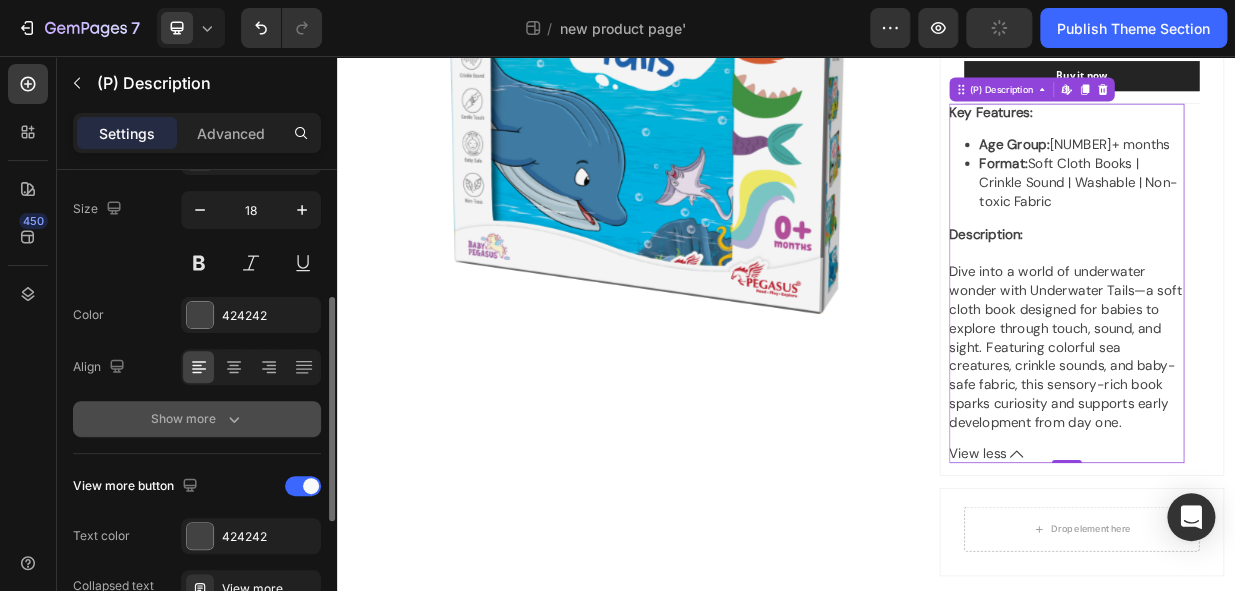 click 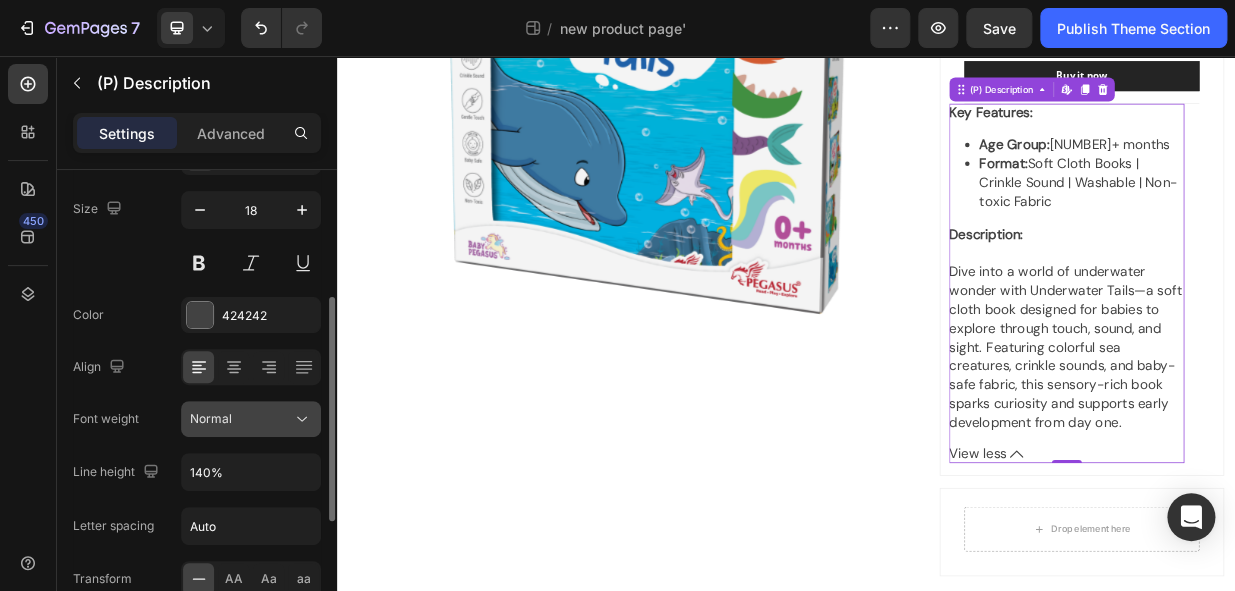 click on "Normal" at bounding box center [251, 419] 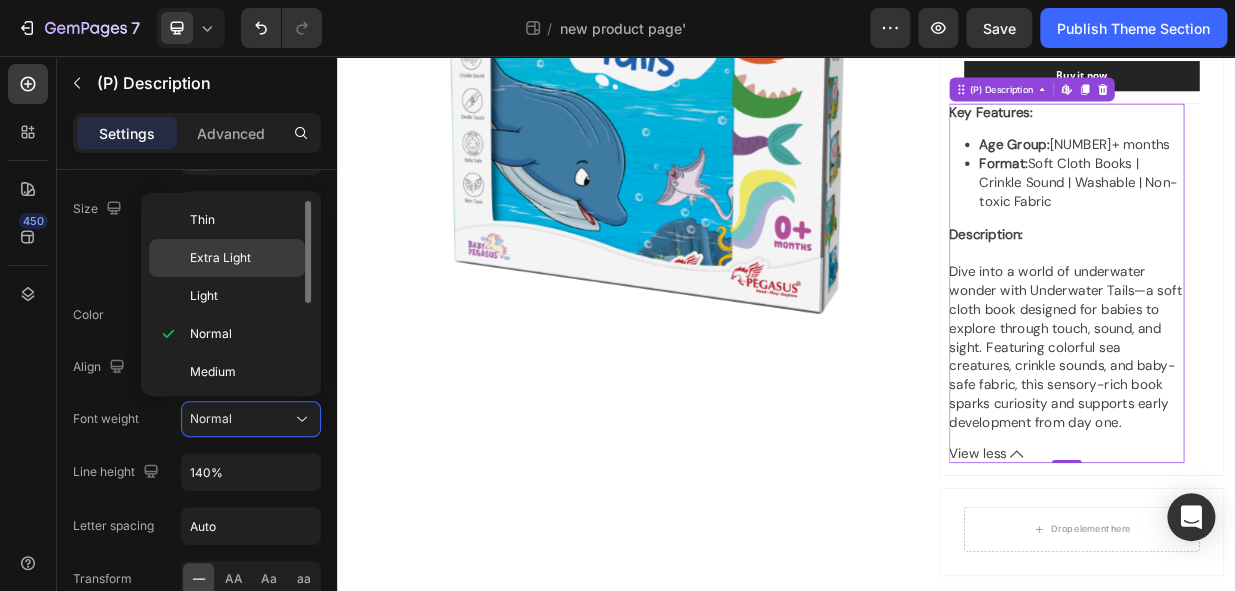 click on "Extra Light" at bounding box center (220, 258) 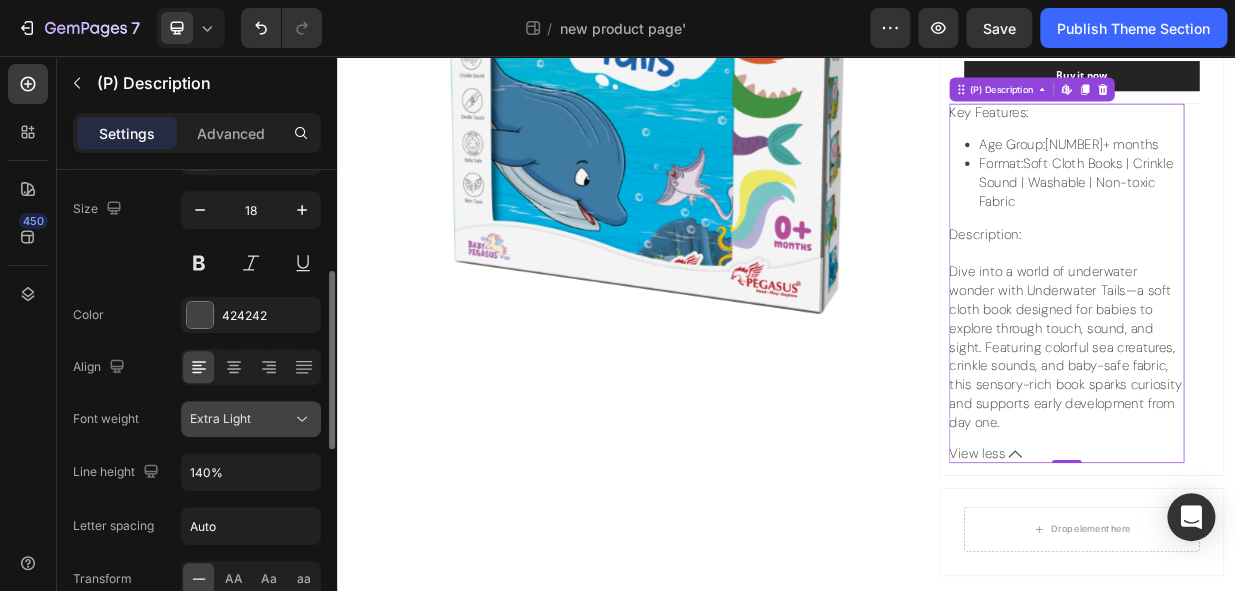 click on "Extra Light" at bounding box center (241, 419) 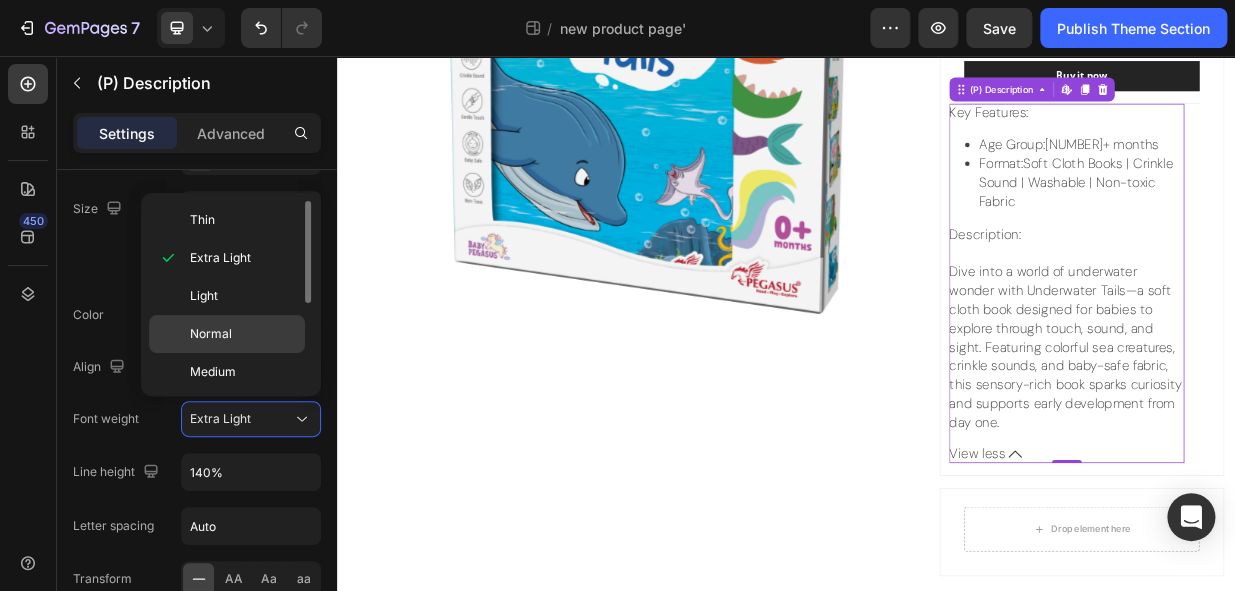 click on "Normal" at bounding box center (211, 334) 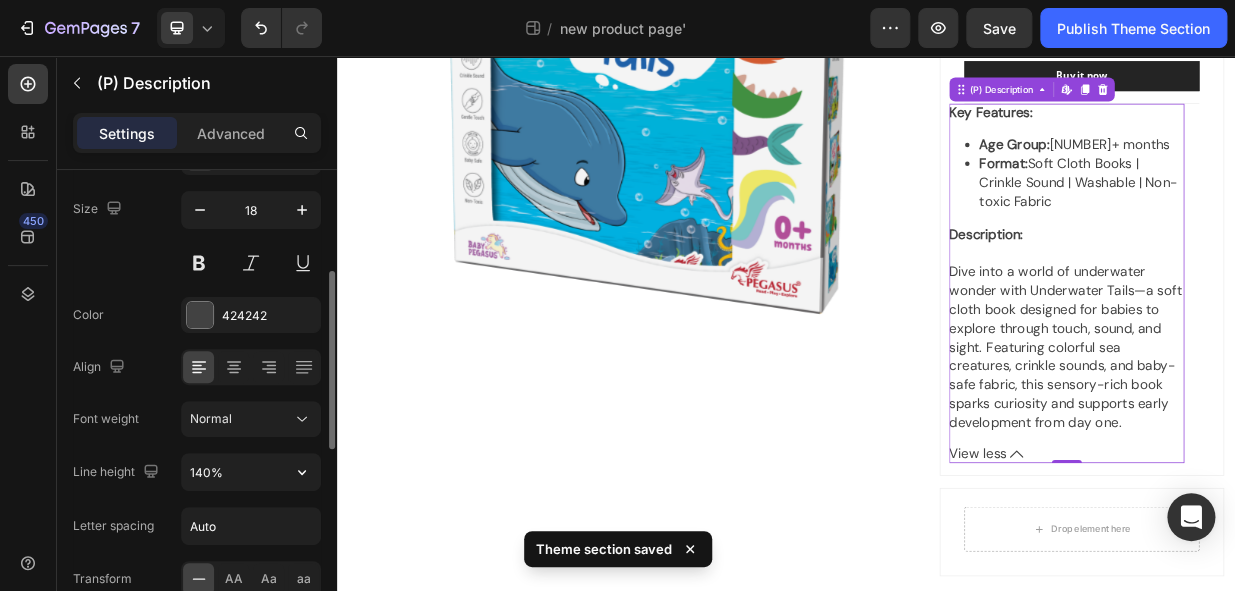 scroll, scrollTop: 363, scrollLeft: 0, axis: vertical 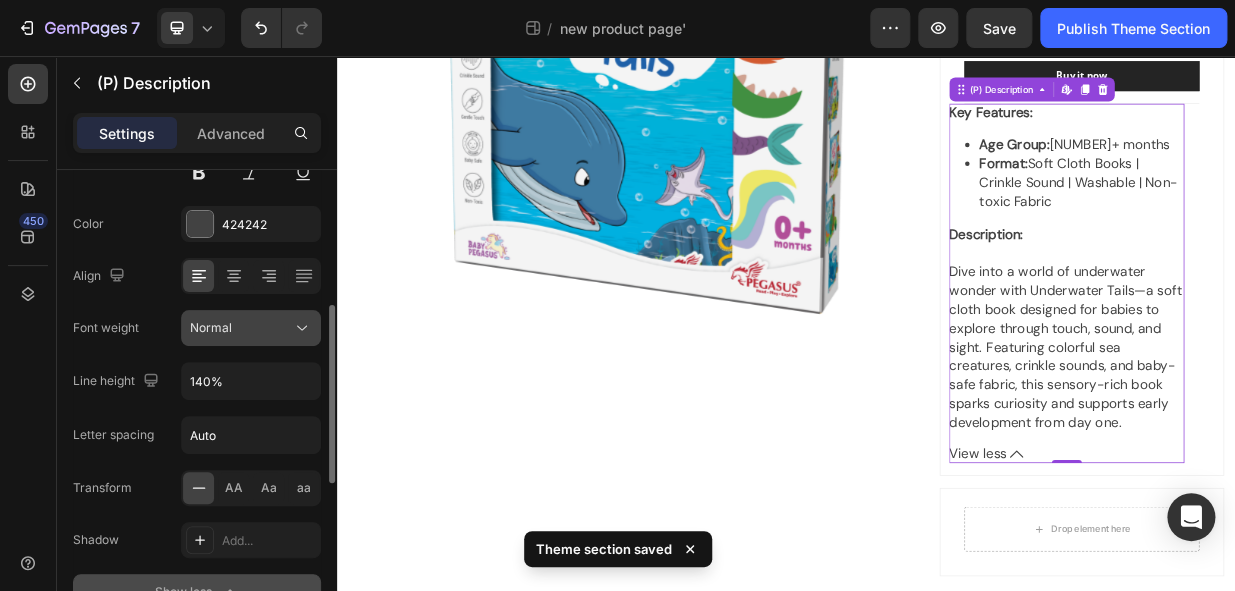 click 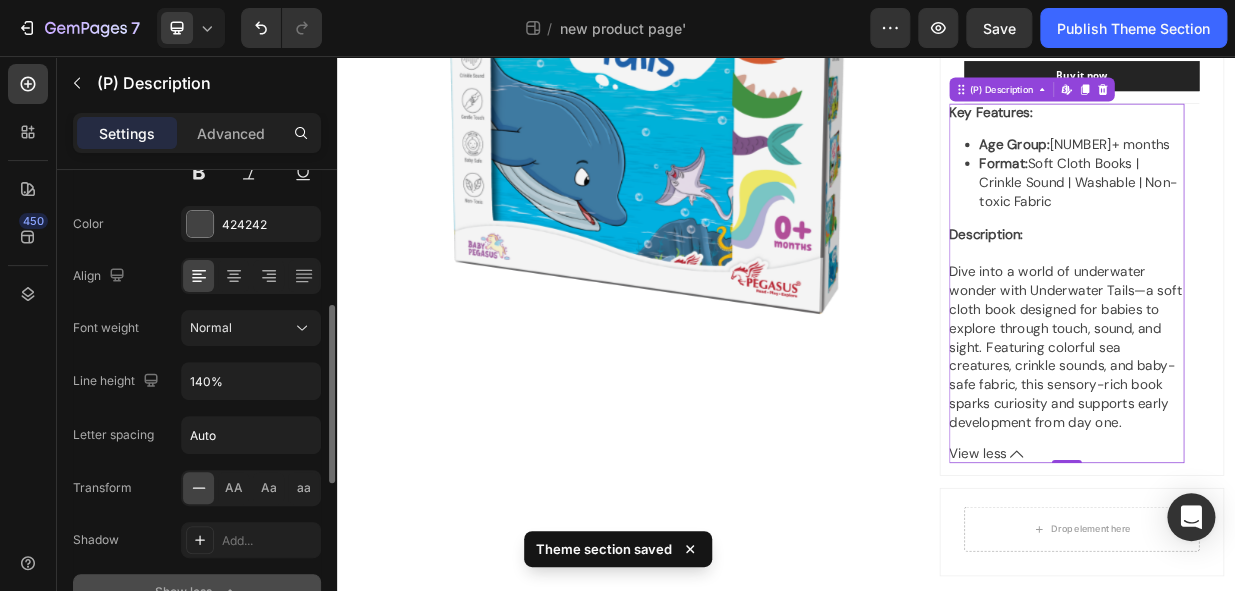 scroll, scrollTop: 272, scrollLeft: 0, axis: vertical 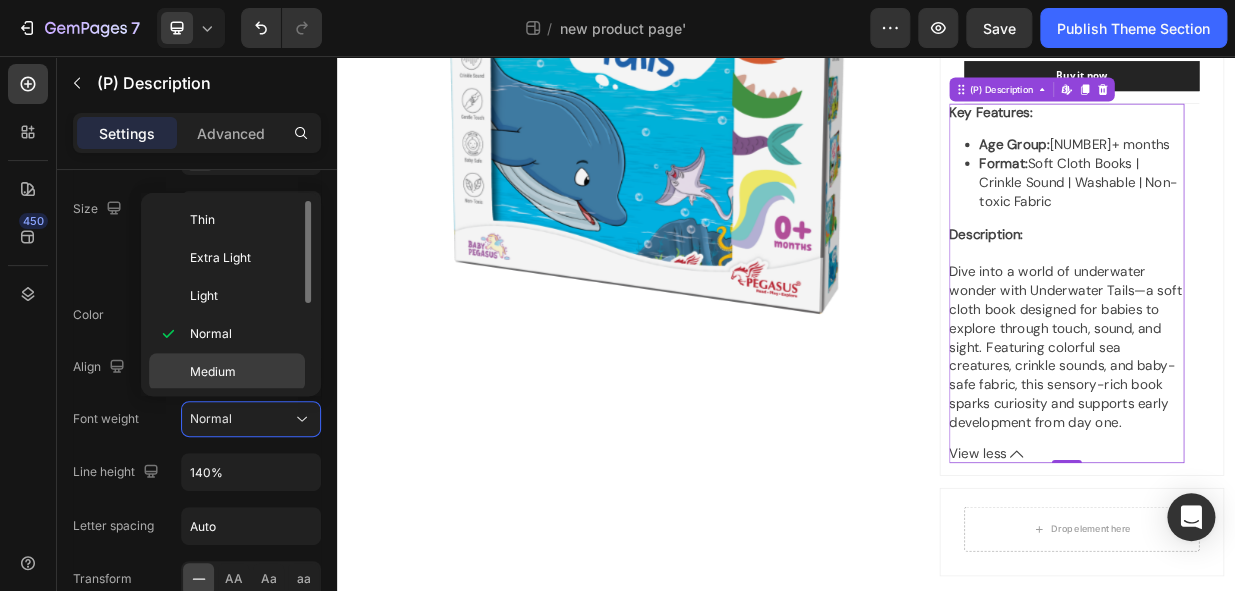 click on "Medium" at bounding box center [243, 372] 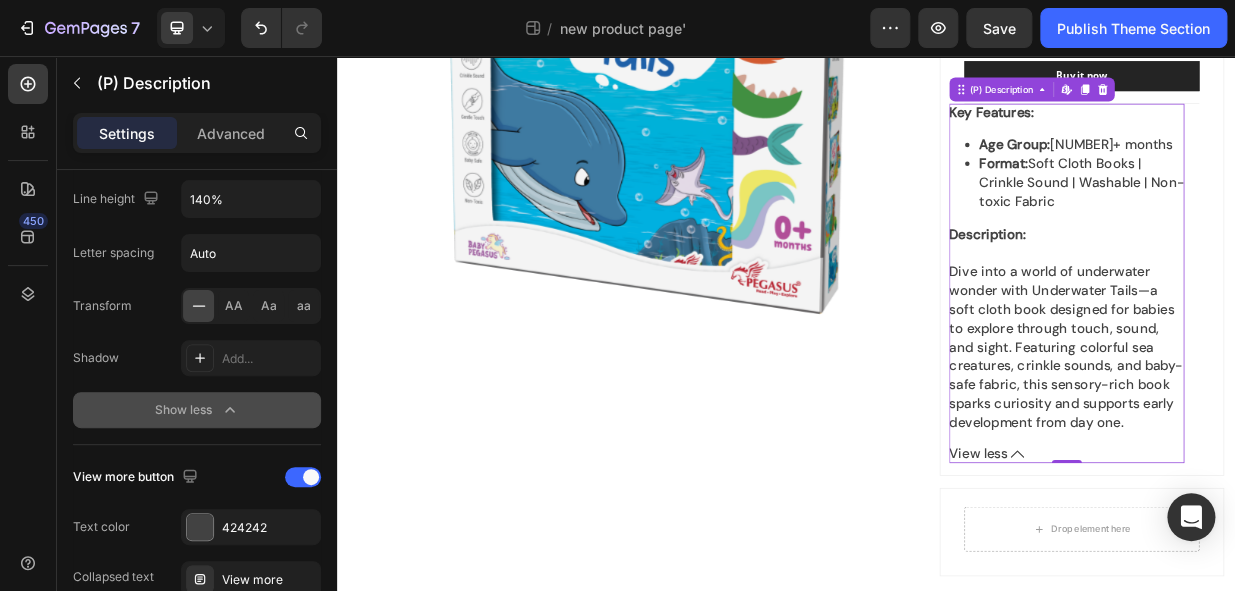 scroll, scrollTop: 803, scrollLeft: 0, axis: vertical 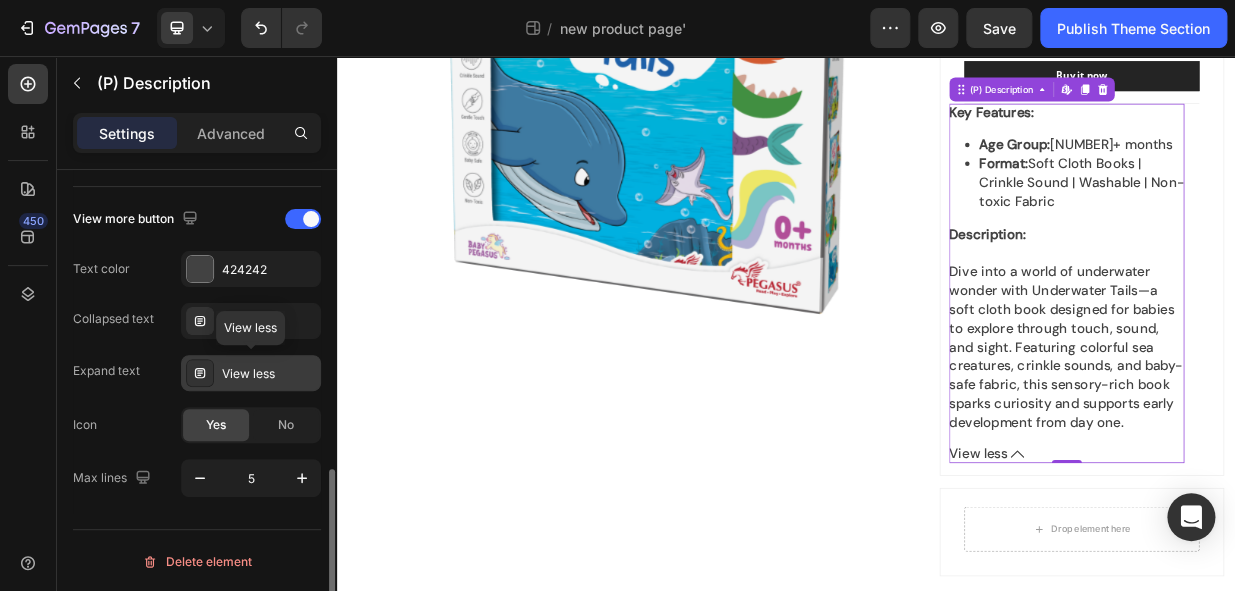 click on "View less" at bounding box center (269, 374) 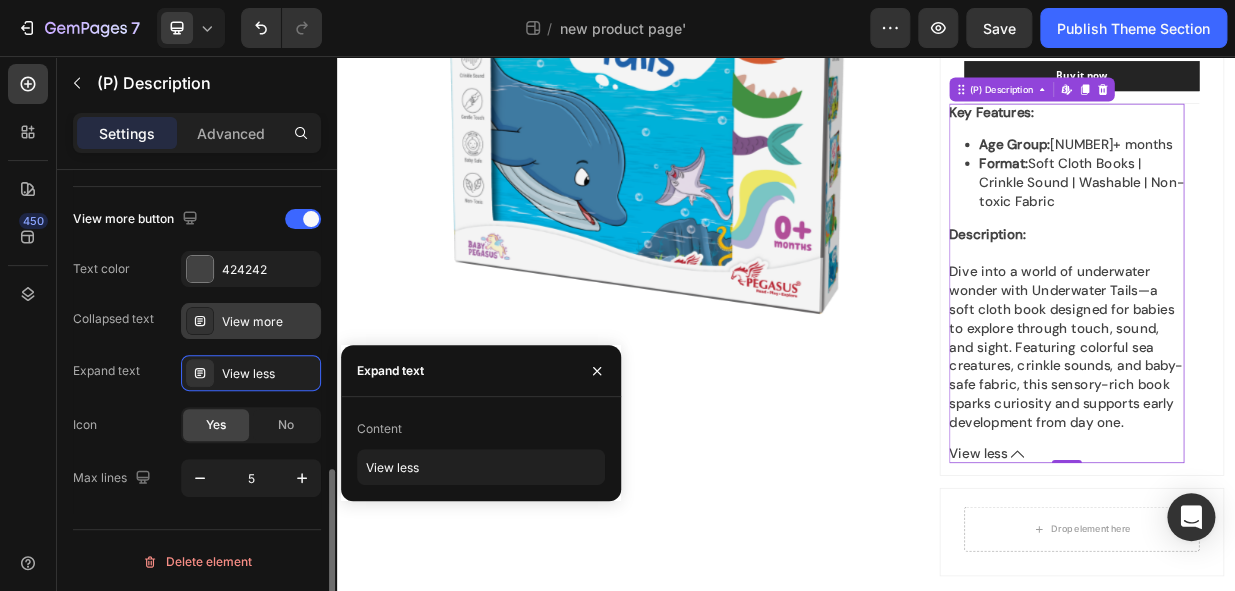 click on "View more" at bounding box center (269, 322) 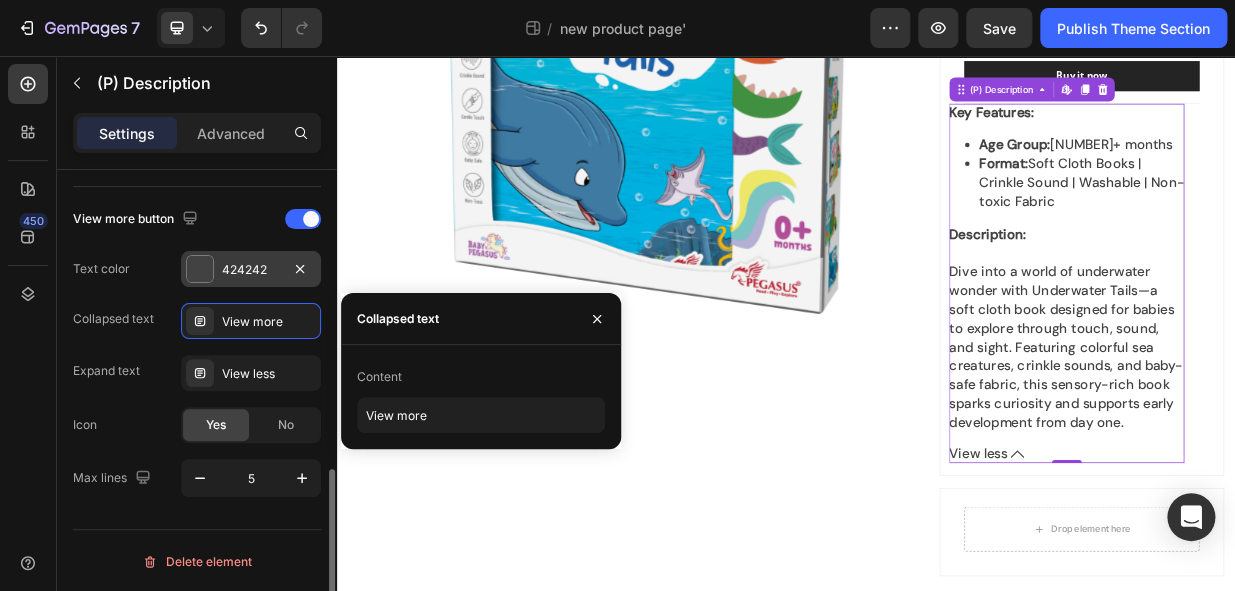 click at bounding box center [200, 269] 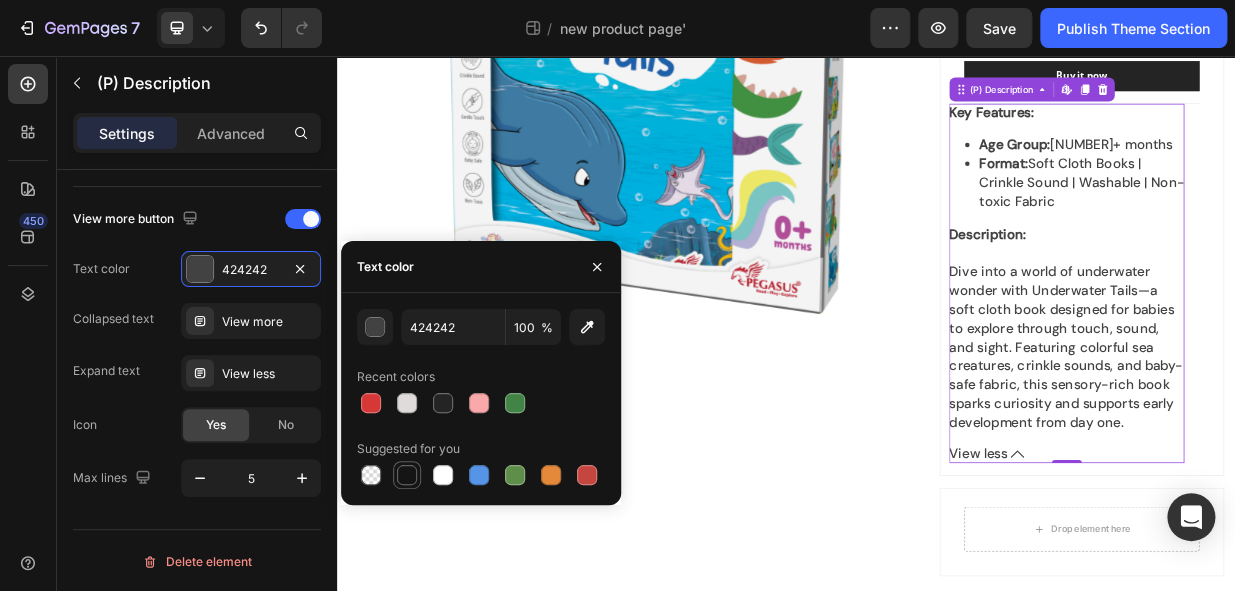 click at bounding box center (407, 475) 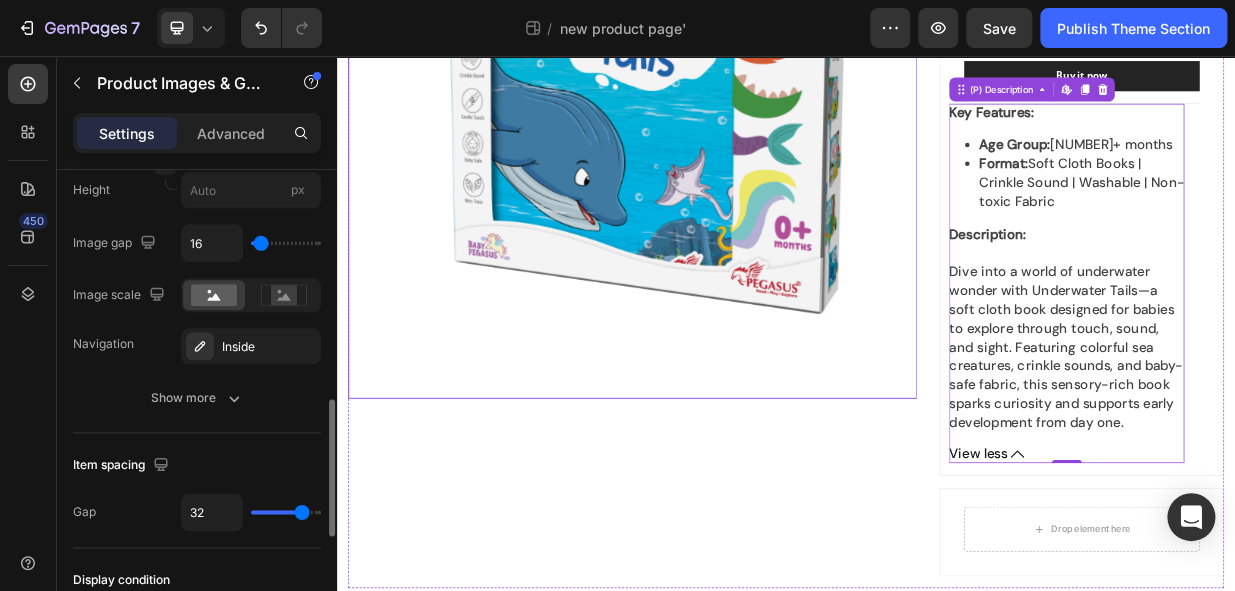 click on "Product Images & Gallery" at bounding box center (732, 134) 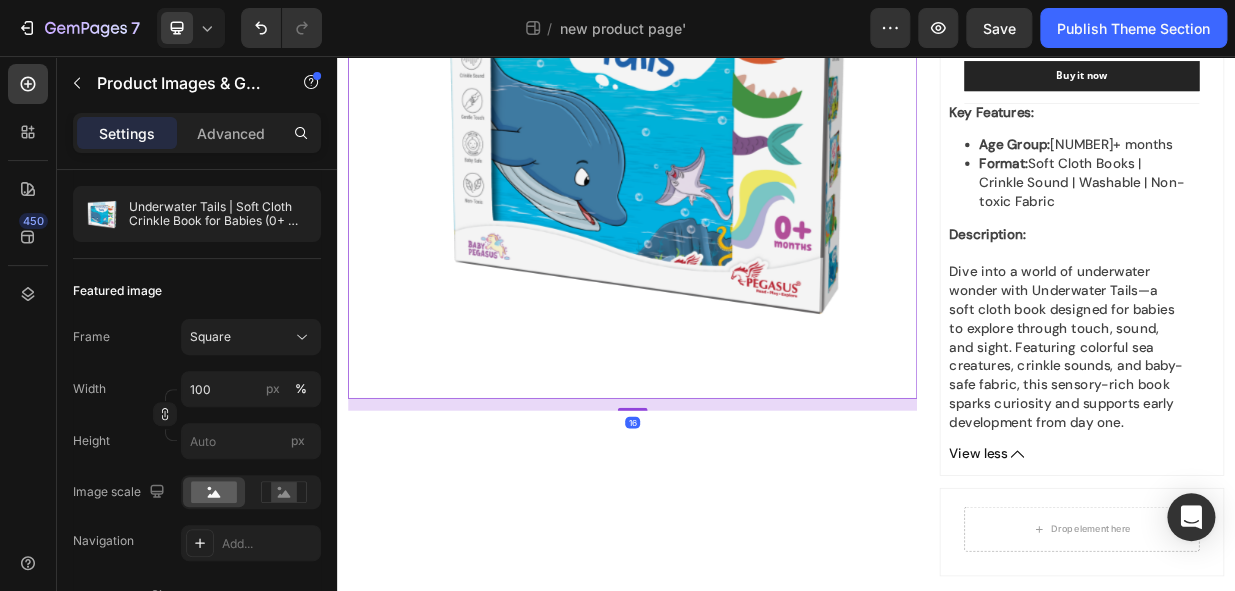 scroll, scrollTop: 0, scrollLeft: 0, axis: both 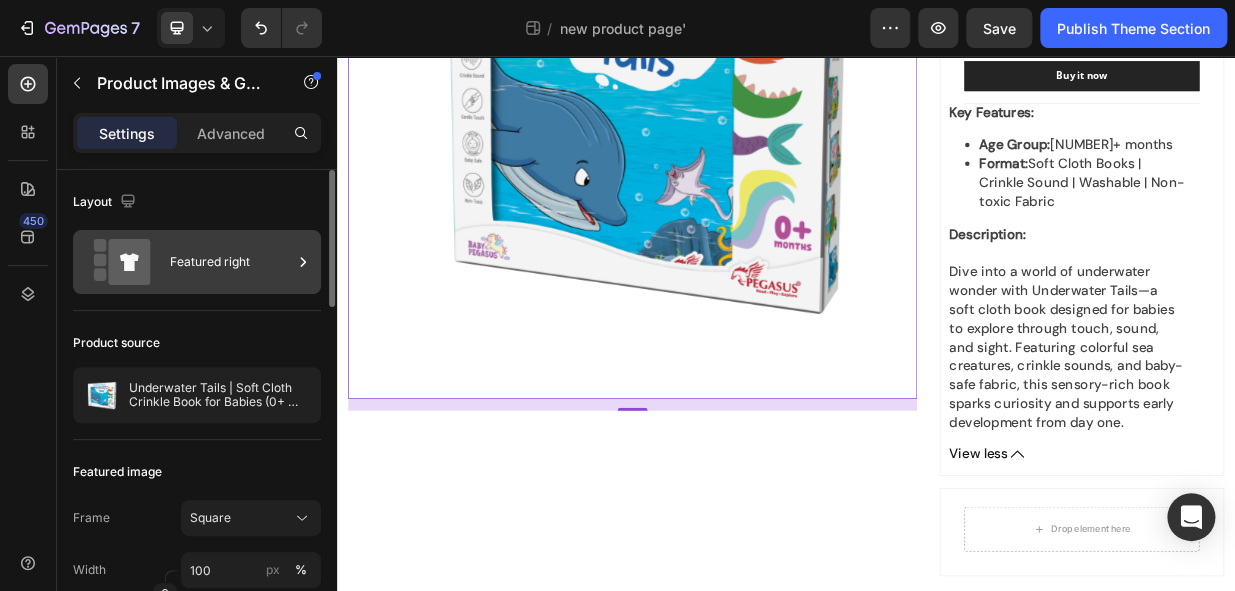 click on "Featured right" at bounding box center [231, 262] 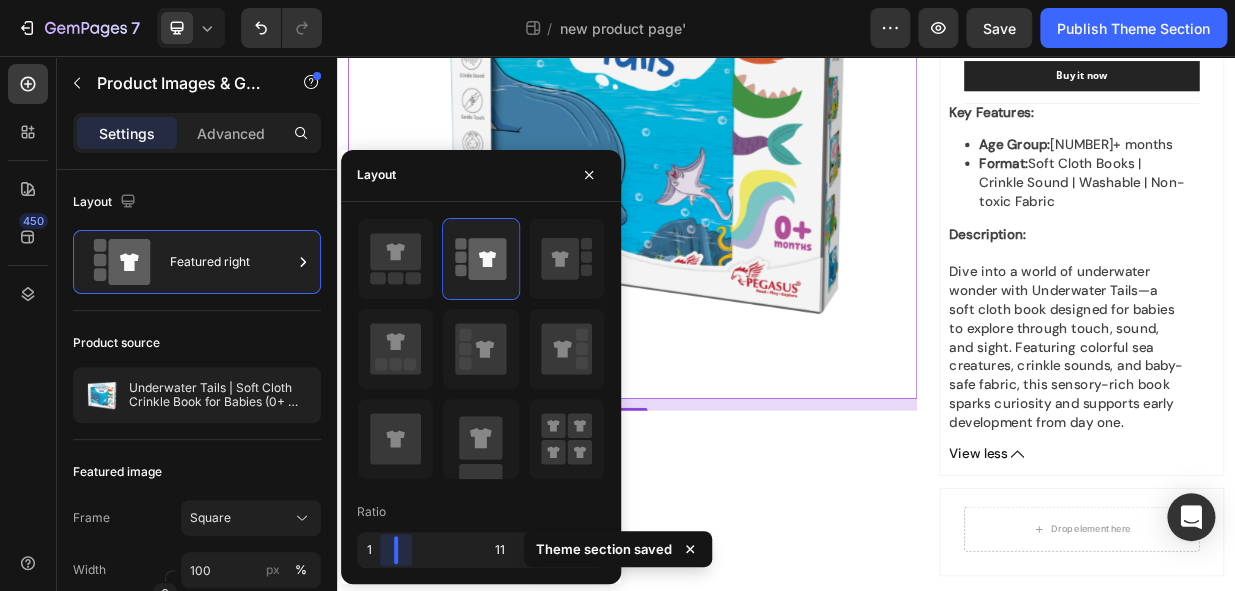 drag, startPoint x: 413, startPoint y: 544, endPoint x: 370, endPoint y: 542, distance: 43.046486 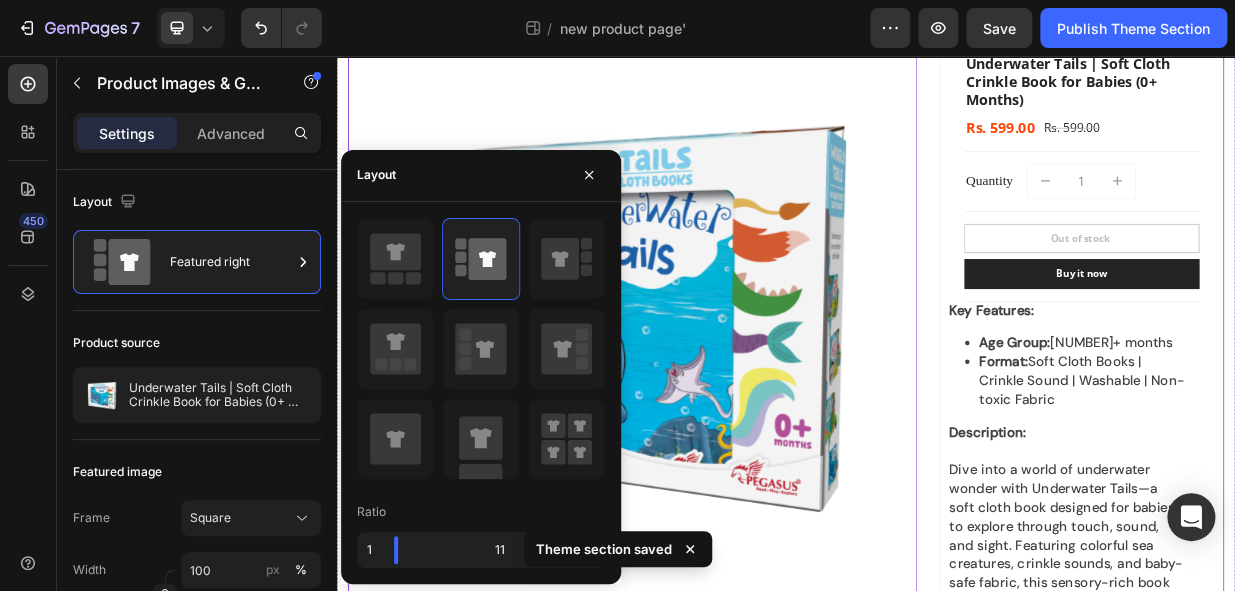 scroll, scrollTop: 181, scrollLeft: 0, axis: vertical 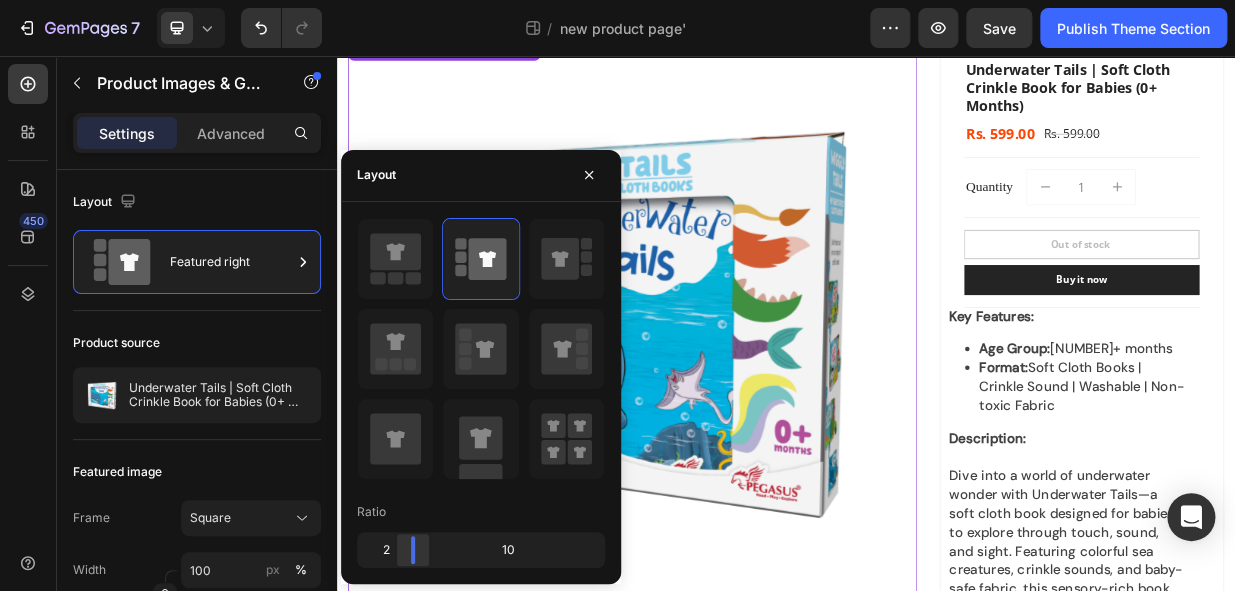 click on "7  Theme section  /  new product page' Preview  Save   Publish Theme Section  450 Sections(18) Elements(81) Section Element Hero Section Product Detail Brands Trusted Badges Guarantee Product Breakdown How to use Testimonials Compare Bundle FAQs Social Proof Brand Story Product List Collection Blog List Contact Sticky Add to Cart Custom Footer Browse Library 450 Layout
Row
Row
Row
Row Text
Heading
Text Block Button
Button
Button Media
Image
Image" at bounding box center (617, 0) 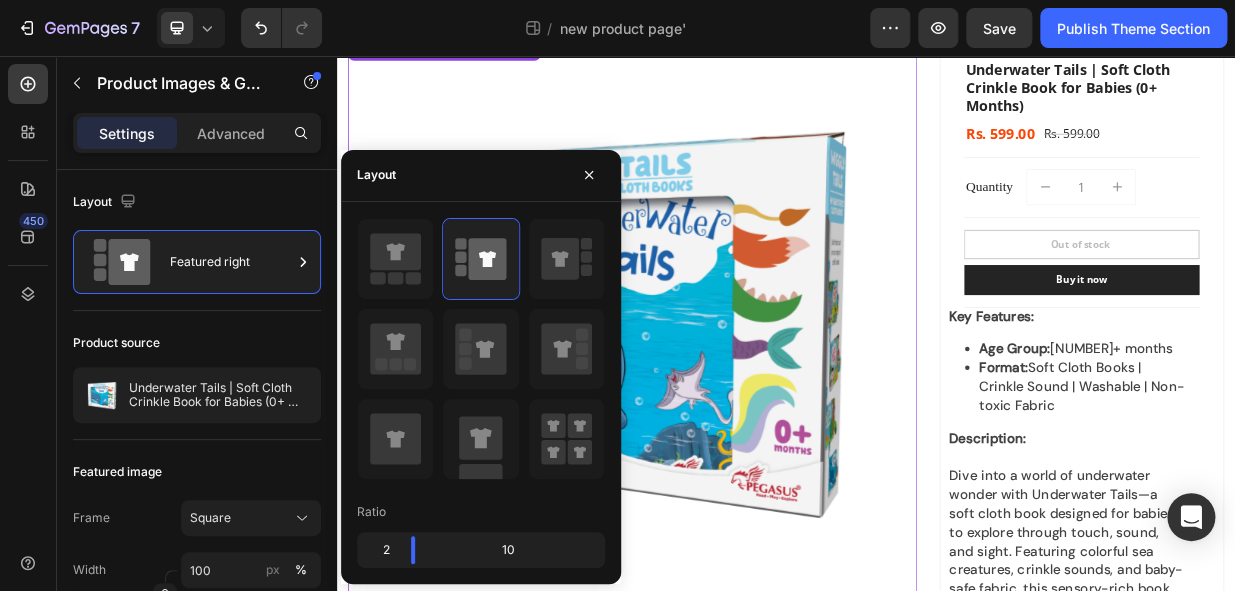 click at bounding box center [732, 407] 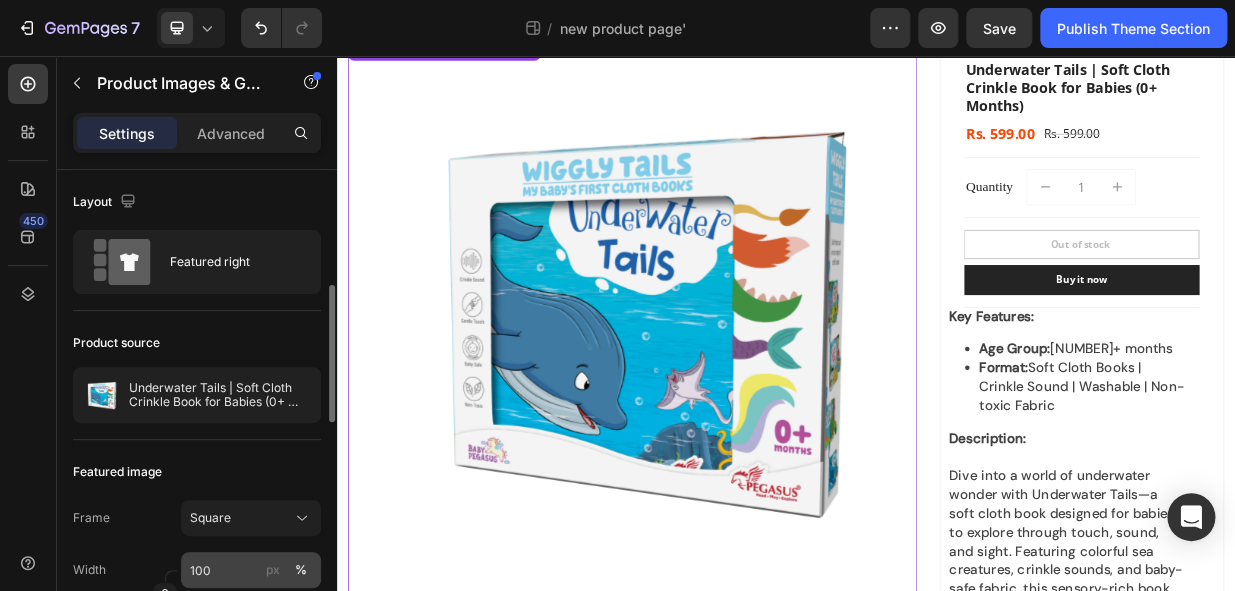 scroll, scrollTop: 181, scrollLeft: 0, axis: vertical 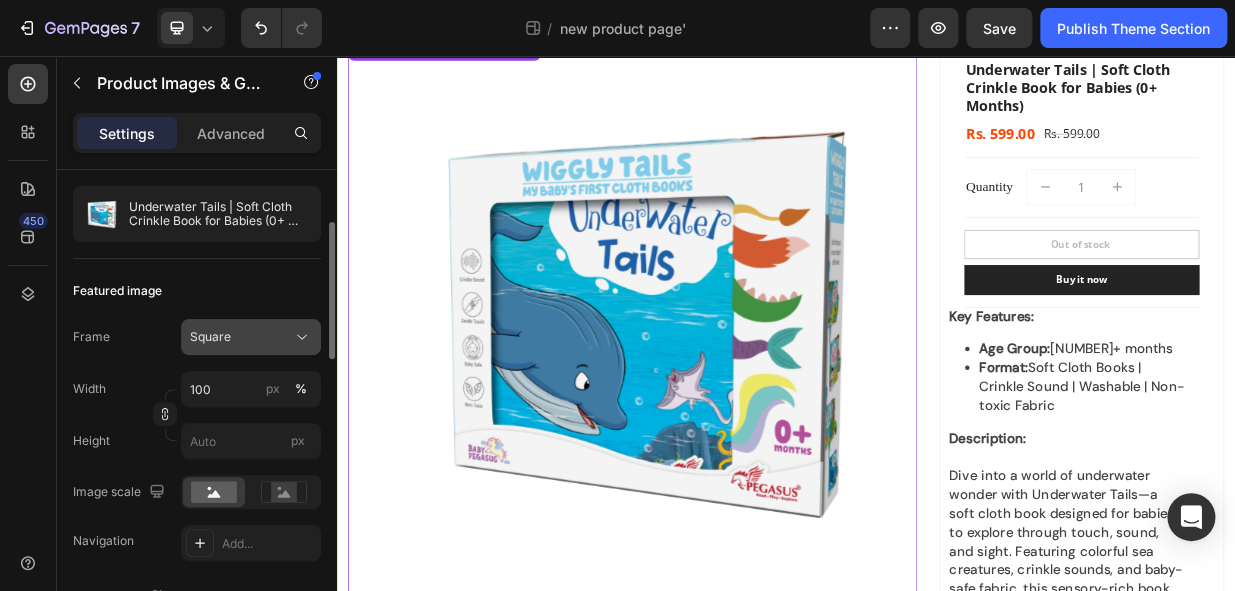 click on "Square" 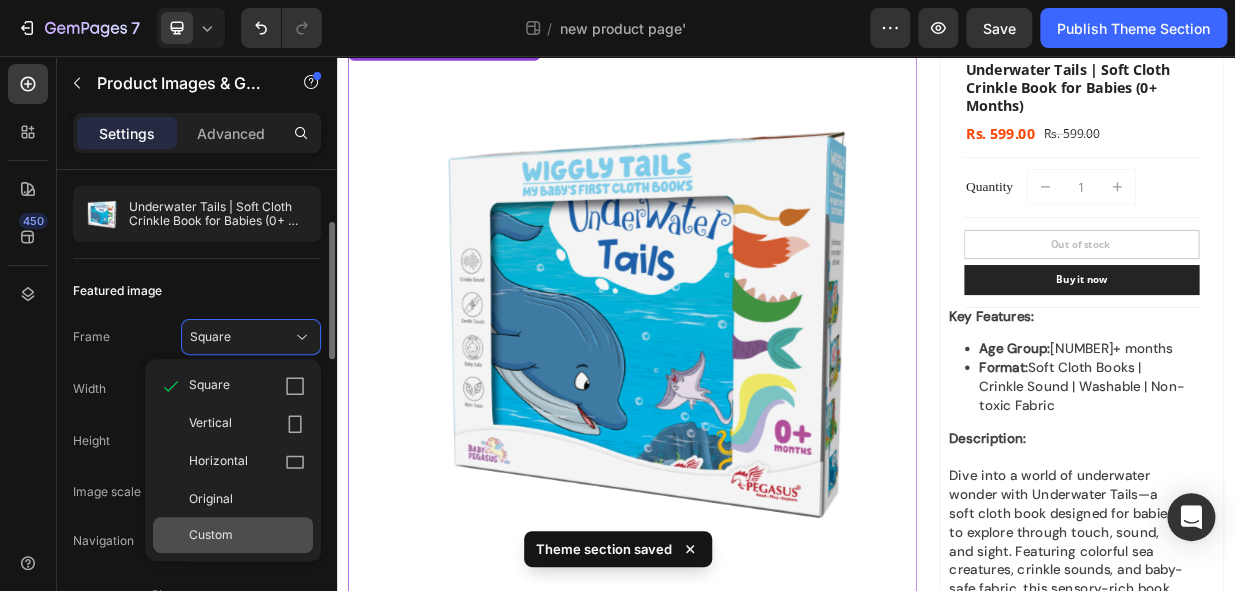 click on "Custom" at bounding box center [211, 535] 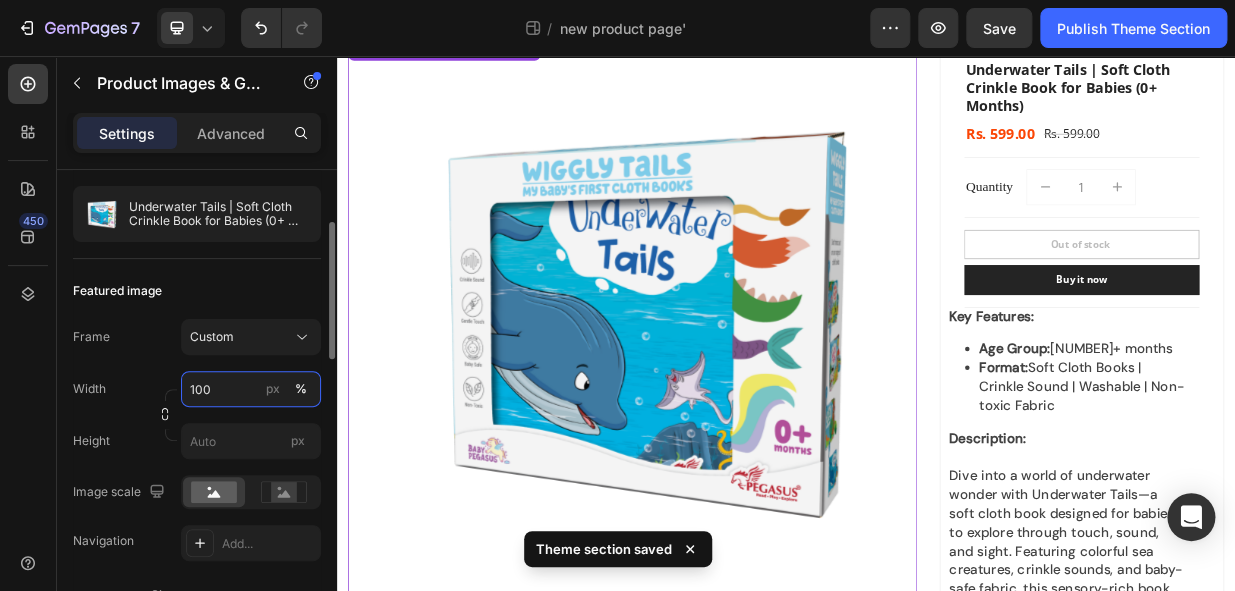 click on "100" at bounding box center [251, 389] 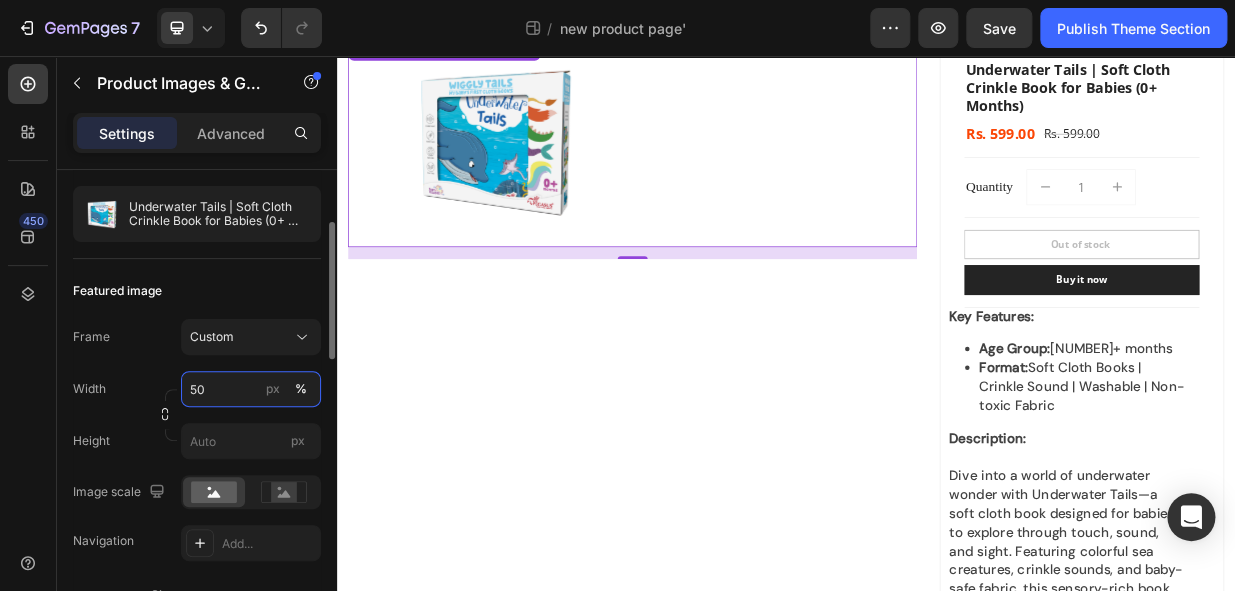 drag, startPoint x: 177, startPoint y: 383, endPoint x: 159, endPoint y: 391, distance: 19.697716 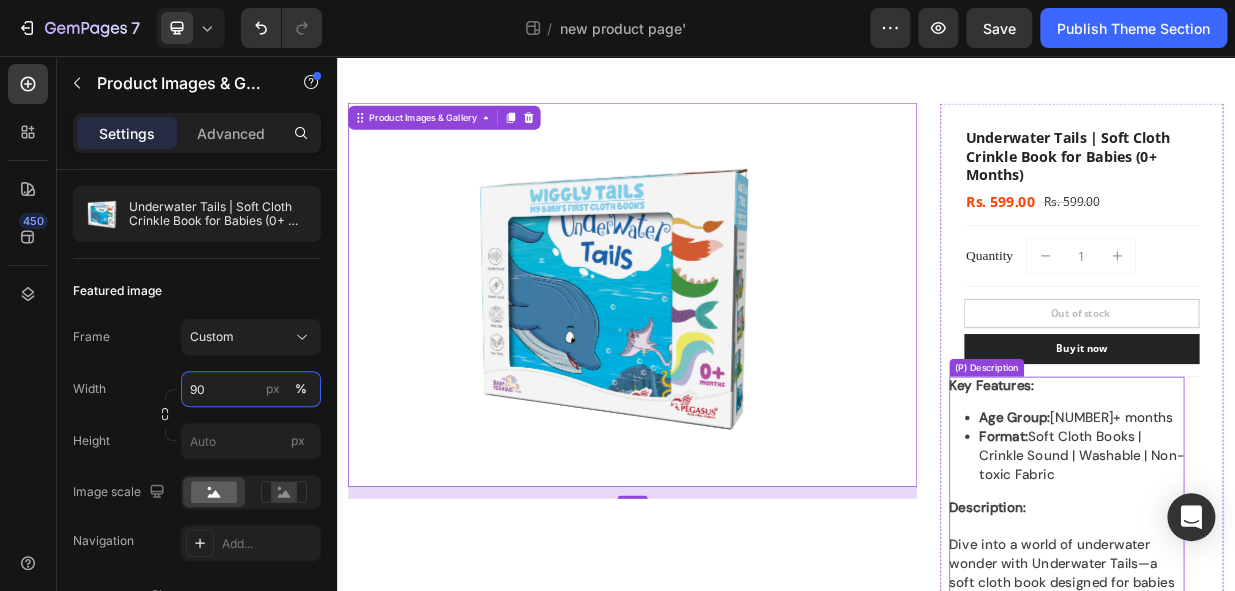 scroll, scrollTop: 0, scrollLeft: 0, axis: both 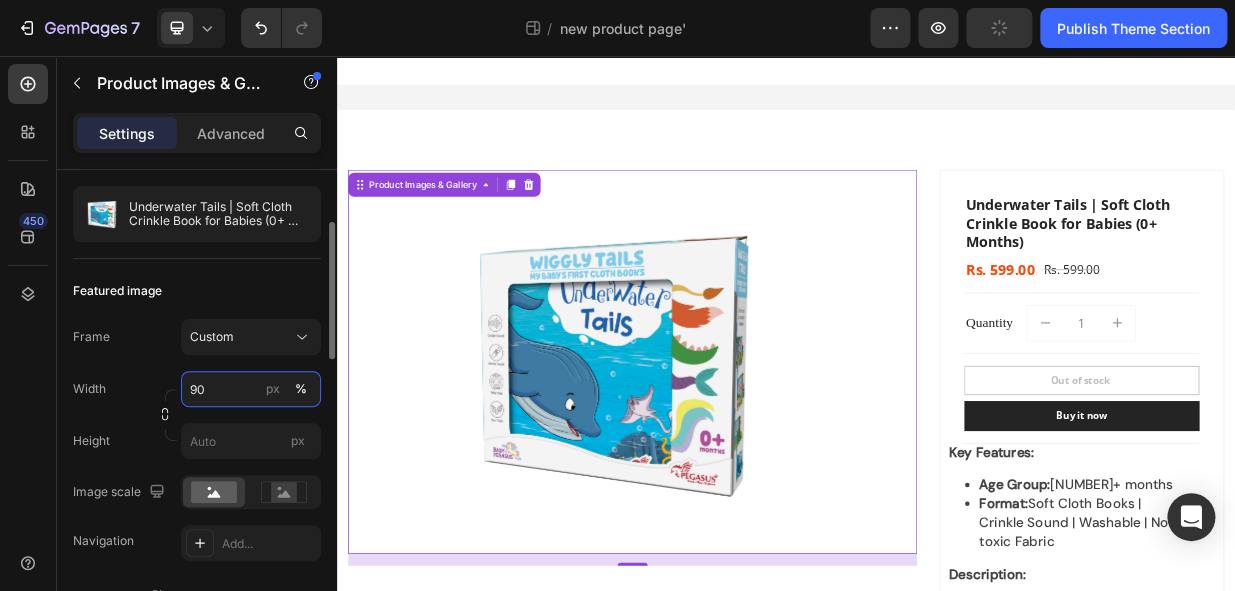 click on "90" at bounding box center (251, 389) 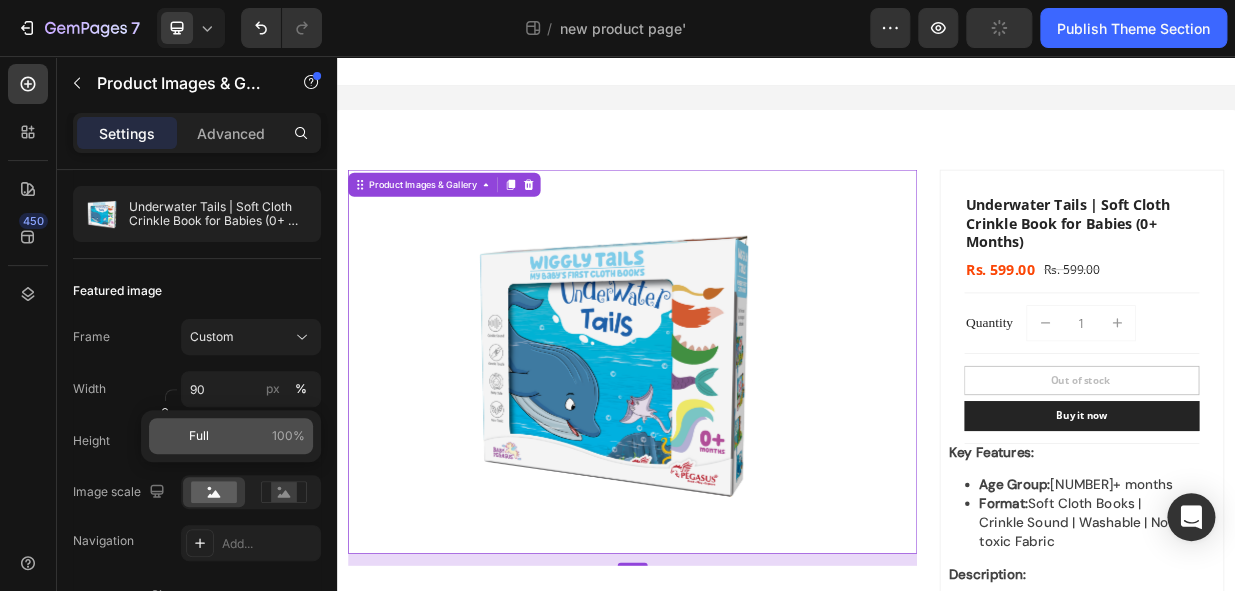 click on "Full" at bounding box center [199, 436] 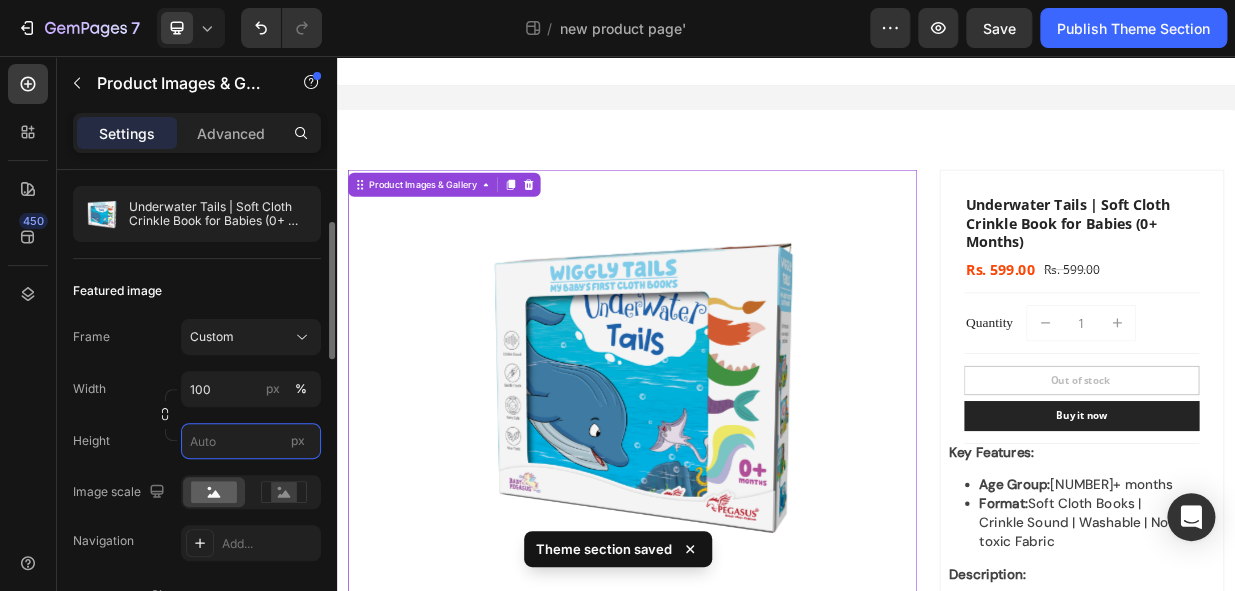 click on "px" at bounding box center (251, 441) 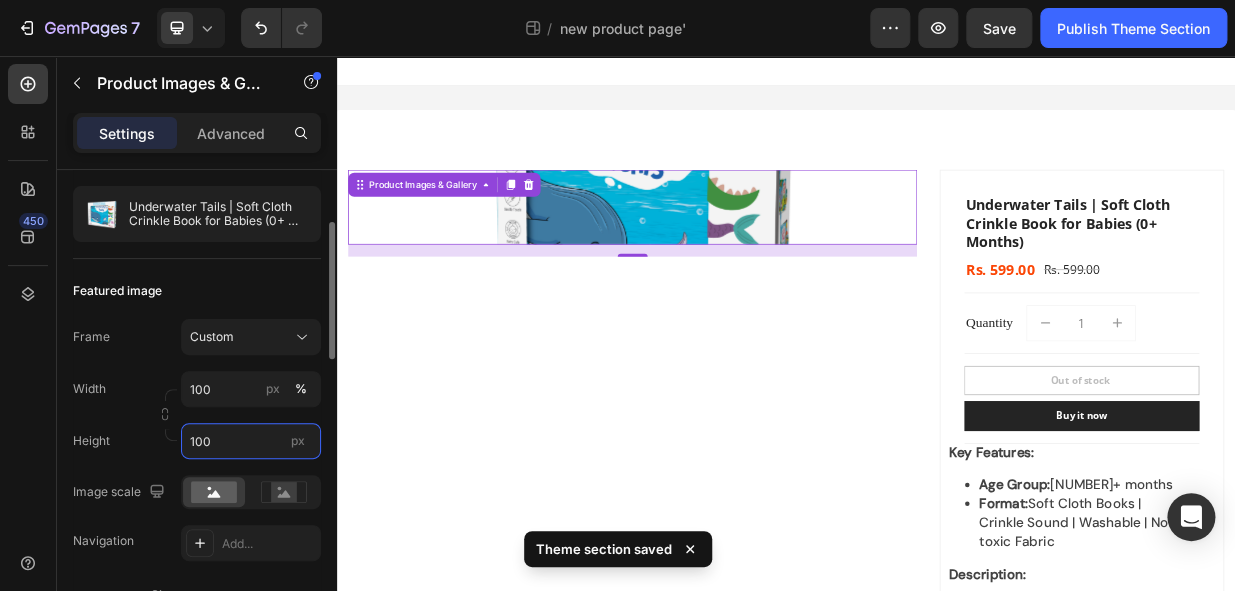 drag, startPoint x: 212, startPoint y: 439, endPoint x: 173, endPoint y: 436, distance: 39.115215 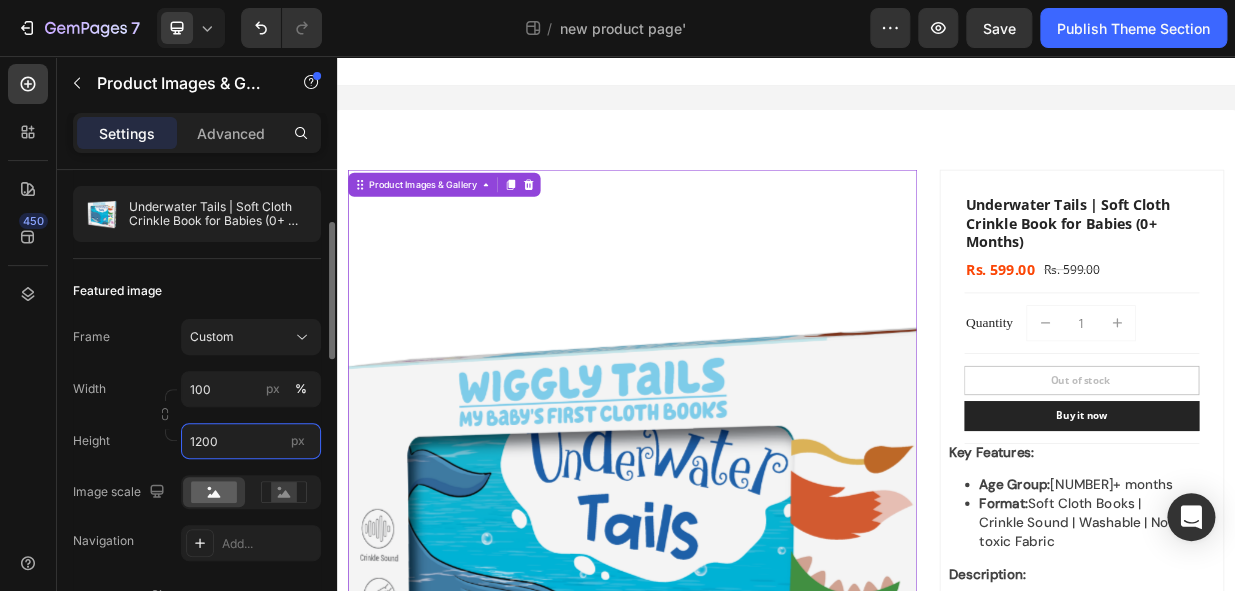 drag, startPoint x: 192, startPoint y: 440, endPoint x: 224, endPoint y: 449, distance: 33.24154 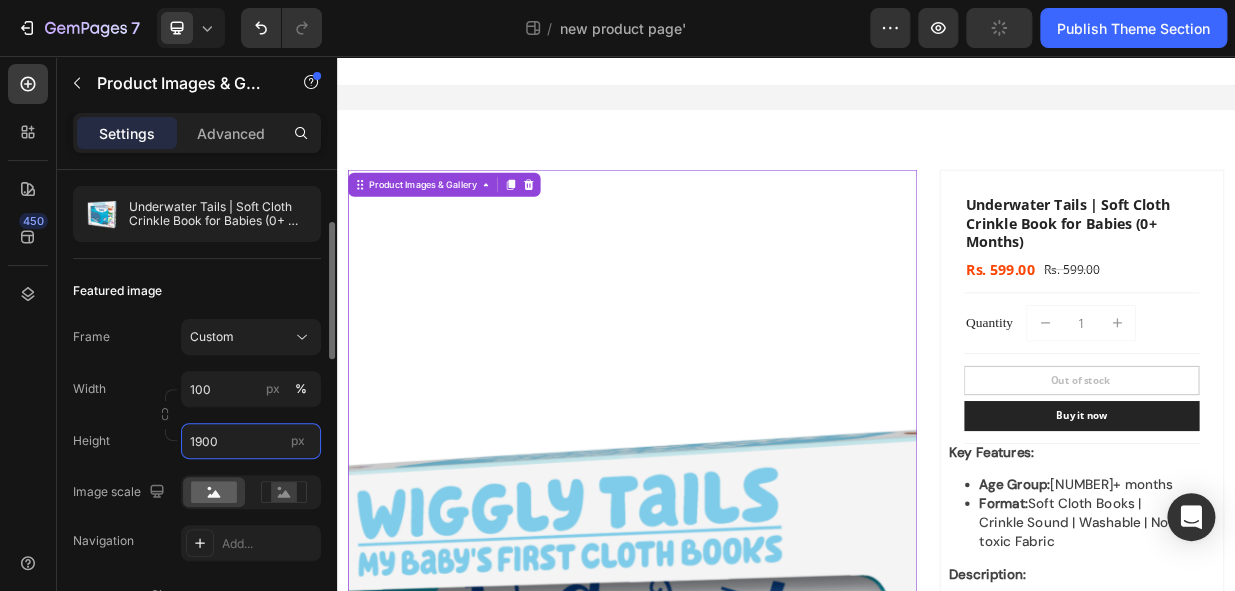 click on "1900" at bounding box center (251, 441) 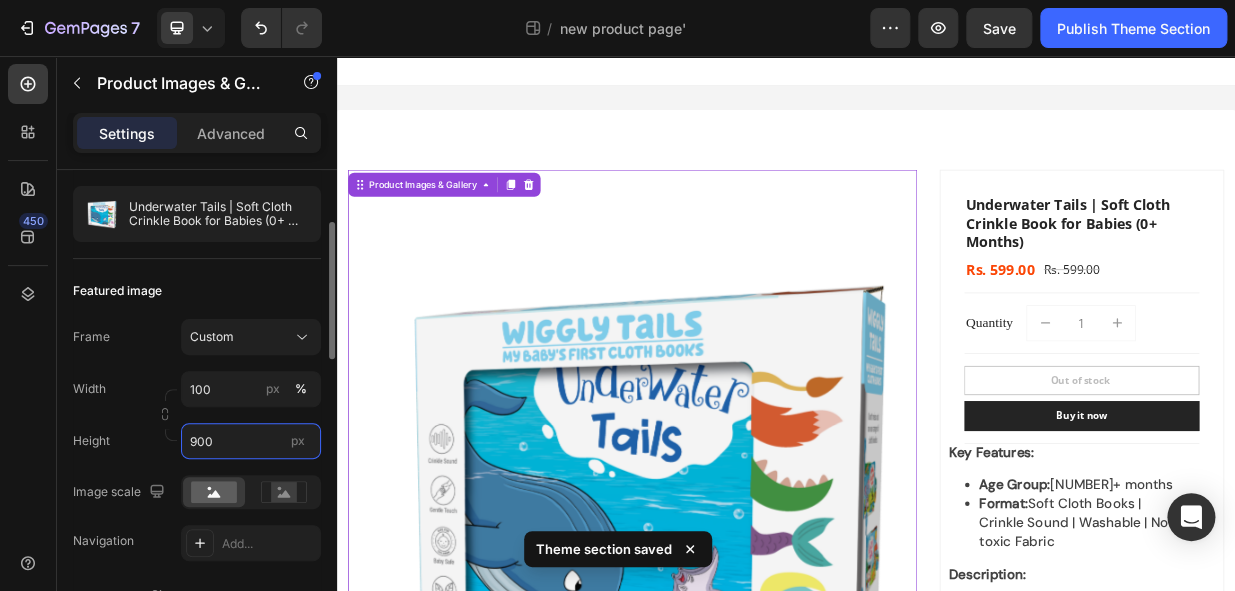 drag, startPoint x: 193, startPoint y: 441, endPoint x: 176, endPoint y: 439, distance: 17.117243 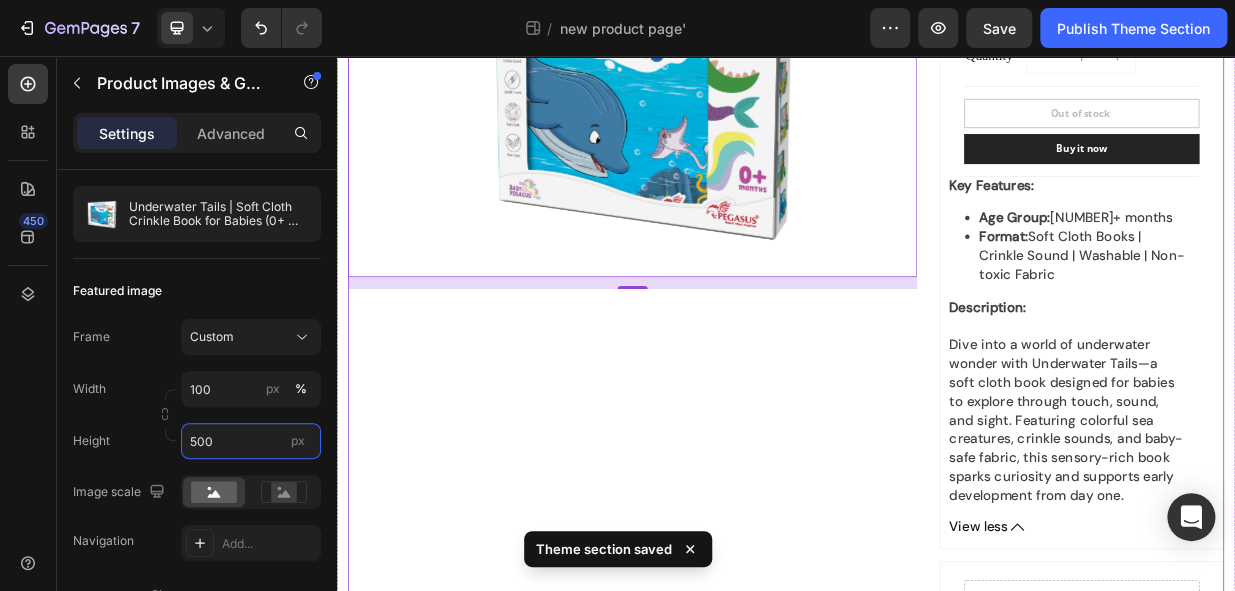 scroll, scrollTop: 363, scrollLeft: 0, axis: vertical 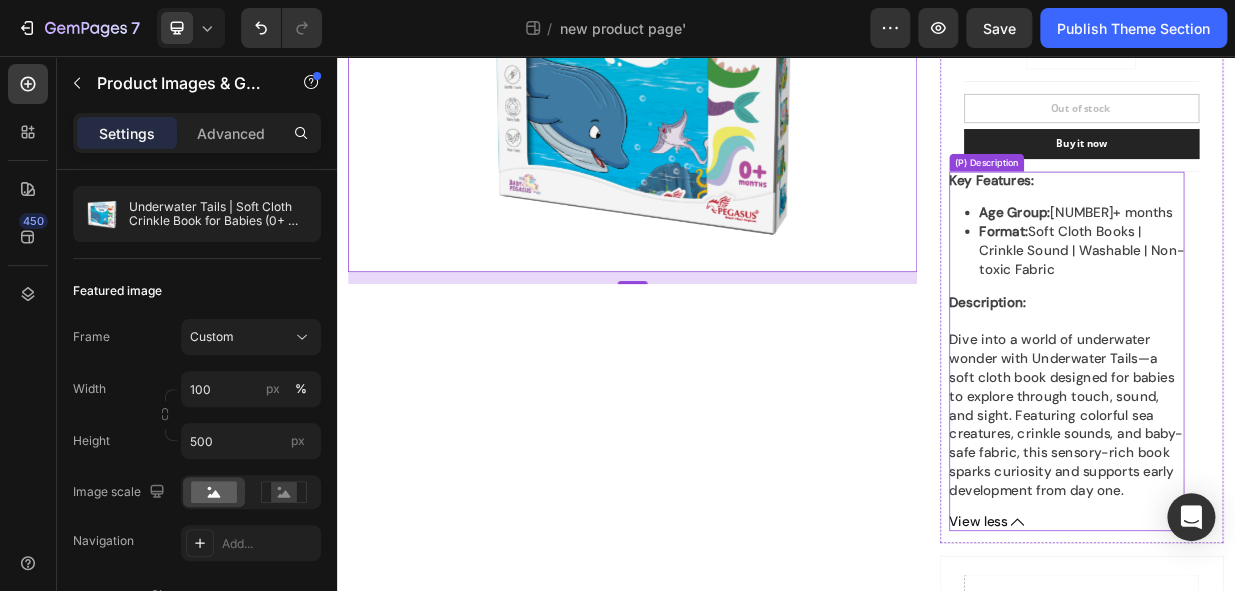 click on "Dive into a world of underwater wonder with Underwater Tails—a soft cloth book designed for babies to explore through touch, sound, and sight. Featuring colorful sea creatures, crinkle sounds, and baby-safe fabric, this sensory-rich book sparks curiosity and supports early development from day one." at bounding box center [1311, 536] 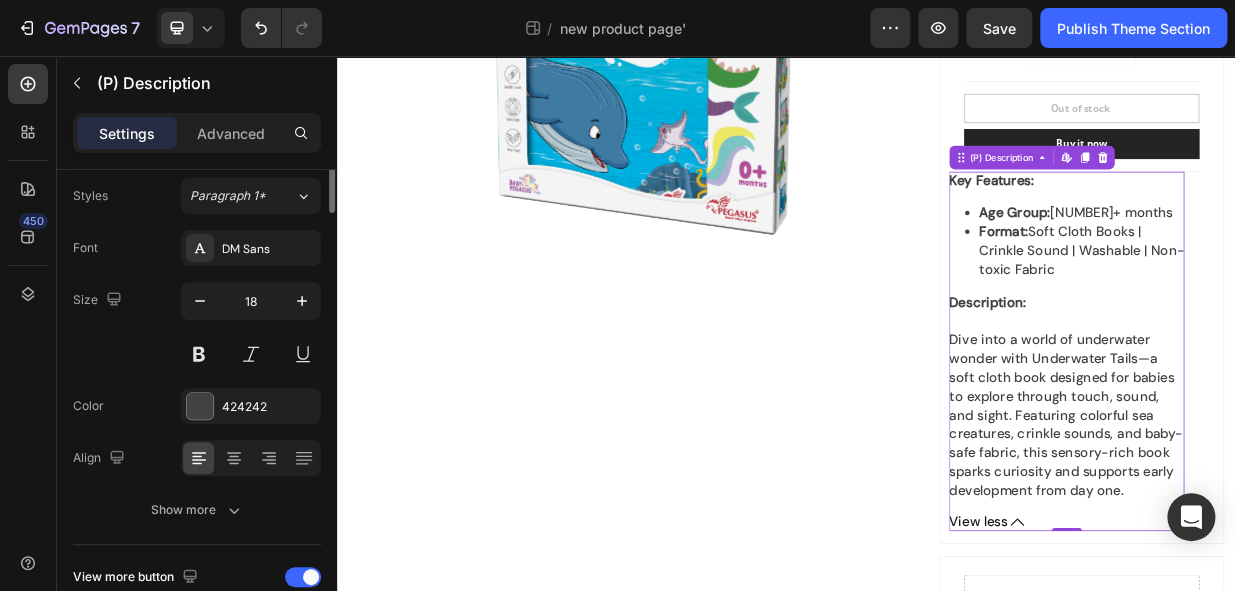 scroll, scrollTop: 0, scrollLeft: 0, axis: both 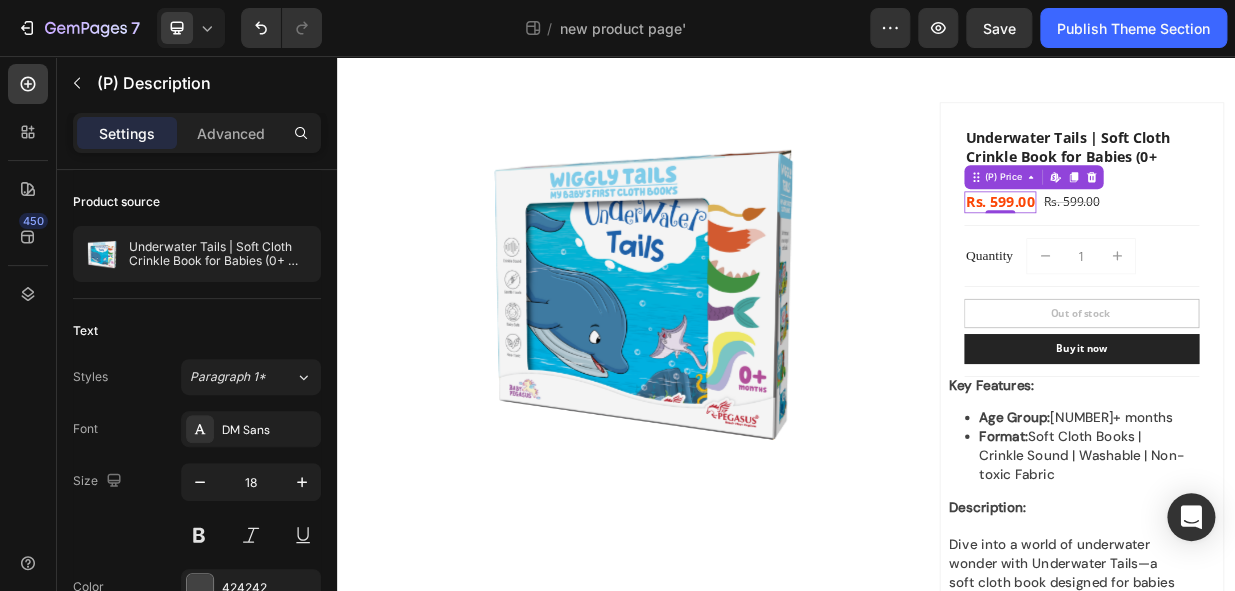 click on "Rs. 599.00" at bounding box center (1223, 251) 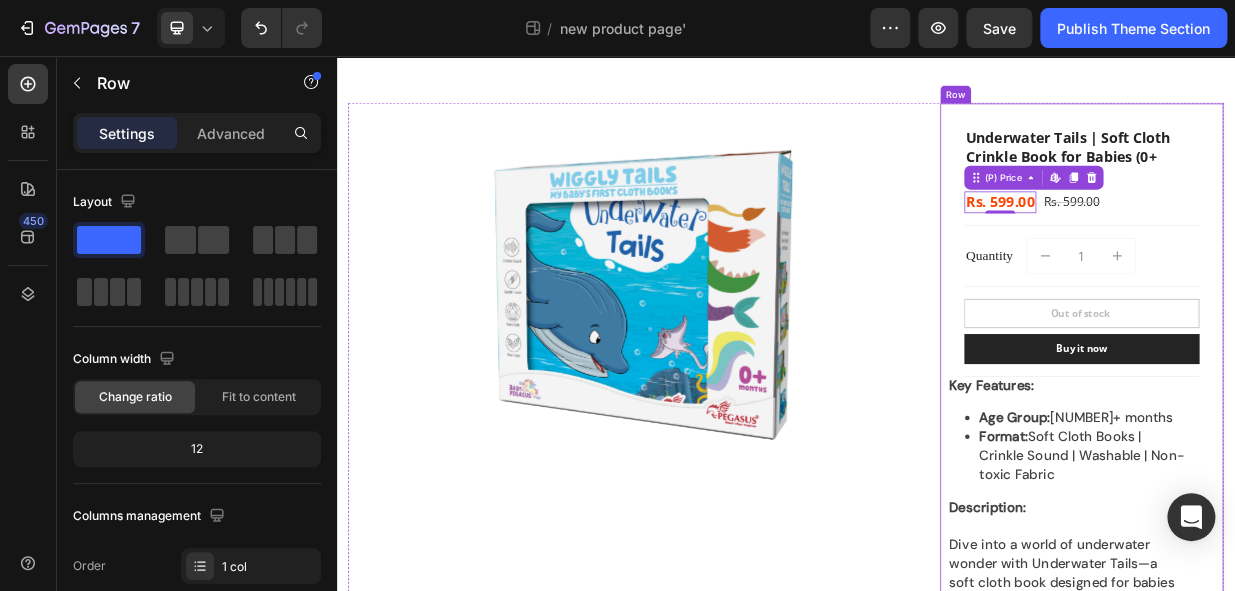 click on "Underwater Tails | Soft Cloth Crinkle Book for Babies (0+ Months) (P) Title Rs. 599.00 (P) Price   Edit content in Shopify 0 (P) Price   Edit content in Shopify 0 Rs. 599.00 (P) Price (P) Price Row                Title Line Quantity Text block
1
(P) Quantity Row                Title Line Out of stock (P) Cart Button Buy it now (P) Dynamic                Title Line Key Features:
Age Group:  0+ months
Format:  Soft Cloth Books | Crinkle Sound | Washable | Non-toxic Fabric
Description:
Dive into a world of underwater wonder with Underwater Tails—a soft cloth book designed for babies to explore through touch, sound, and sight. Featuring colorful sea creatures, crinkle sounds, and baby-safe fabric, this sensory-rich book sparks curiosity and supports early development from day one. View less
(P) Description Row" at bounding box center (1332, 549) 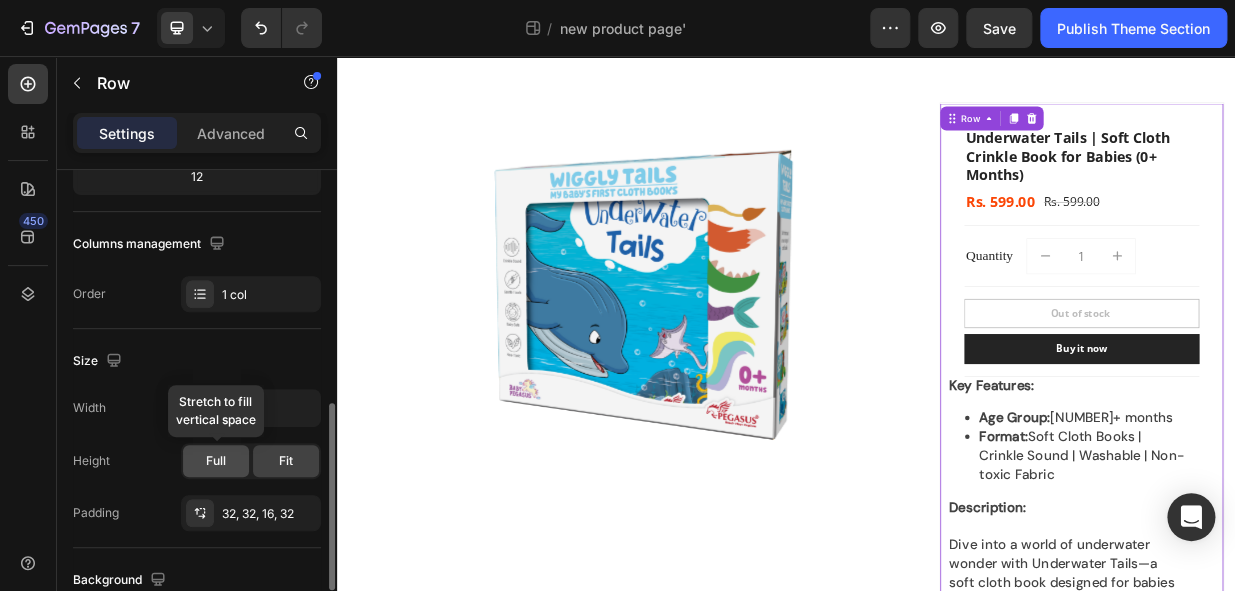 scroll, scrollTop: 363, scrollLeft: 0, axis: vertical 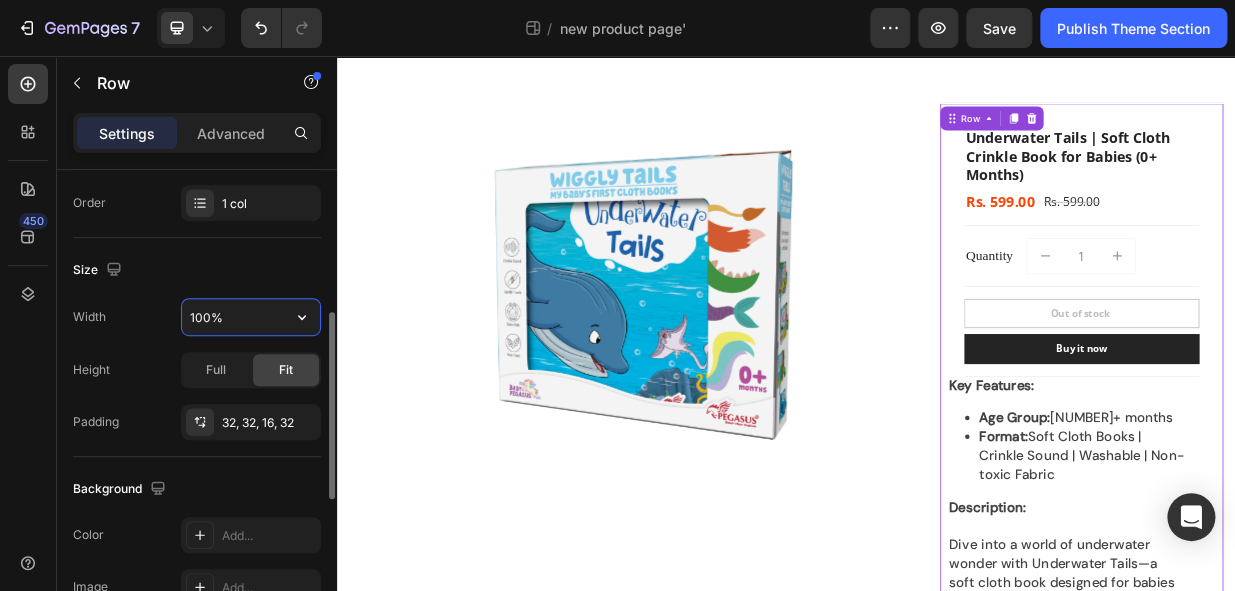 click on "100%" at bounding box center (251, 317) 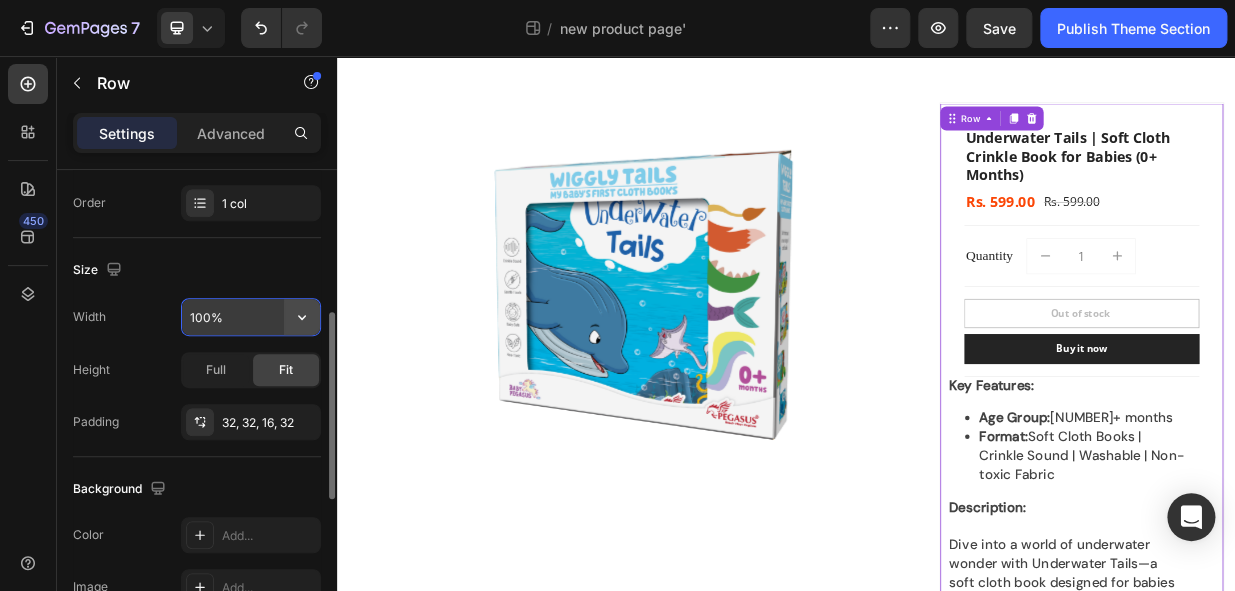 click 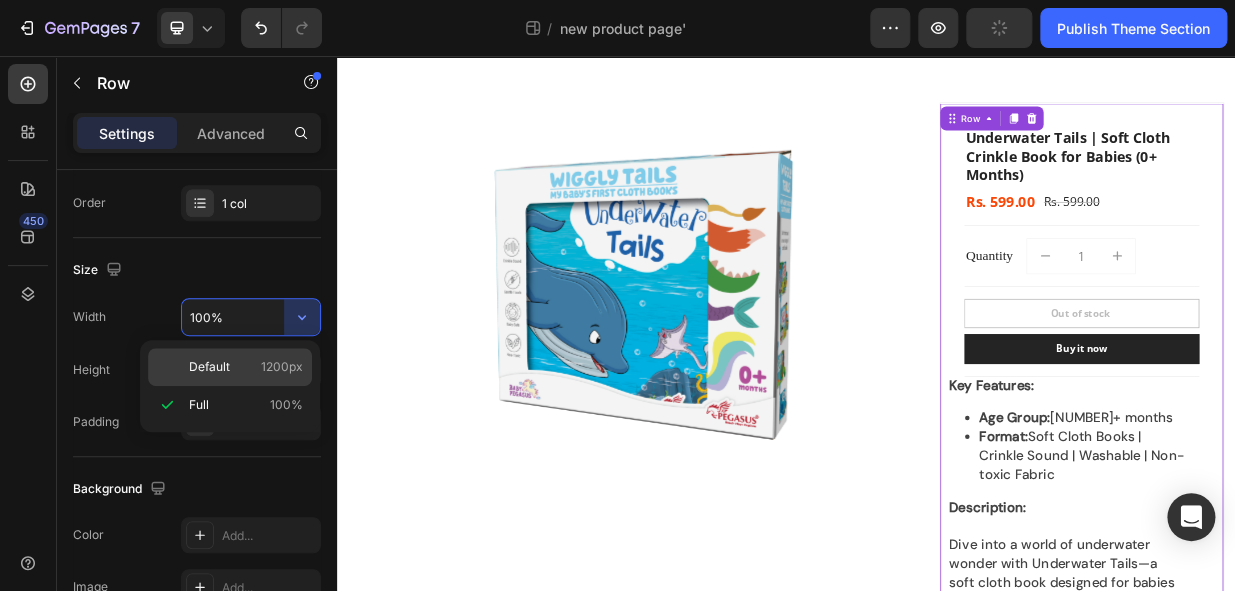 click on "Default 1200px" at bounding box center (246, 367) 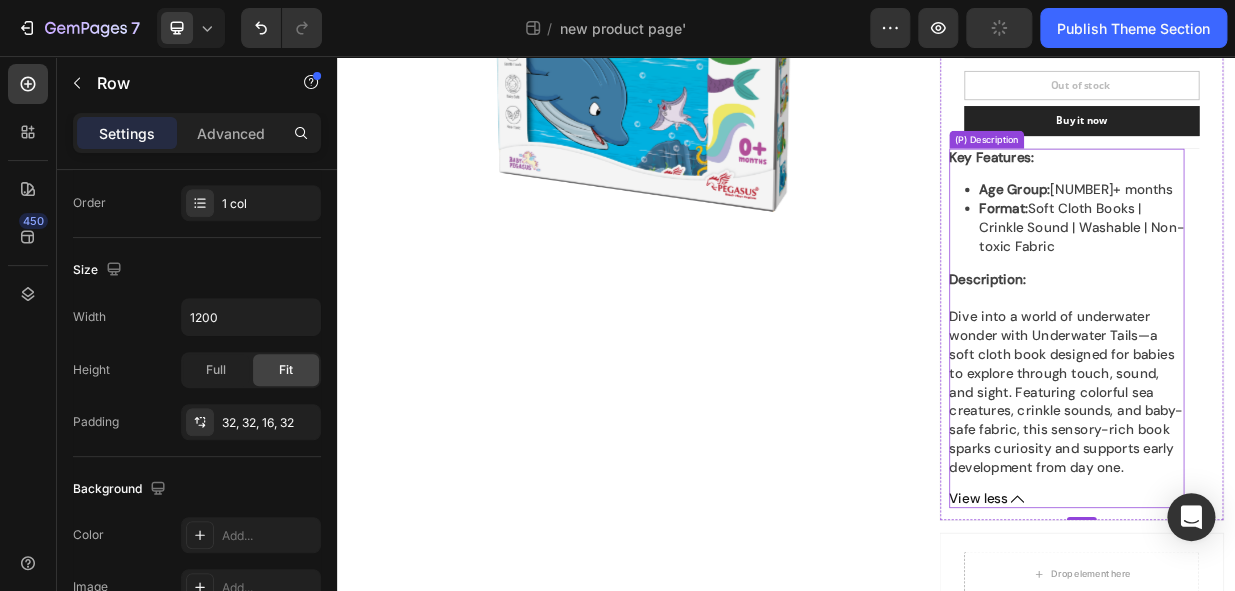 scroll, scrollTop: 454, scrollLeft: 0, axis: vertical 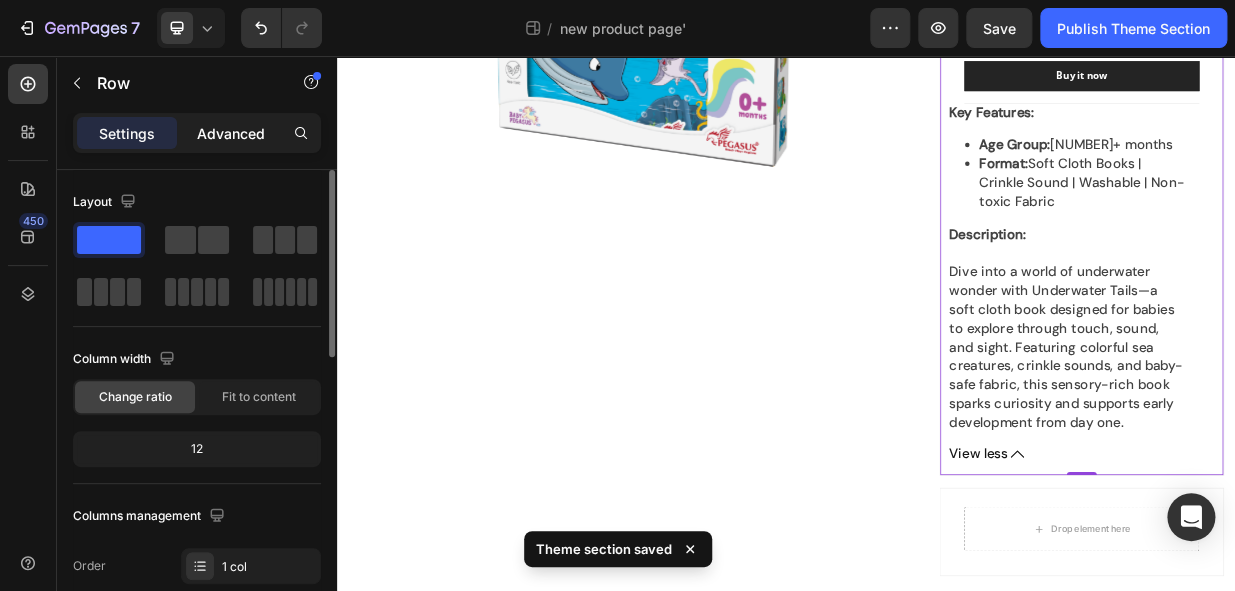 click on "Advanced" at bounding box center (231, 133) 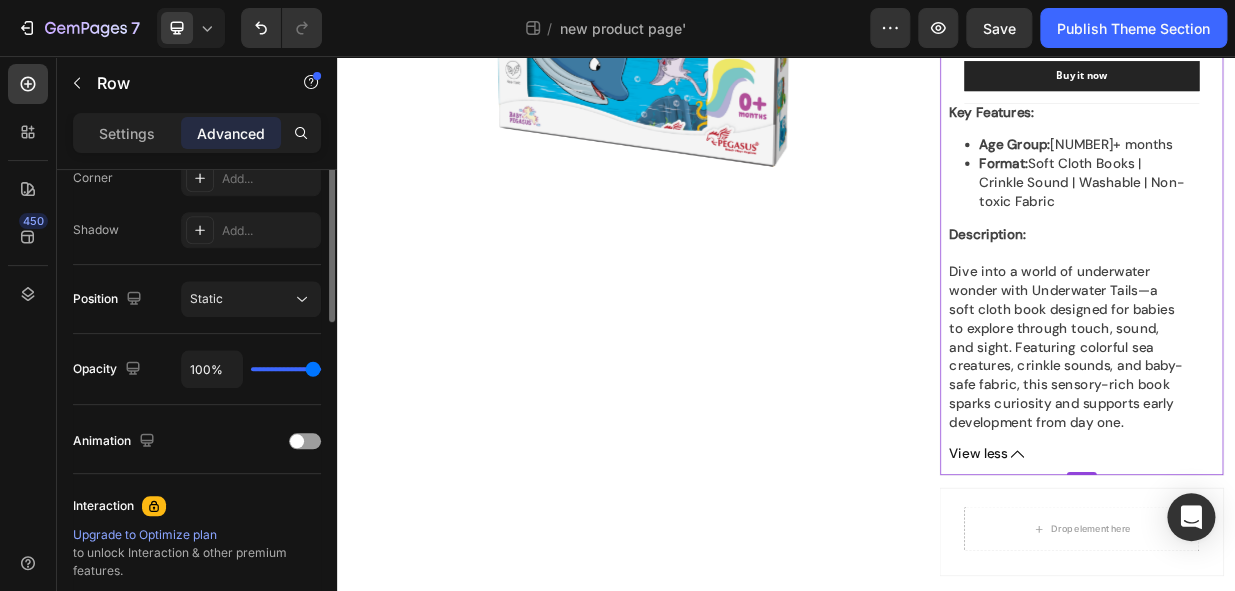 scroll, scrollTop: 454, scrollLeft: 0, axis: vertical 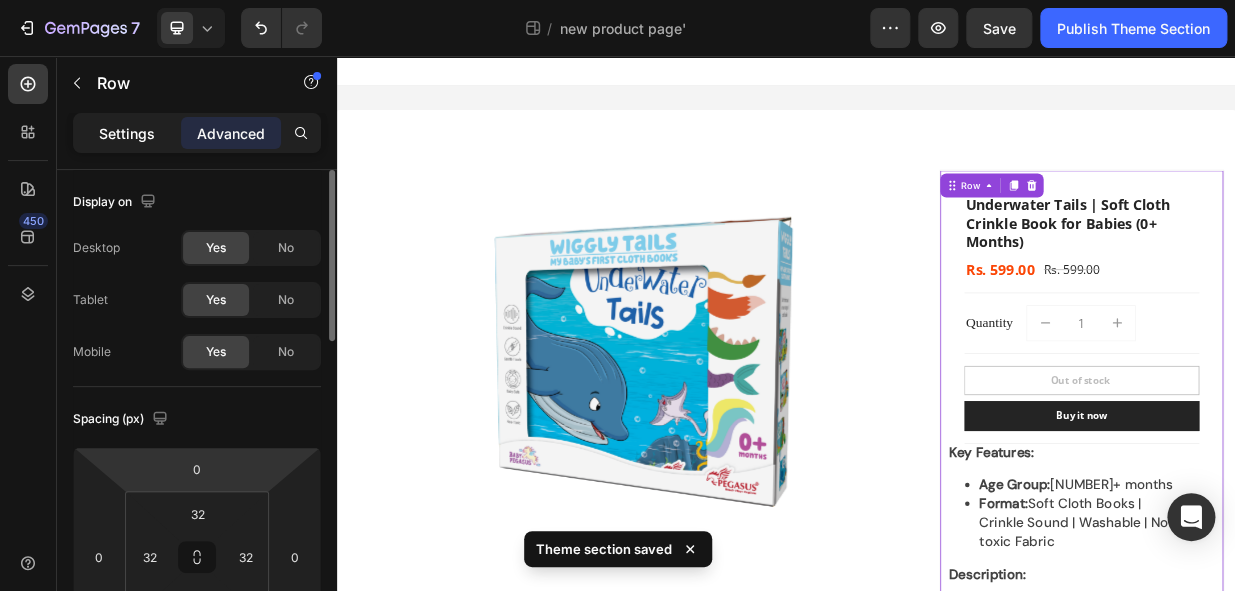 click on "Settings" at bounding box center (127, 133) 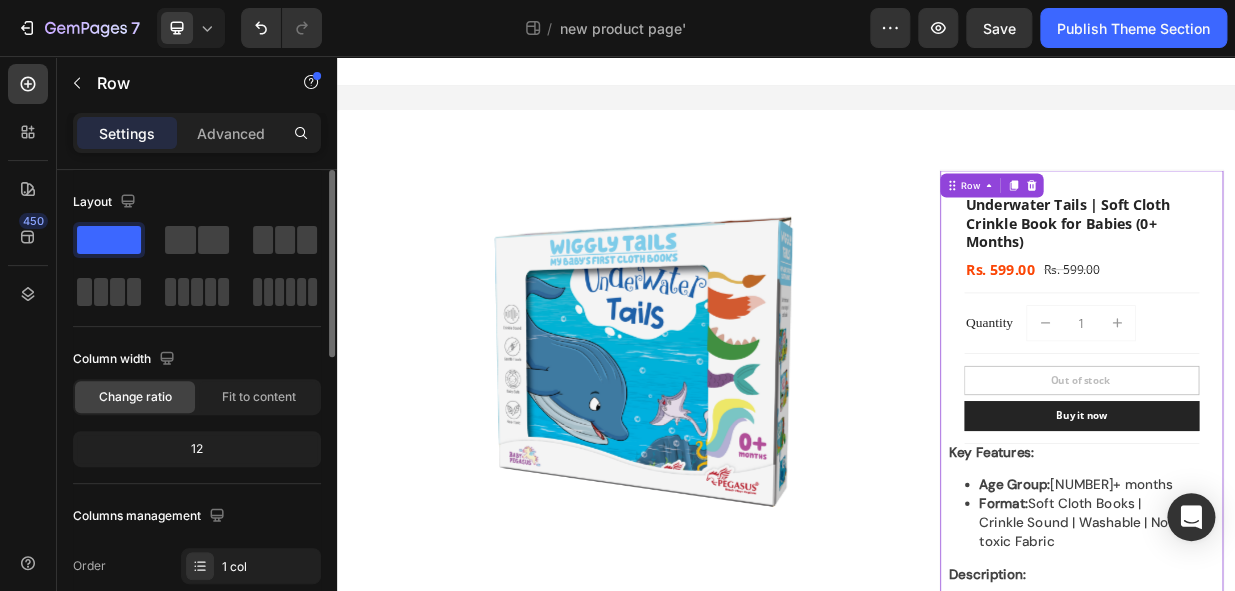 click on "Change ratio" 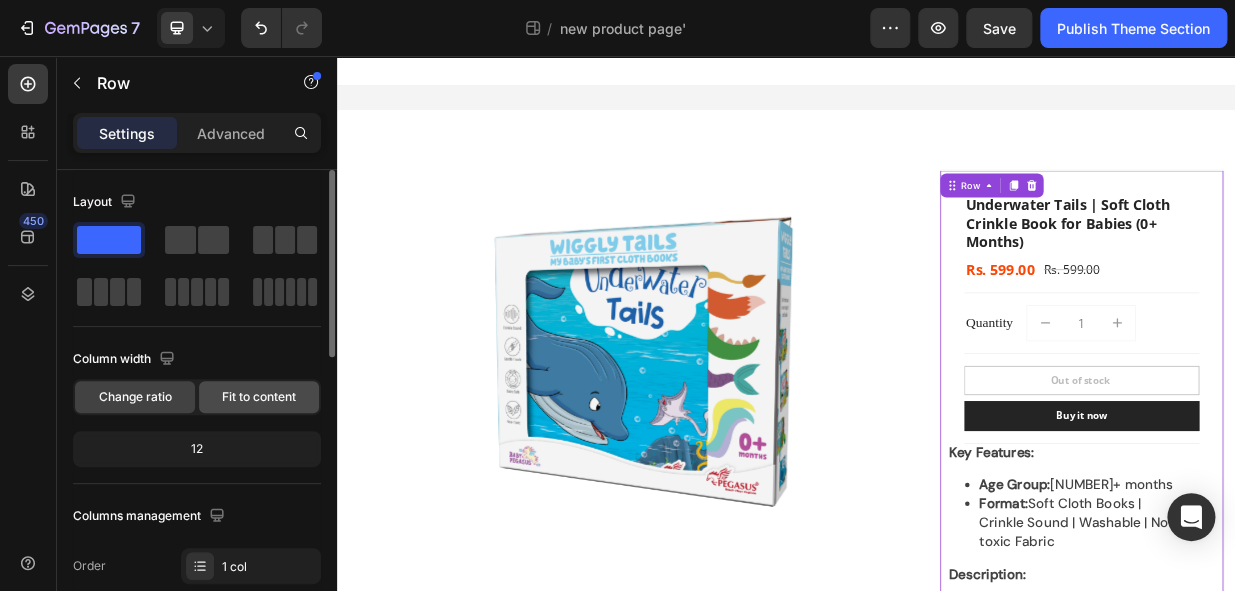 click on "Fit to content" 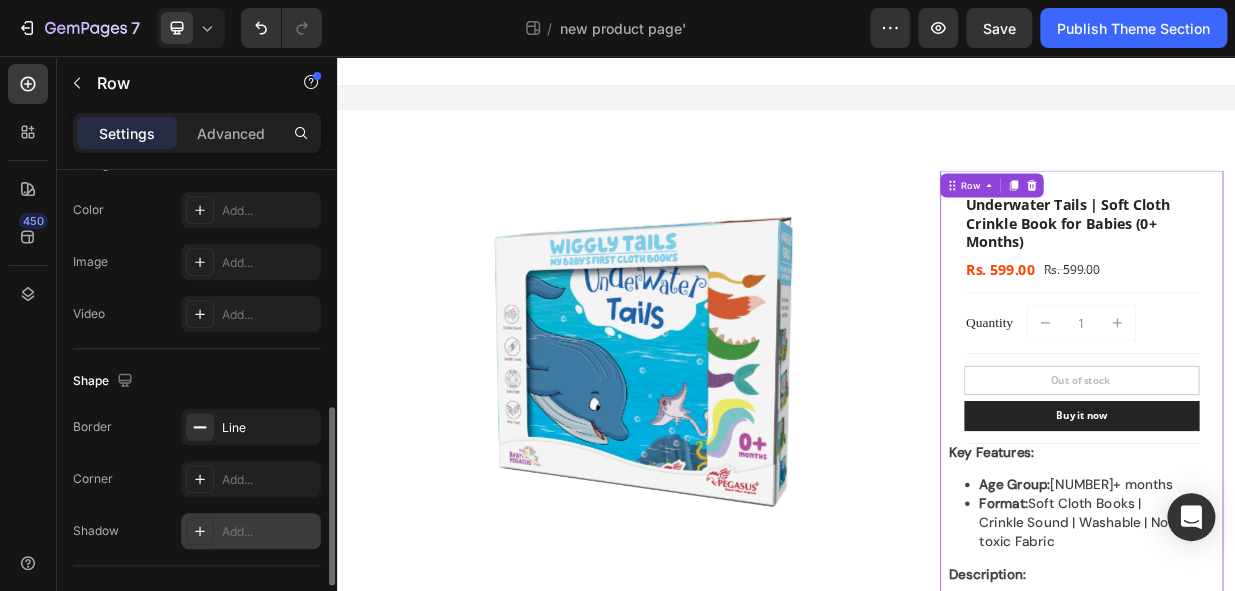 scroll, scrollTop: 801, scrollLeft: 0, axis: vertical 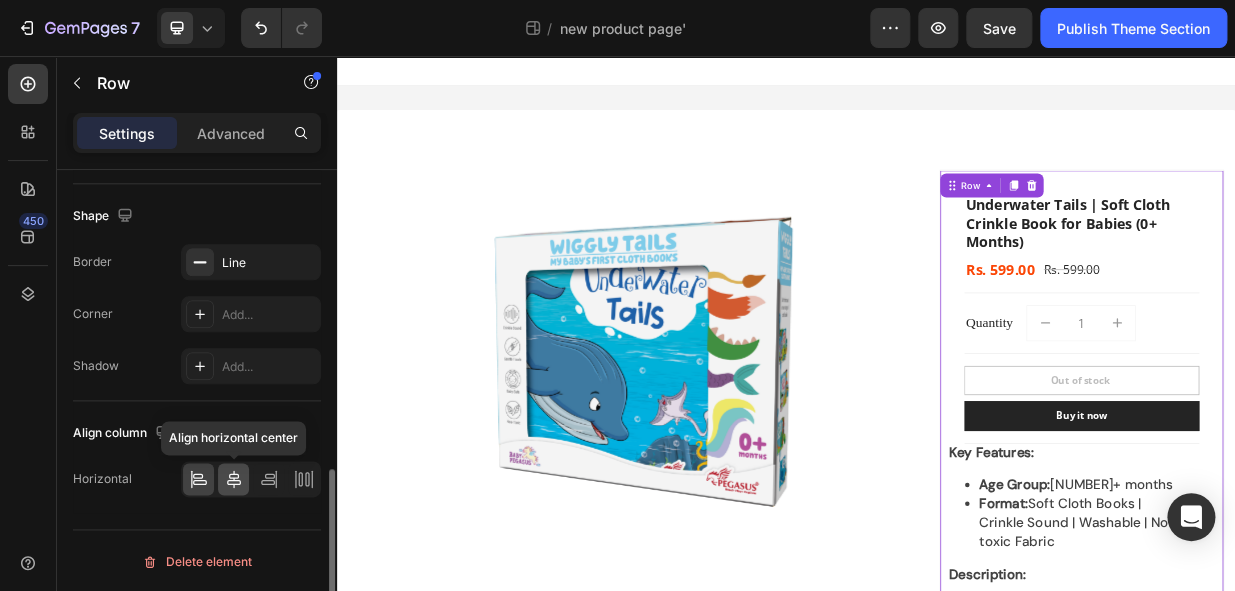 click 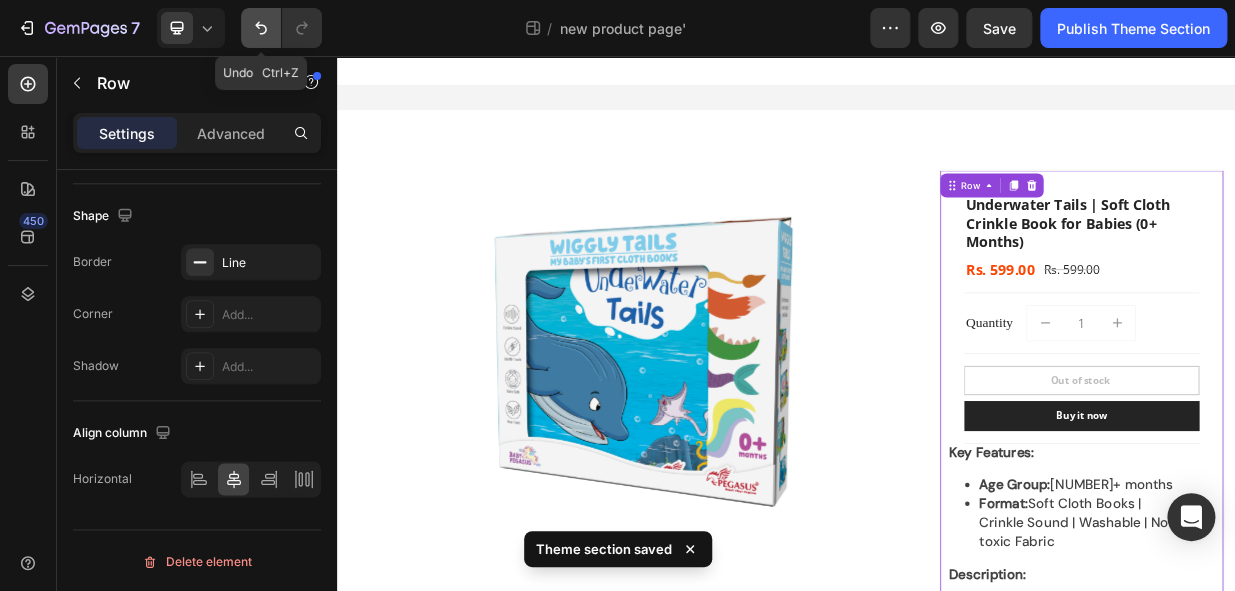 click 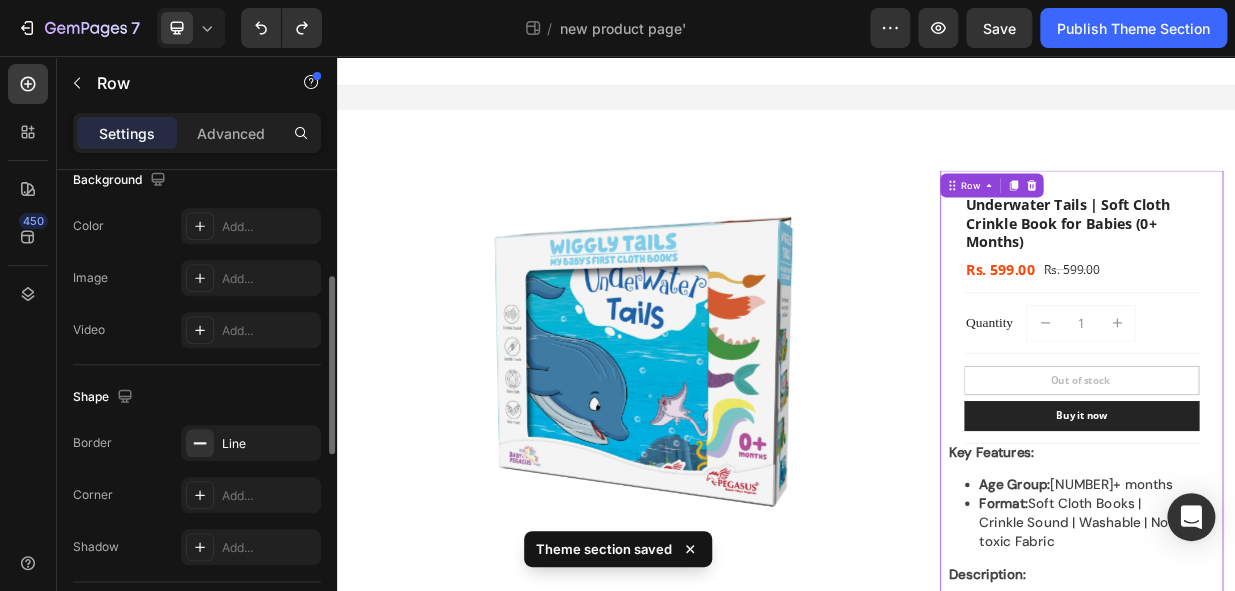 scroll, scrollTop: 438, scrollLeft: 0, axis: vertical 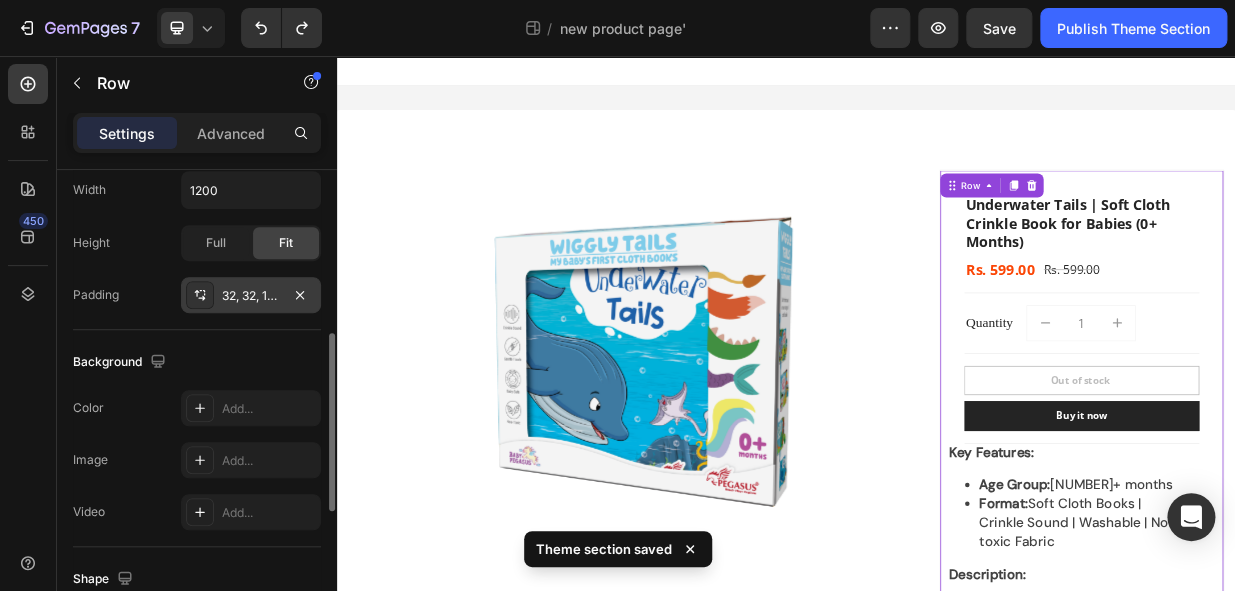 click 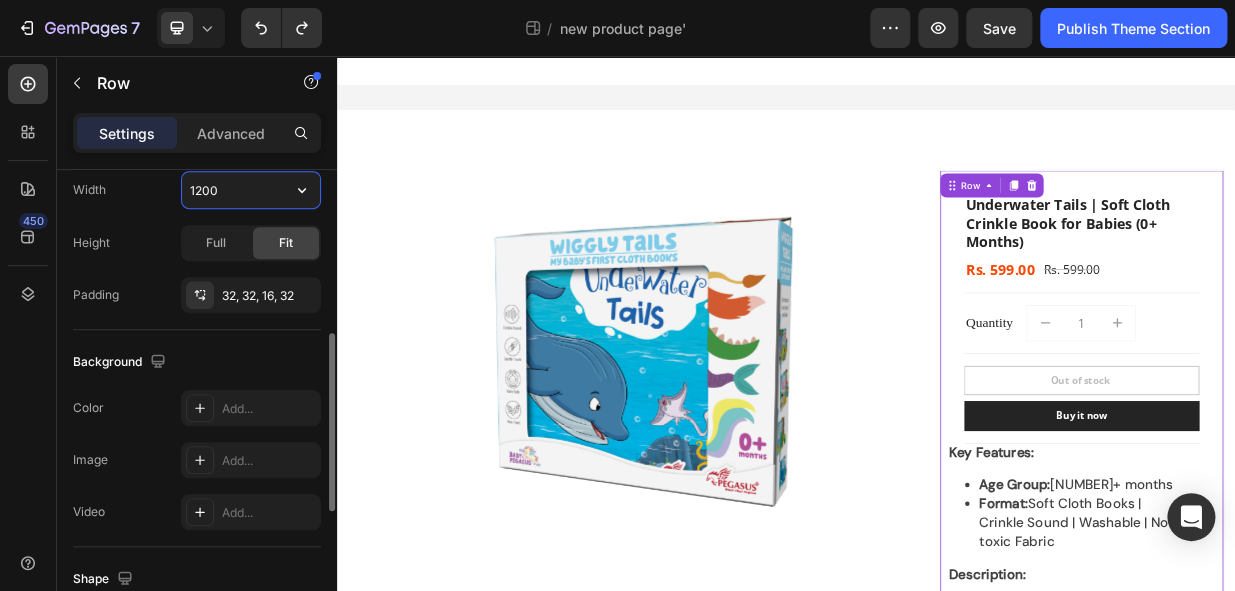 click on "1200" at bounding box center (251, 190) 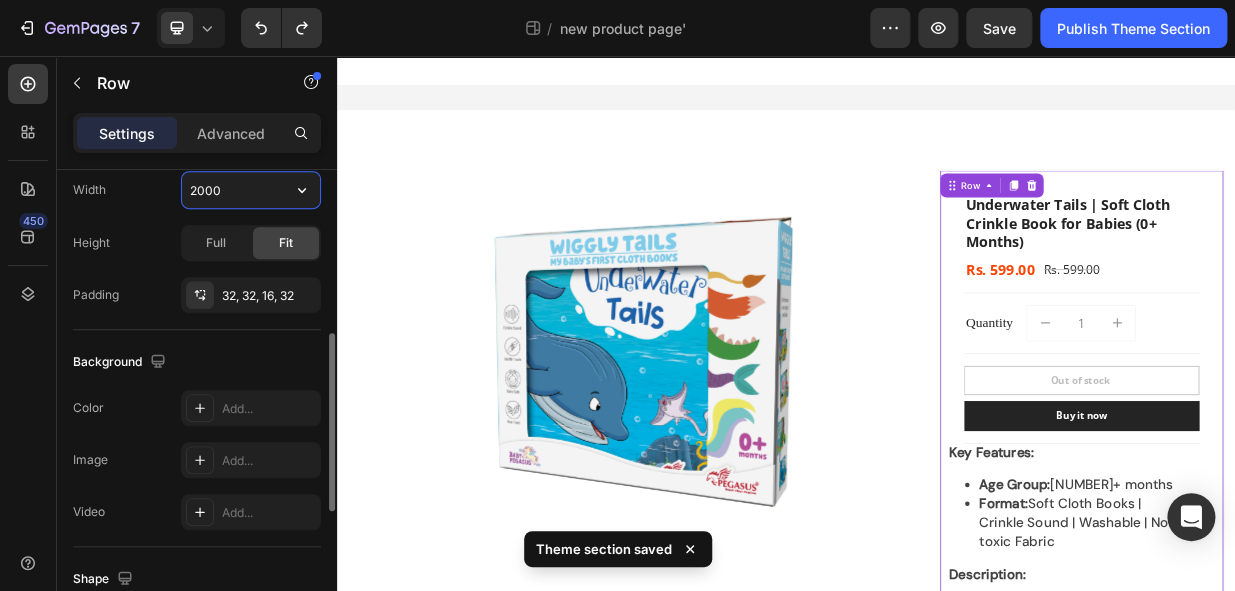 scroll, scrollTop: 347, scrollLeft: 0, axis: vertical 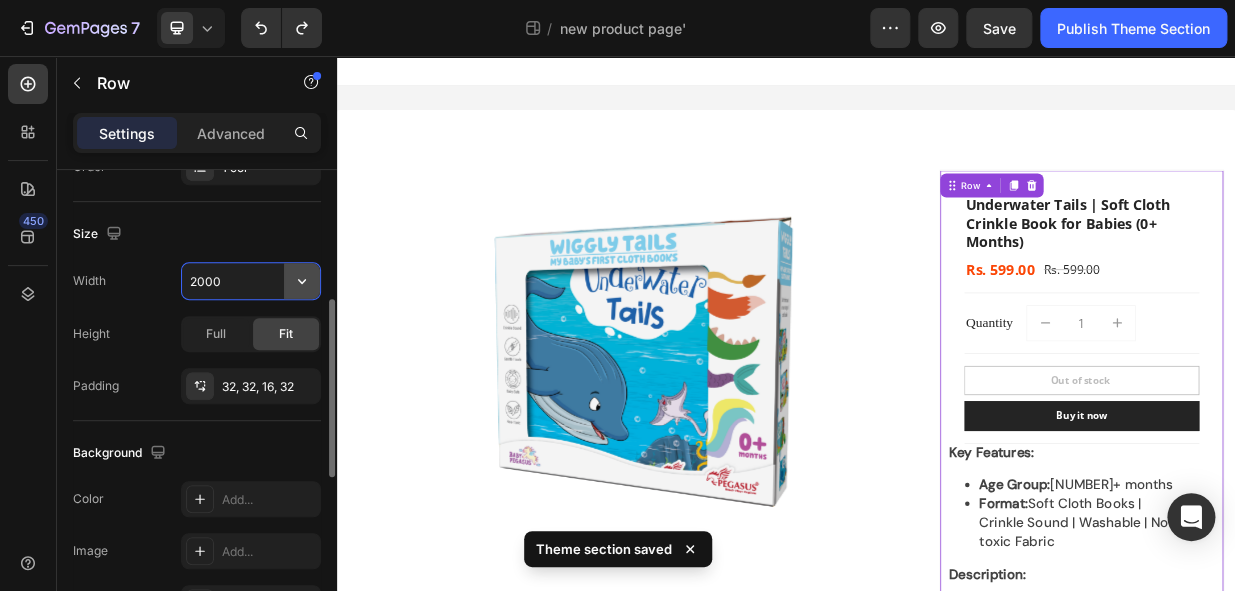 click 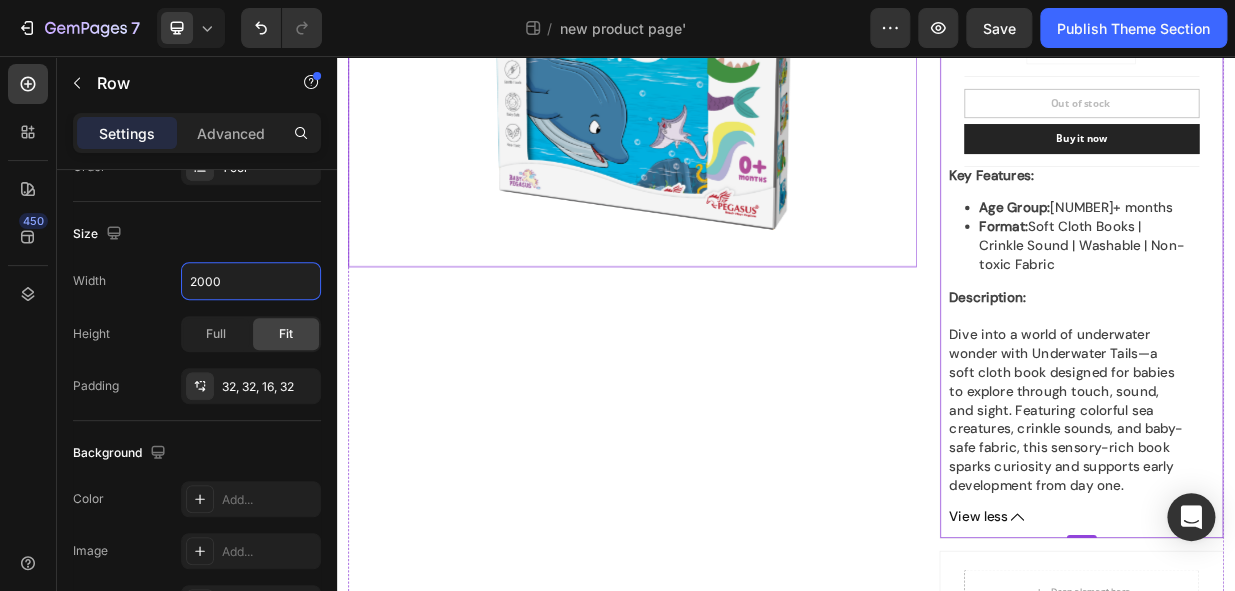 scroll, scrollTop: 363, scrollLeft: 0, axis: vertical 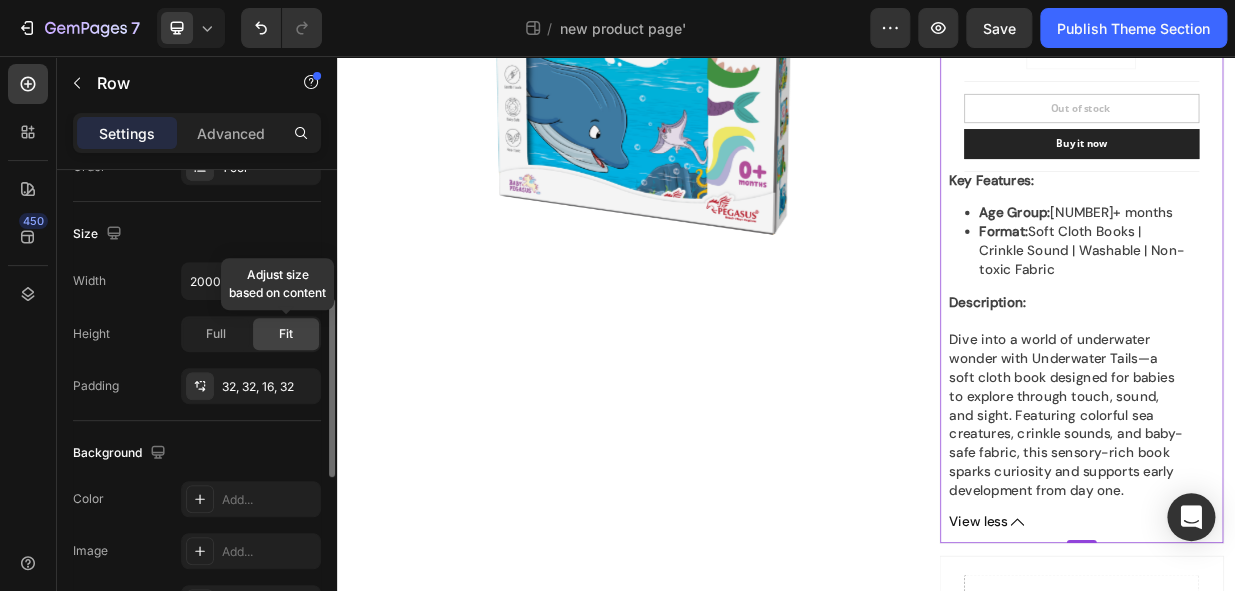 click on "Fit" 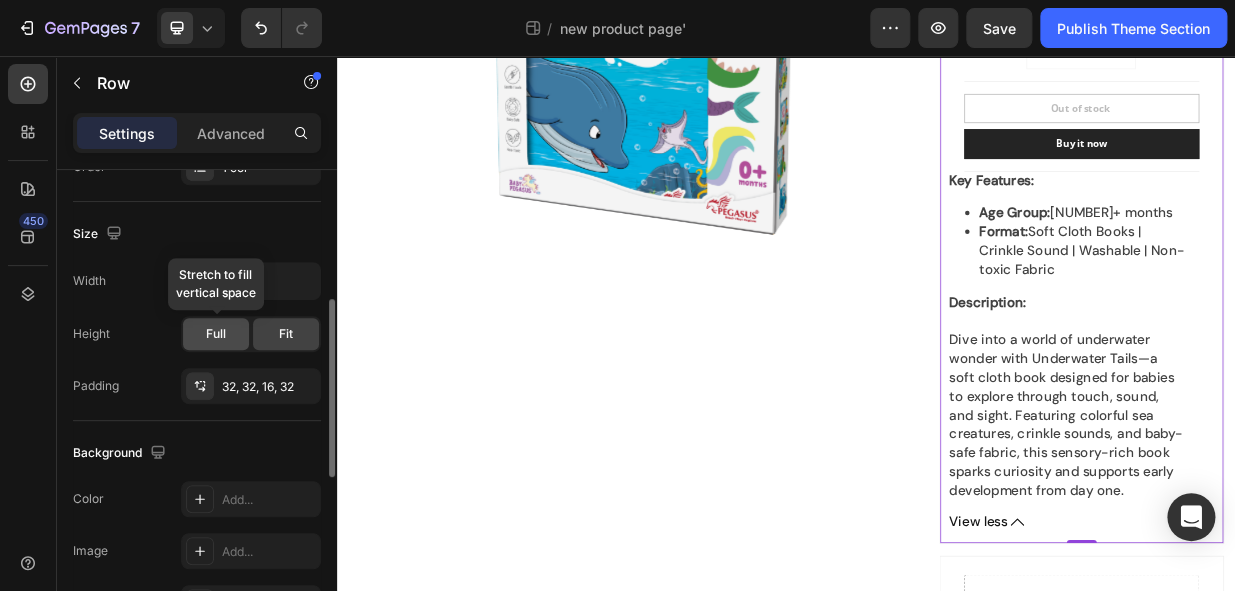 click on "Full" 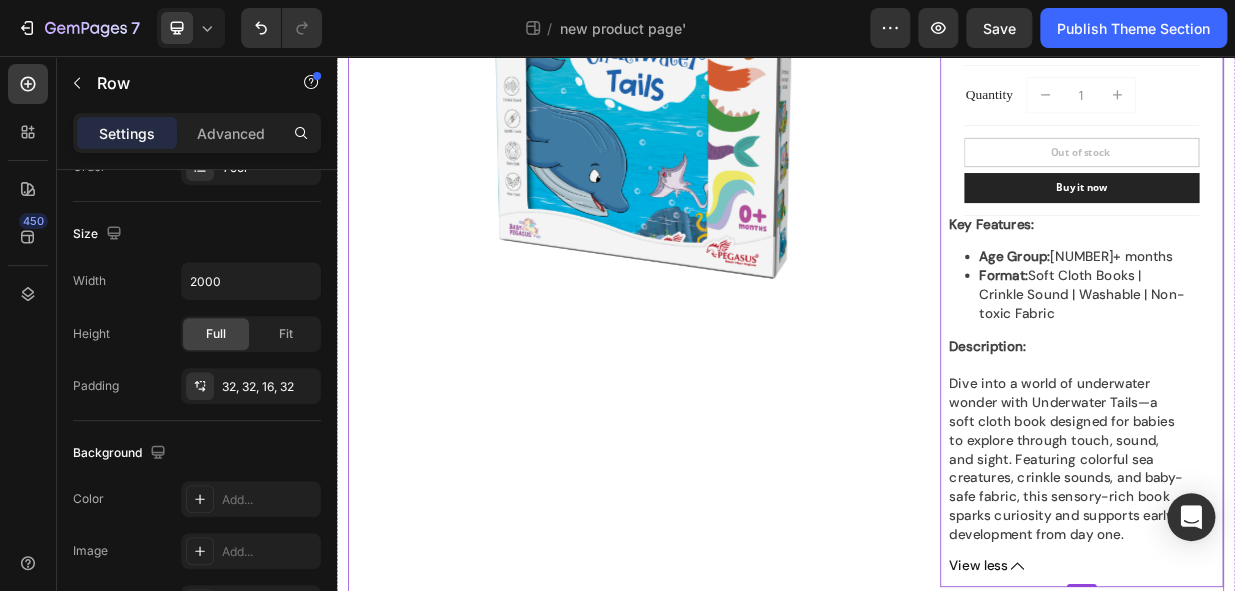 scroll, scrollTop: 272, scrollLeft: 0, axis: vertical 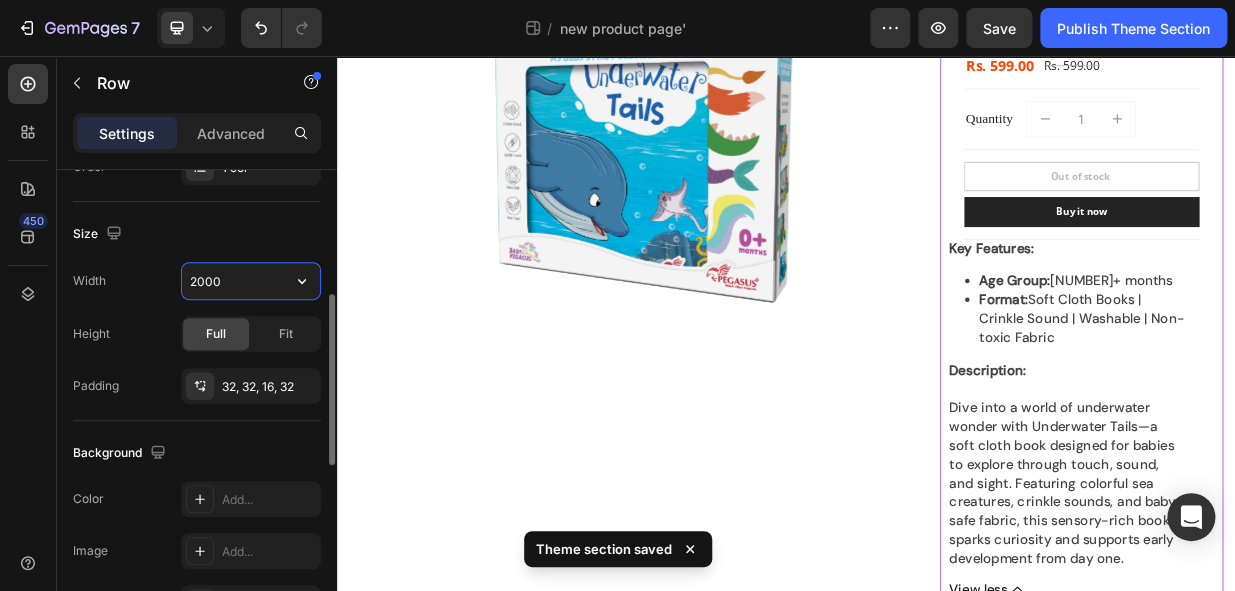 click on "2000" at bounding box center [251, 281] 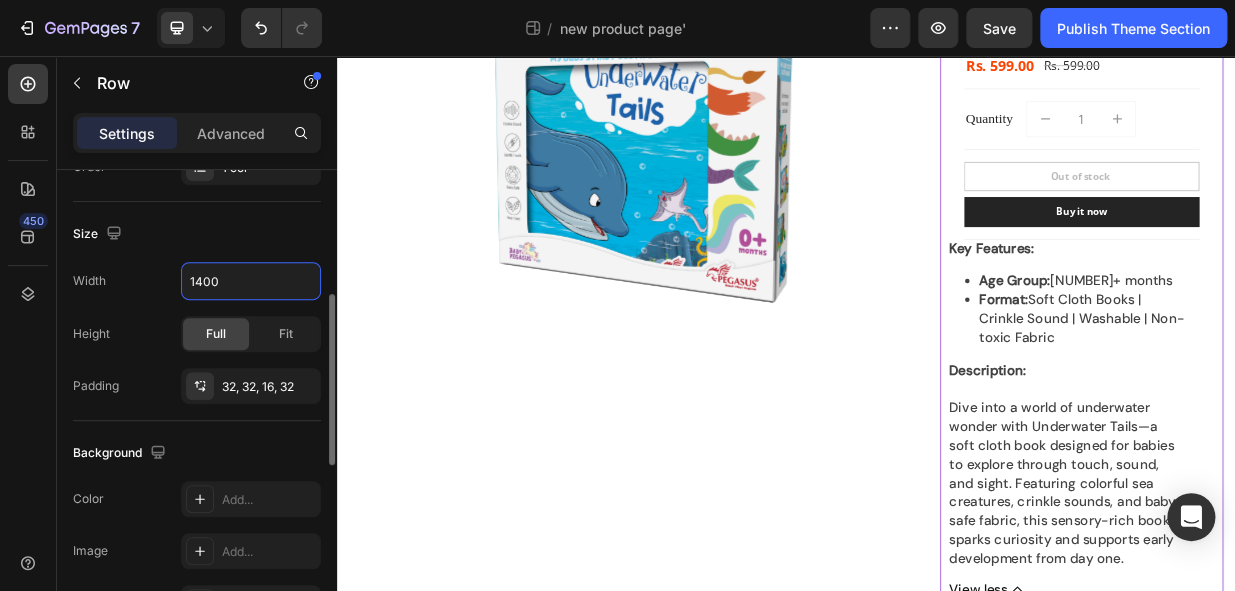 drag, startPoint x: 225, startPoint y: 276, endPoint x: 155, endPoint y: 270, distance: 70.256676 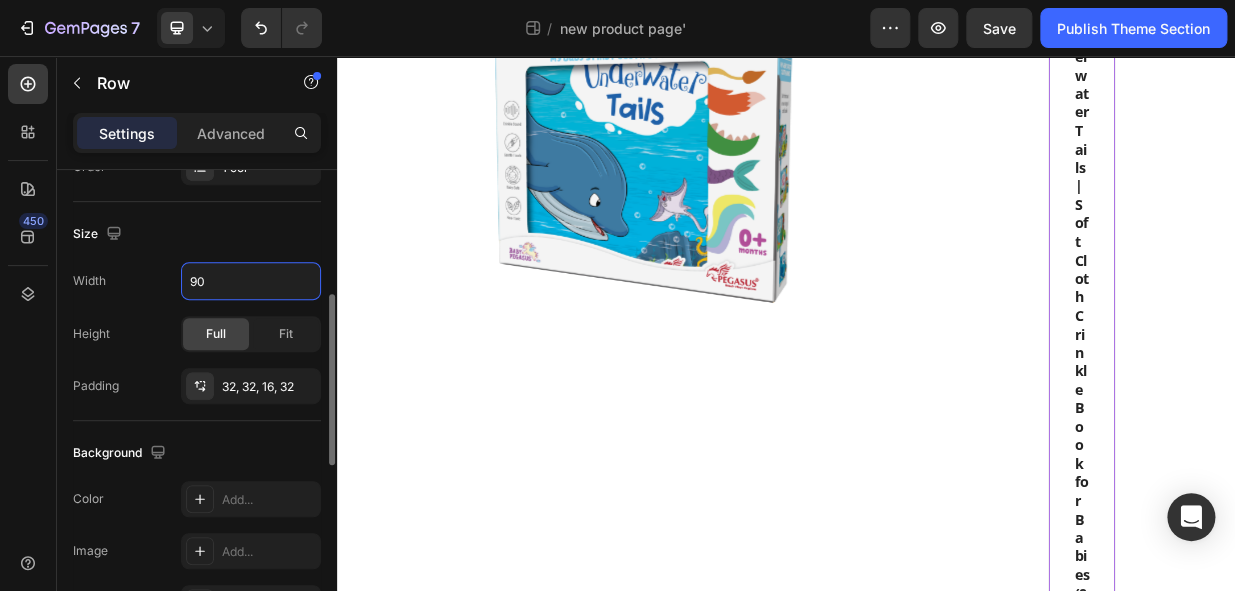 type on "900" 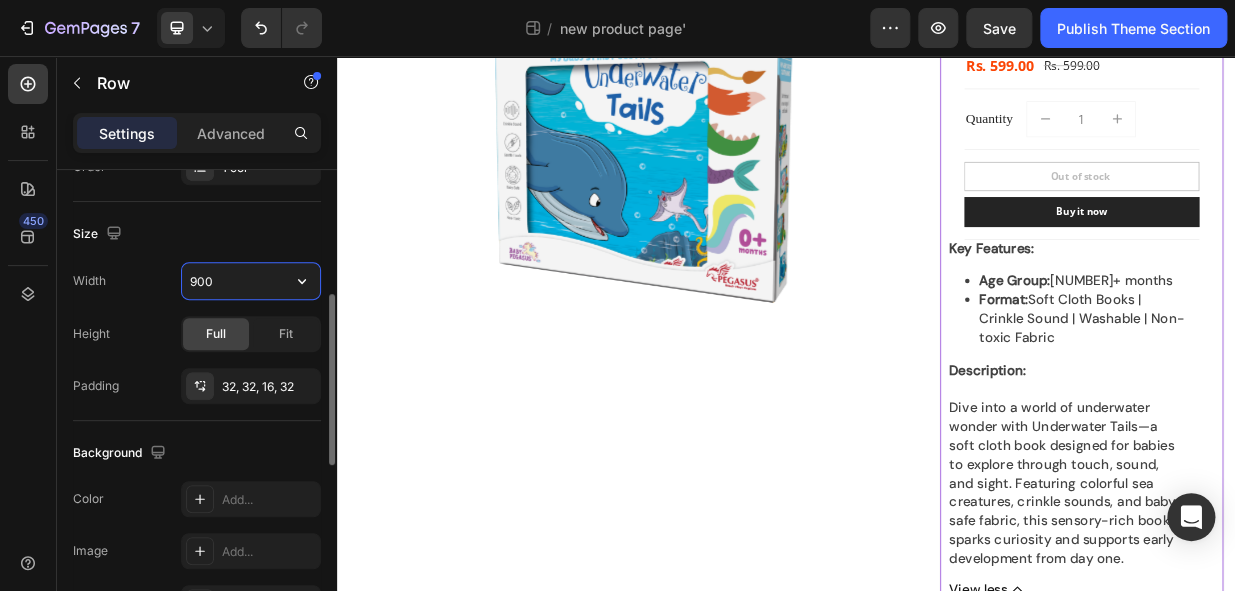 scroll, scrollTop: 165, scrollLeft: 0, axis: vertical 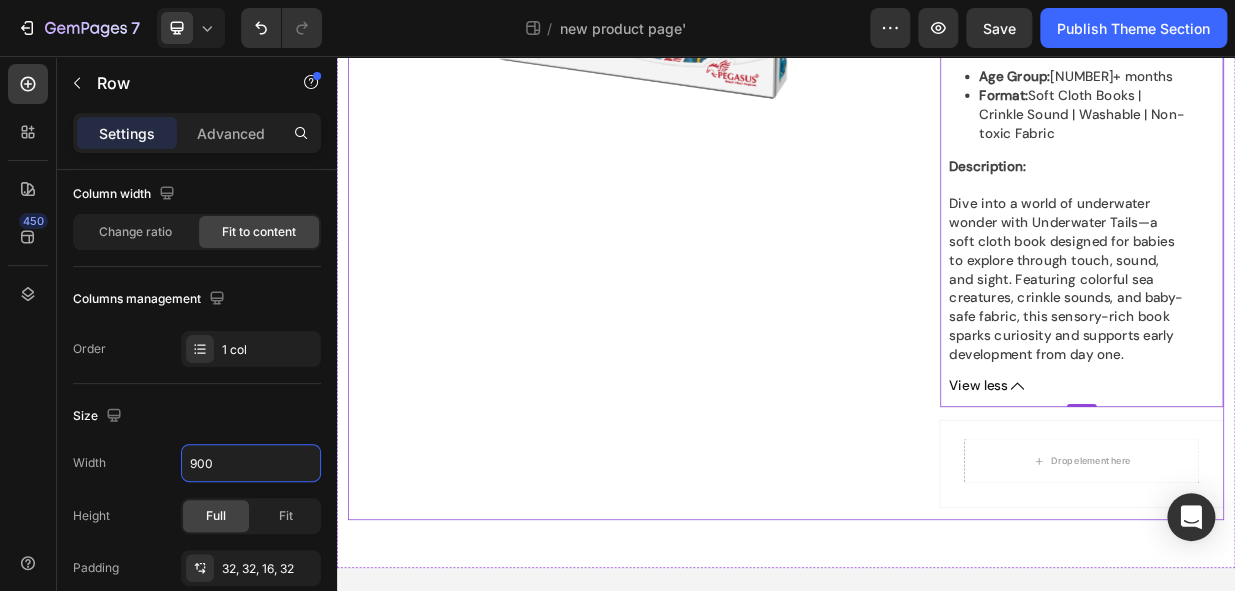 click on "Product Images & Gallery" at bounding box center [732, 169] 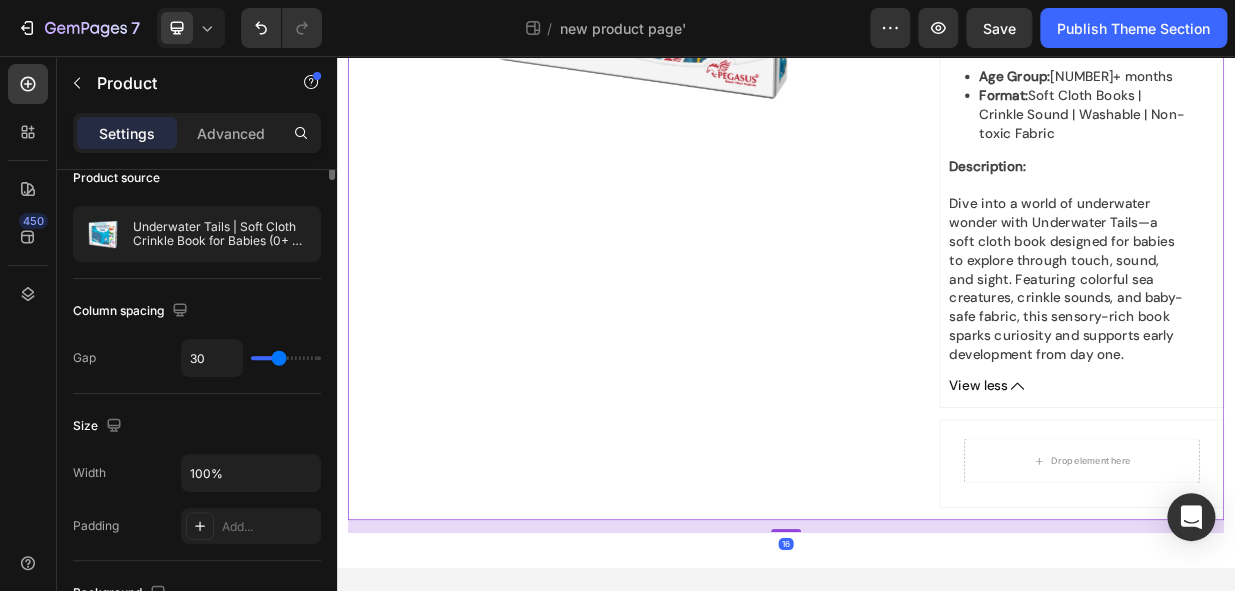 scroll, scrollTop: 0, scrollLeft: 0, axis: both 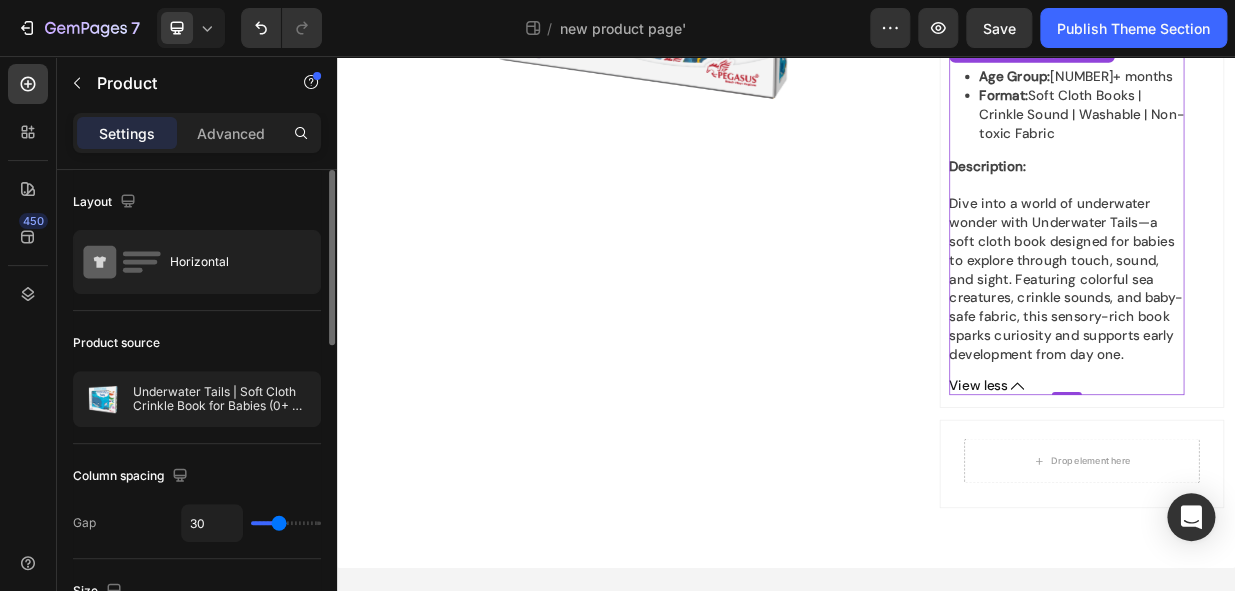 click 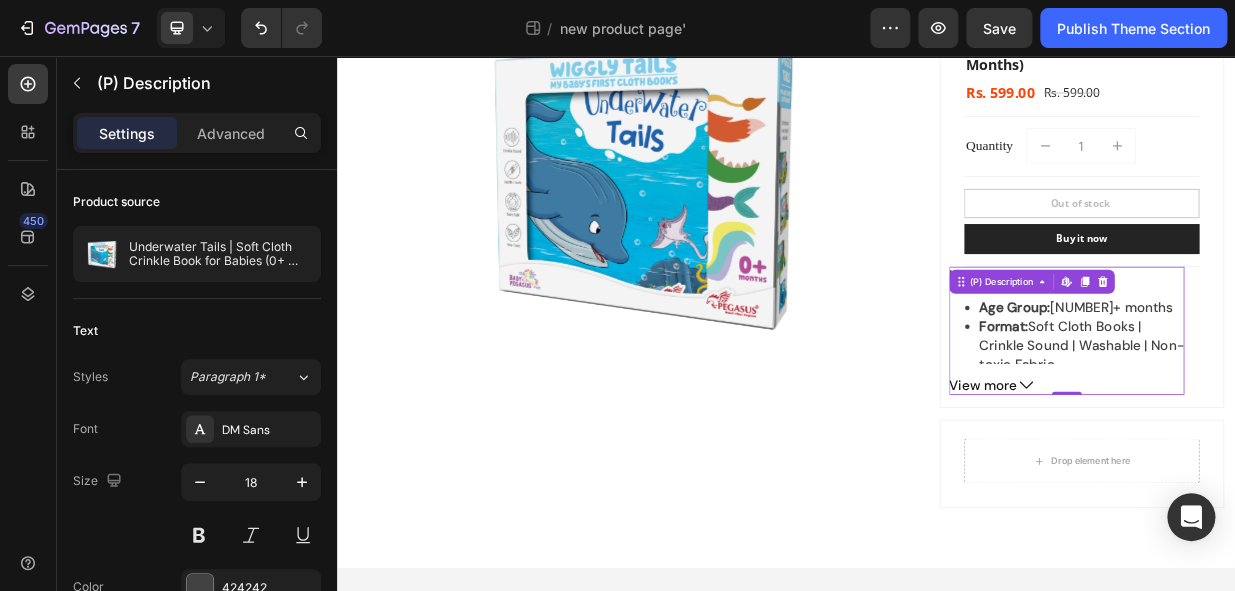 click 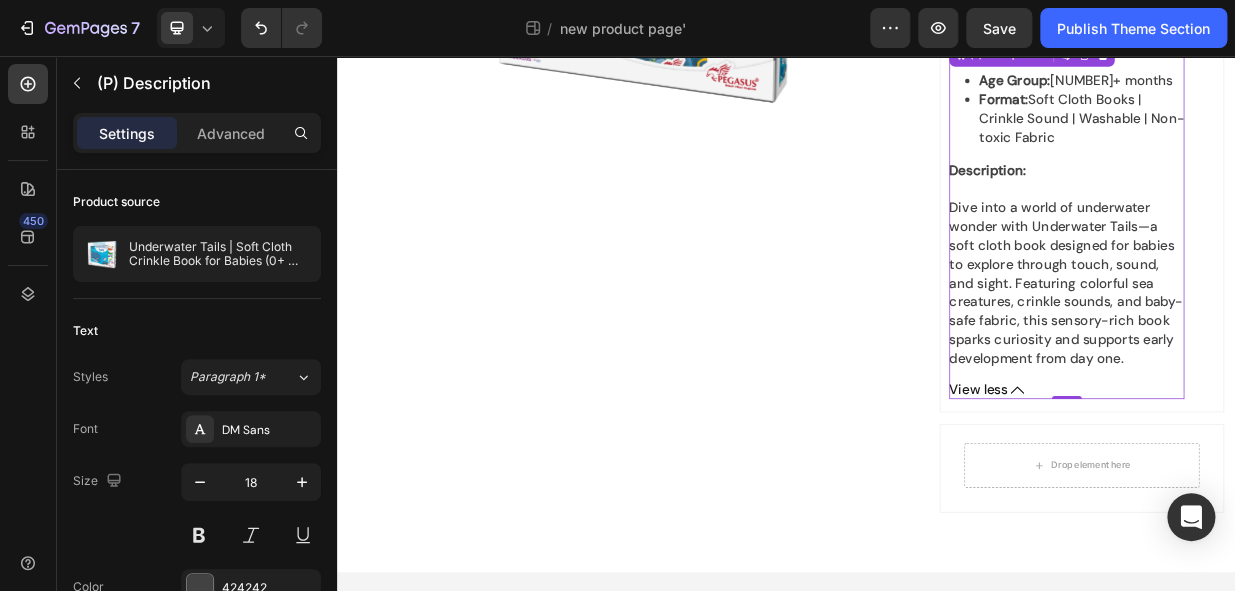 scroll, scrollTop: 545, scrollLeft: 0, axis: vertical 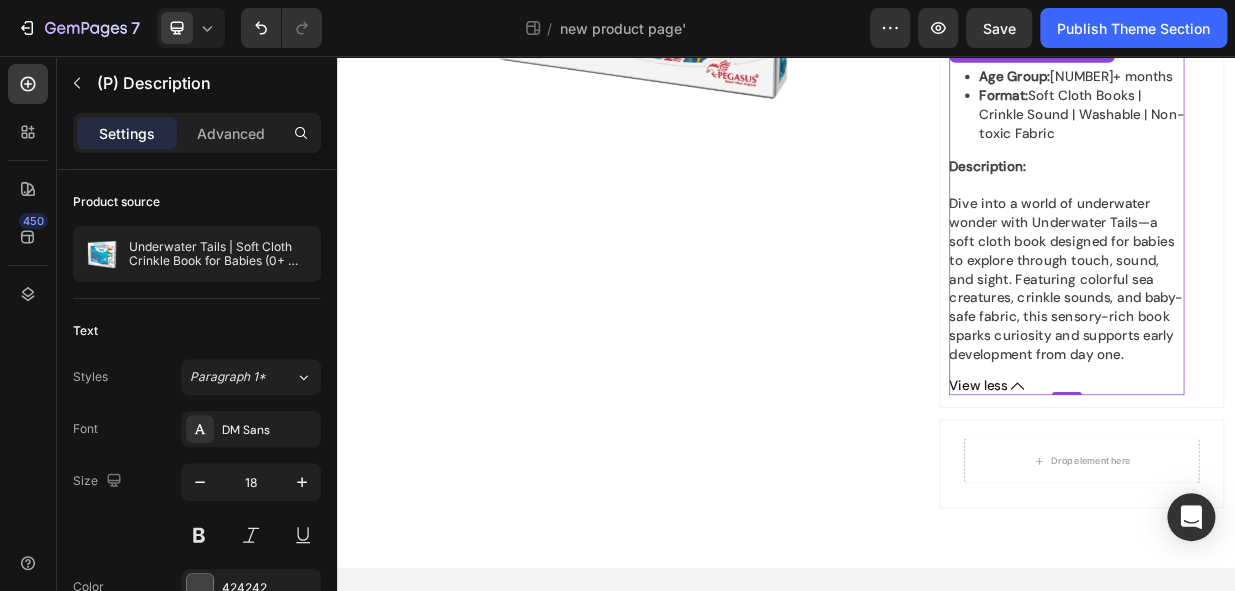 click 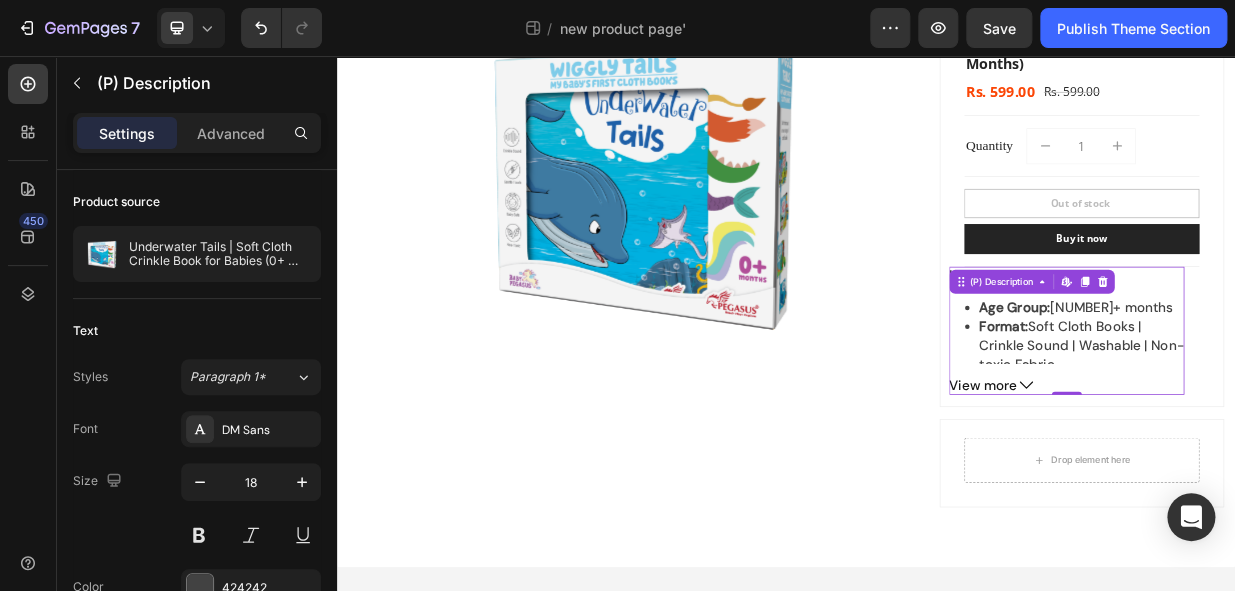 scroll, scrollTop: 236, scrollLeft: 0, axis: vertical 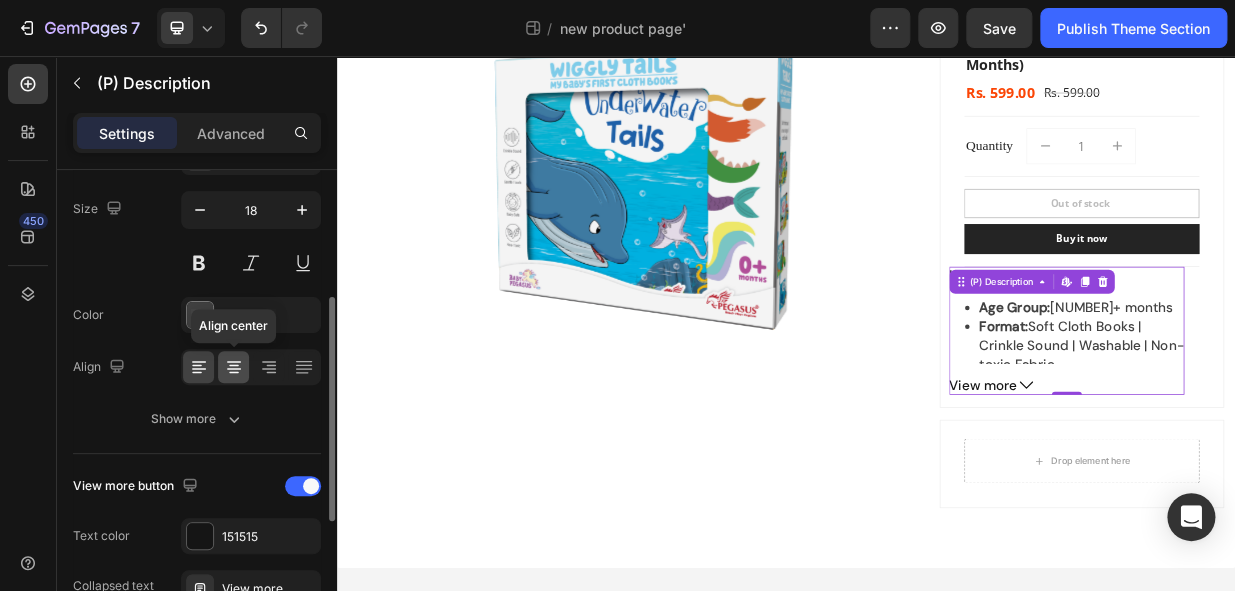 click 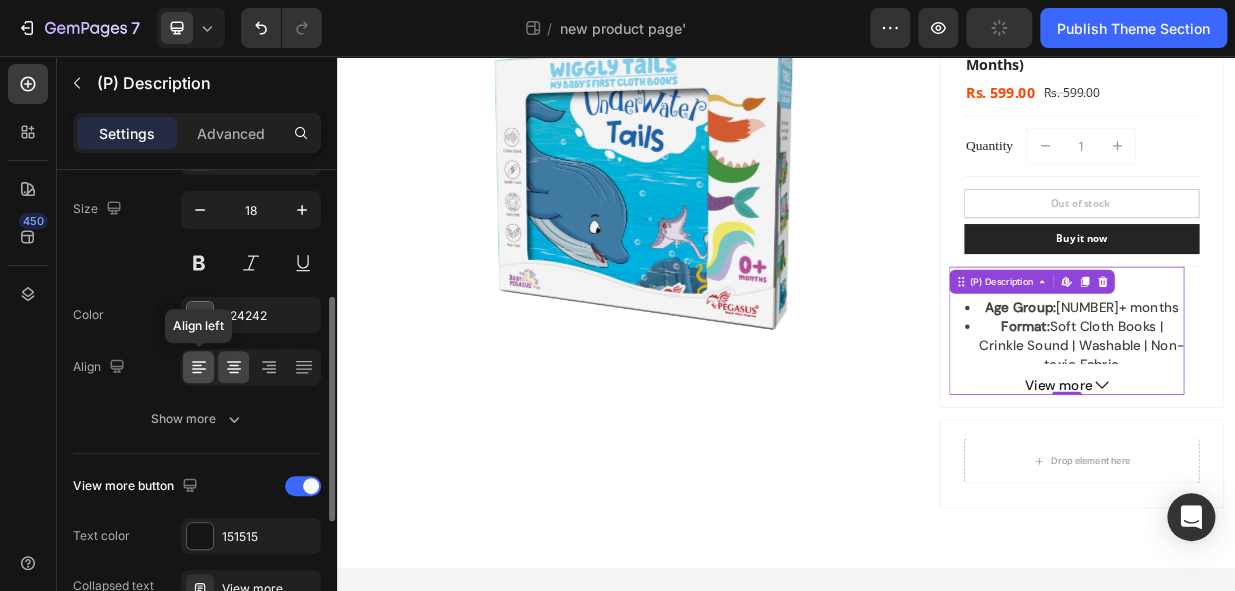click 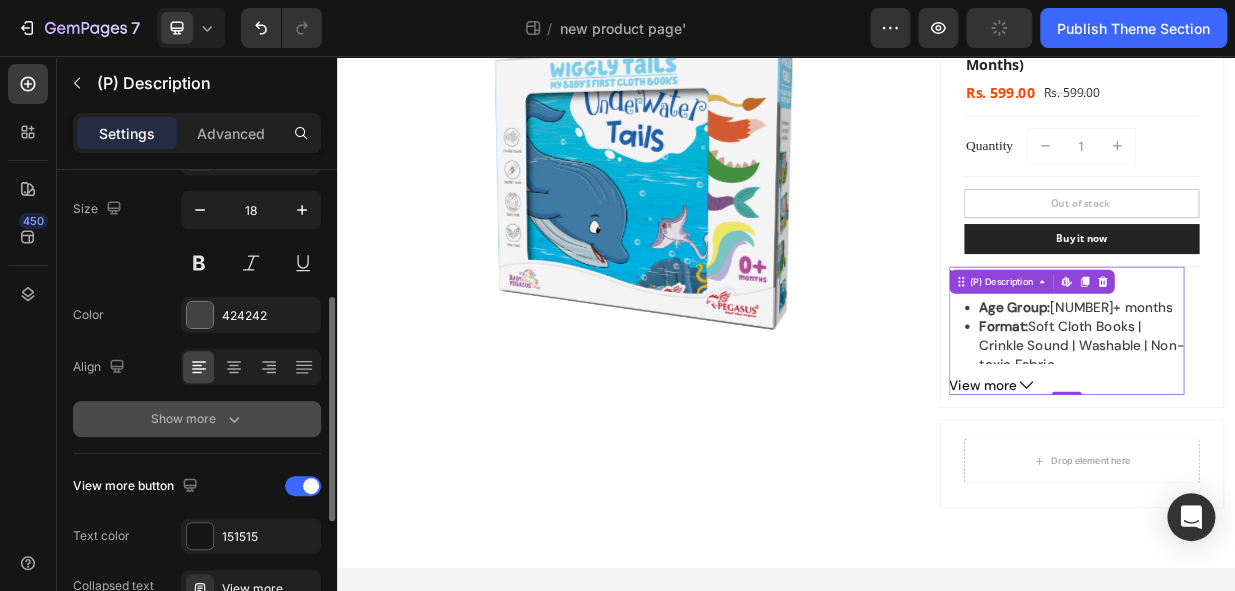 click 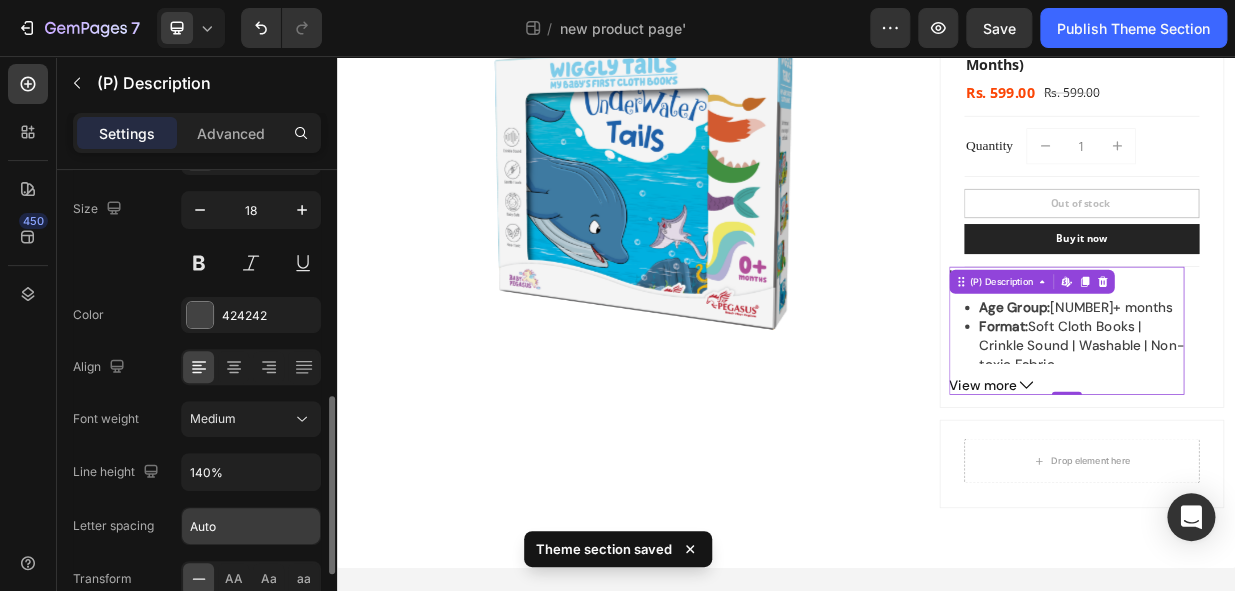 scroll, scrollTop: 363, scrollLeft: 0, axis: vertical 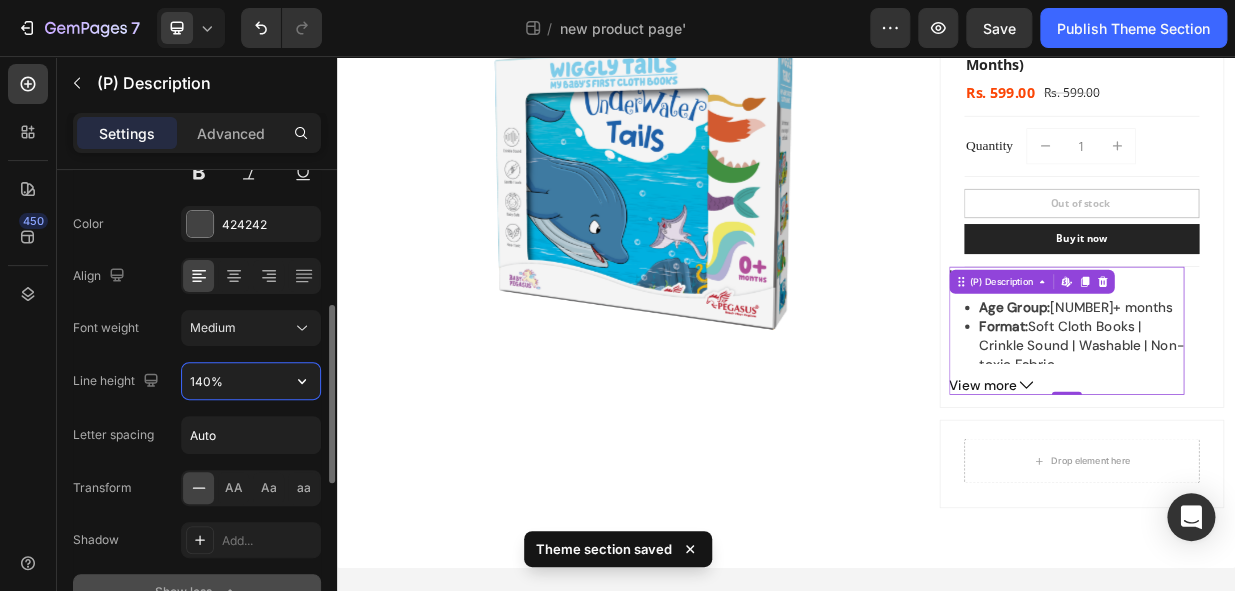 click on "140%" at bounding box center (251, 381) 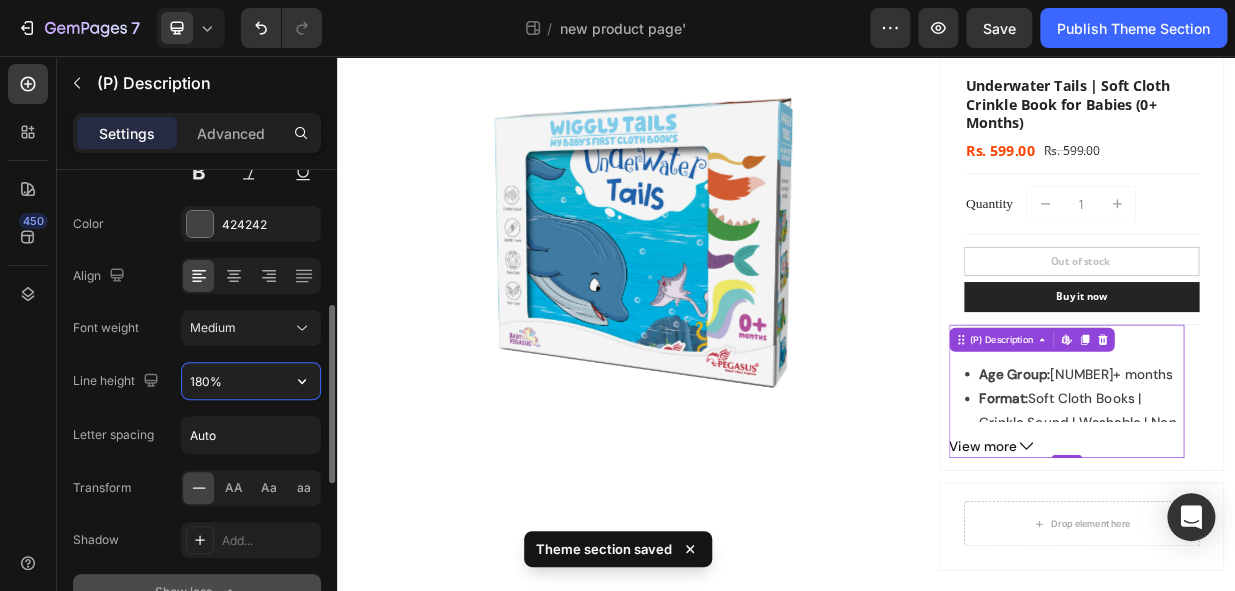 scroll, scrollTop: 236, scrollLeft: 0, axis: vertical 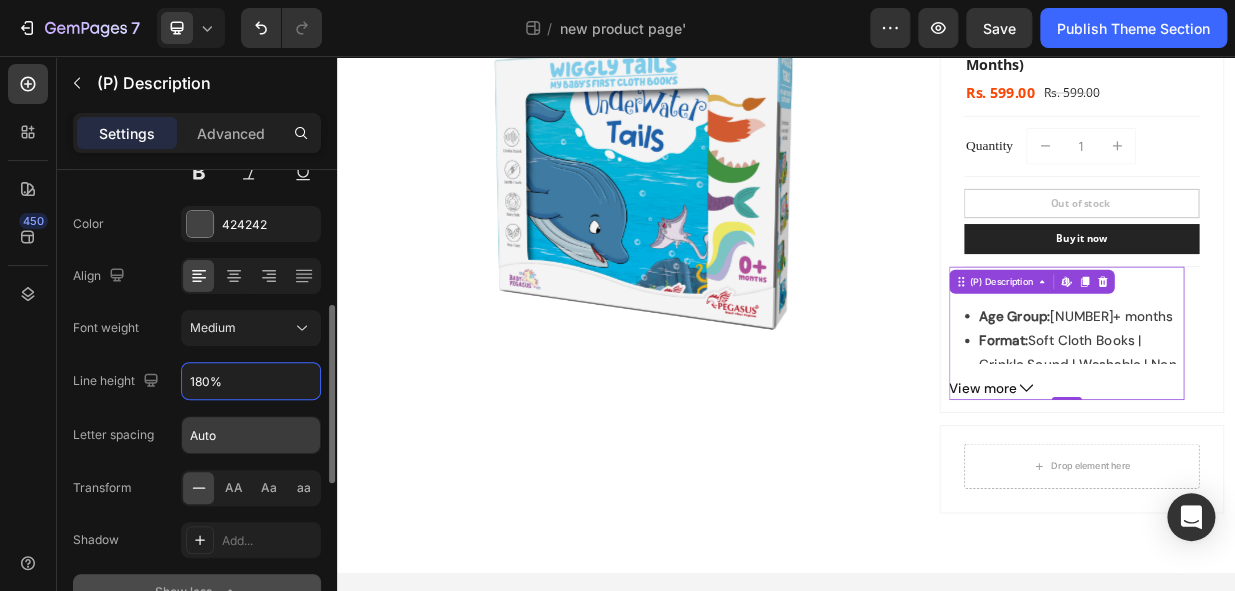 type on "180%" 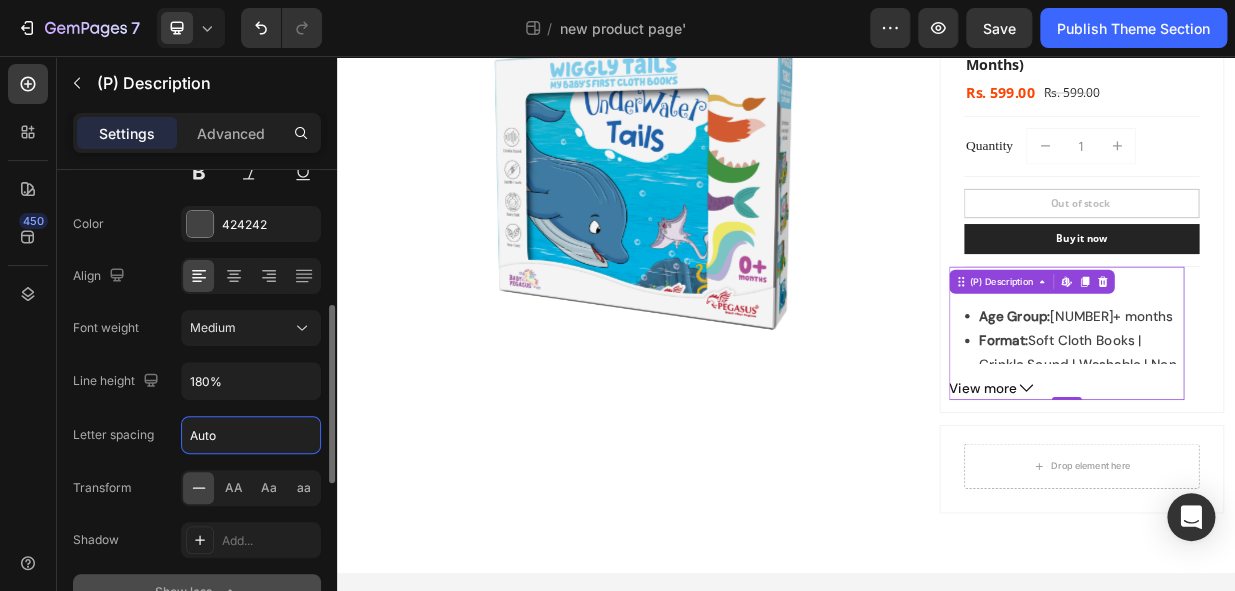 click on "Auto" at bounding box center [251, 435] 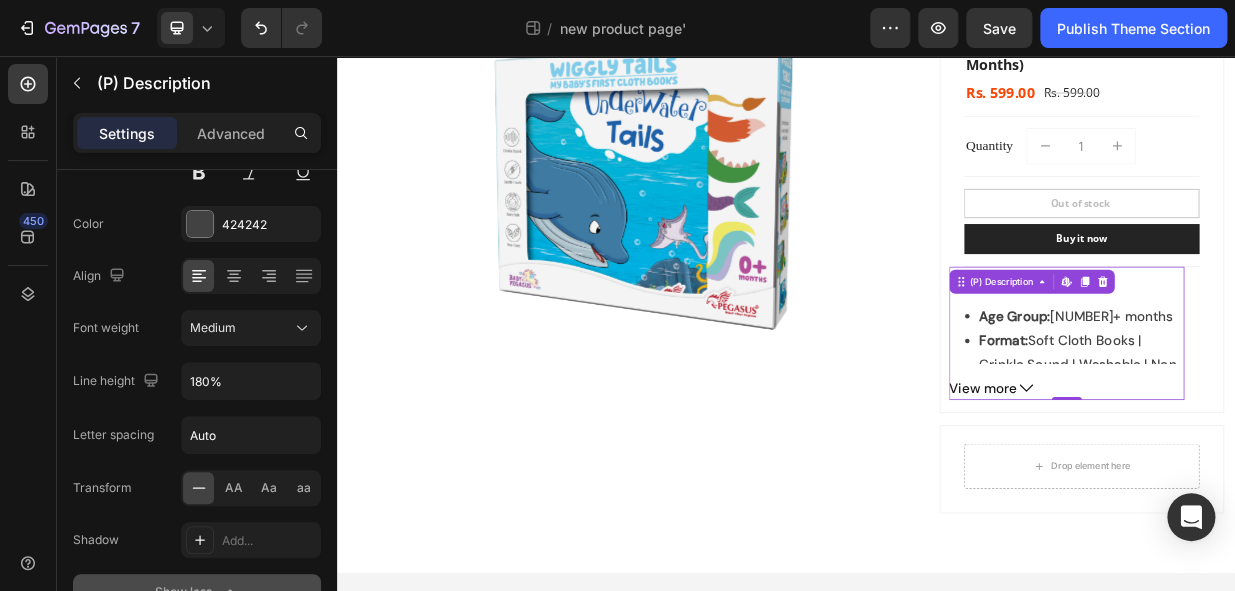 click 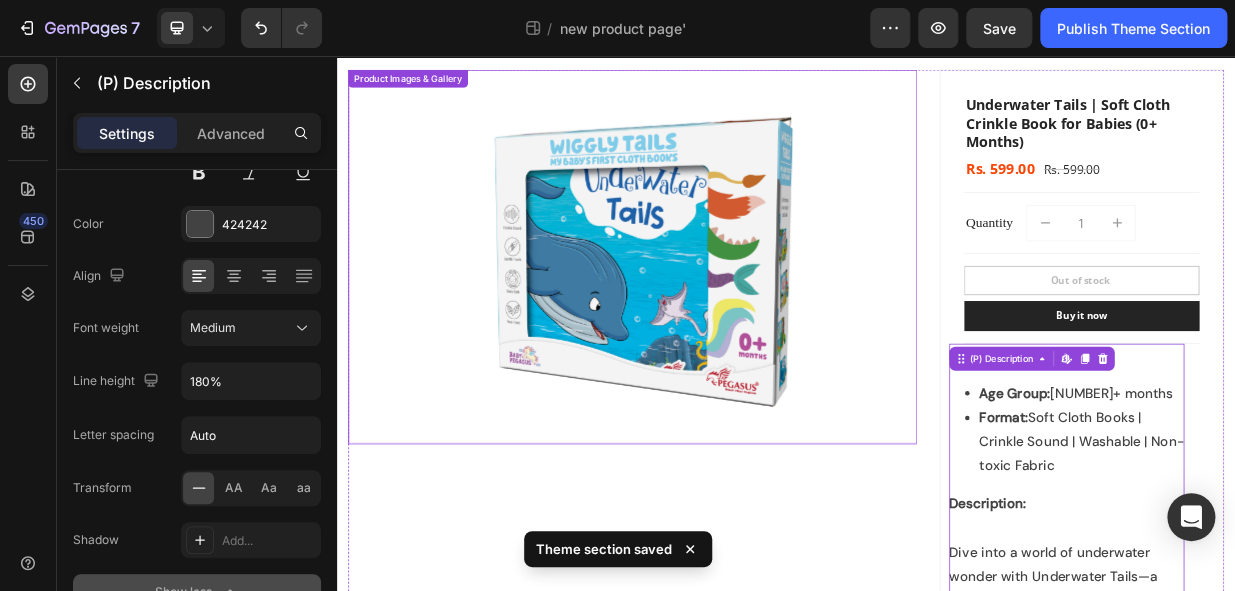 scroll, scrollTop: 0, scrollLeft: 0, axis: both 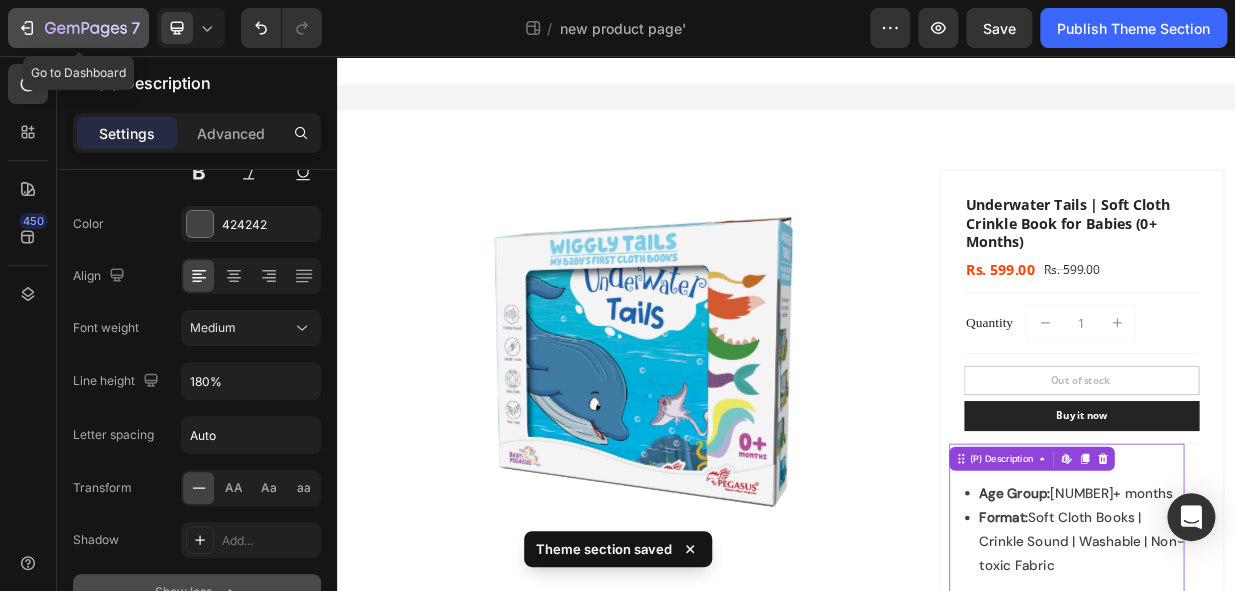 click 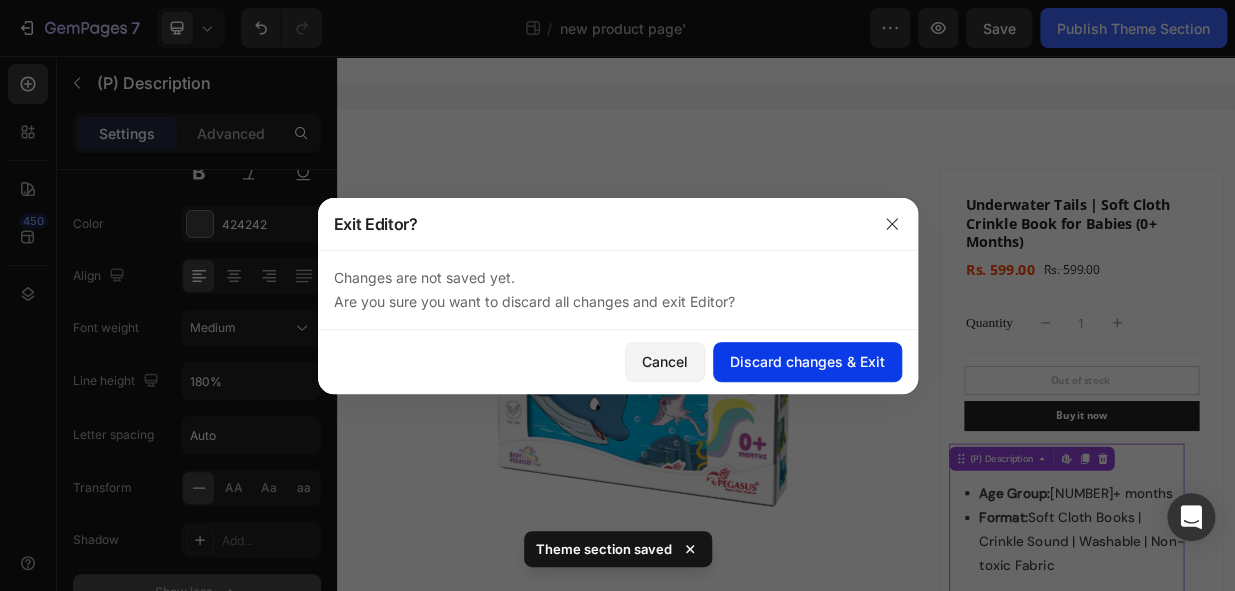 click on "Discard changes & Exit" at bounding box center [807, 361] 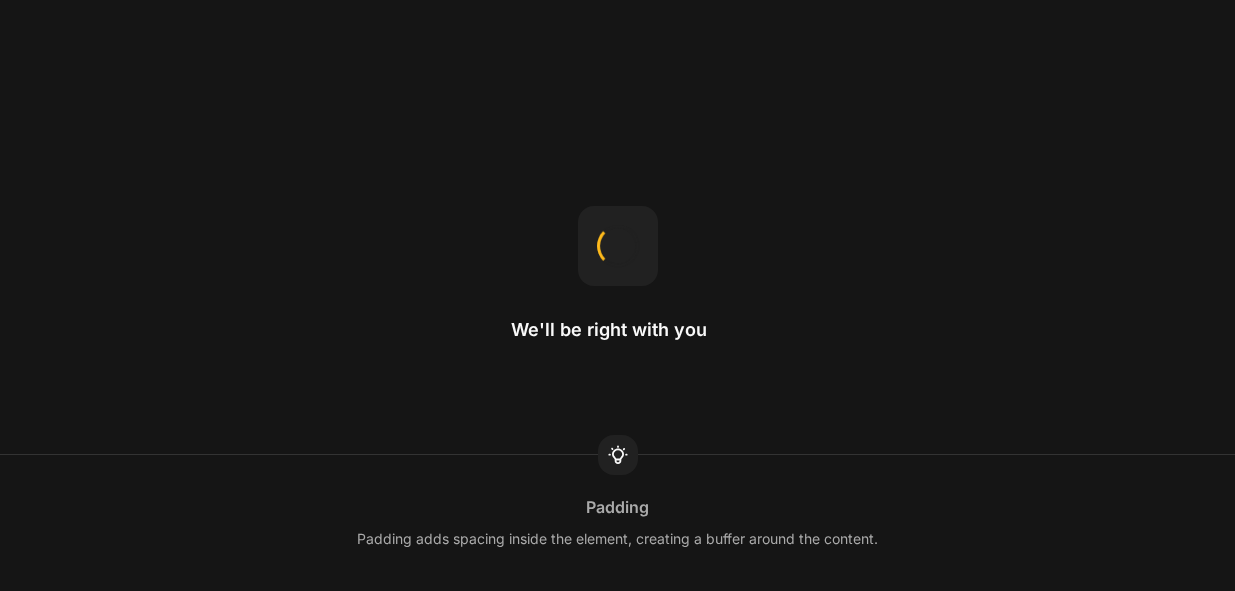 scroll, scrollTop: 0, scrollLeft: 0, axis: both 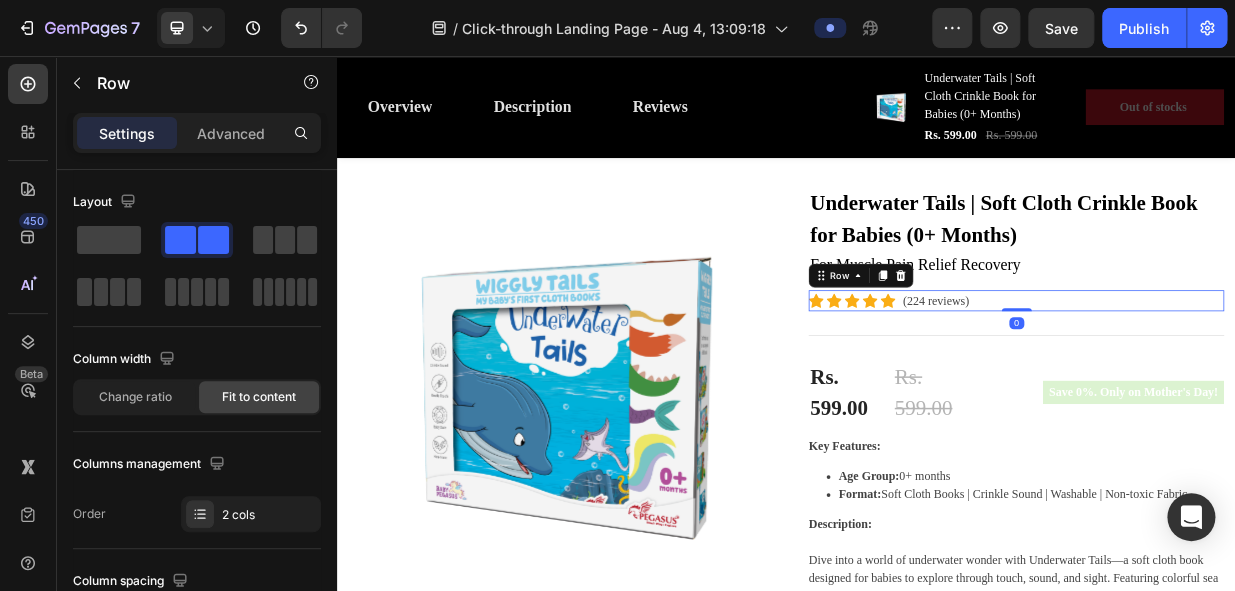 click on "Icon                Icon                Icon                Icon                Icon Icon List Hoz (224 reviews) Text block Row   0" at bounding box center (1244, 383) 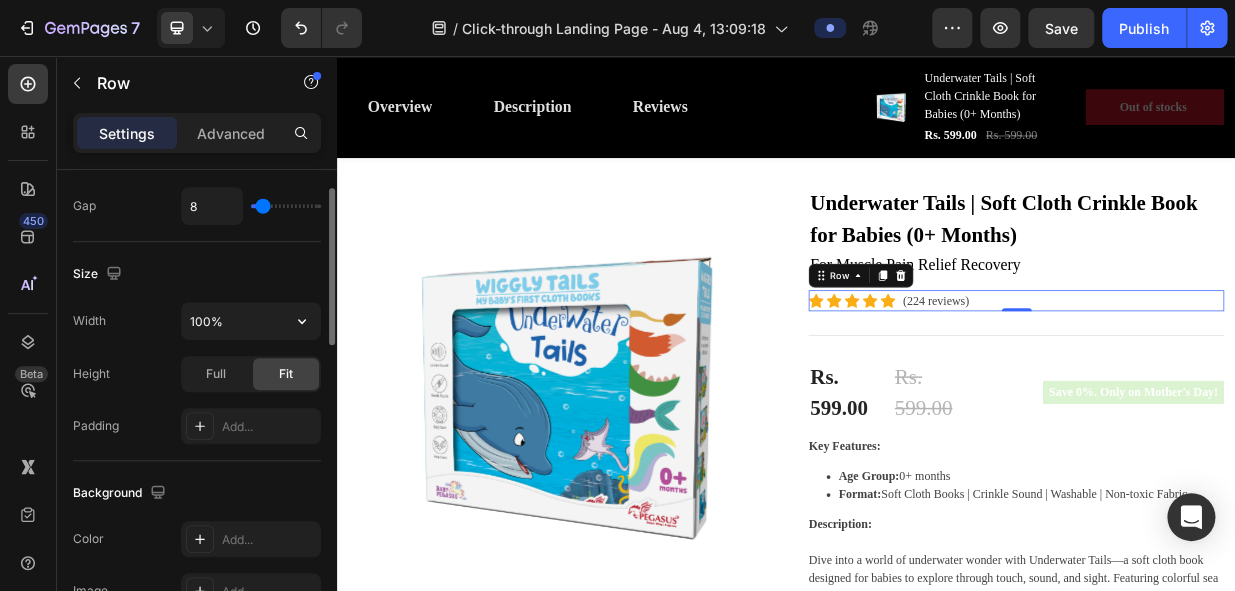 scroll, scrollTop: 240, scrollLeft: 0, axis: vertical 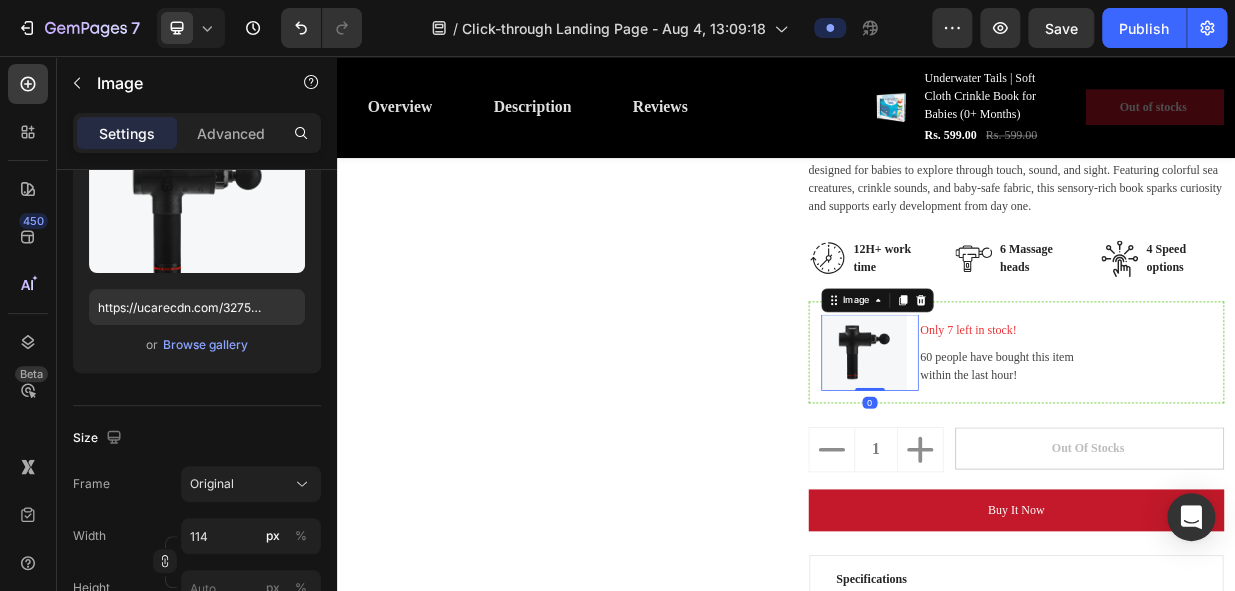 click at bounding box center [1041, 452] 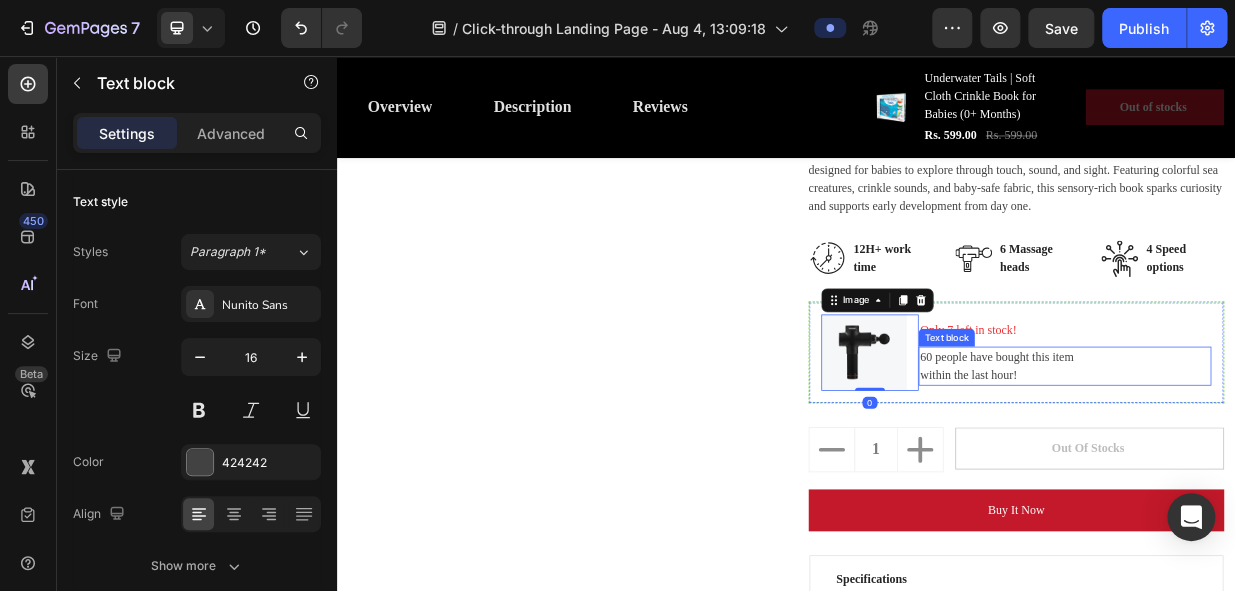 click on "60 people have bought this item within the last hour!" at bounding box center (1309, 470) 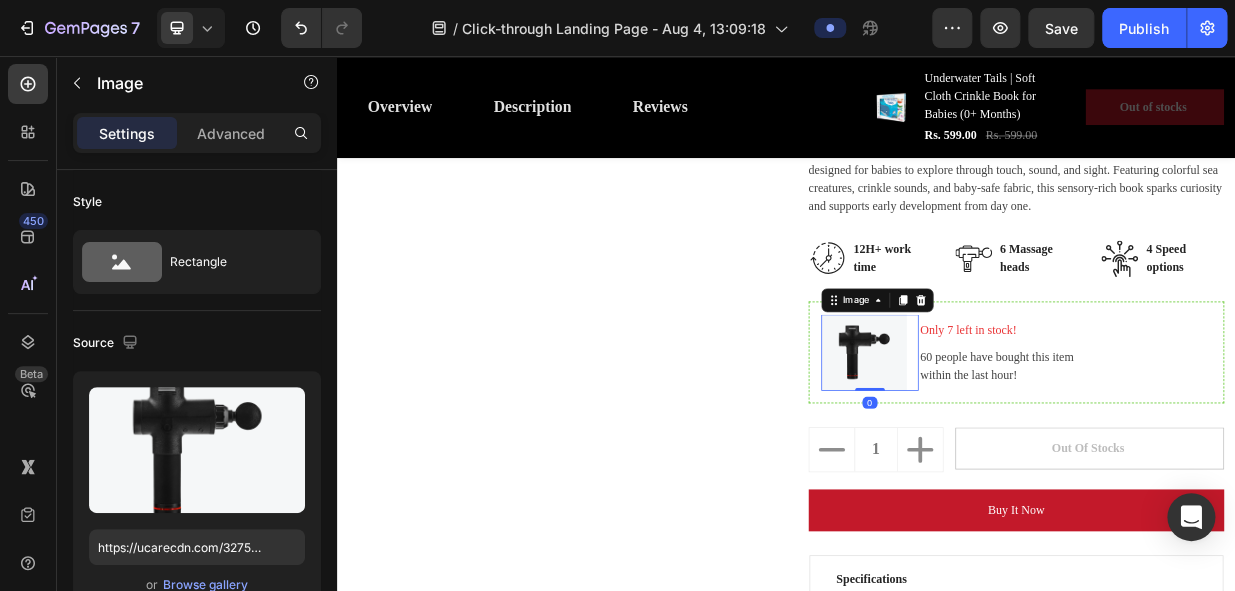 click at bounding box center [1041, 452] 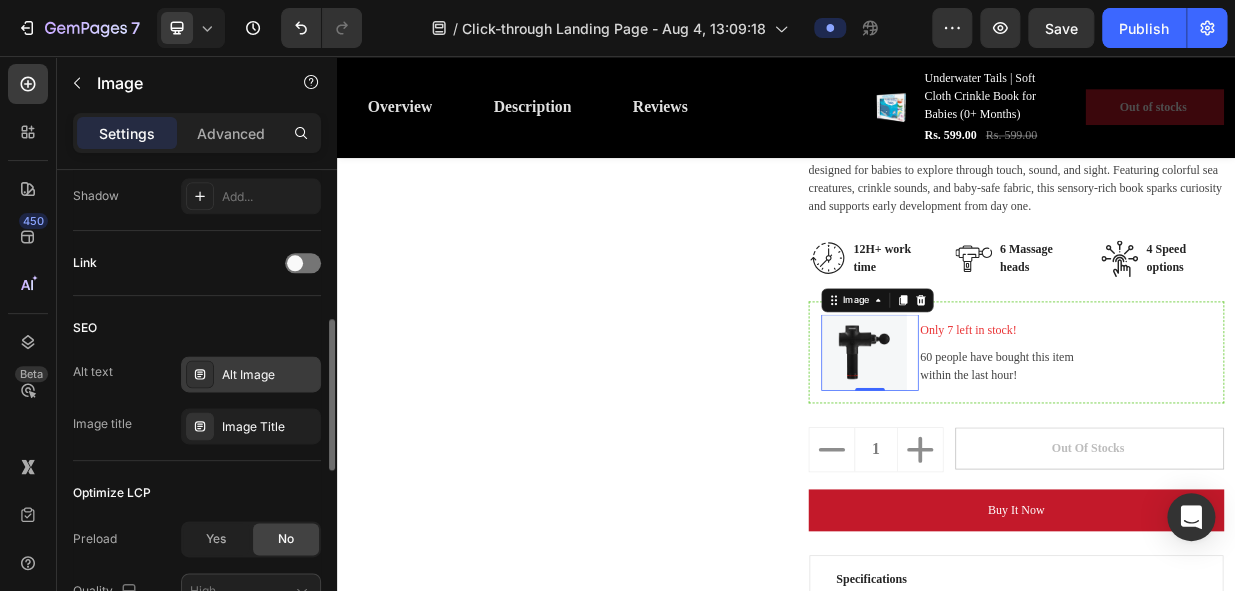 scroll, scrollTop: 758, scrollLeft: 0, axis: vertical 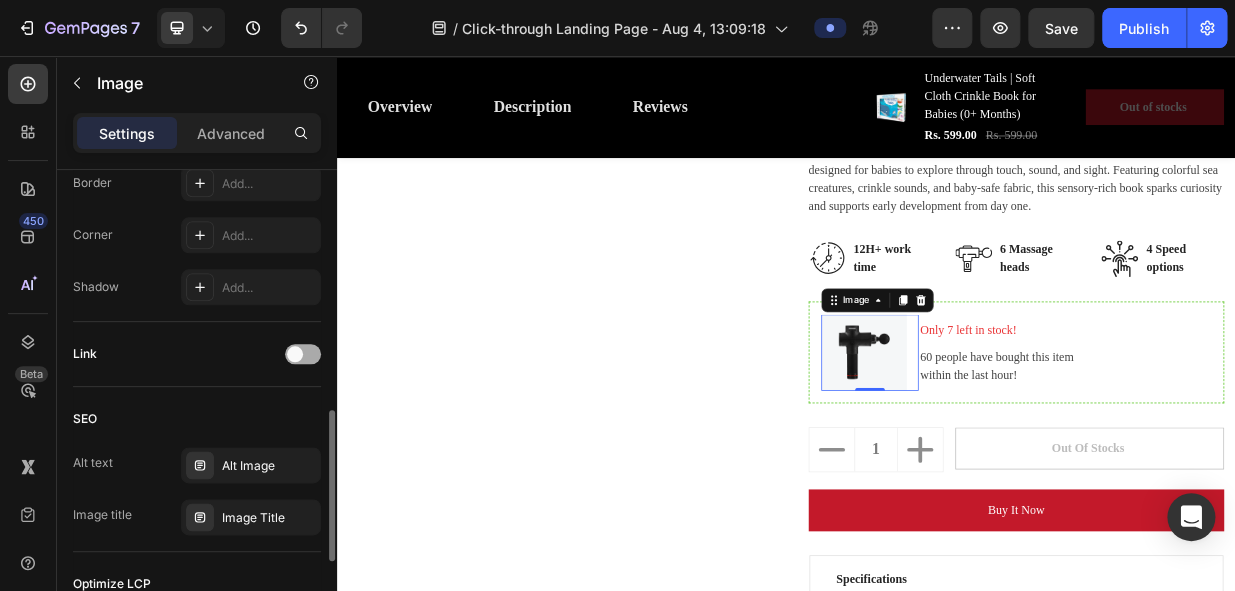 click at bounding box center (295, 354) 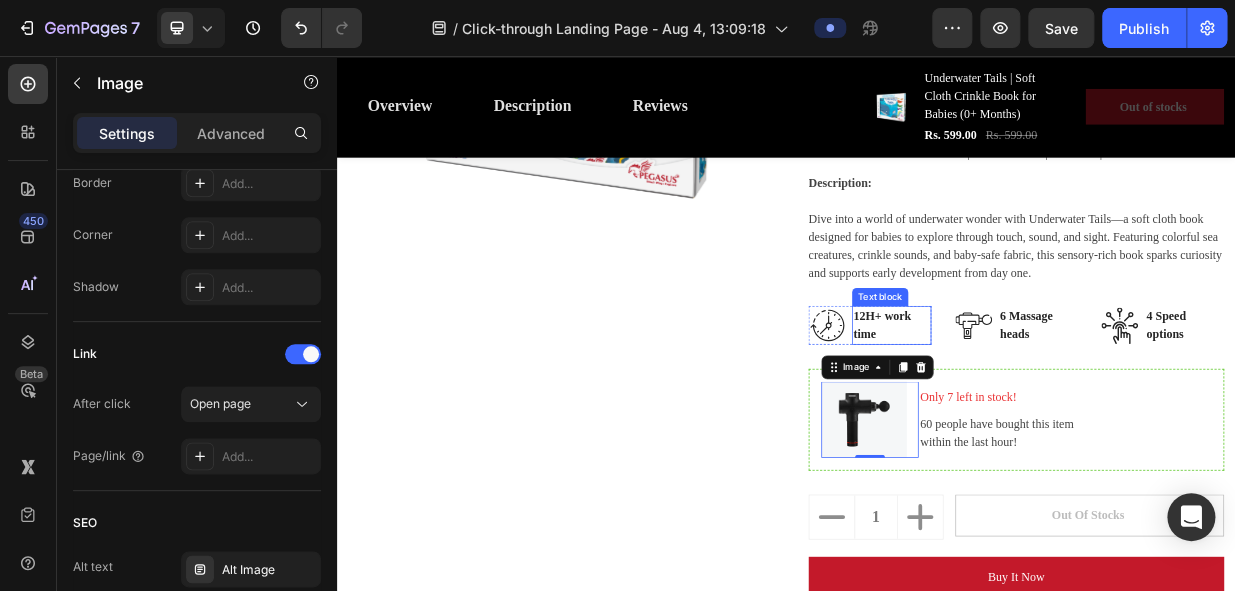 scroll, scrollTop: 636, scrollLeft: 0, axis: vertical 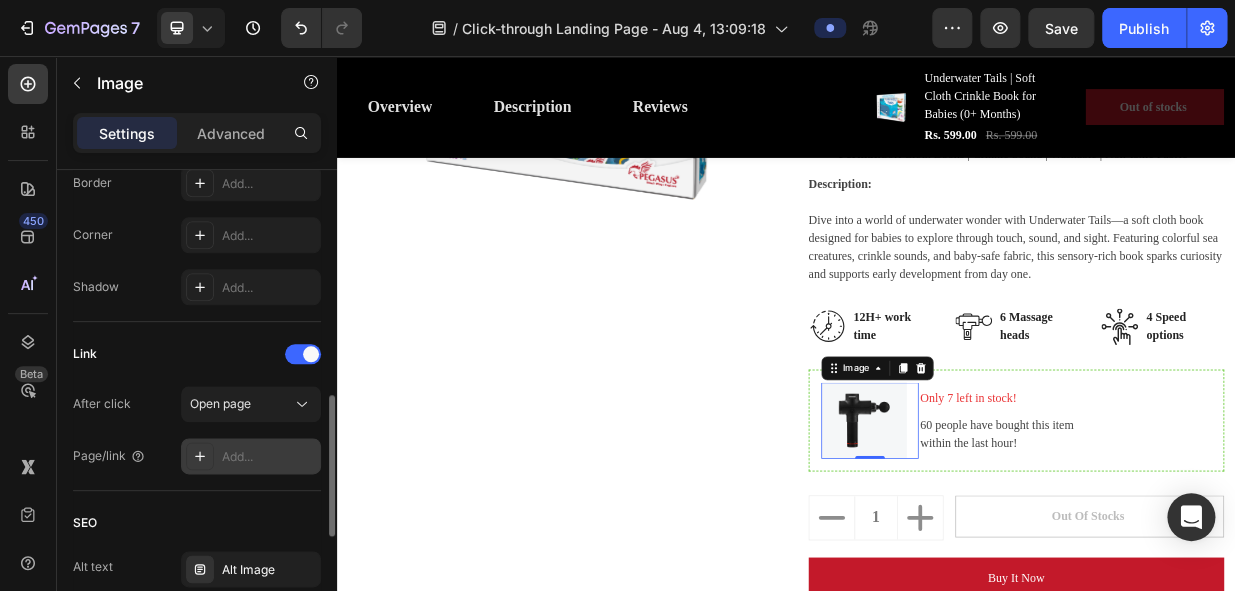 click 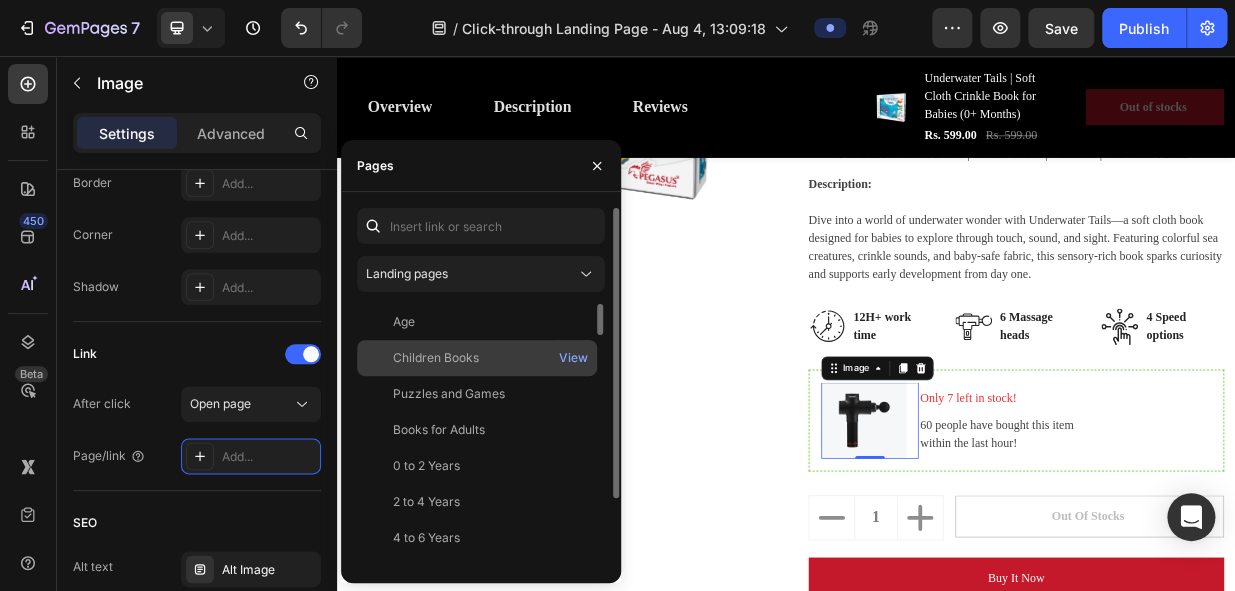 scroll, scrollTop: 84, scrollLeft: 0, axis: vertical 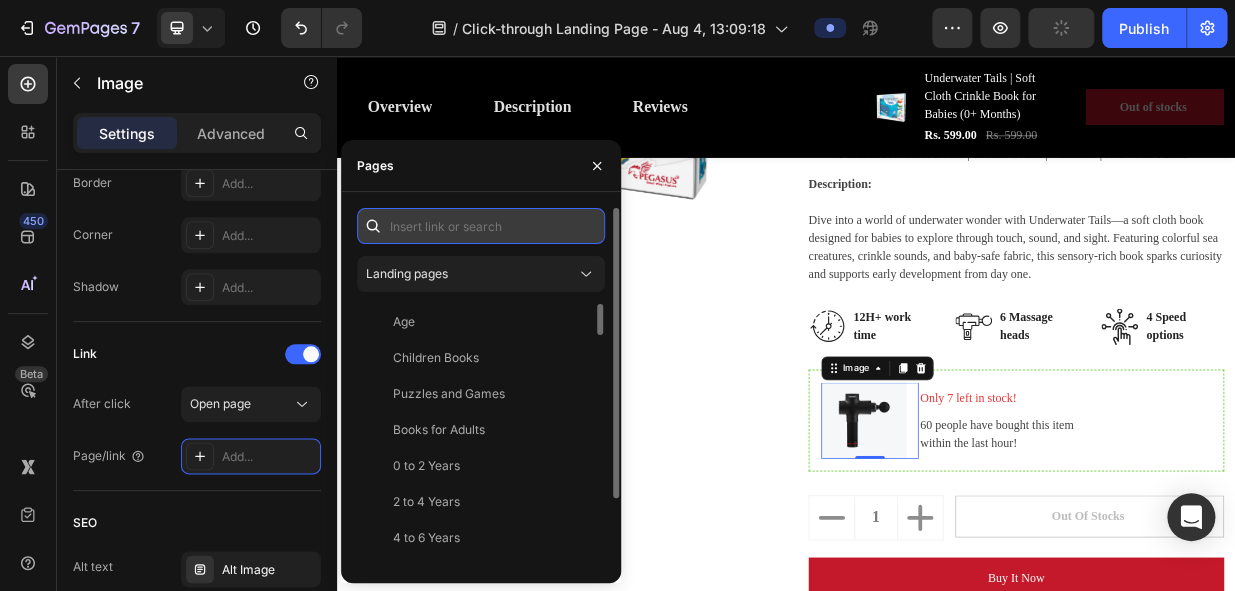 click at bounding box center [481, 226] 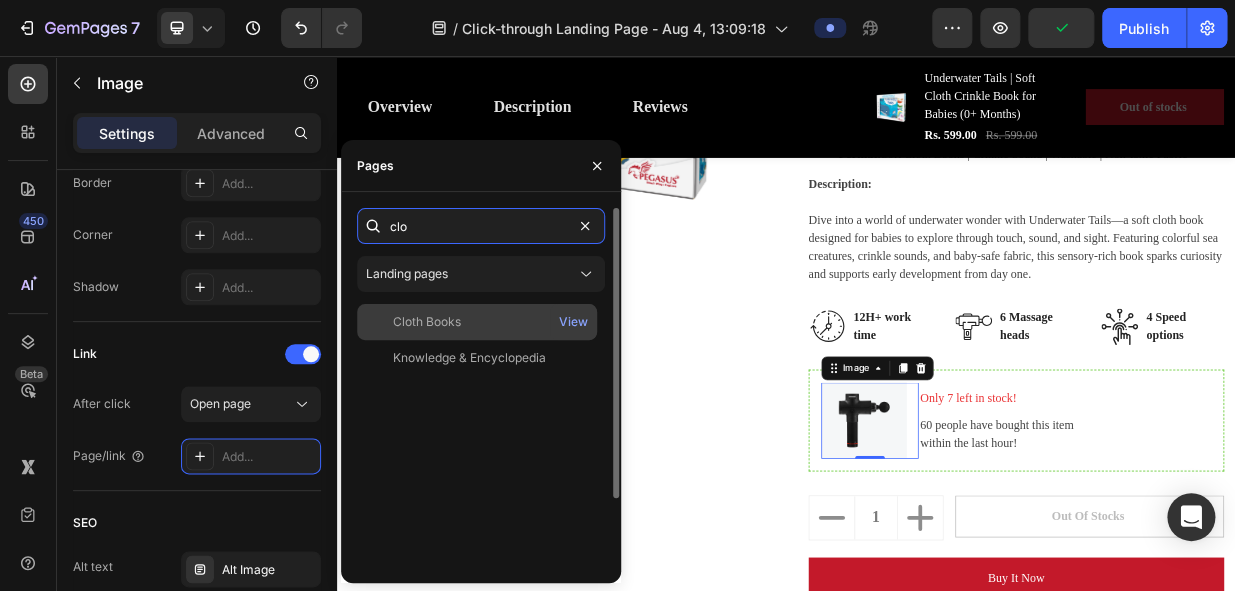 type on "clo" 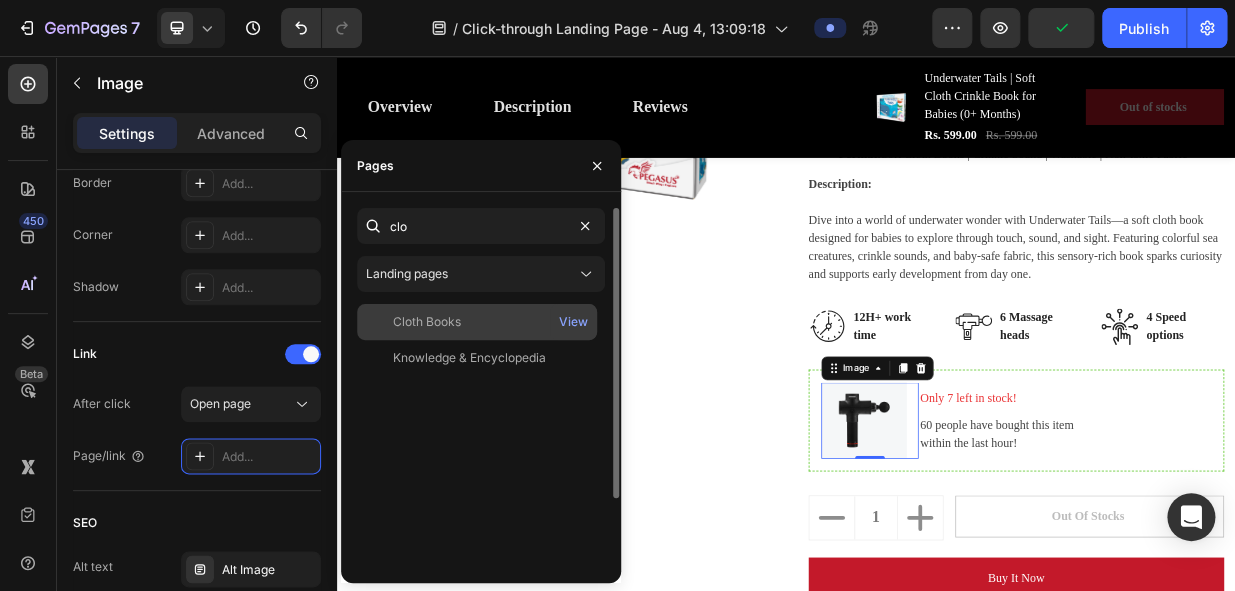 click on "Cloth Books" at bounding box center (477, 322) 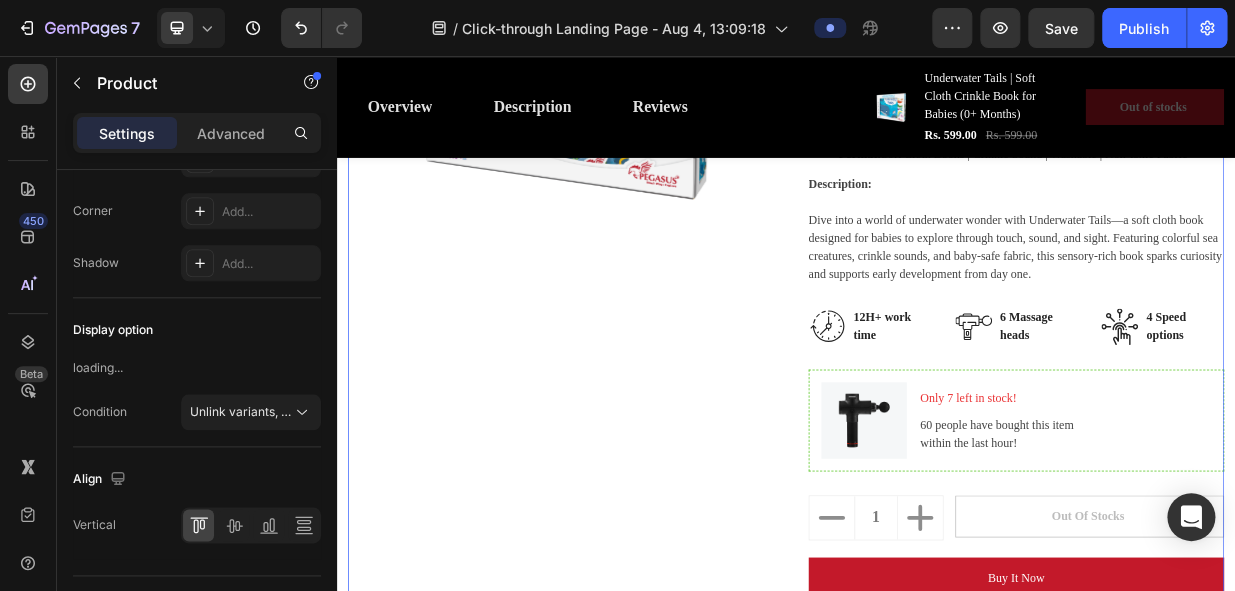 click on "Product Images" at bounding box center (629, 407) 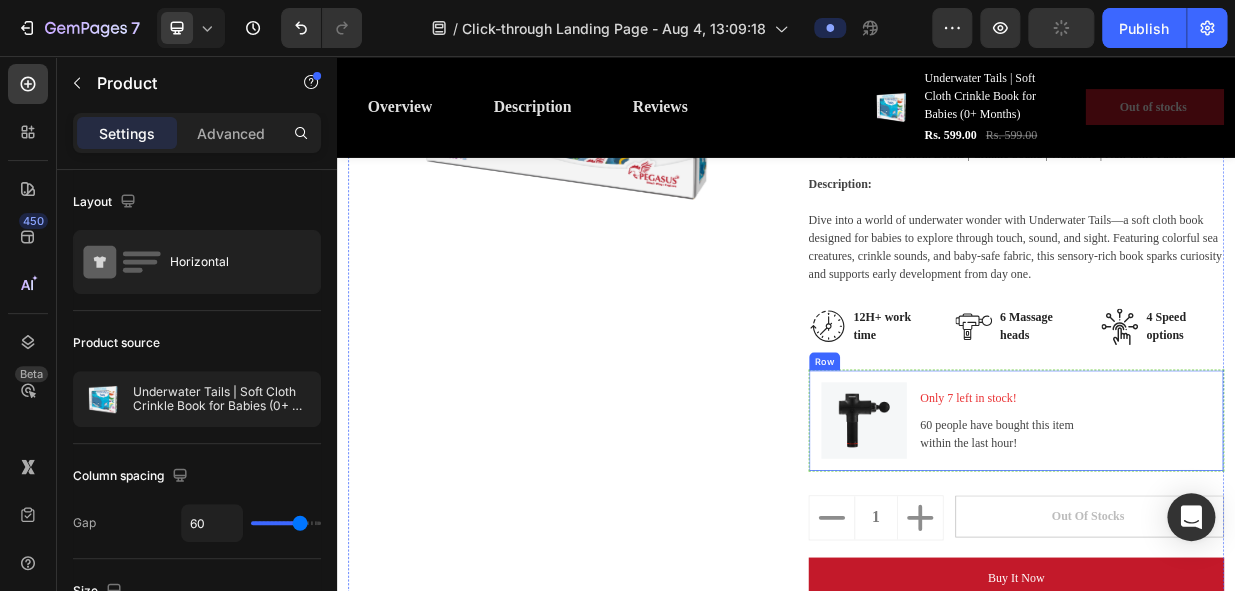 scroll, scrollTop: 727, scrollLeft: 0, axis: vertical 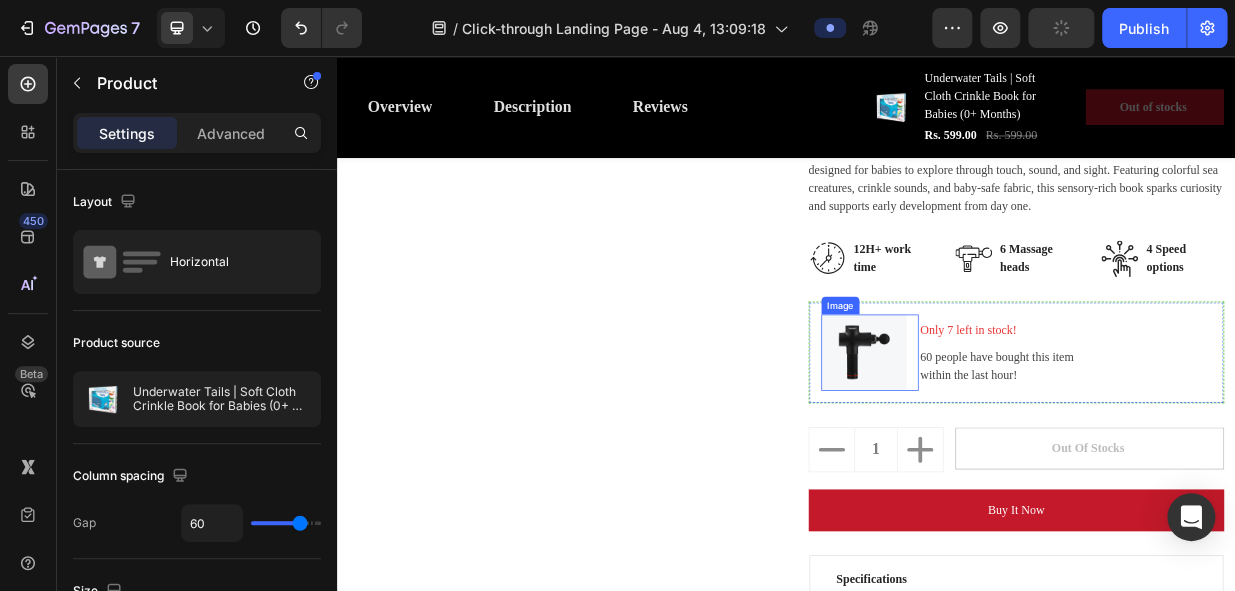 click at bounding box center (1041, 452) 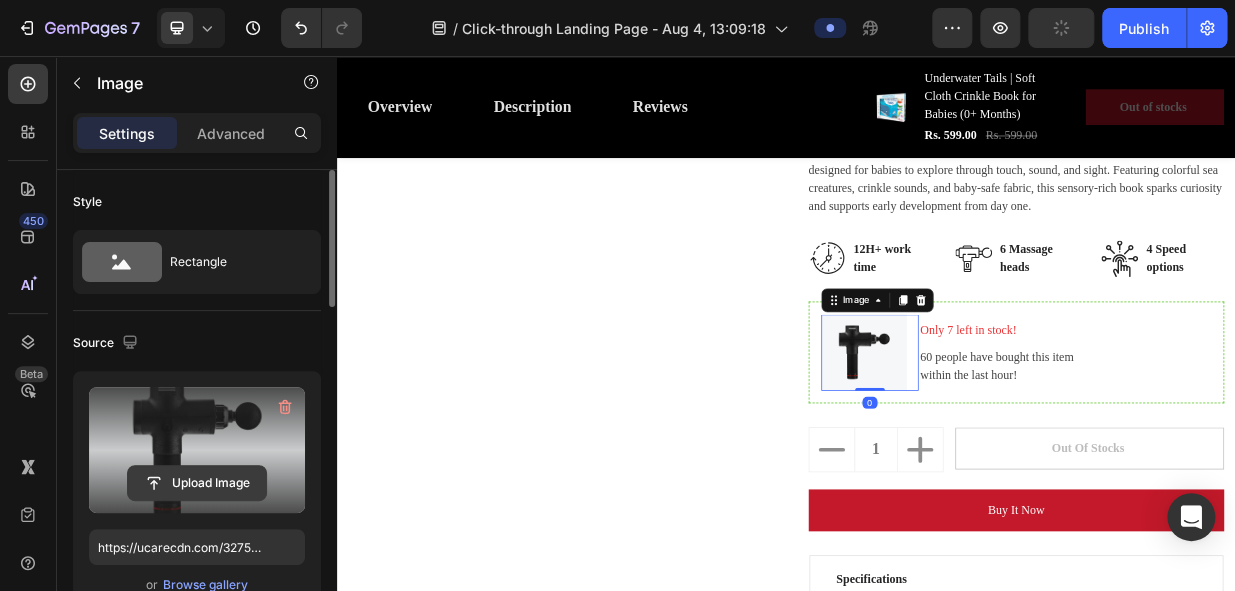 scroll, scrollTop: 90, scrollLeft: 0, axis: vertical 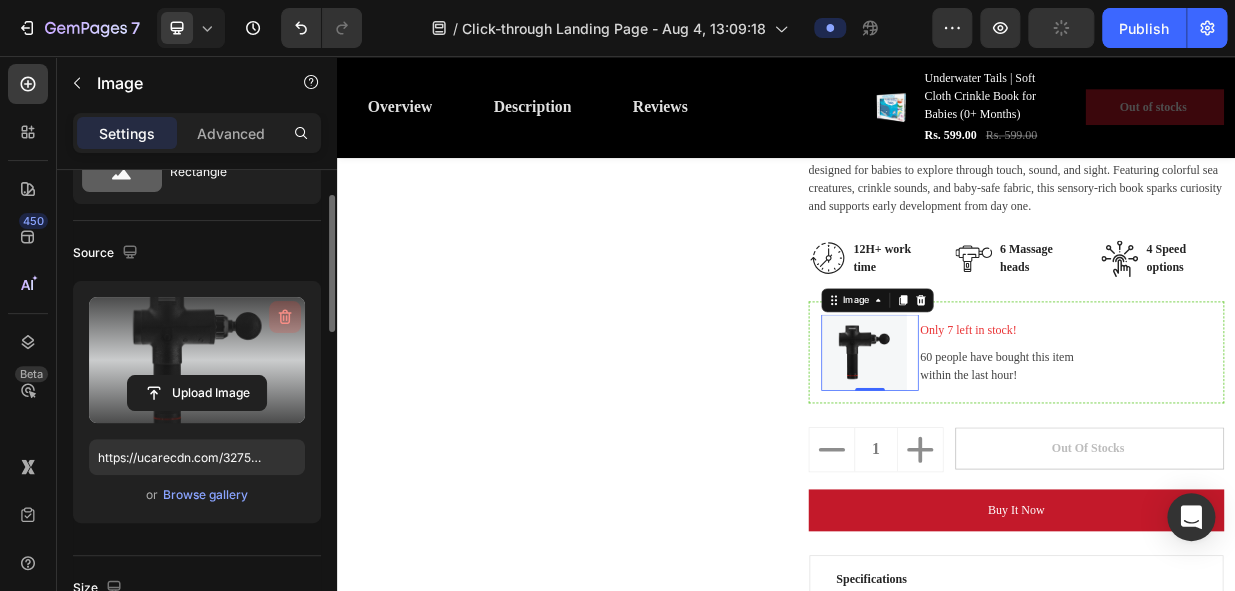 click 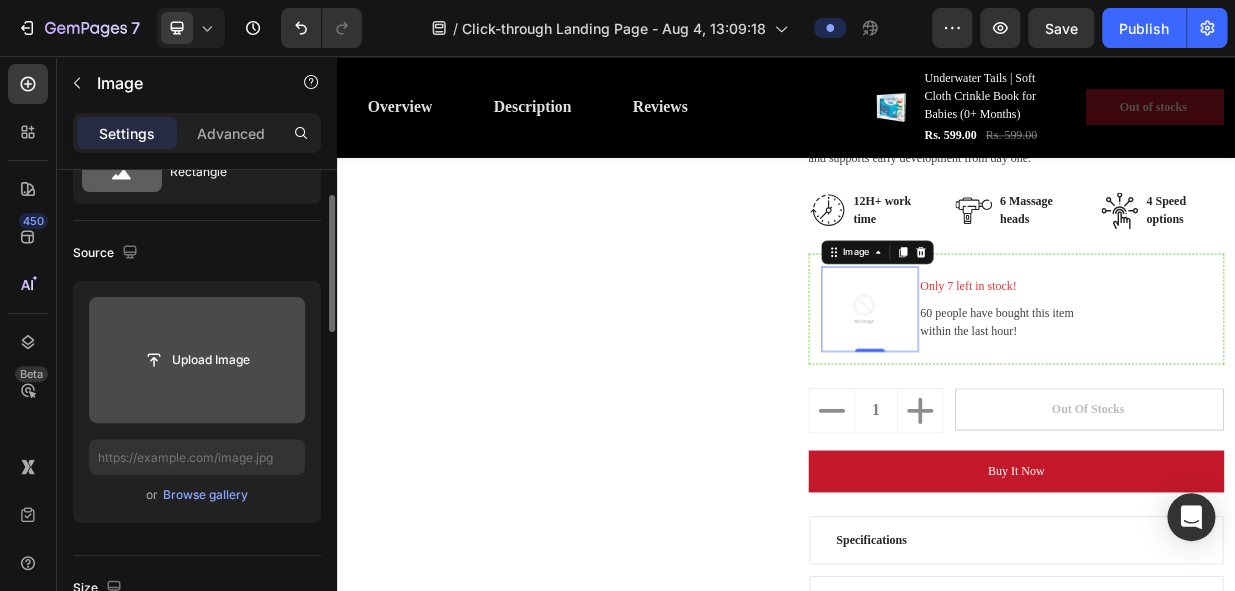 scroll, scrollTop: 818, scrollLeft: 0, axis: vertical 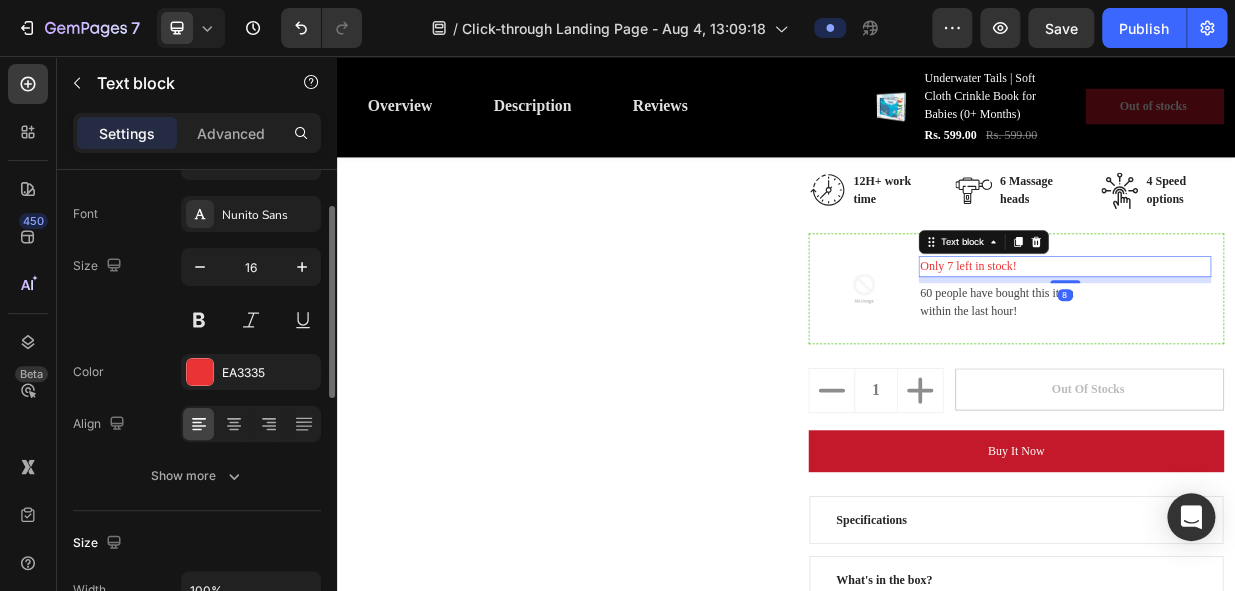 click on "Only 7 left in stock!" at bounding box center (1309, 337) 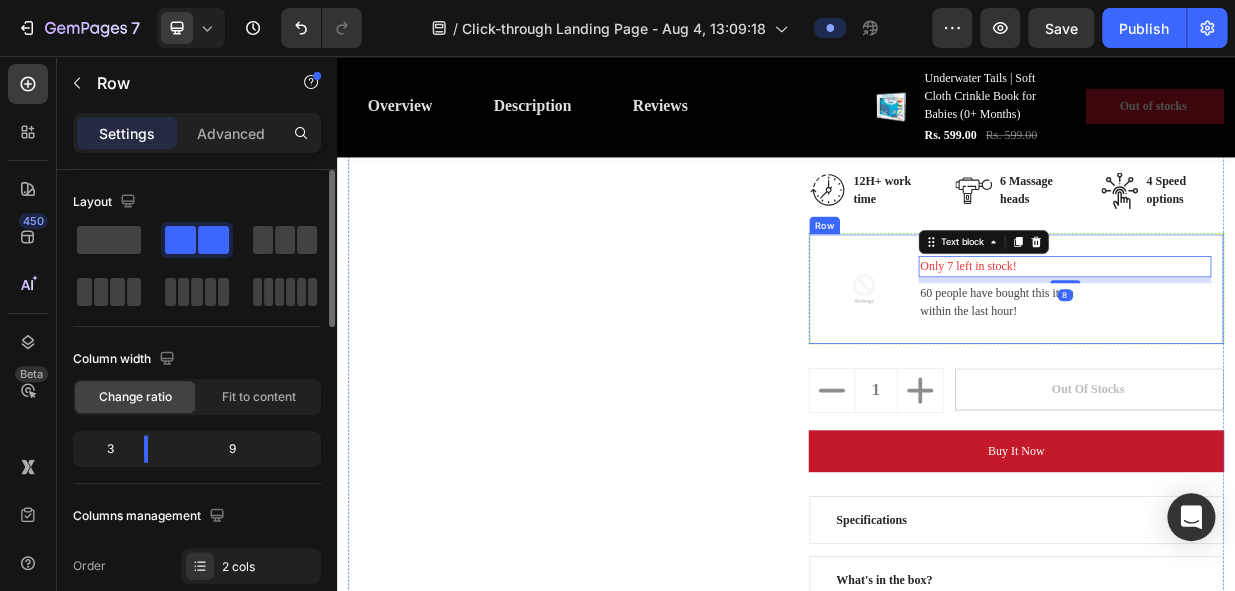 click on "Image Only 7 left in stock! Text block   8 60 people have bought this item within the last hour! Text block Row" at bounding box center (1244, 367) 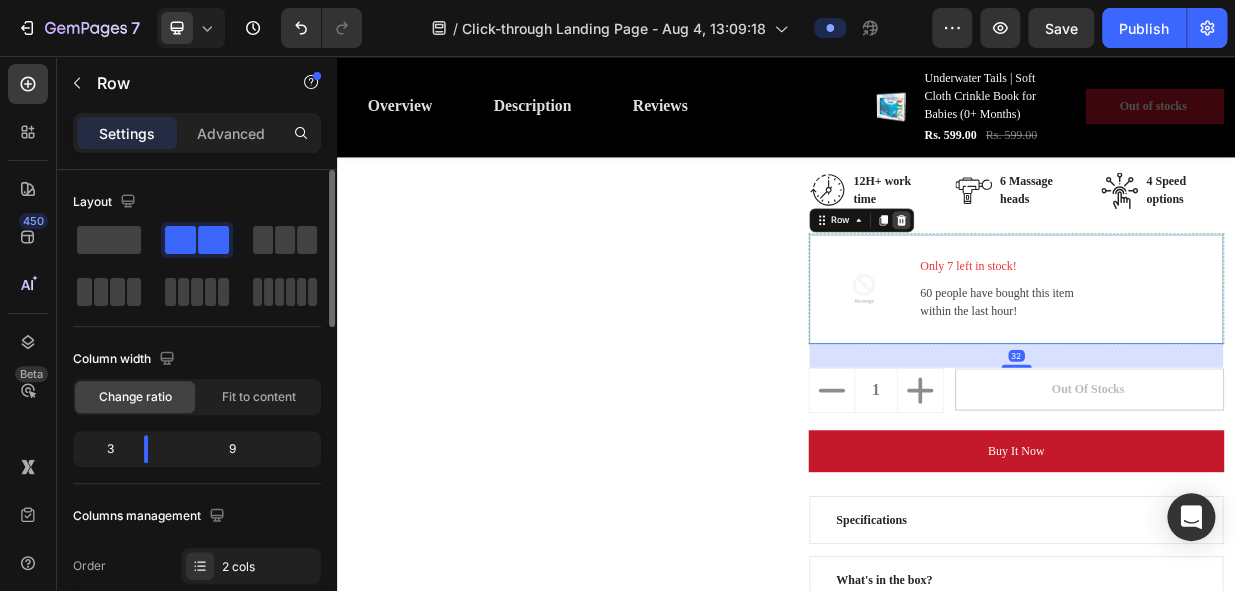 click at bounding box center [1091, 275] 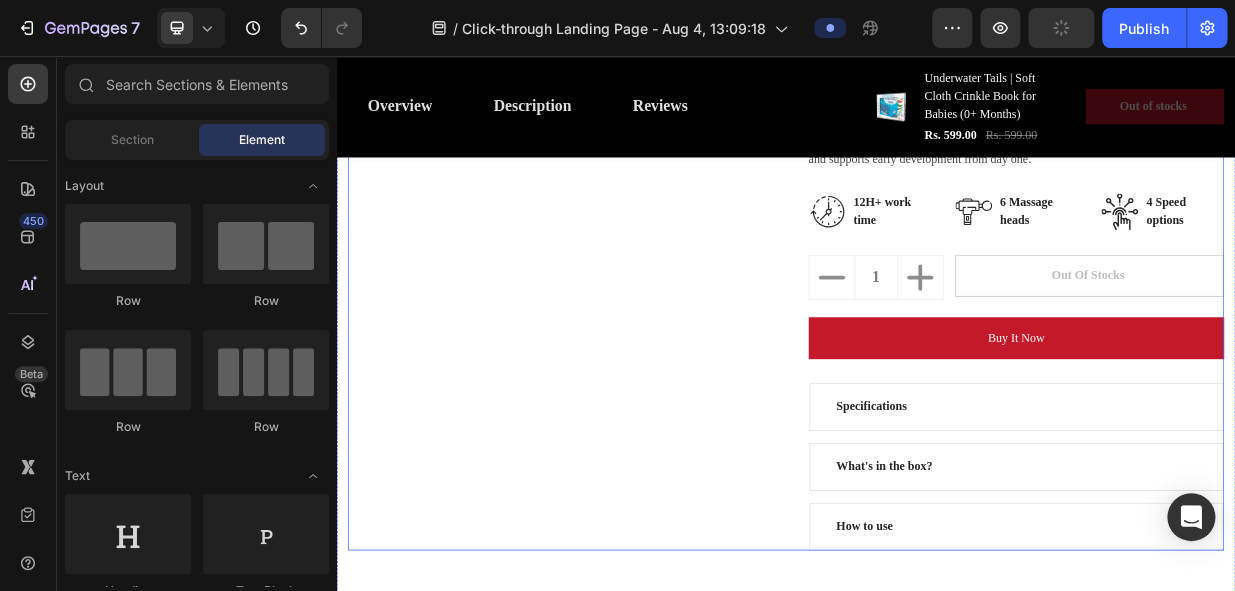 scroll, scrollTop: 818, scrollLeft: 0, axis: vertical 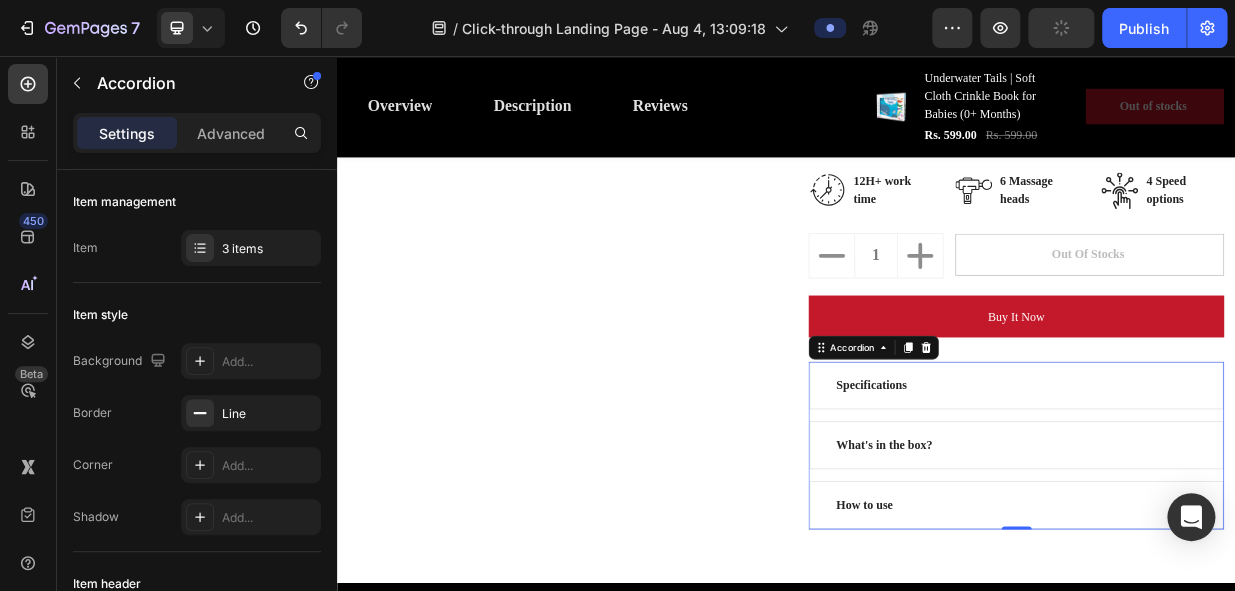 click on "Specifications" at bounding box center (1051, 496) 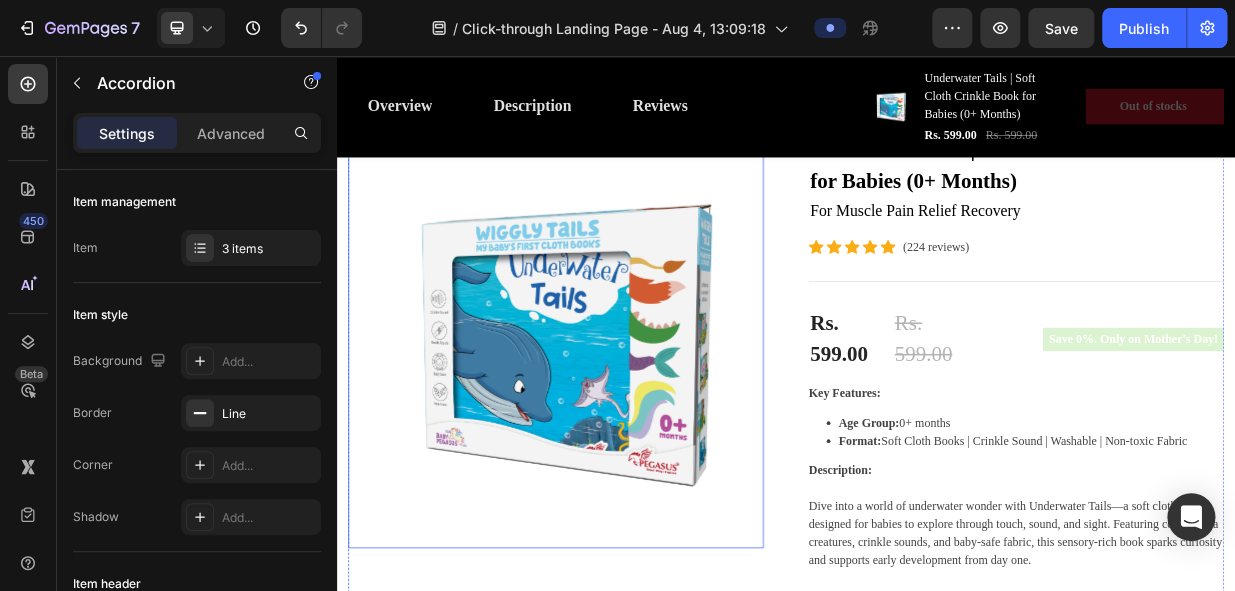 scroll, scrollTop: 0, scrollLeft: 0, axis: both 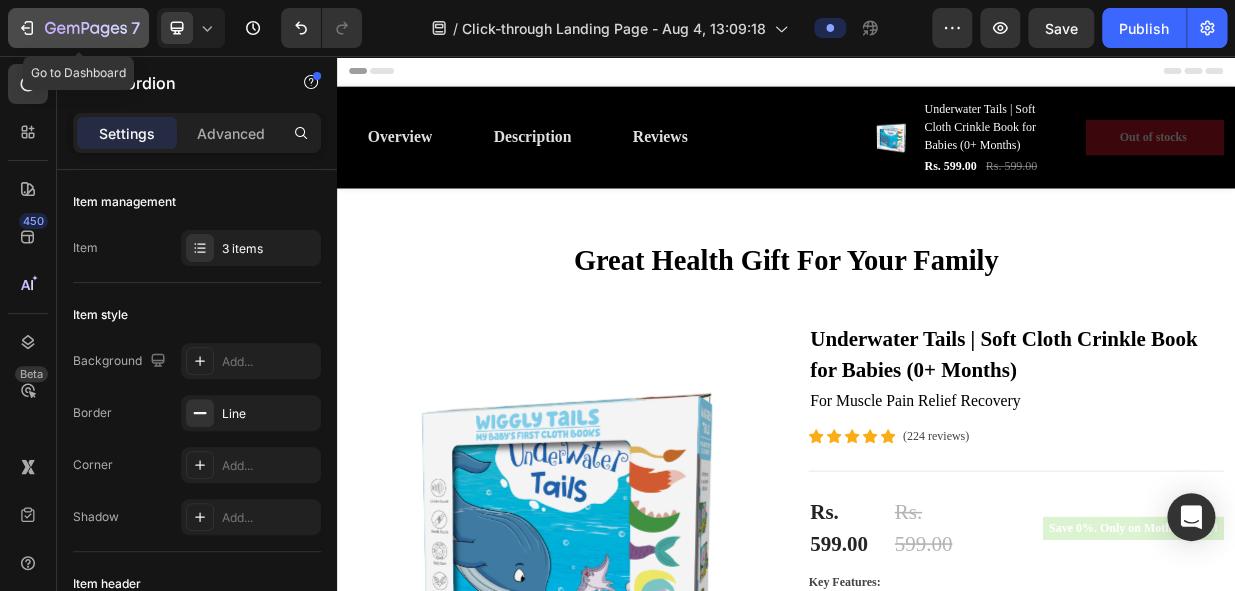 click 